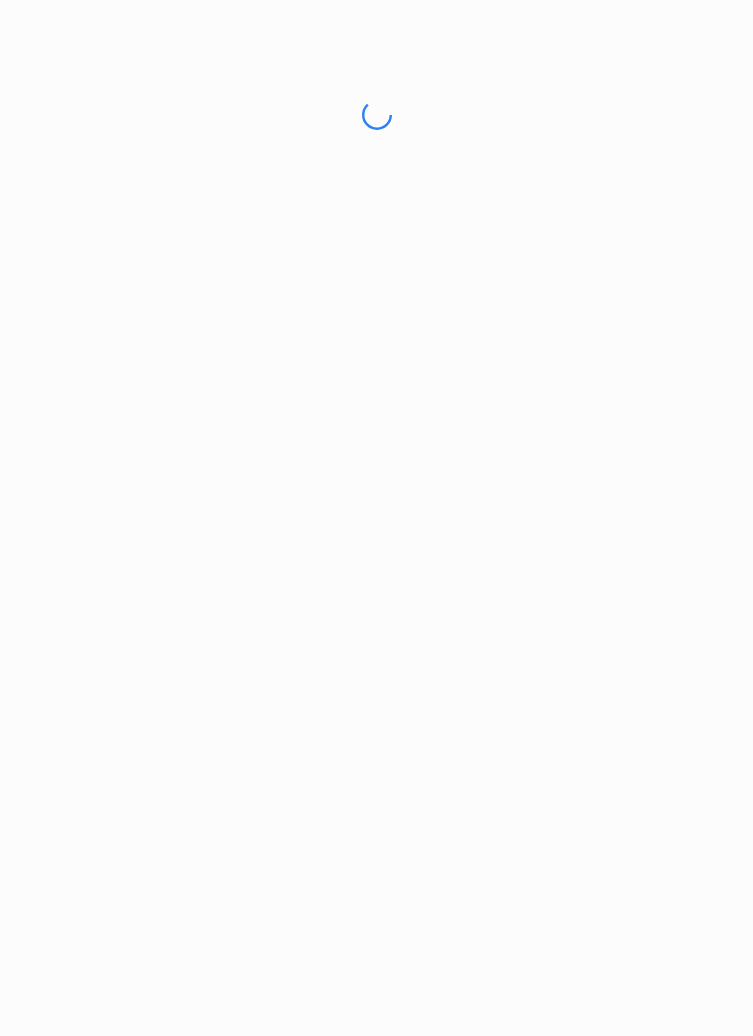 scroll, scrollTop: 0, scrollLeft: 0, axis: both 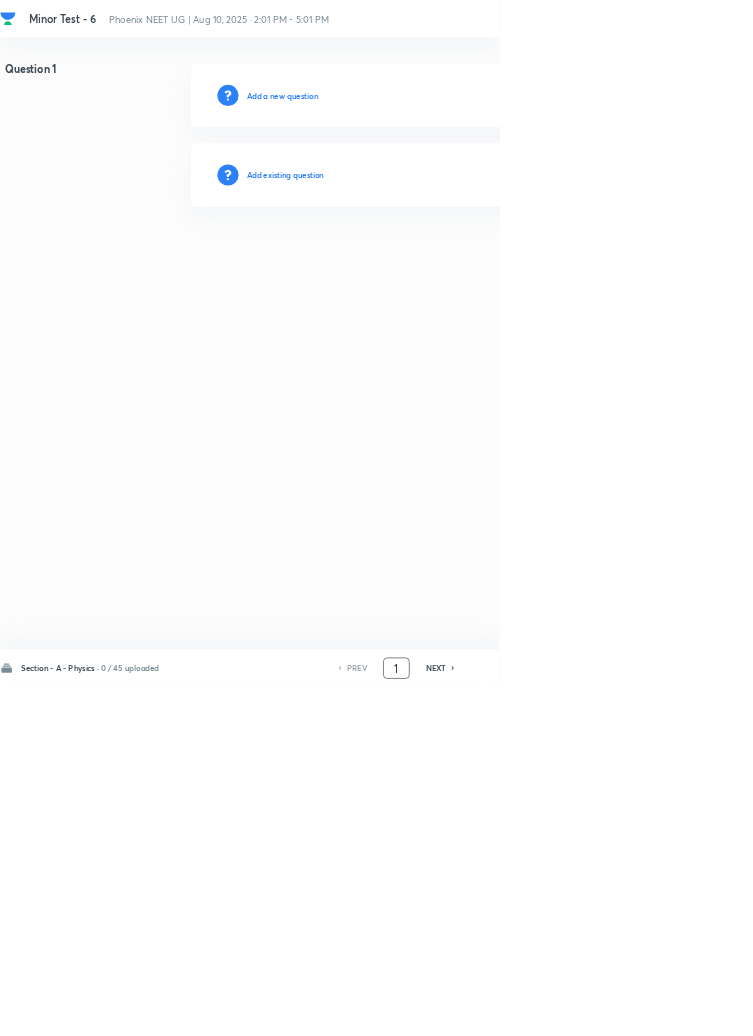 click on "1" at bounding box center (598, 1008) 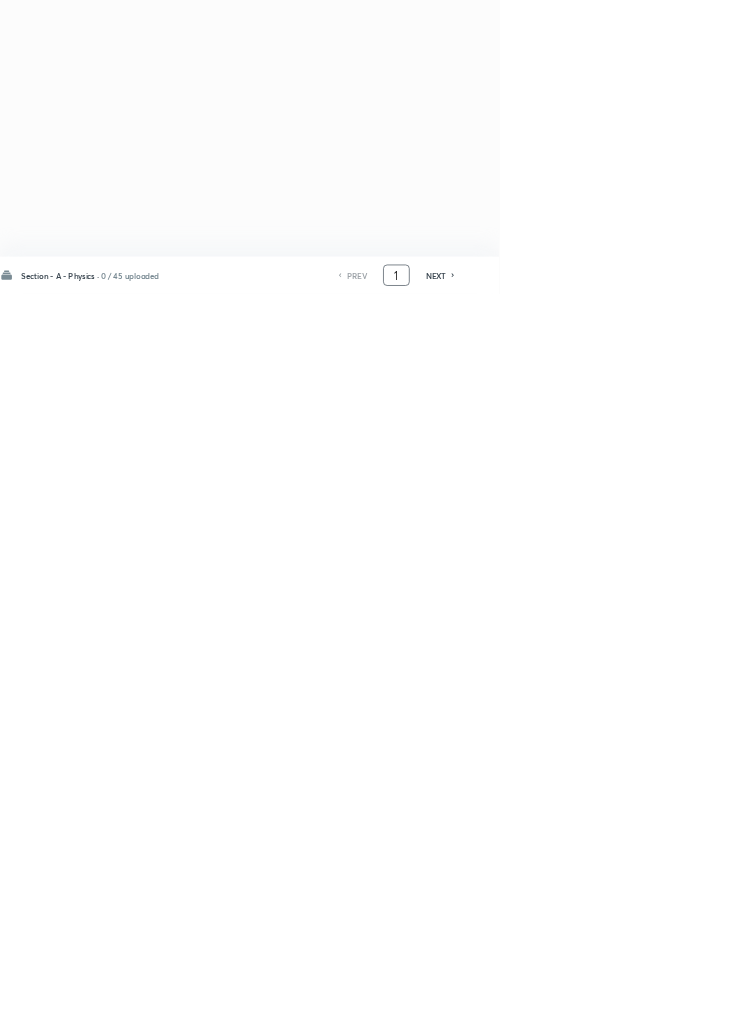 scroll, scrollTop: 0, scrollLeft: 0, axis: both 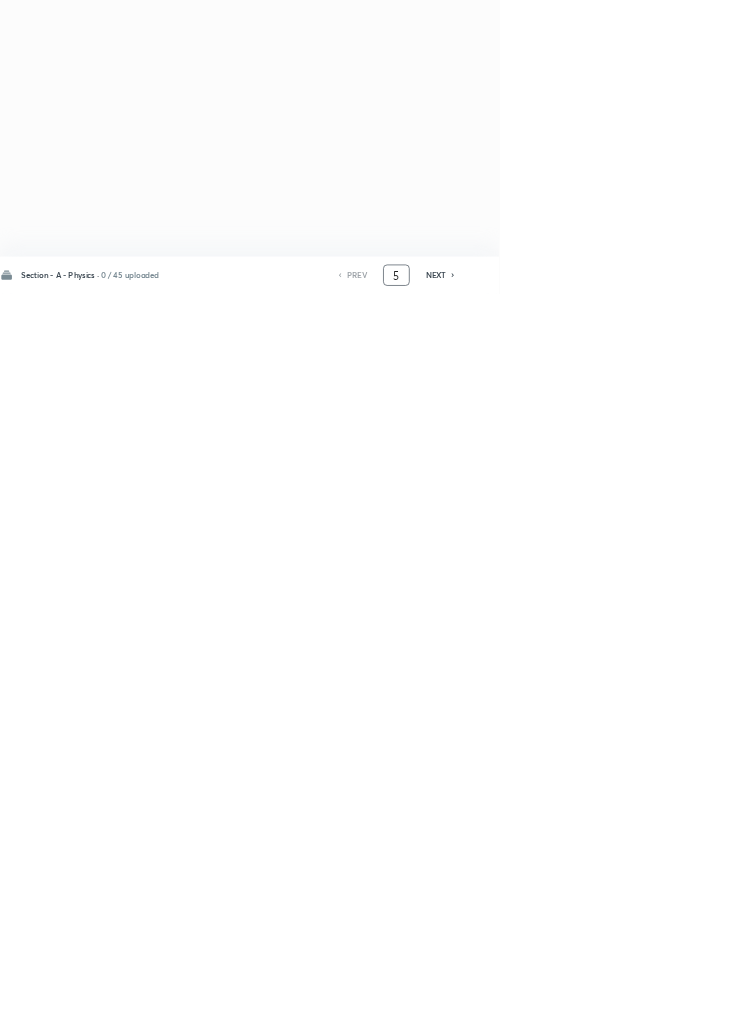 type on "5" 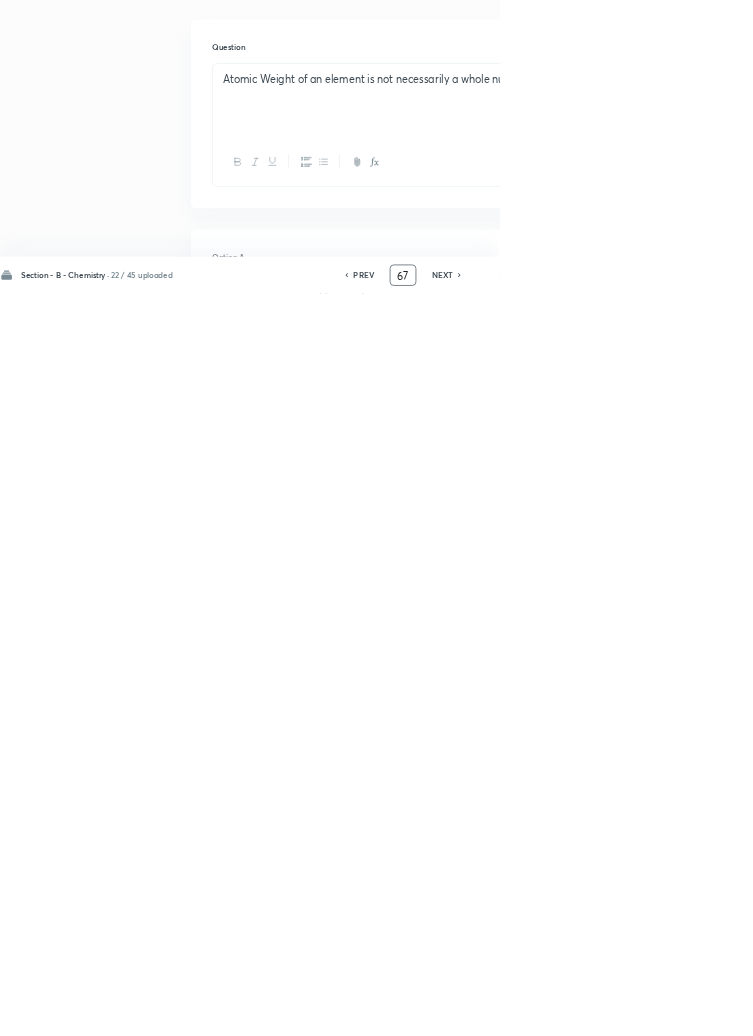 scroll, scrollTop: 0, scrollLeft: 0, axis: both 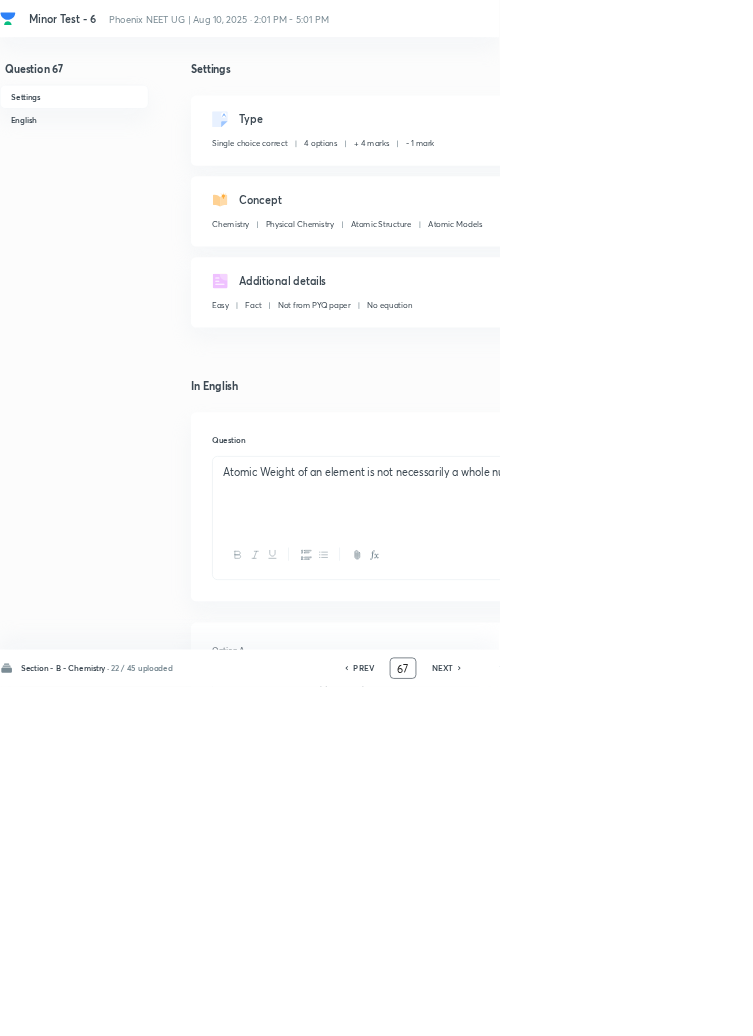 click on "NEXT" at bounding box center [667, 1008] 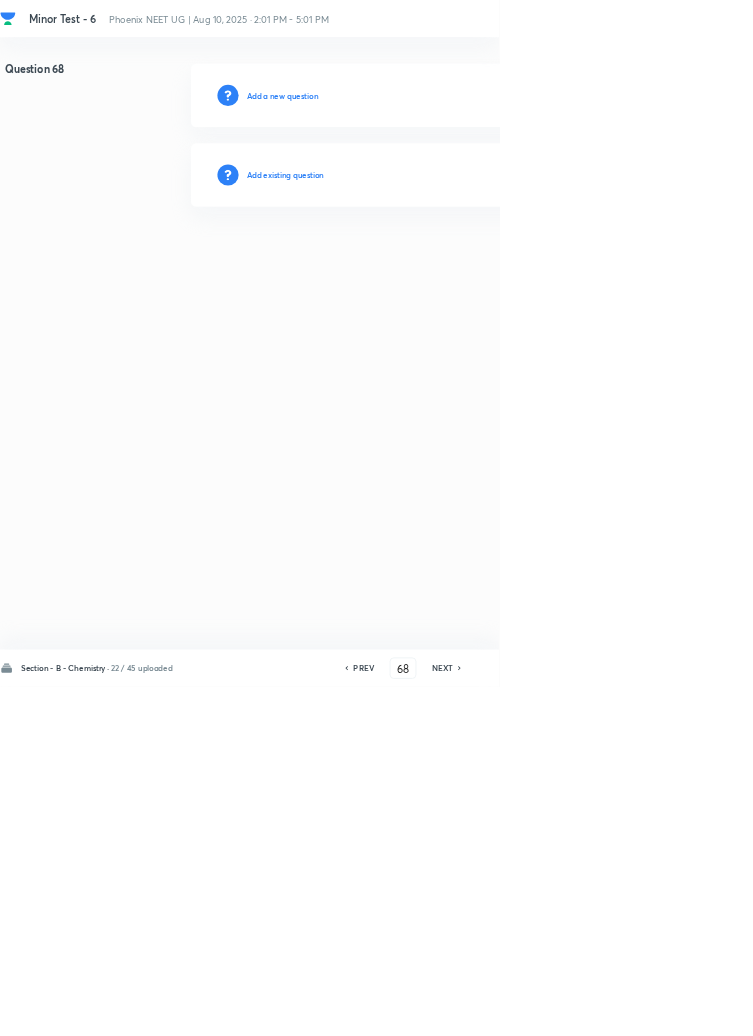 click on "PREV" at bounding box center (548, 1008) 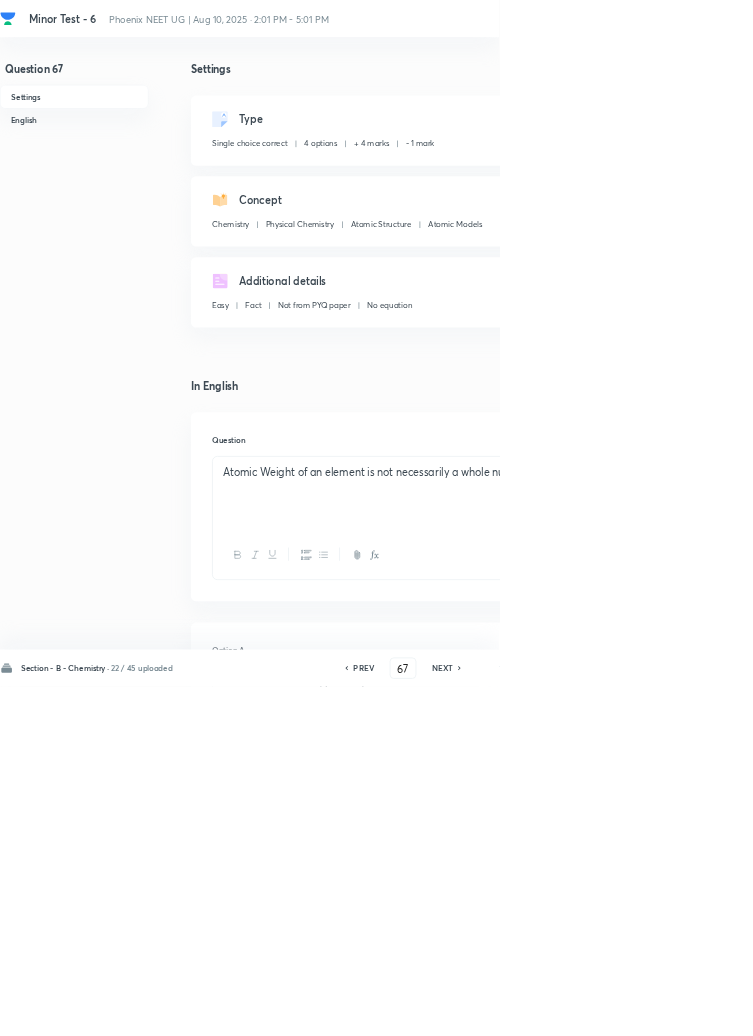 click 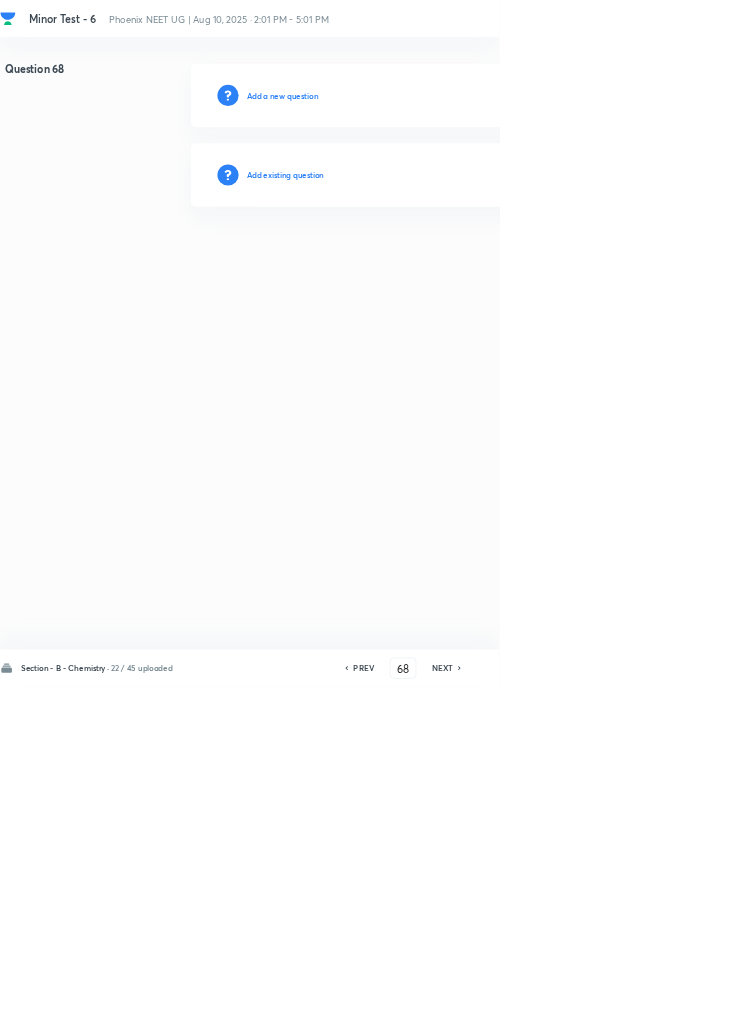 click on "PREV" at bounding box center [548, 1008] 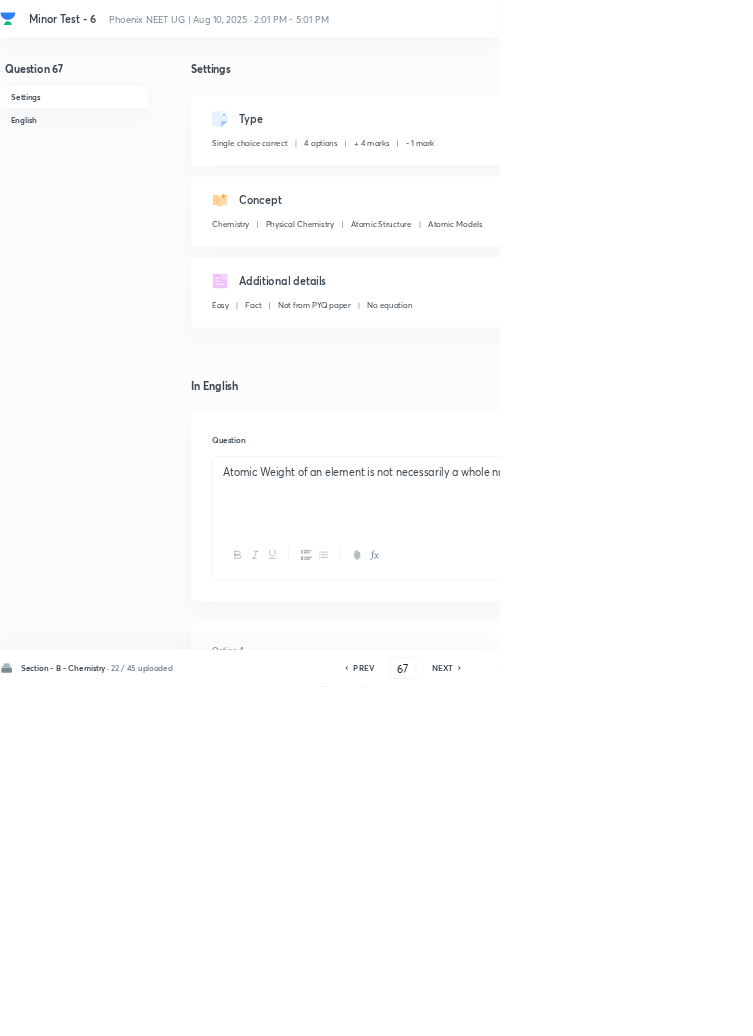 click on "Type Single choice correct 4 options + 4 marks - 1 mark Edit" at bounding box center [640, 197] 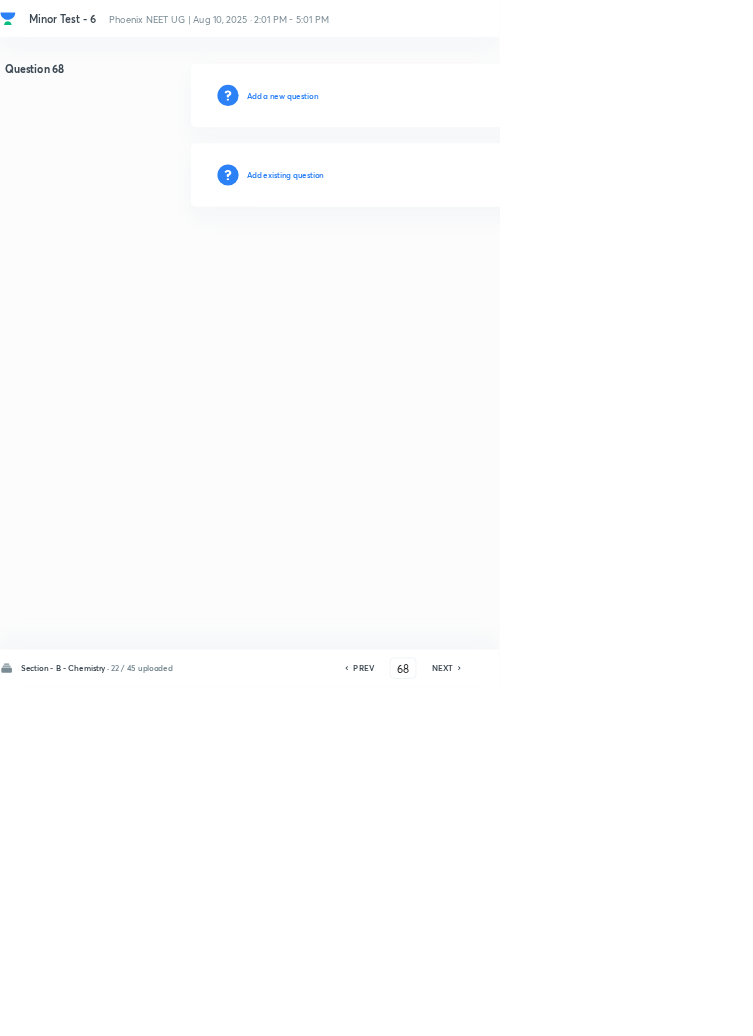 click on "Add existing question" at bounding box center [430, 264] 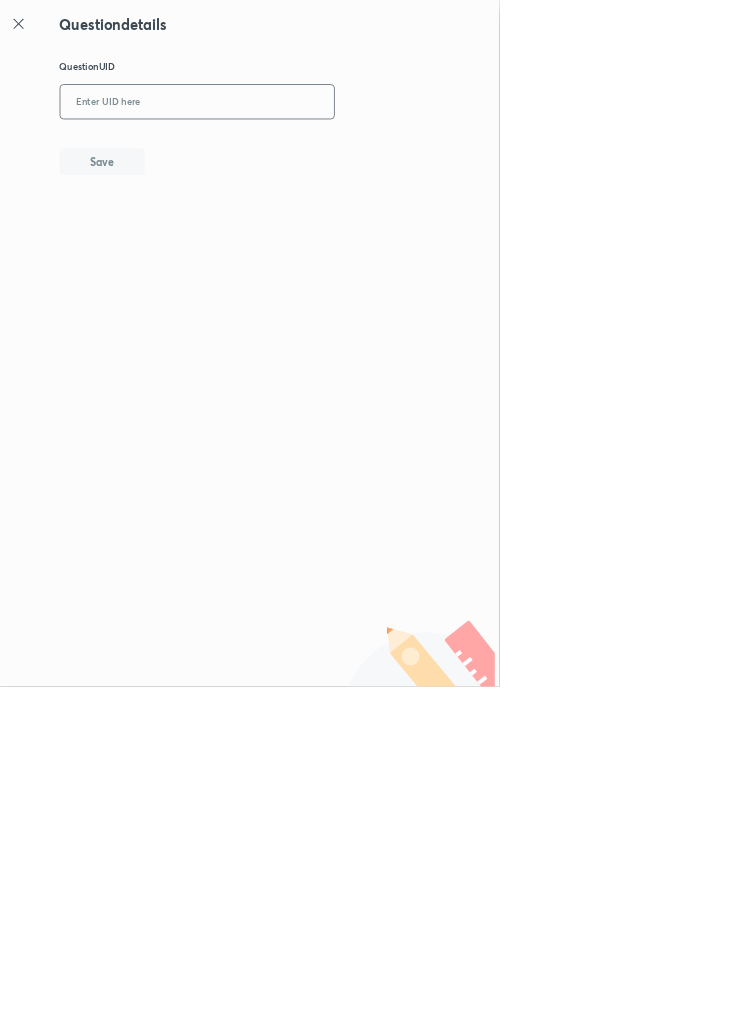 click at bounding box center [297, 154] 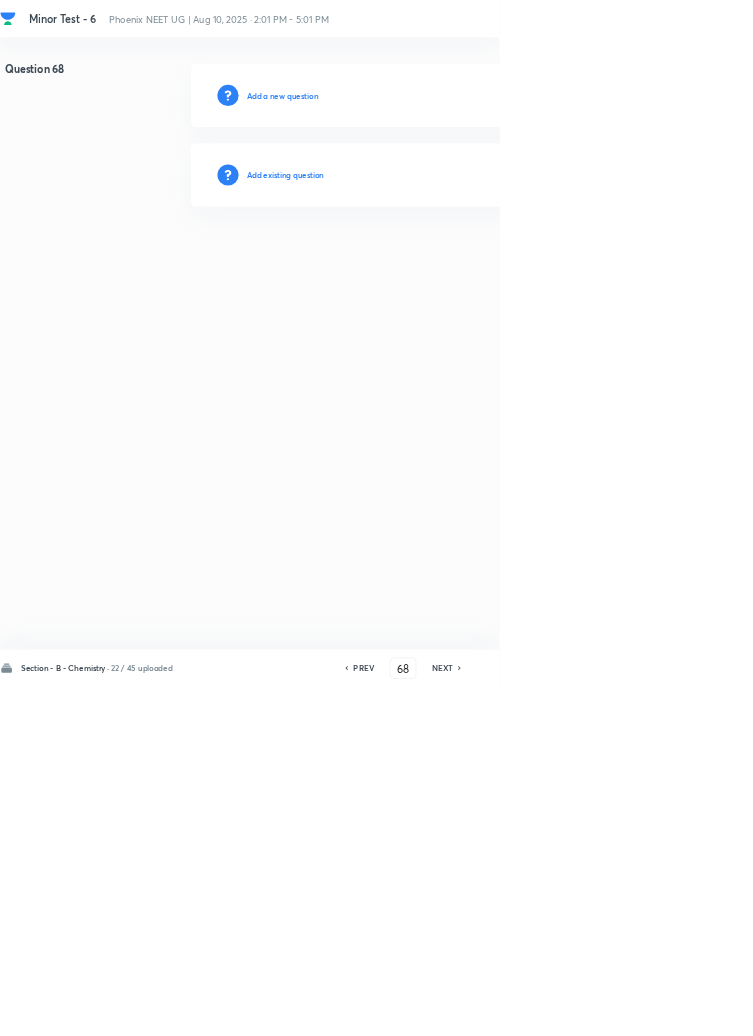 click on "Add existing question" at bounding box center [430, 264] 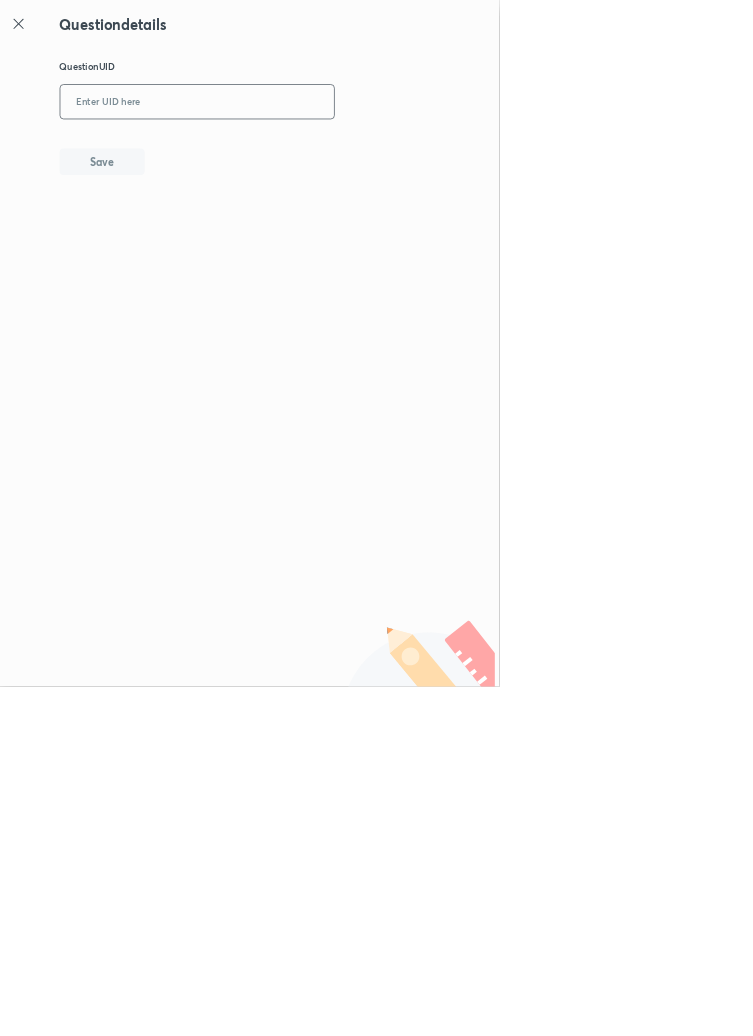click at bounding box center [297, 154] 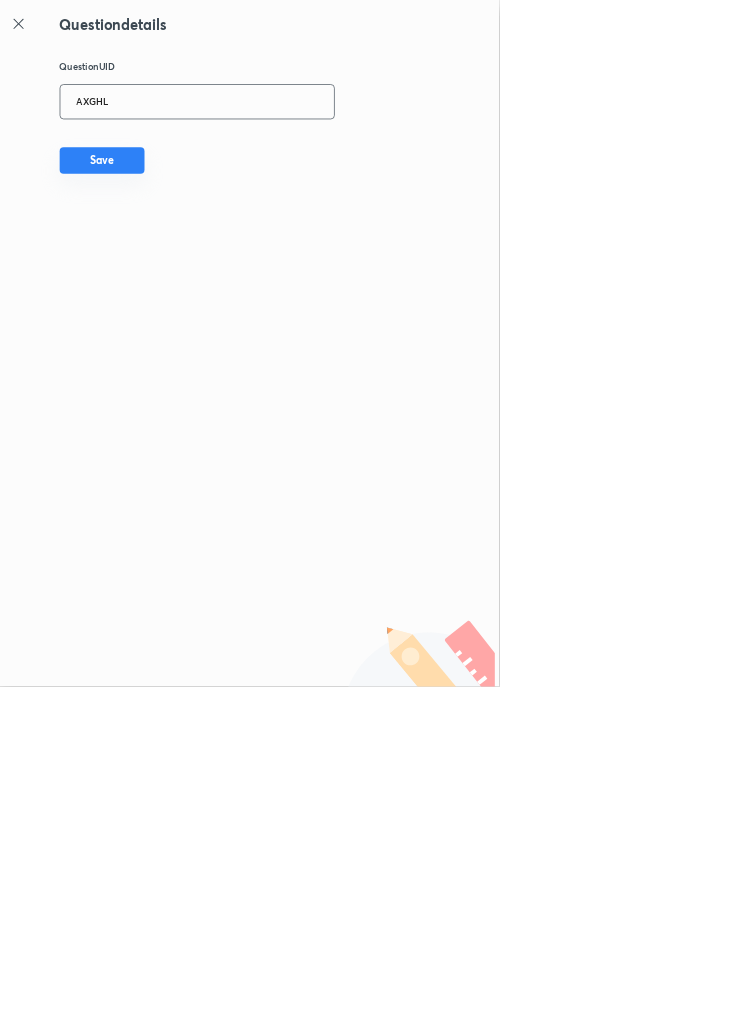 click on "Save" at bounding box center (154, 242) 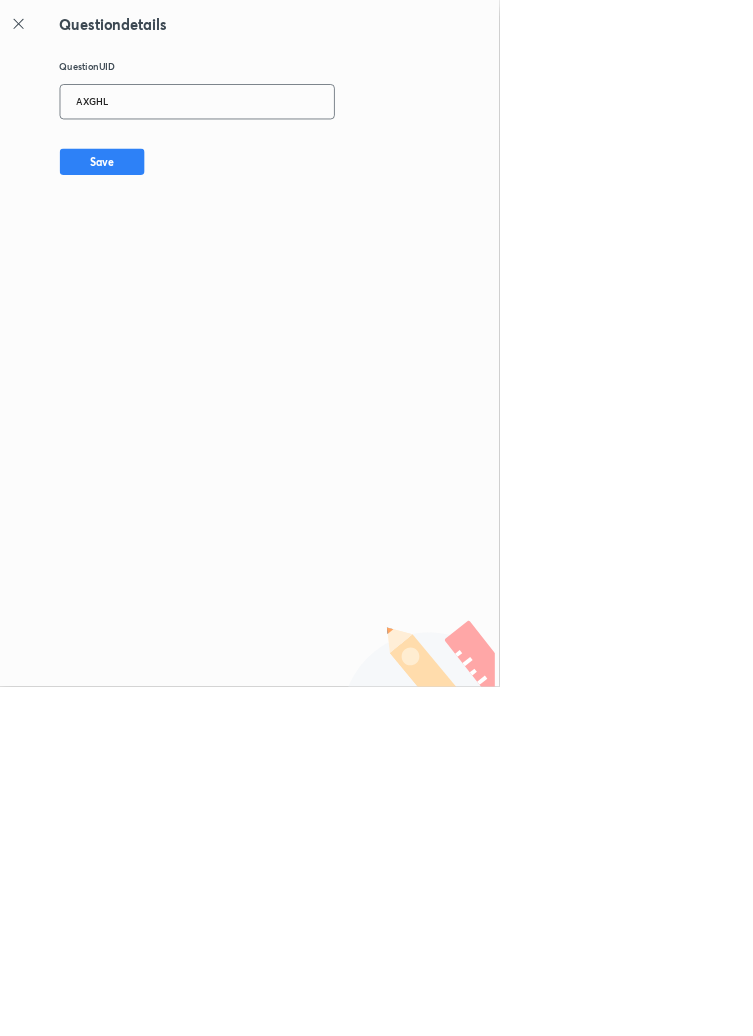 click on "AXGHL" at bounding box center [297, 154] 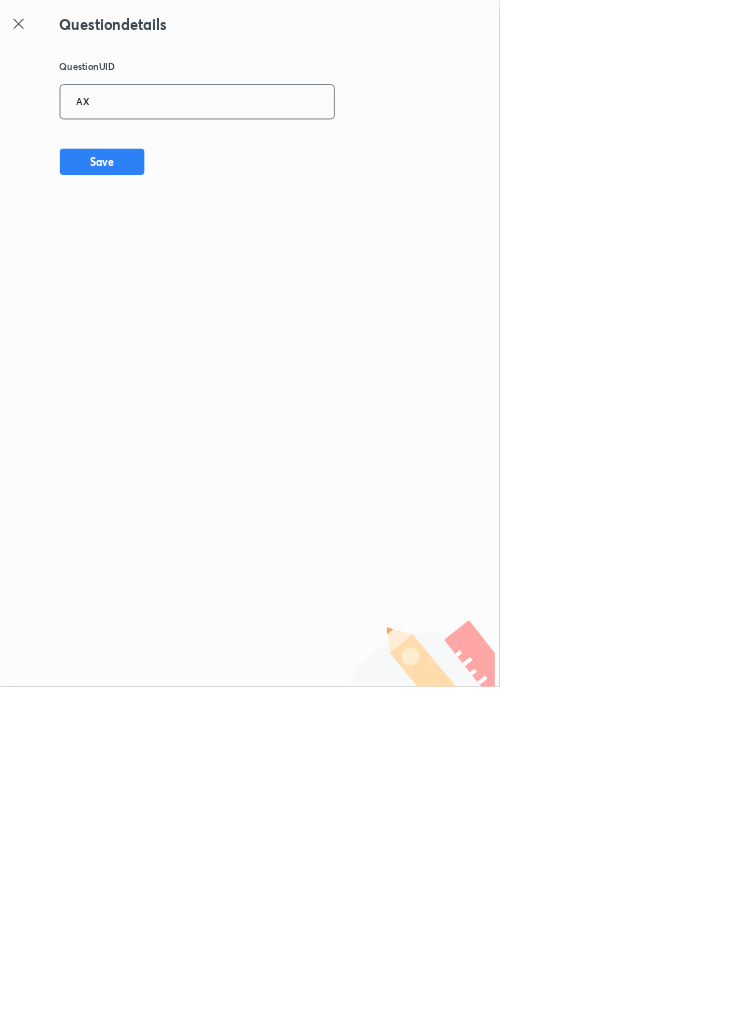 type on "A" 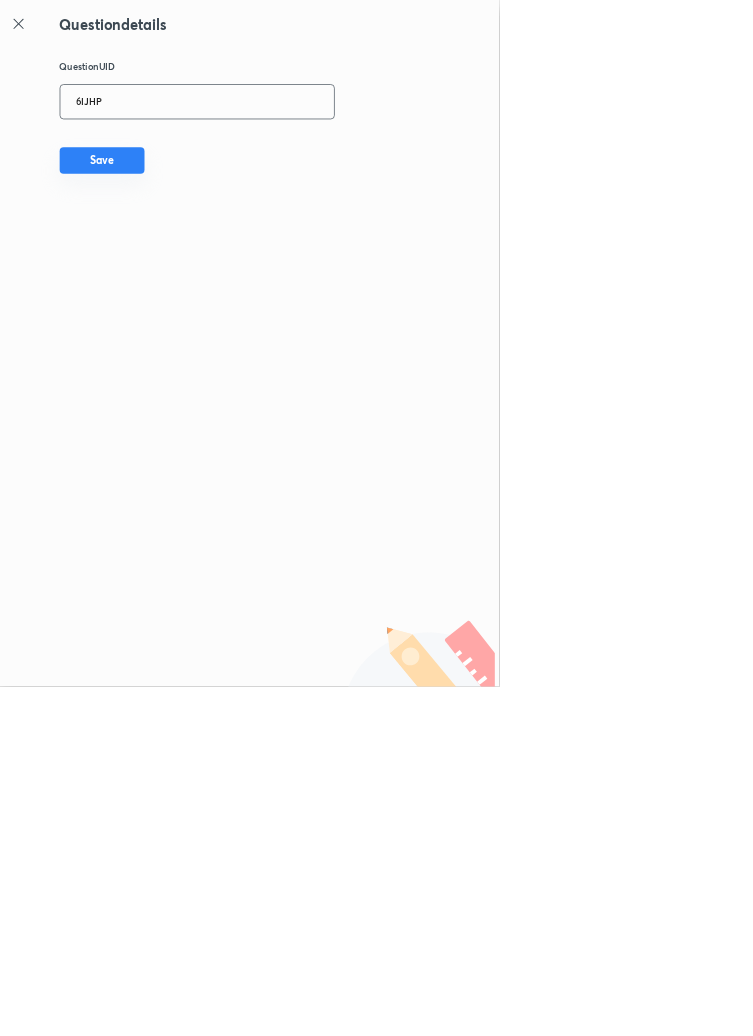 click on "Save" at bounding box center [154, 242] 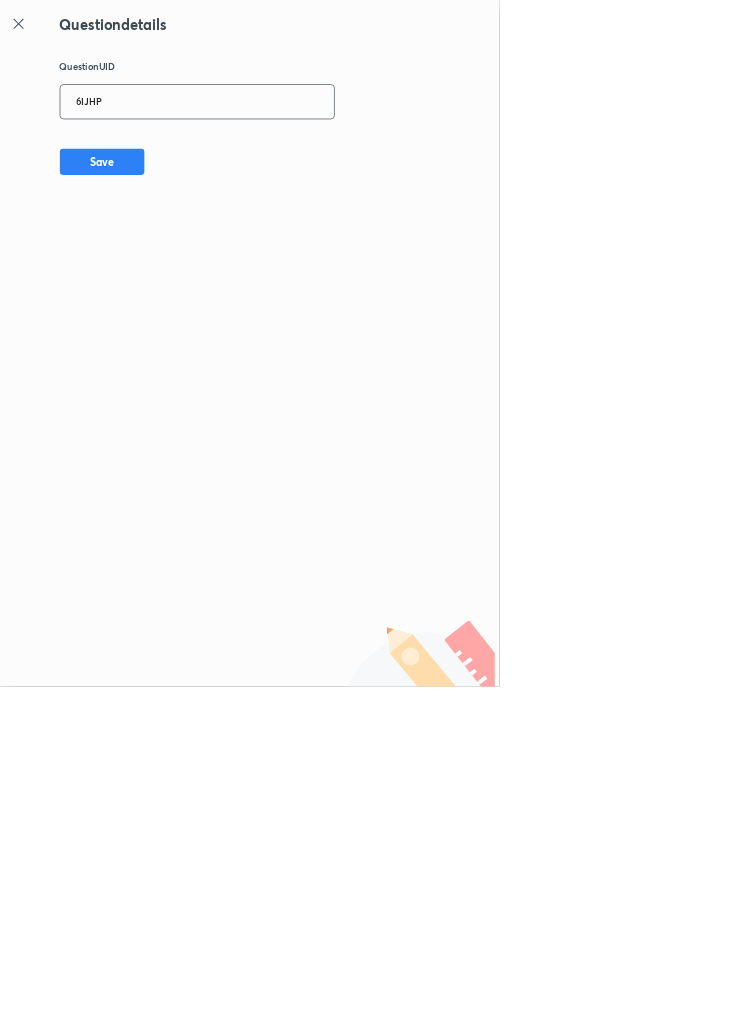 click on "6IJHP" at bounding box center [297, 154] 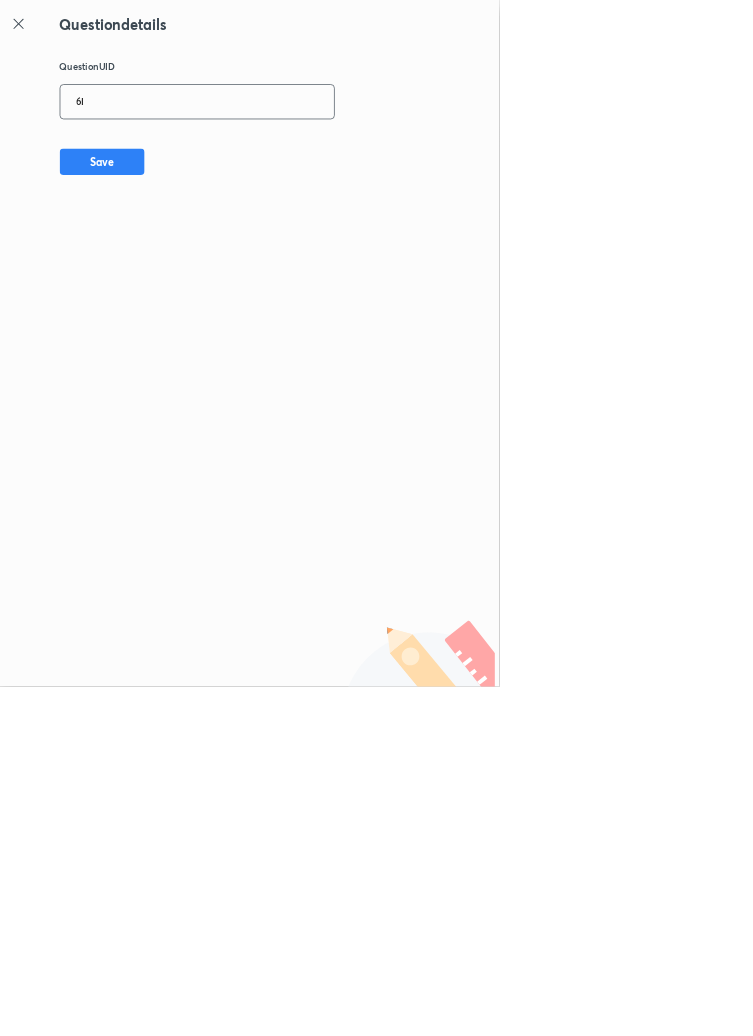 type on "6" 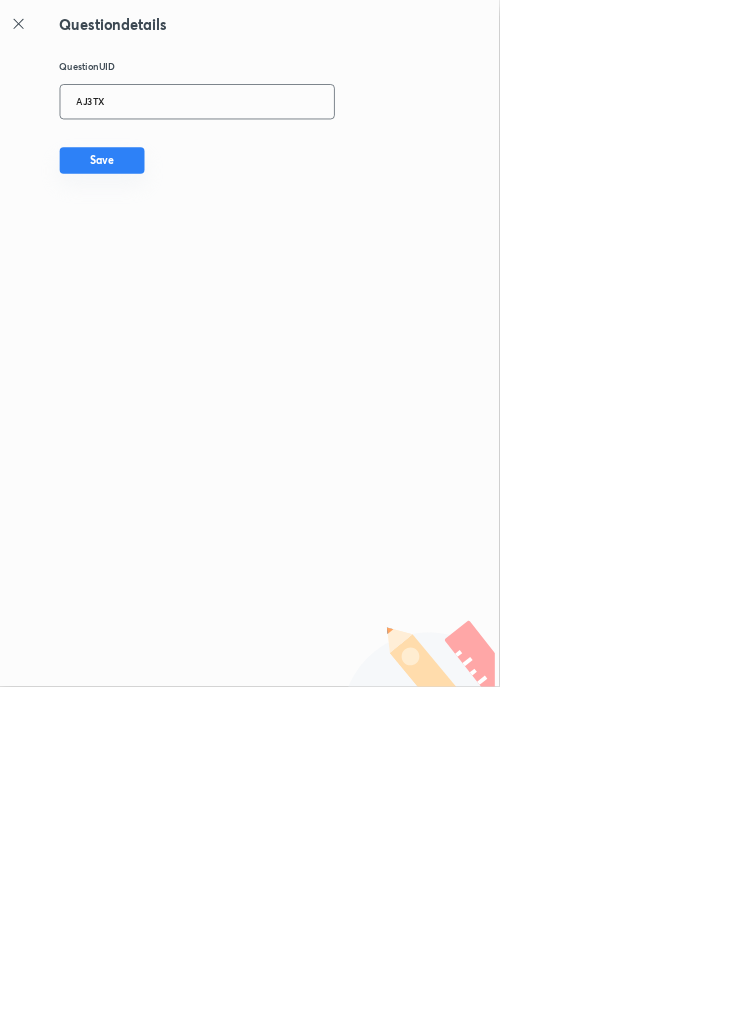 click on "Save" at bounding box center [154, 242] 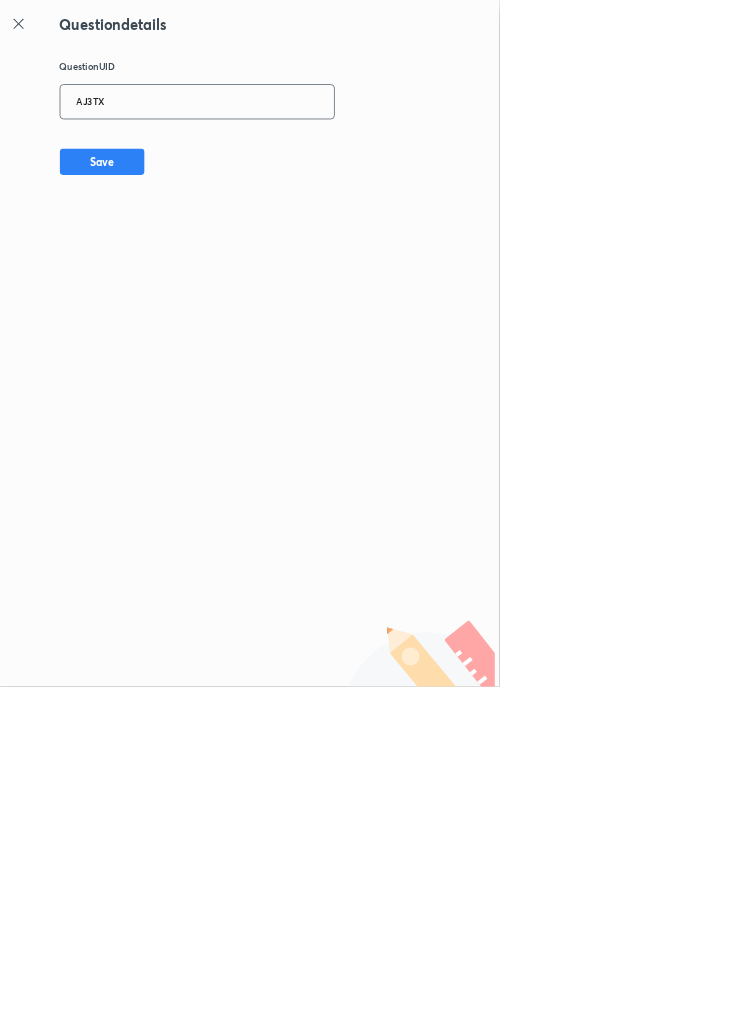 click on "AJ3TX" at bounding box center [297, 154] 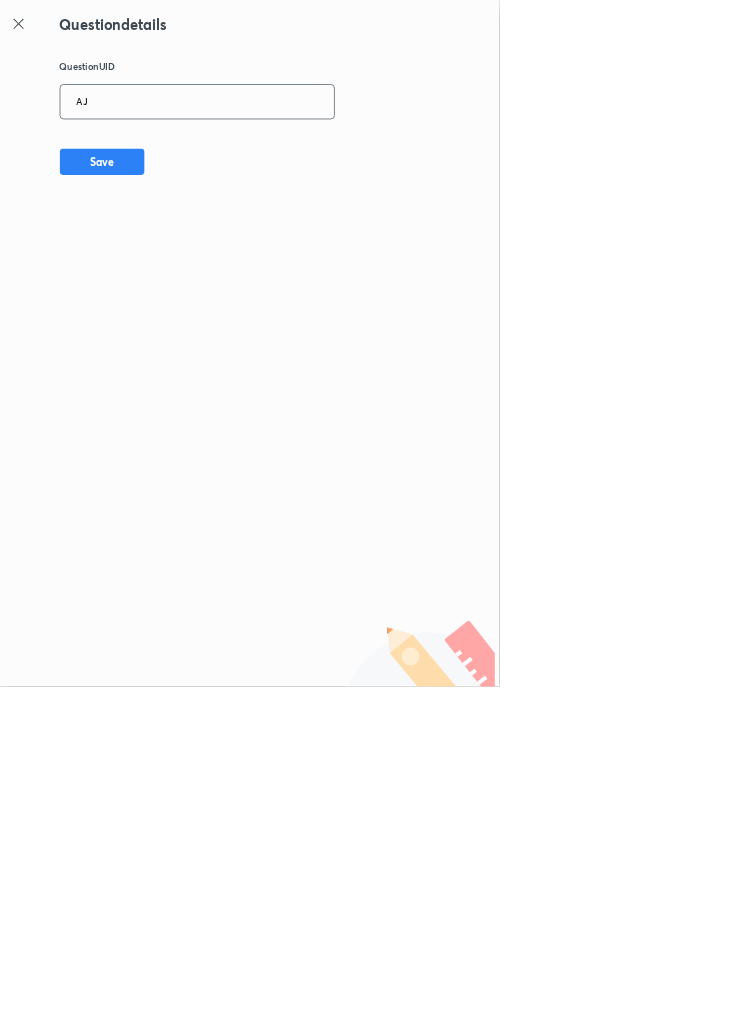 type on "A" 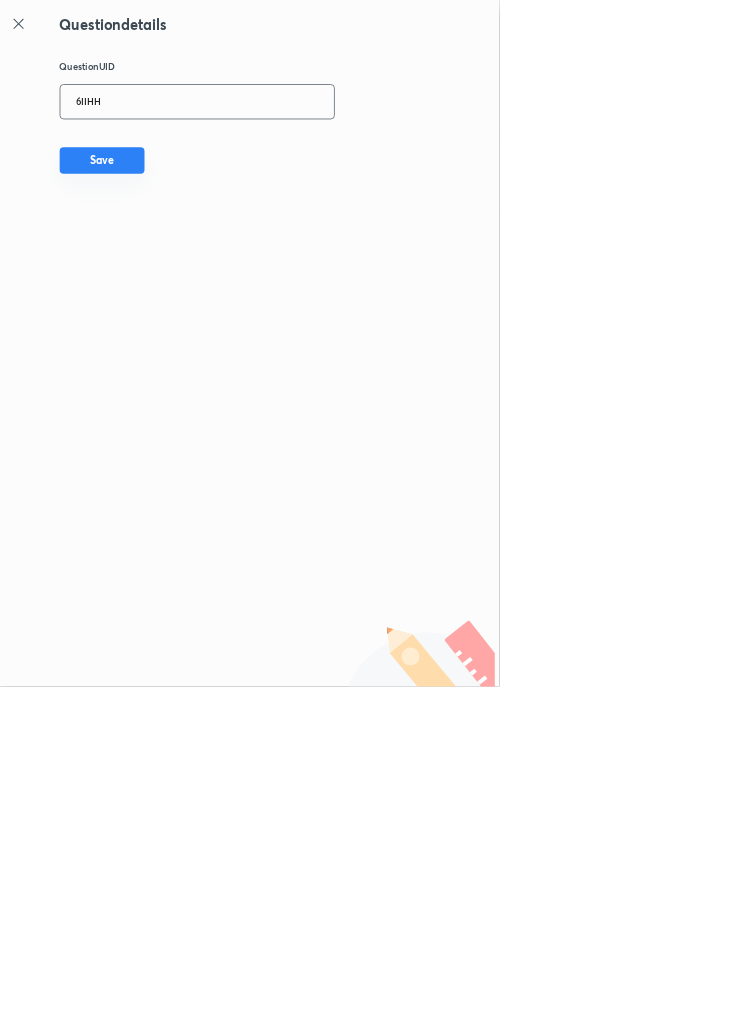 click on "Save" at bounding box center [154, 242] 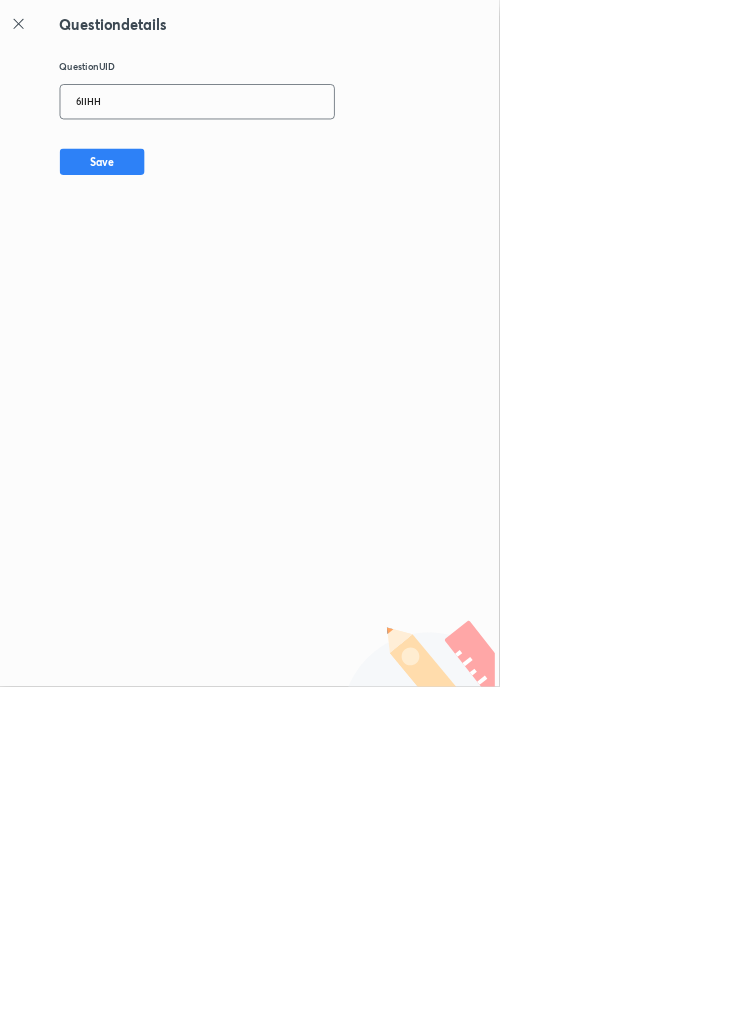 click on "6IIHH" at bounding box center (297, 154) 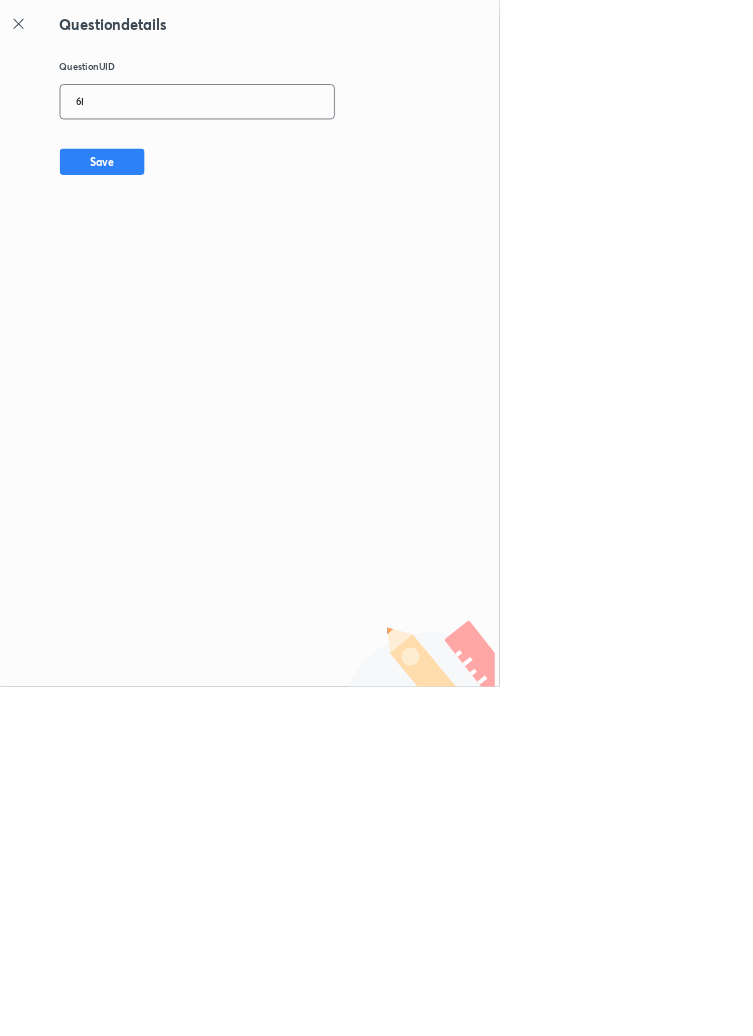 type on "6" 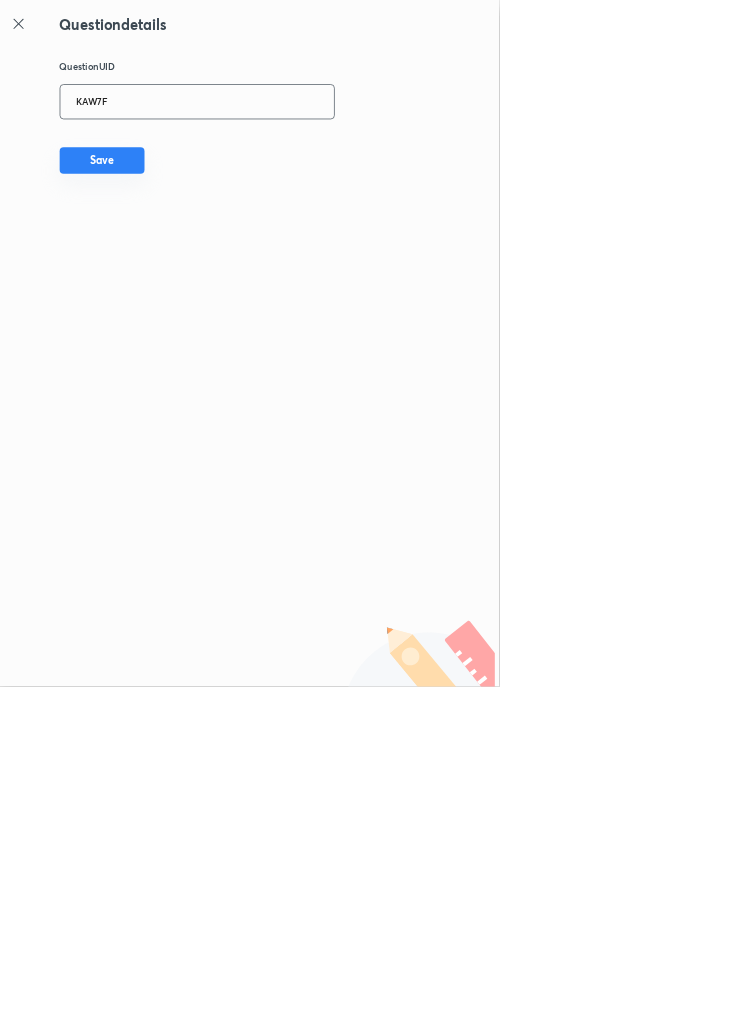 type on "KAW7F" 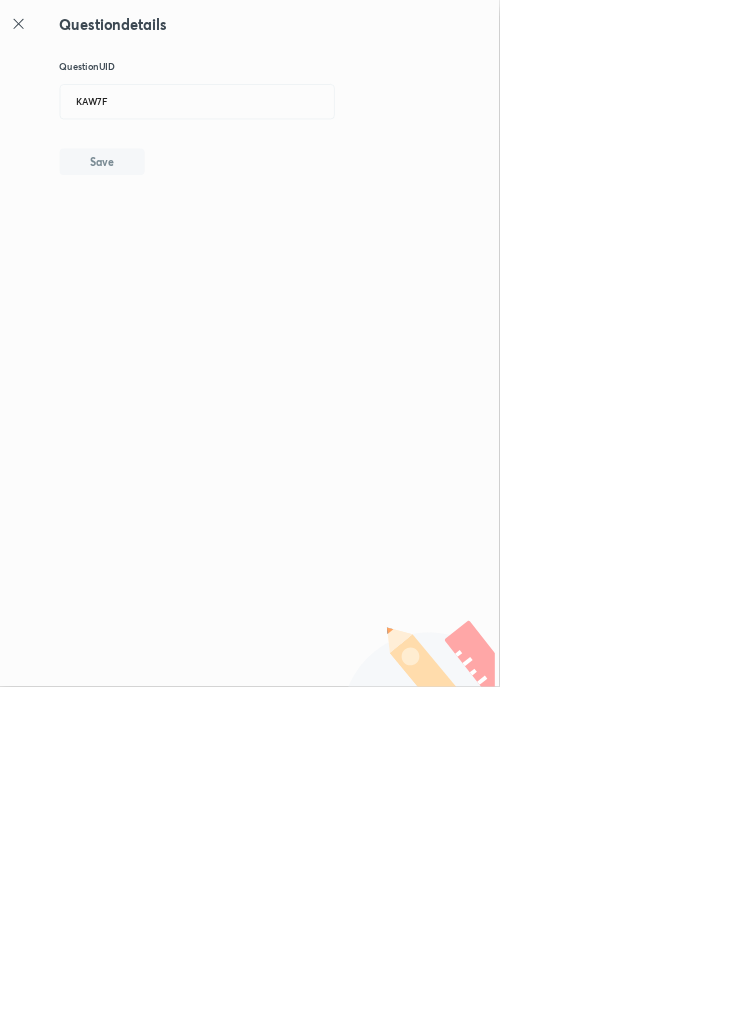 type 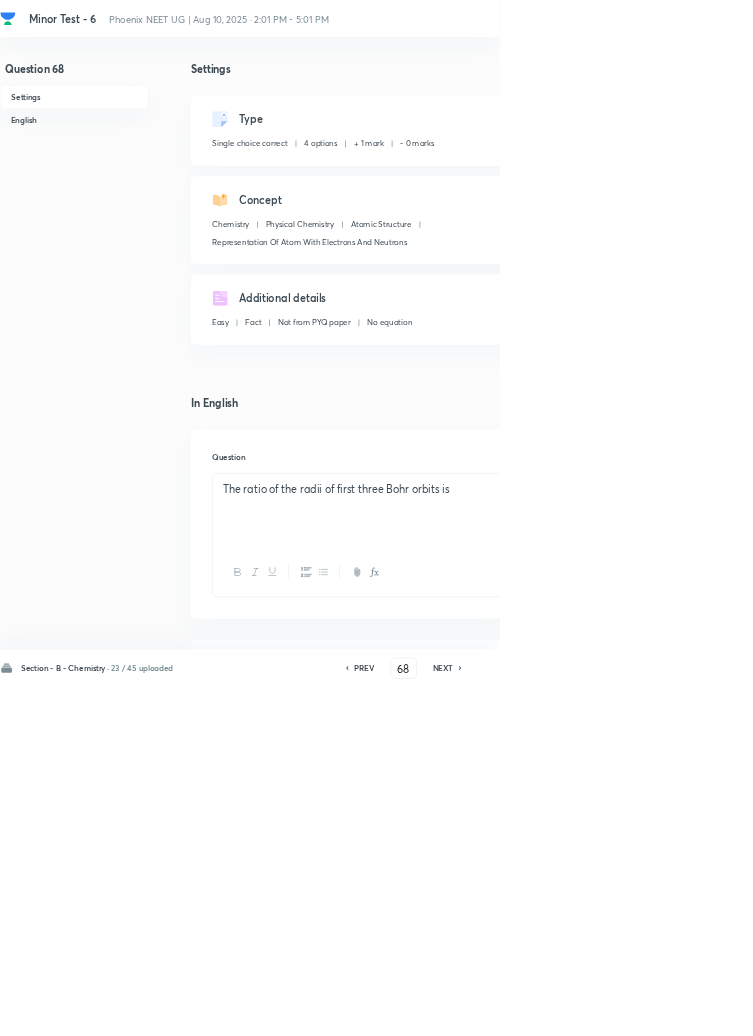 click on "Edit" at bounding box center (920, 182) 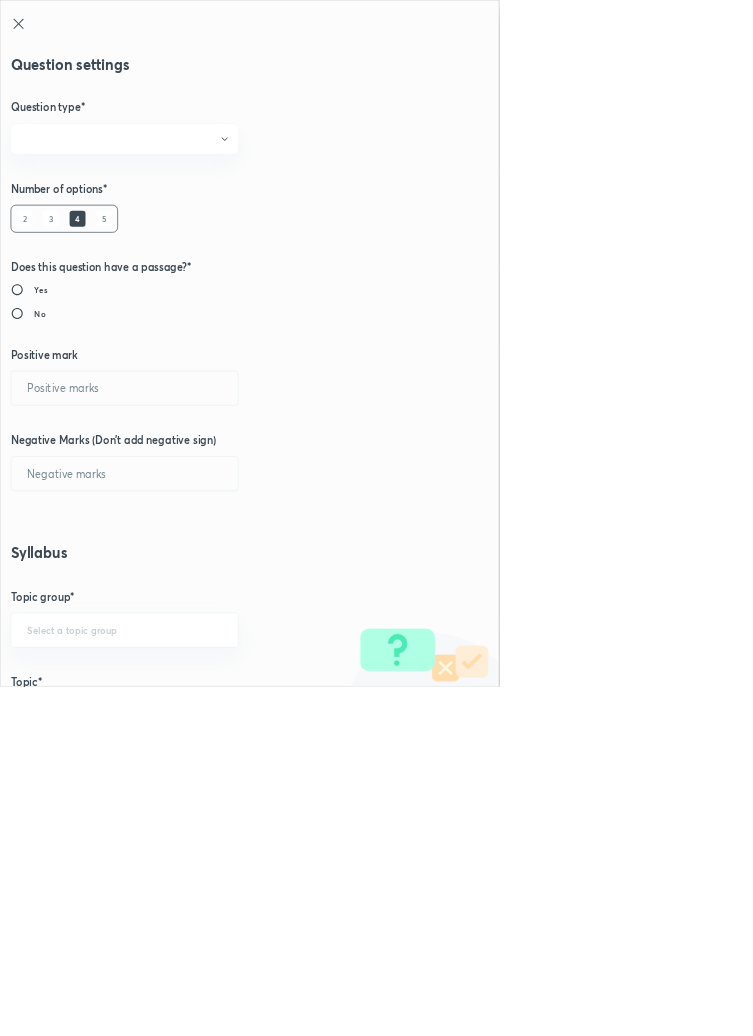 radio on "true" 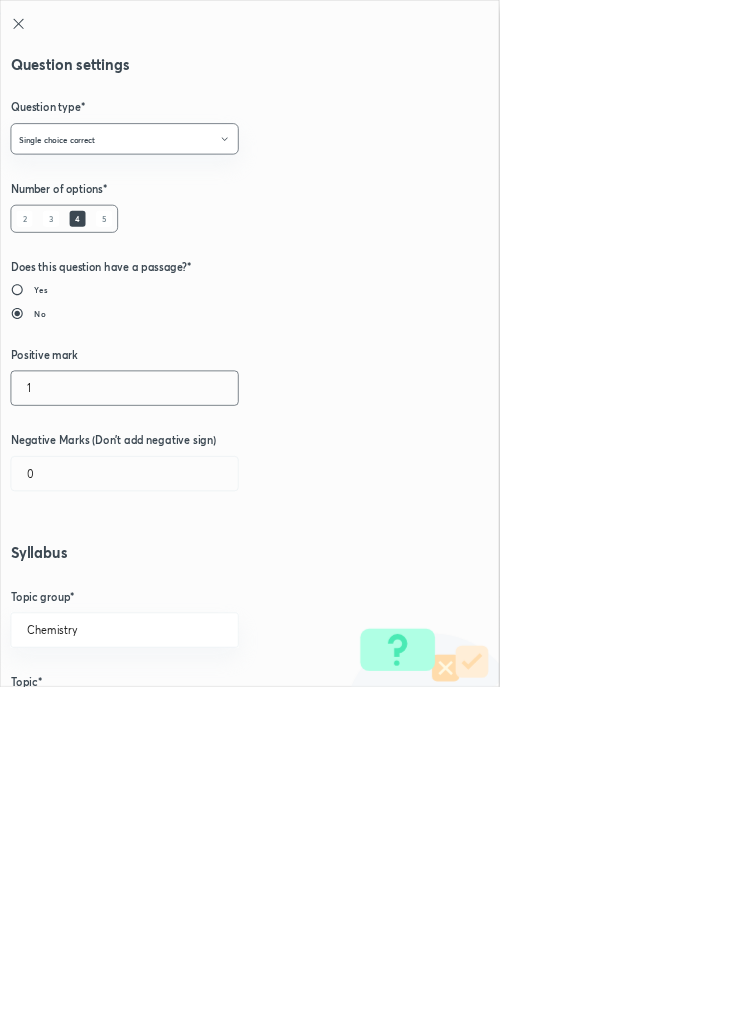 click on "1" at bounding box center (188, 585) 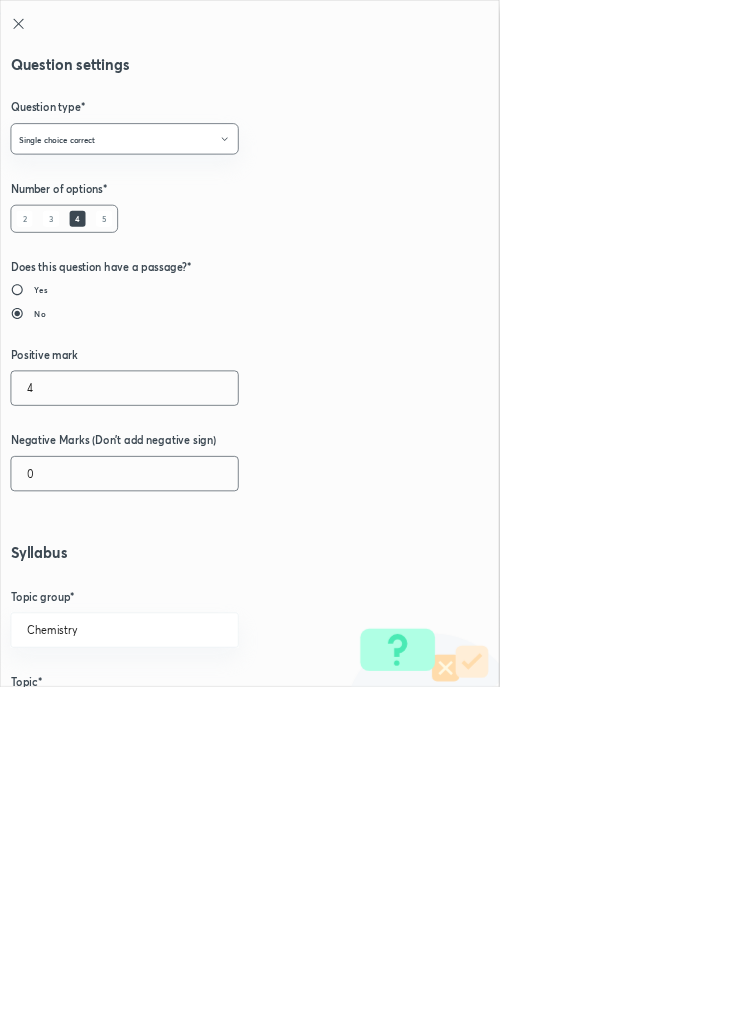 type on "4" 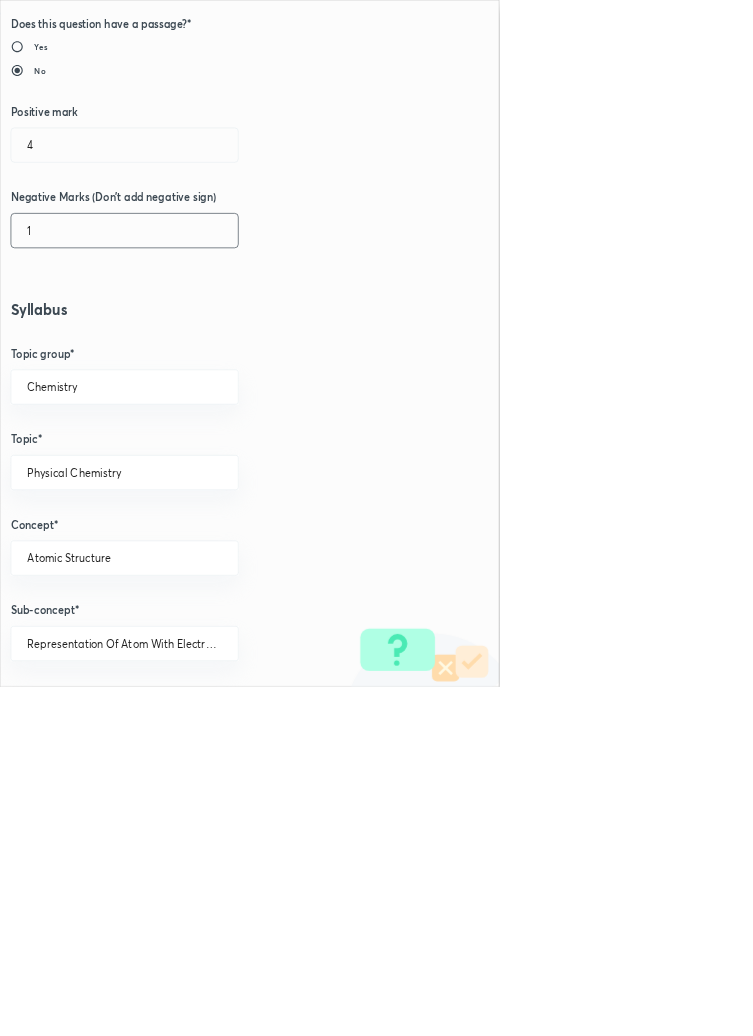scroll, scrollTop: 1125, scrollLeft: 0, axis: vertical 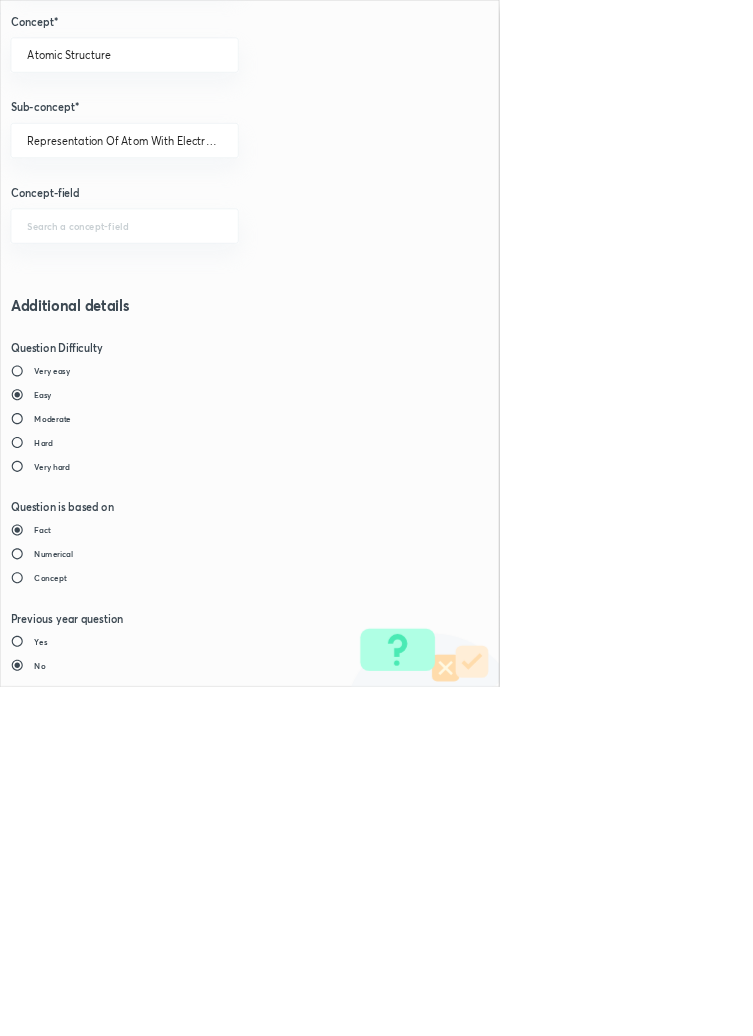 type on "1" 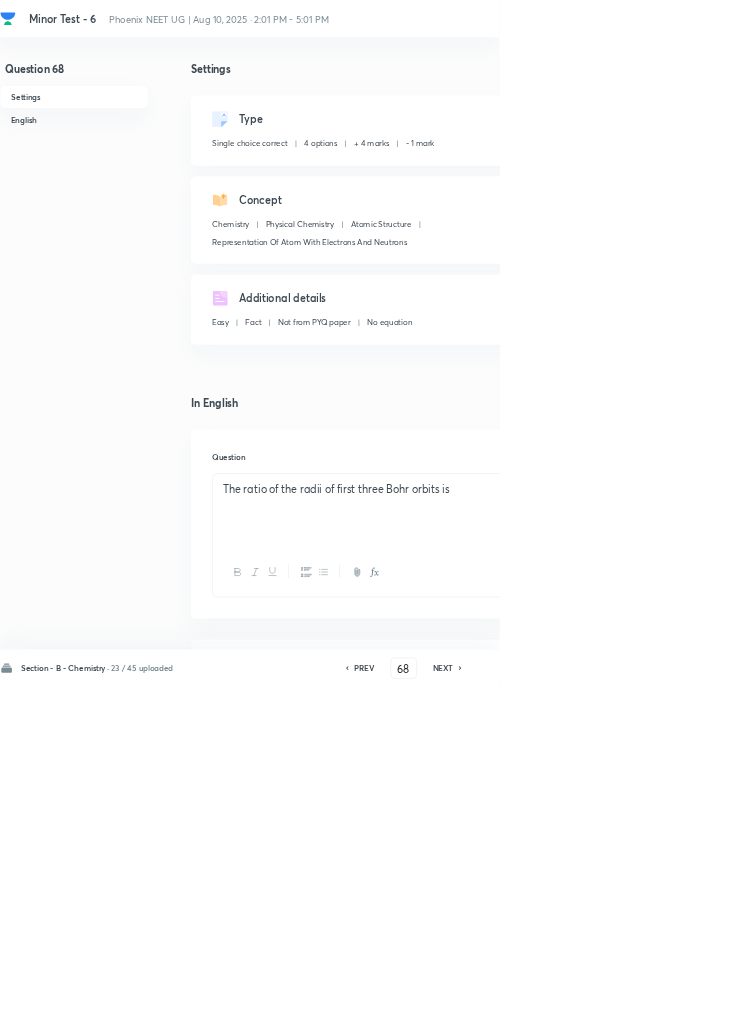 click on "Save" at bounding box center [1096, 1006] 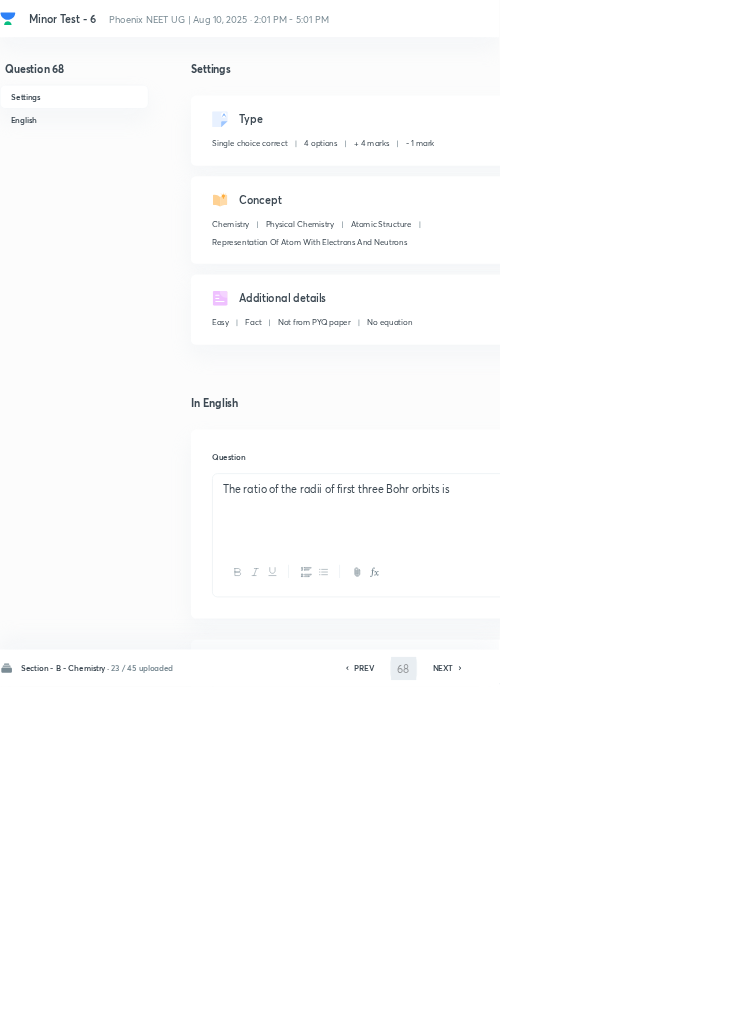 type on "69" 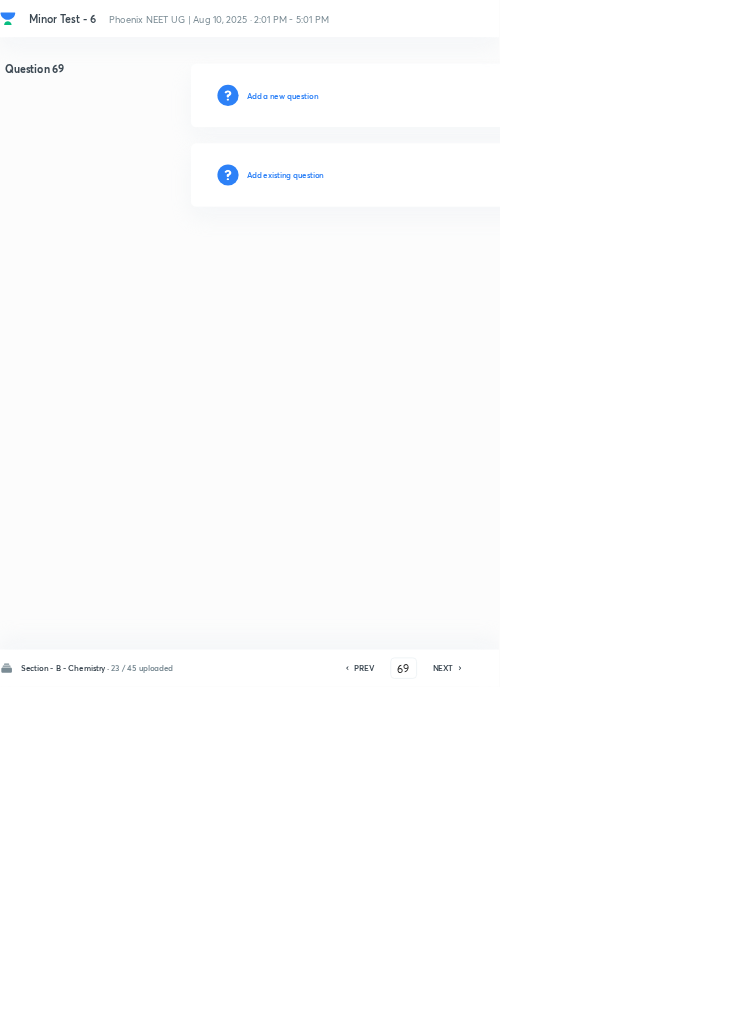 click on "Add existing question" at bounding box center [430, 264] 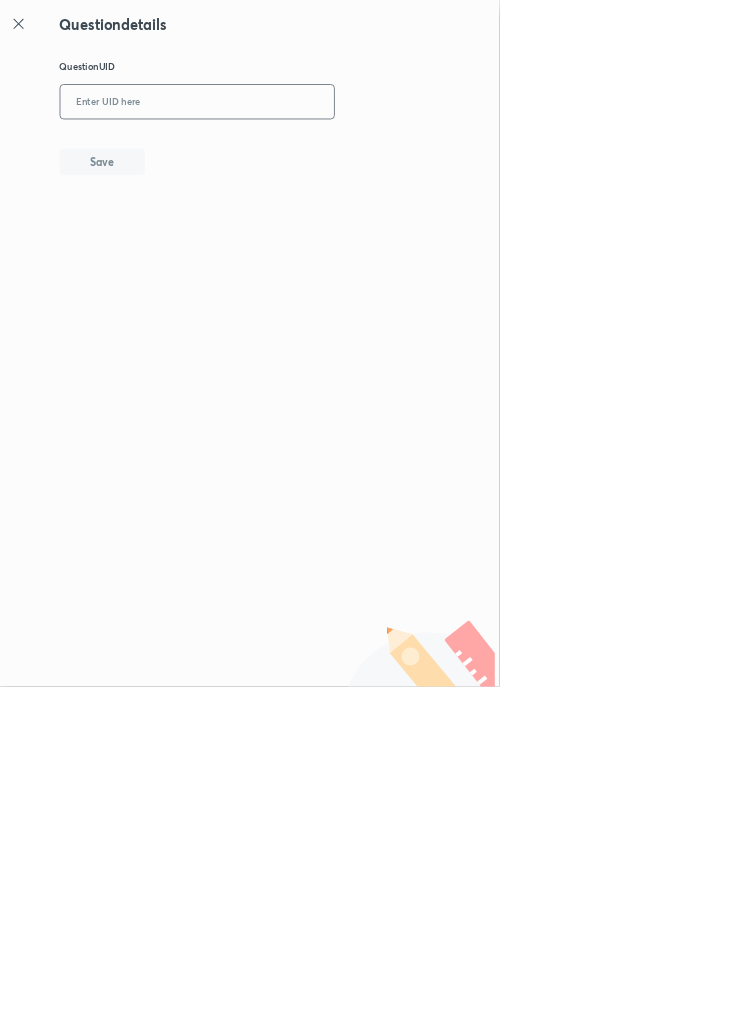 click at bounding box center [297, 154] 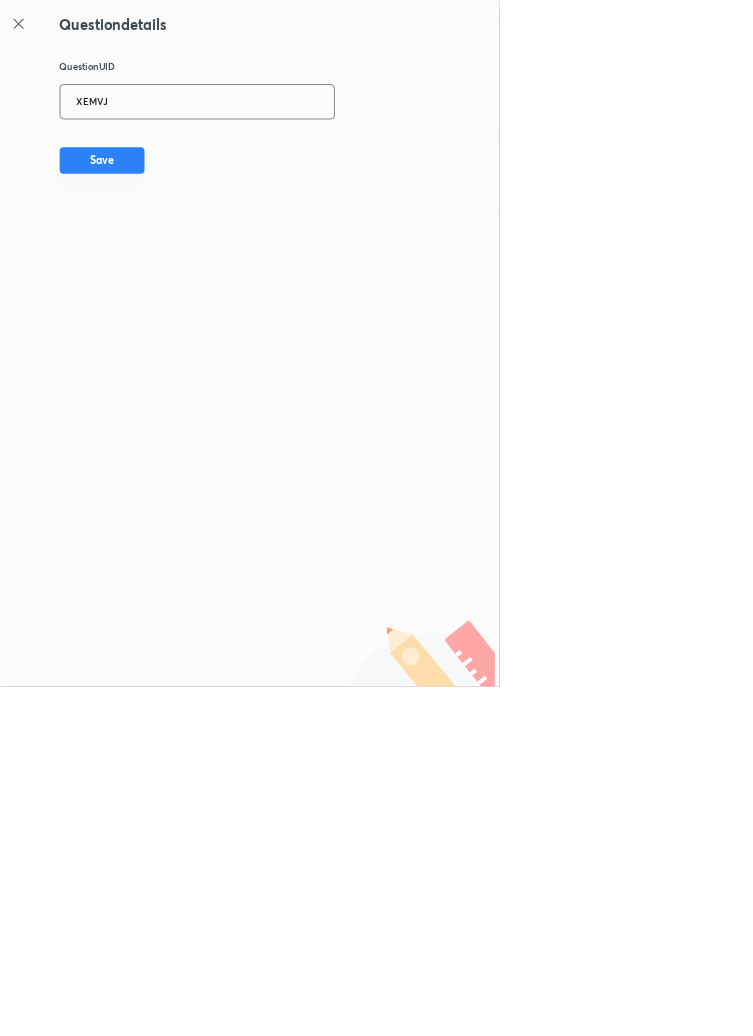 click on "Save" at bounding box center (154, 242) 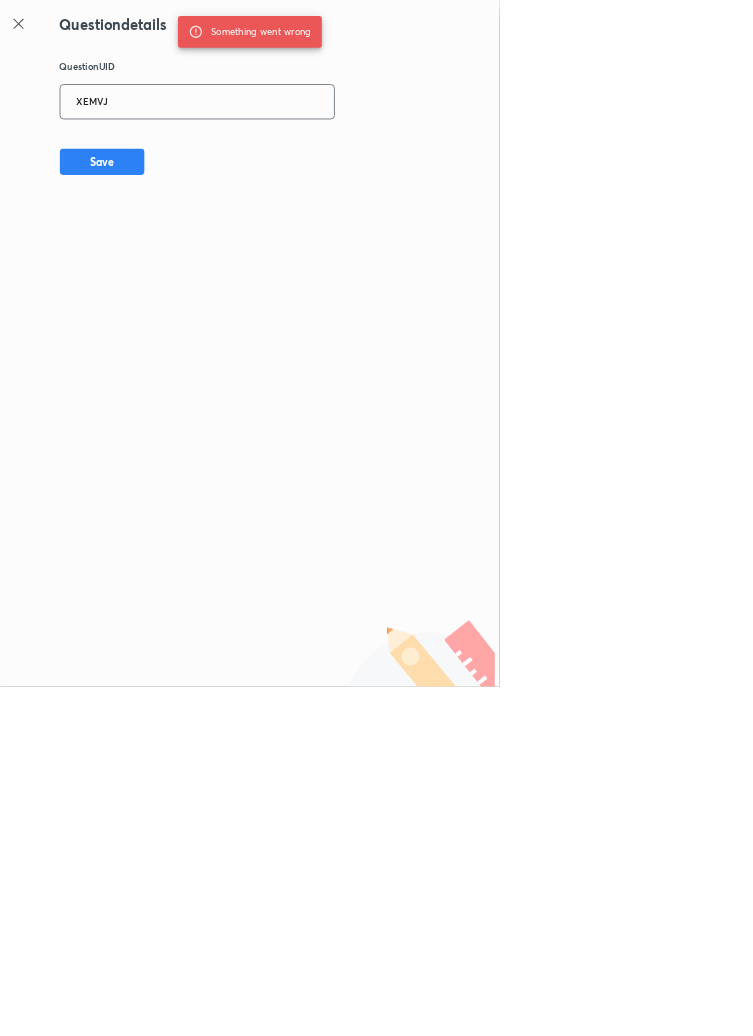 click on "XEMVJ" at bounding box center (297, 154) 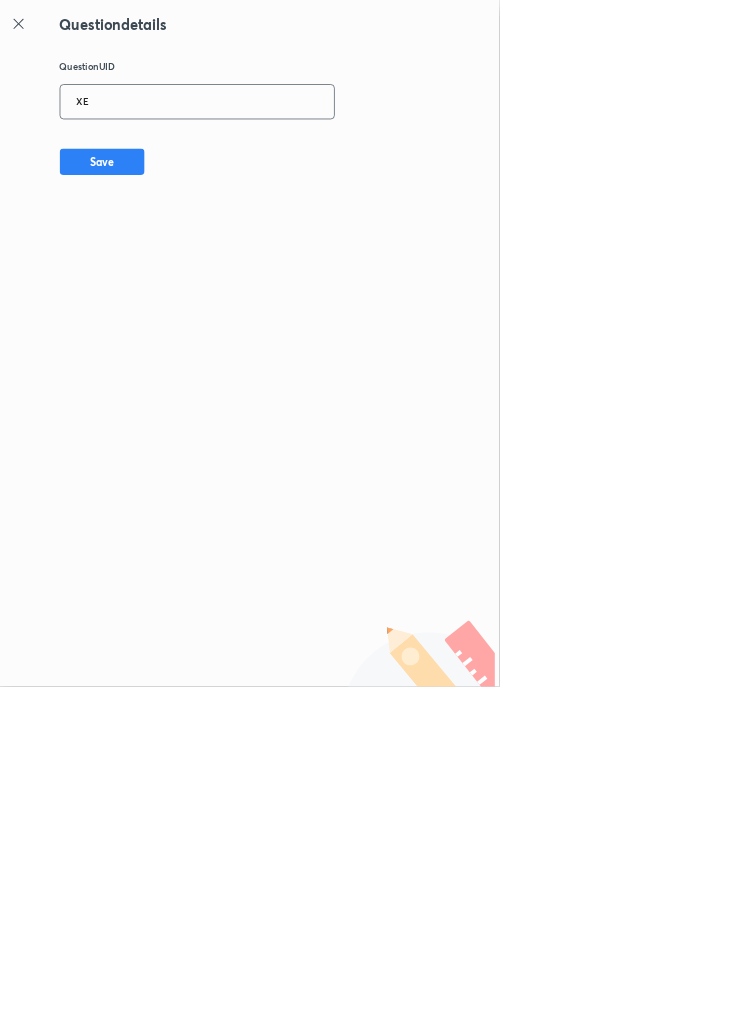 type on "X" 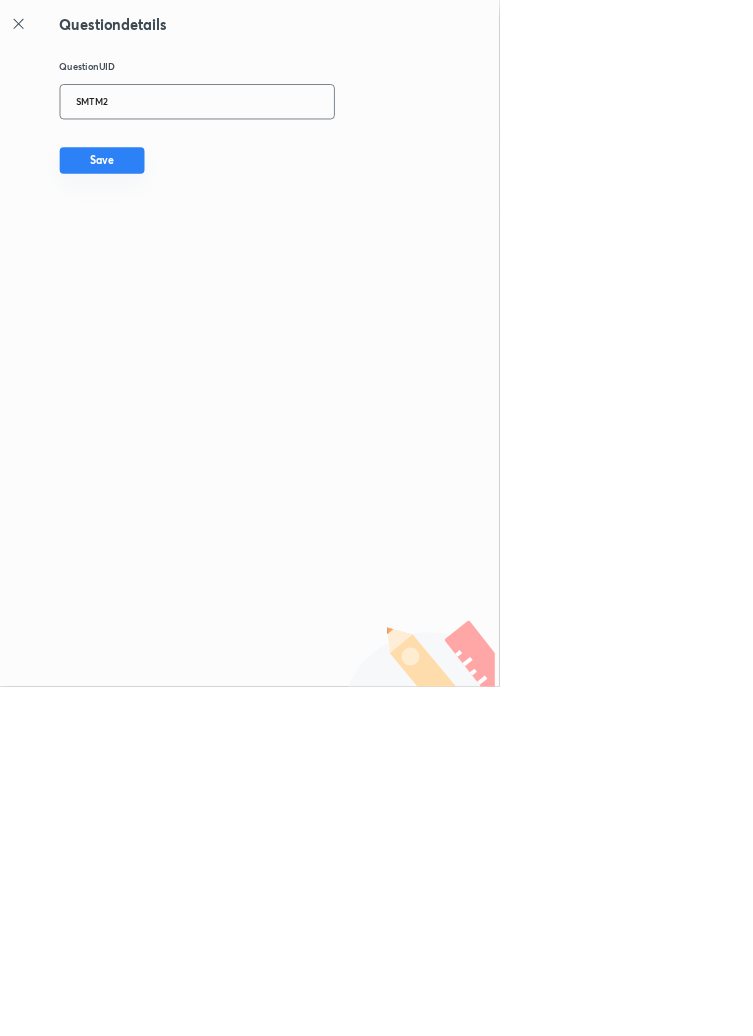 type on "SMTM2" 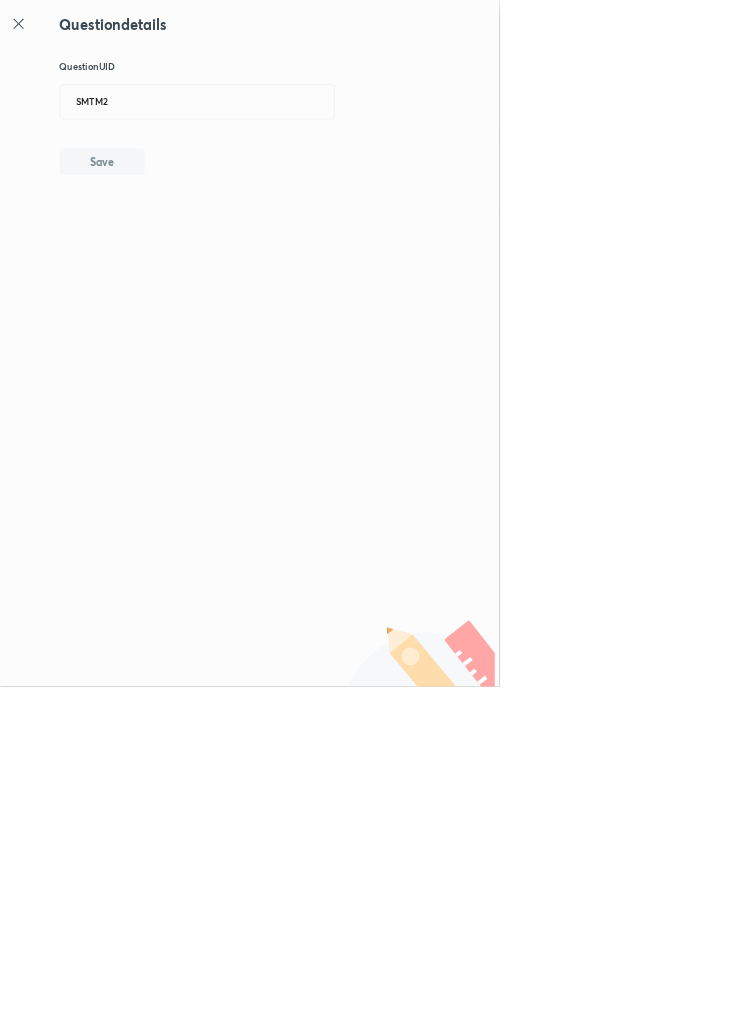 type 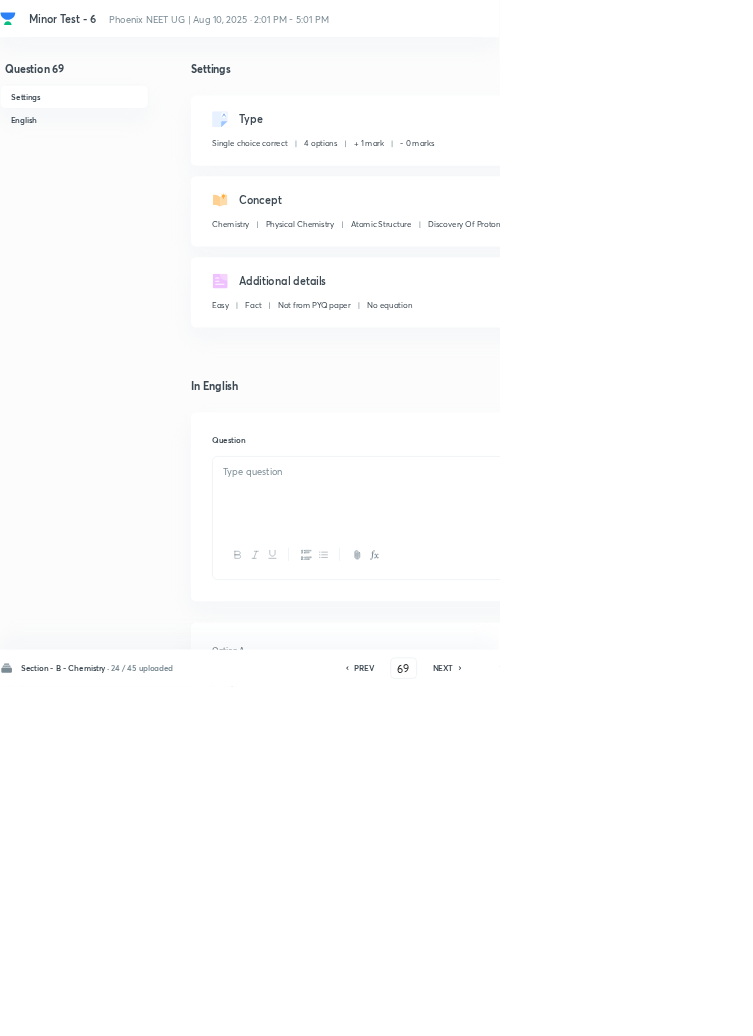 checkbox on "true" 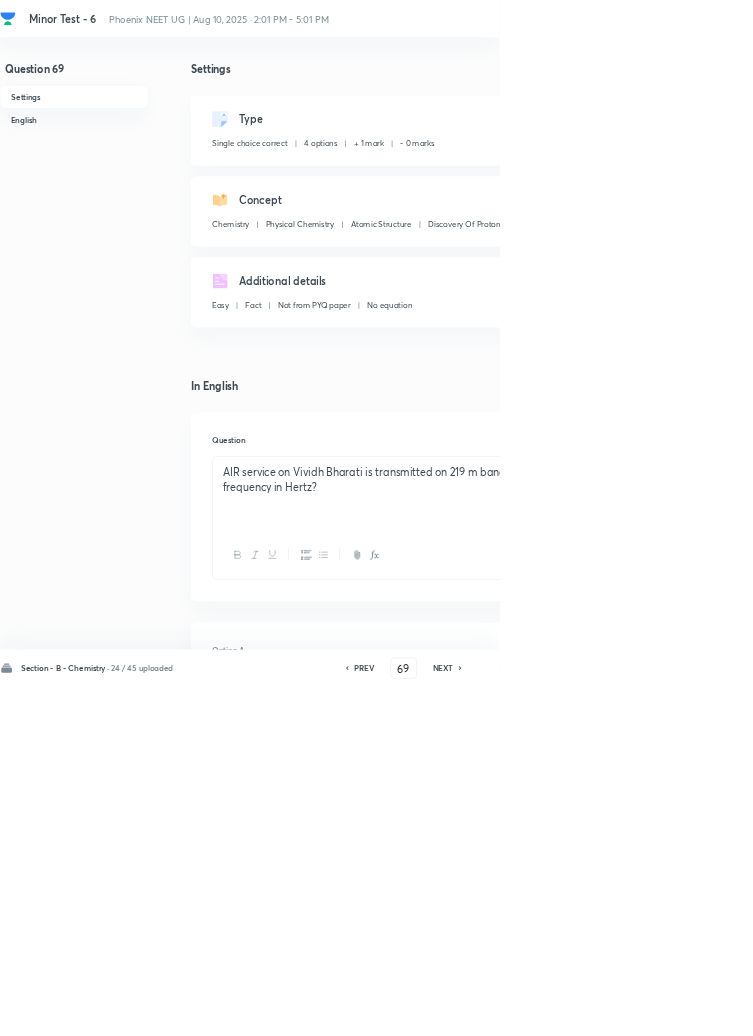 click on "Type Single choice correct 4 options + 1 mark - 0 marks Edit" at bounding box center (640, 197) 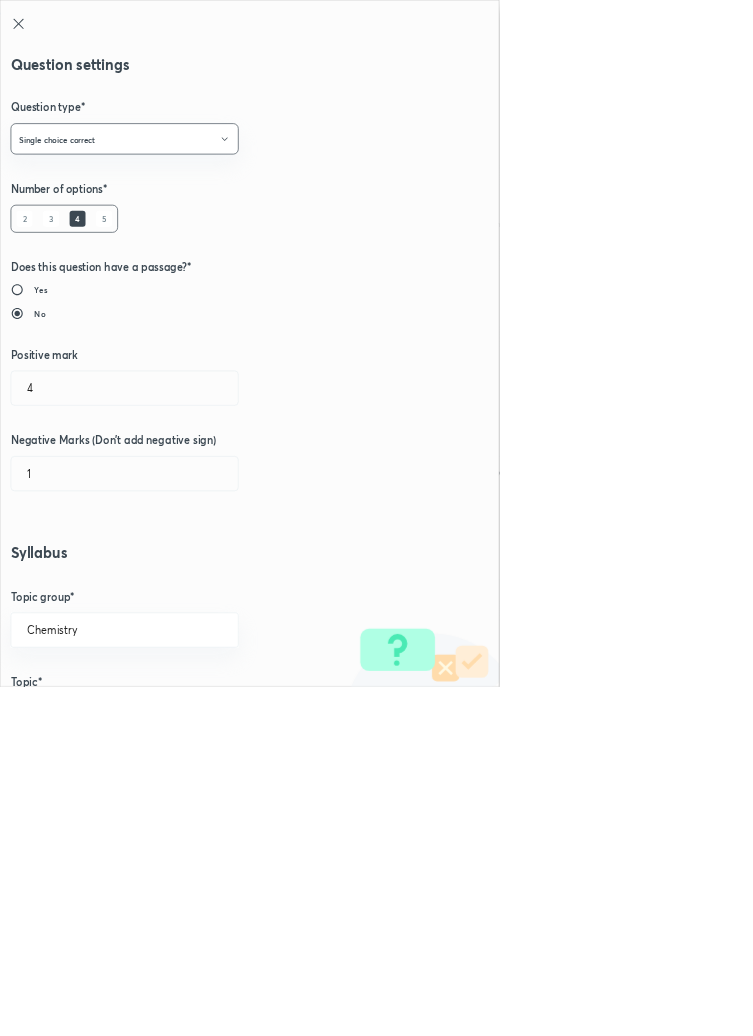 type on "1" 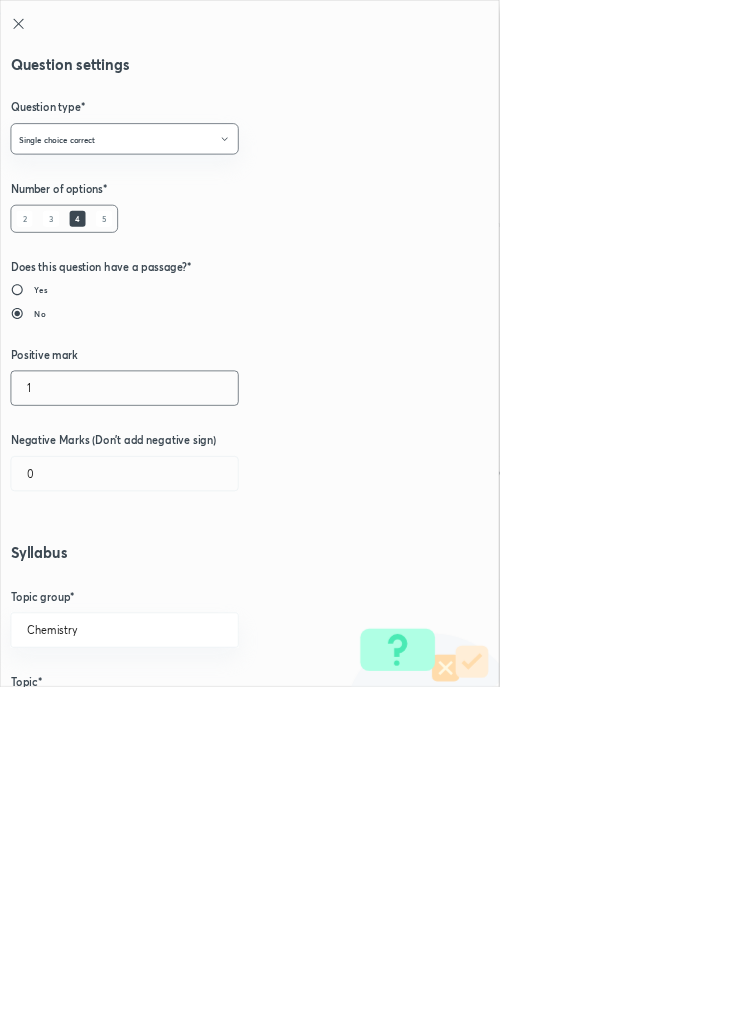 click on "1" at bounding box center (188, 585) 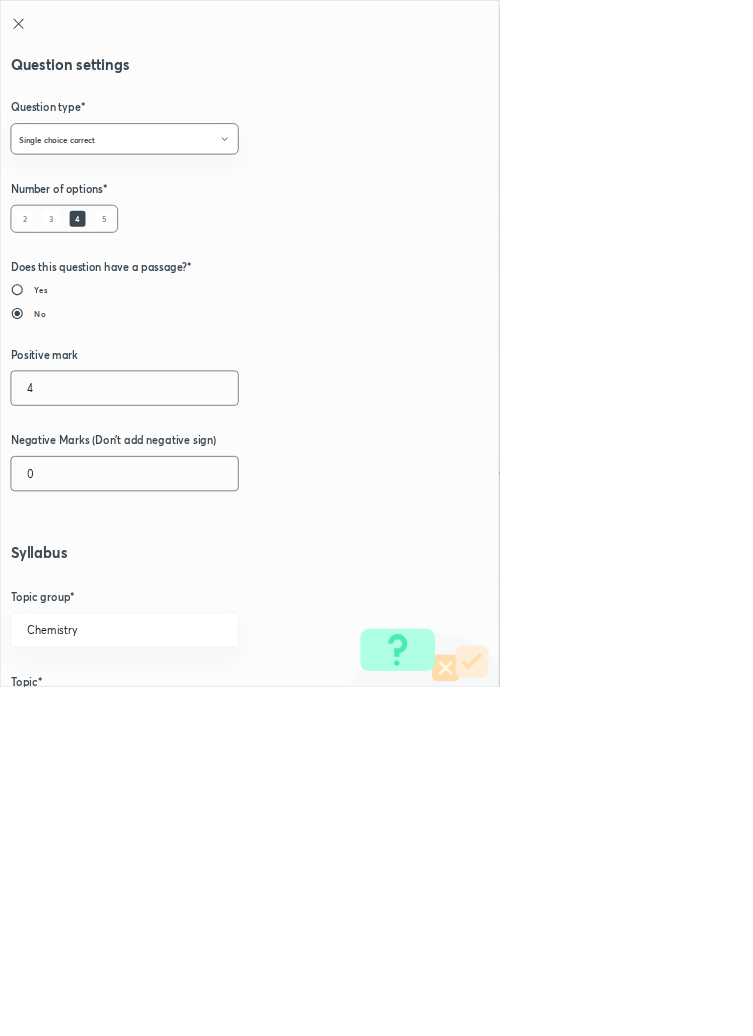 type on "4" 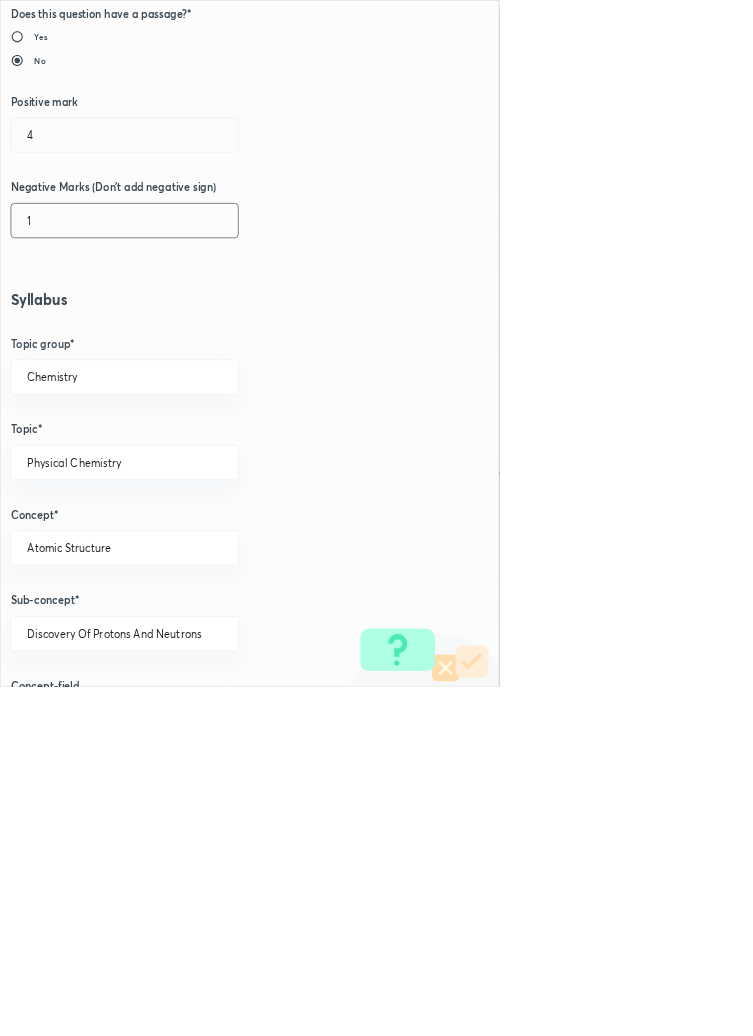 scroll, scrollTop: 1125, scrollLeft: 0, axis: vertical 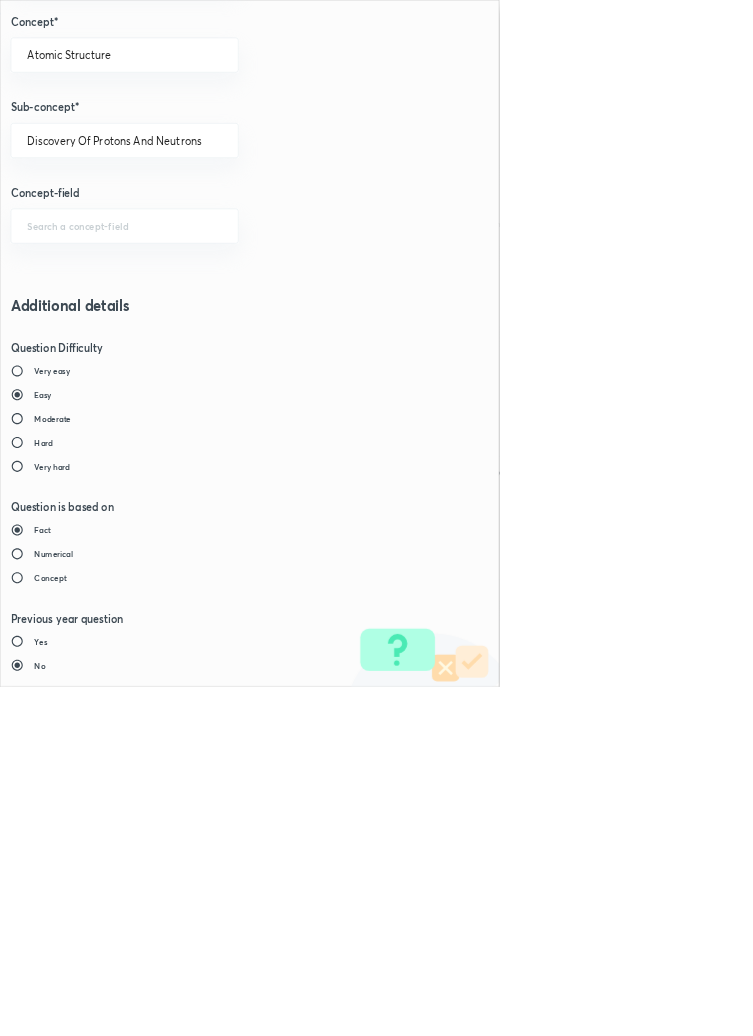 type on "1" 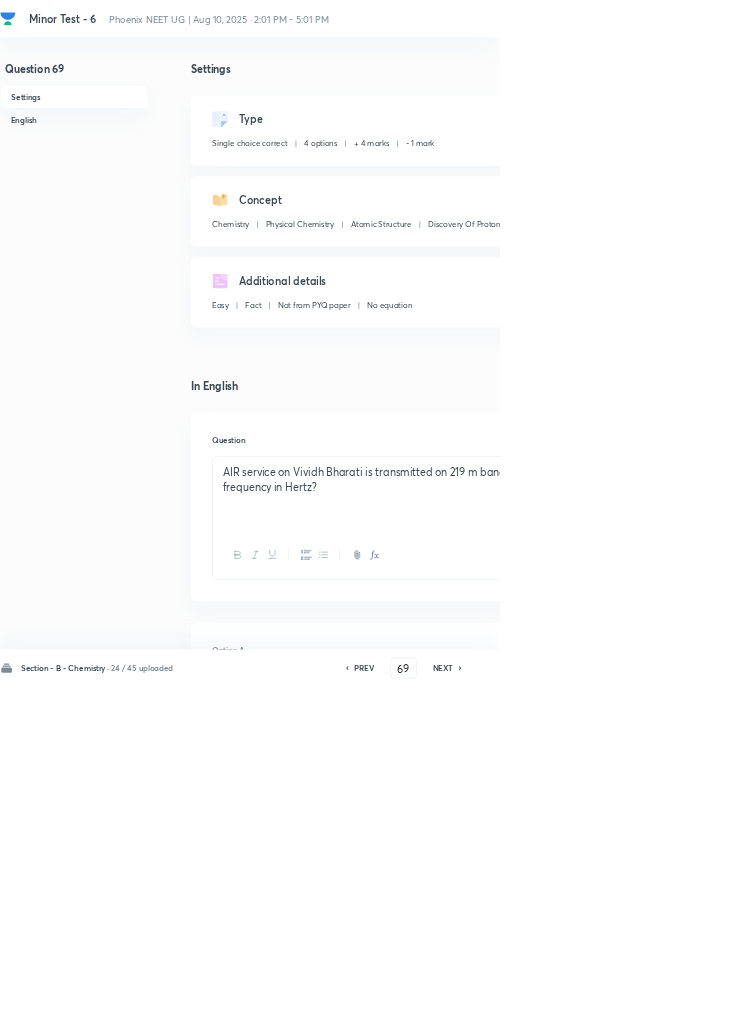 click on "Save" at bounding box center [1096, 1006] 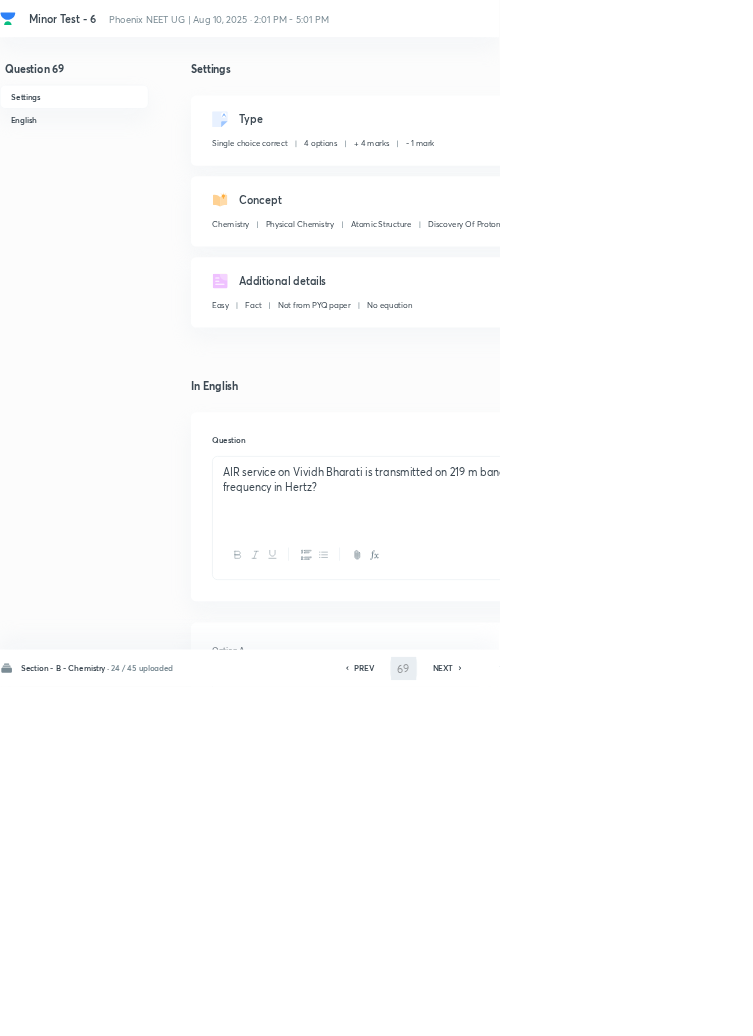 type on "70" 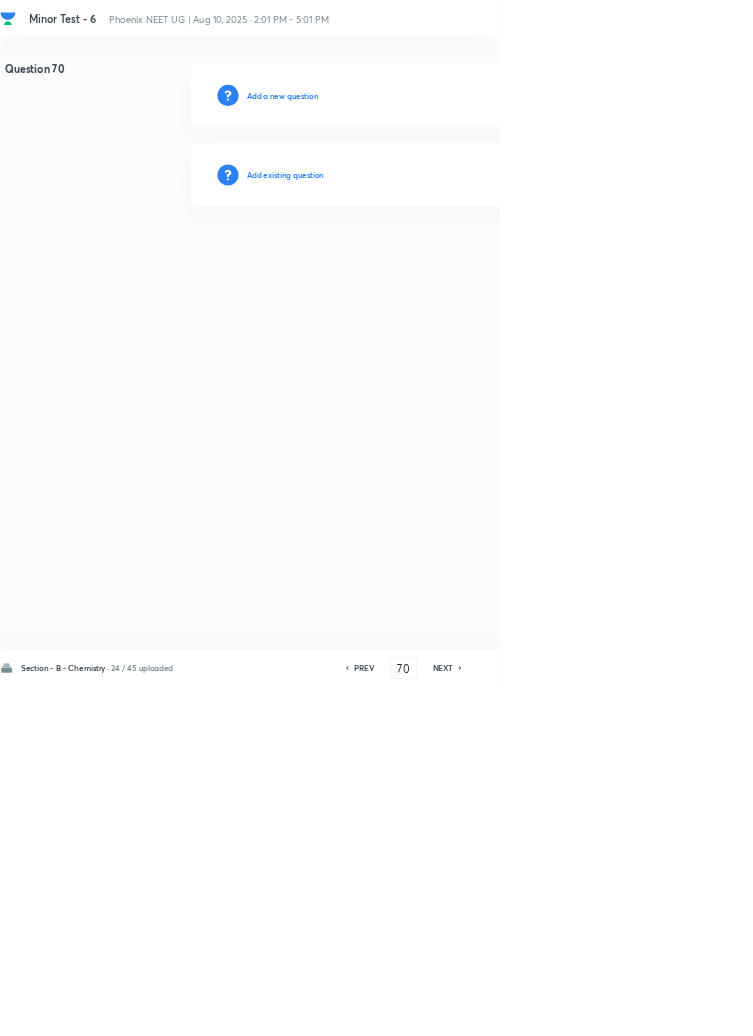 click on "Add existing question" at bounding box center (430, 264) 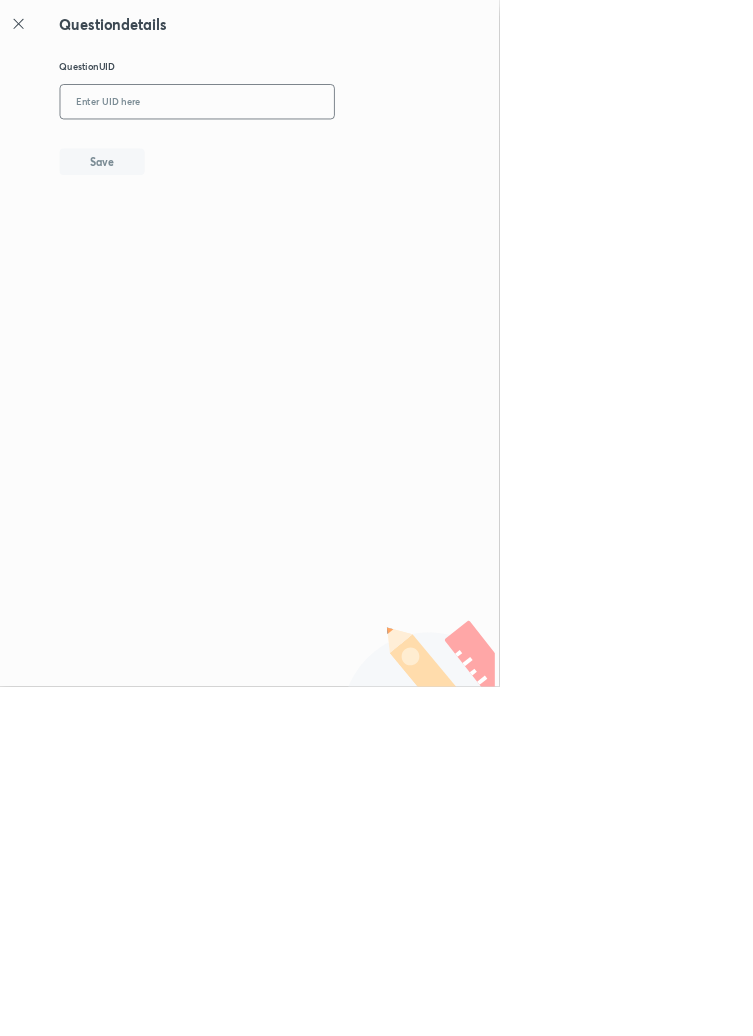 click at bounding box center (297, 154) 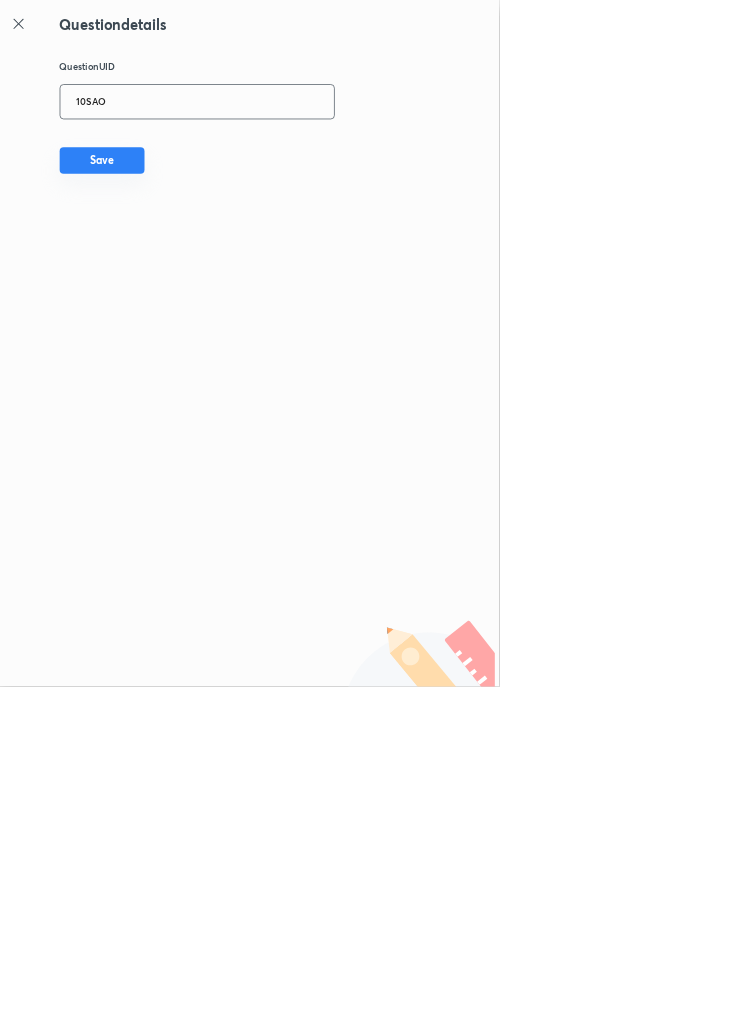 click on "Save" at bounding box center [154, 242] 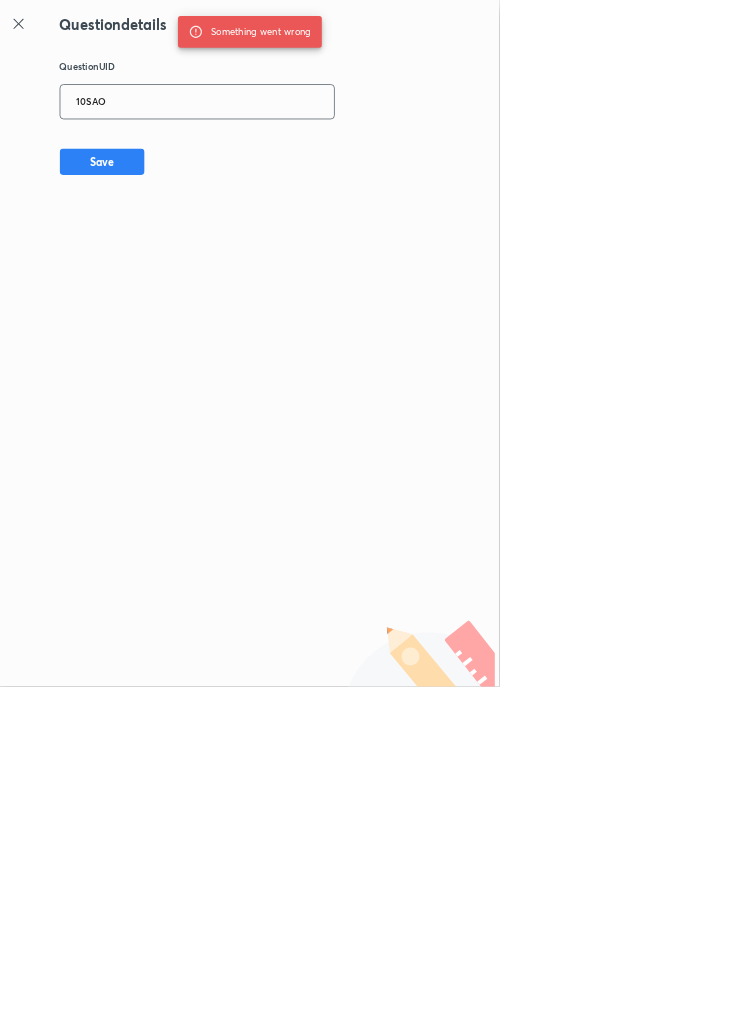 click on "10SAO" at bounding box center [297, 154] 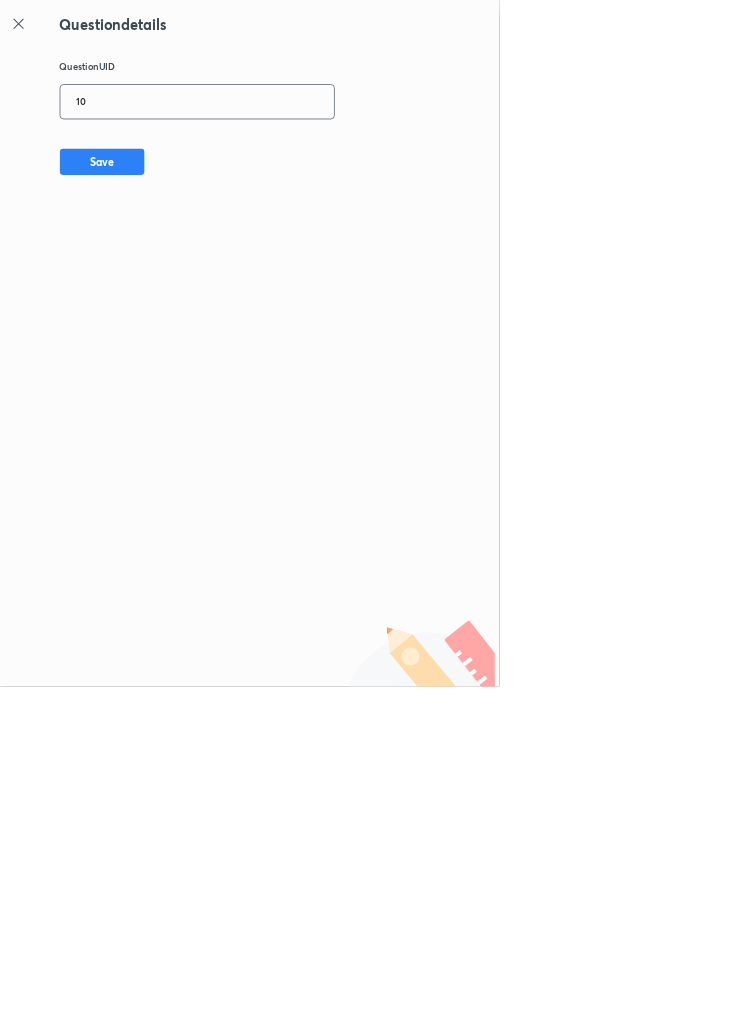 type on "1" 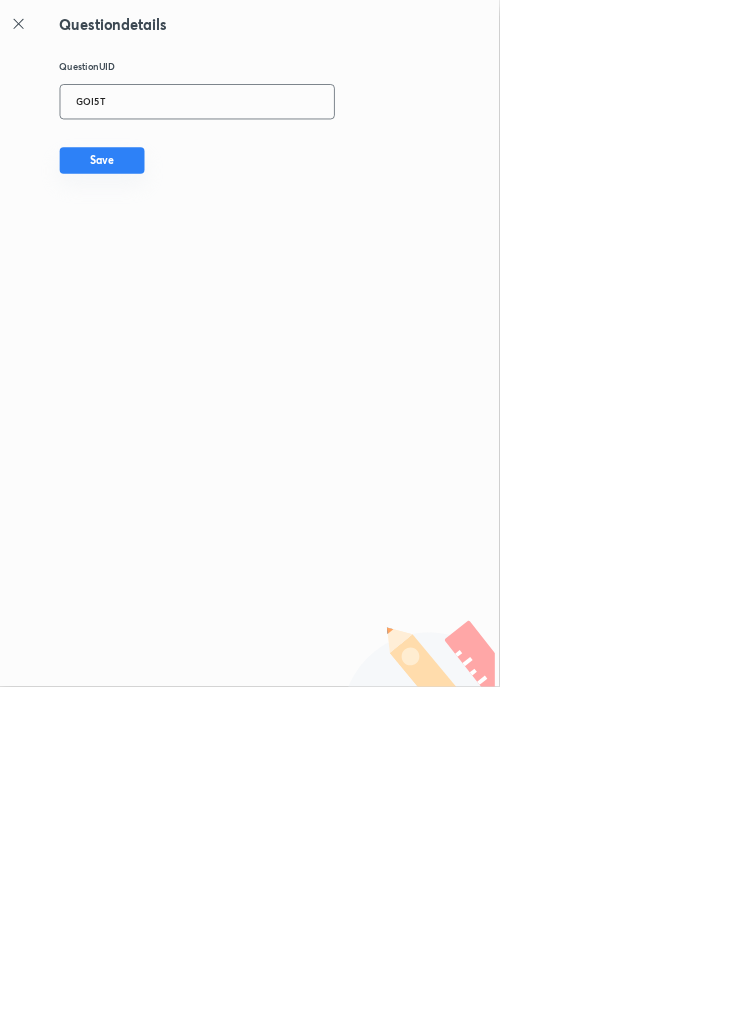 type on "GOI5T" 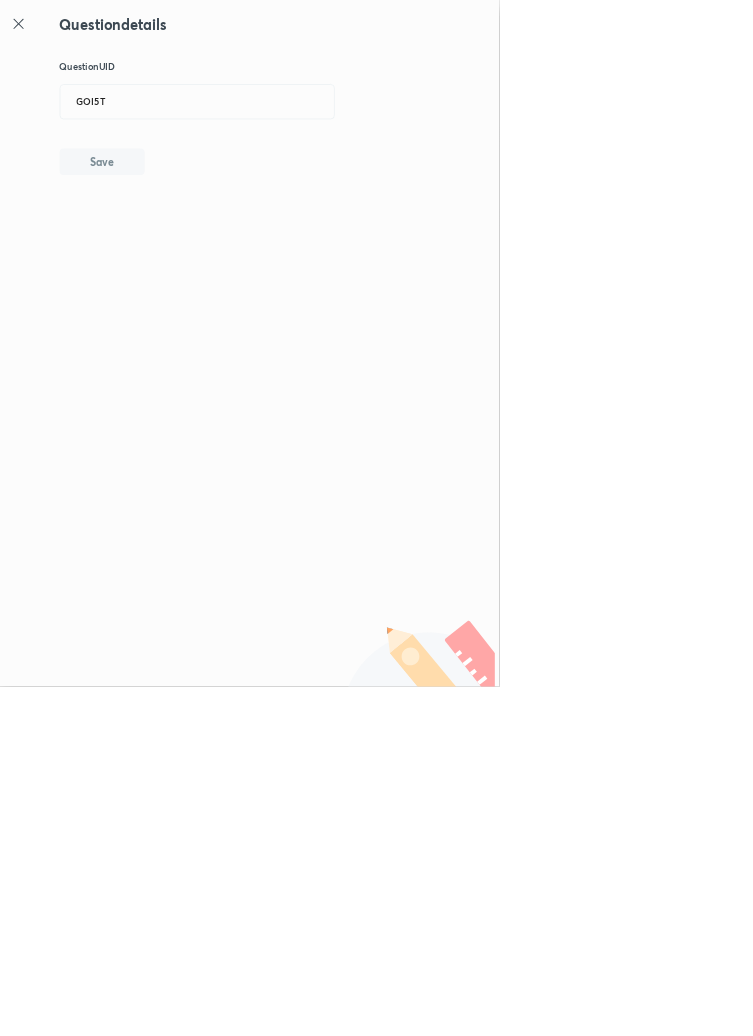 type 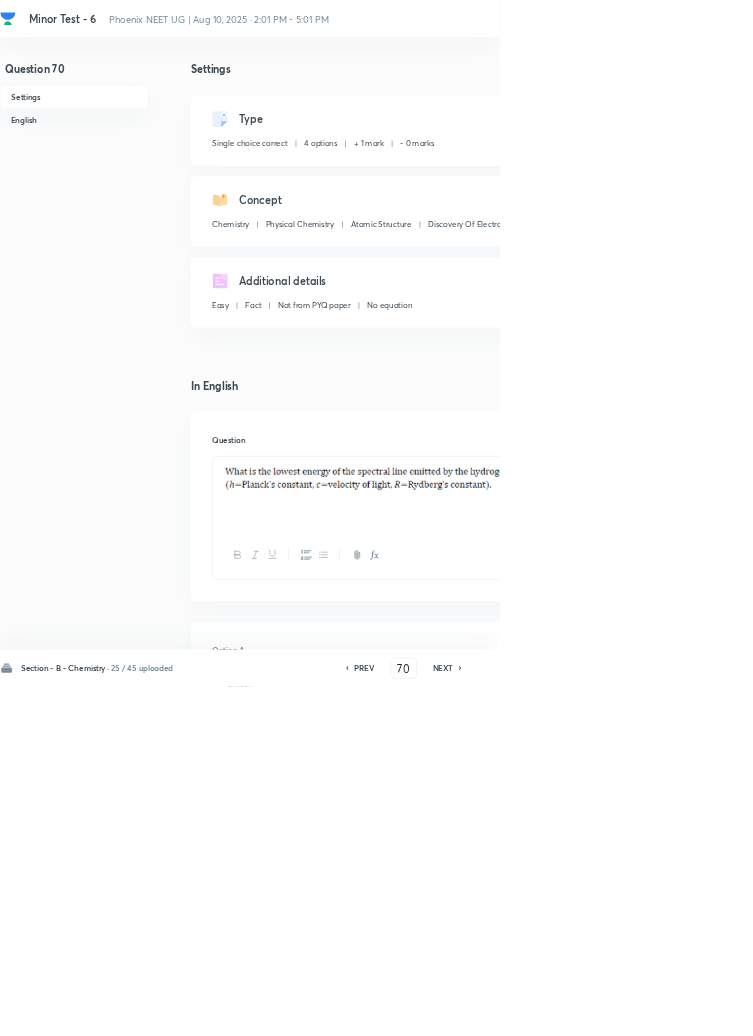 click on "Edit" at bounding box center (920, 182) 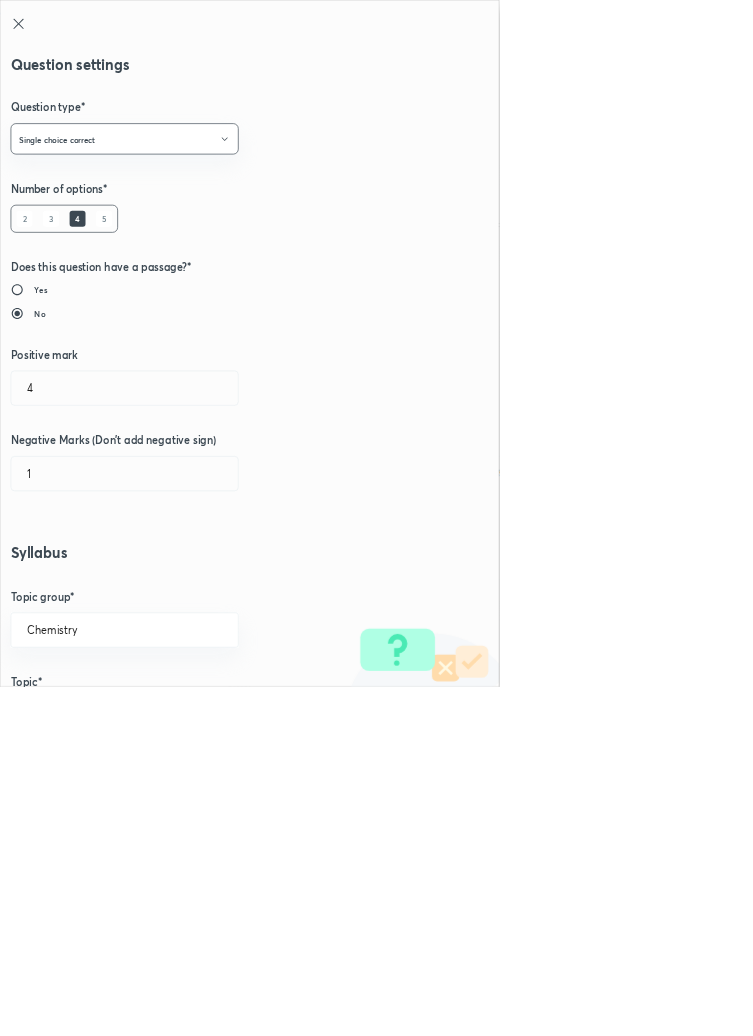 type on "1" 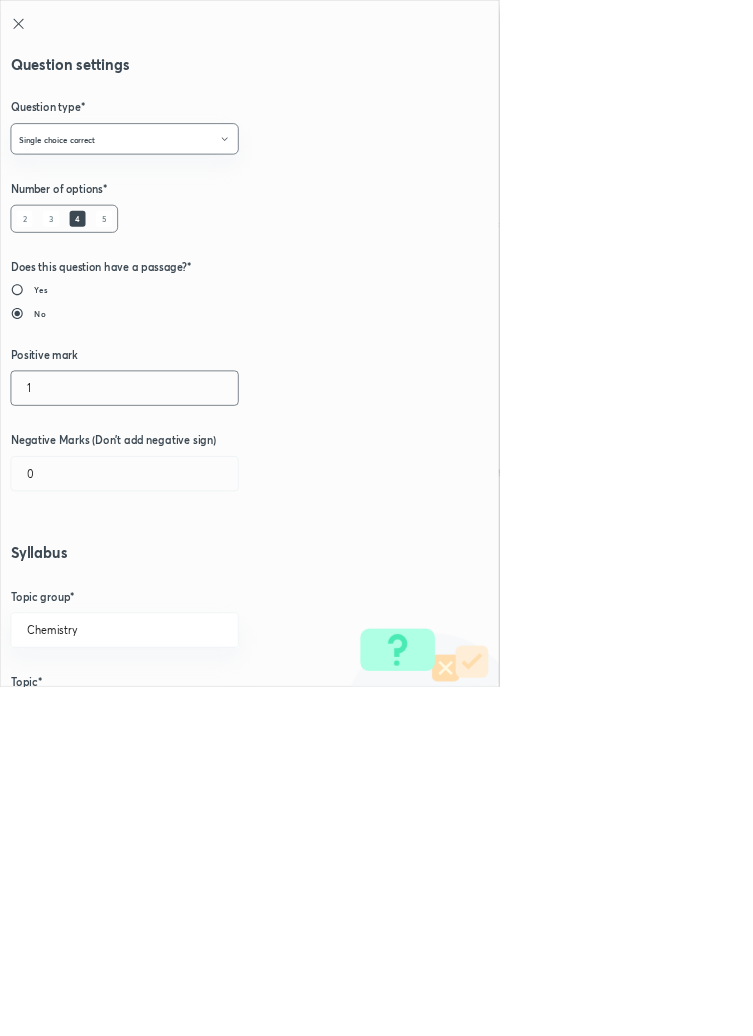 click on "1" at bounding box center (188, 585) 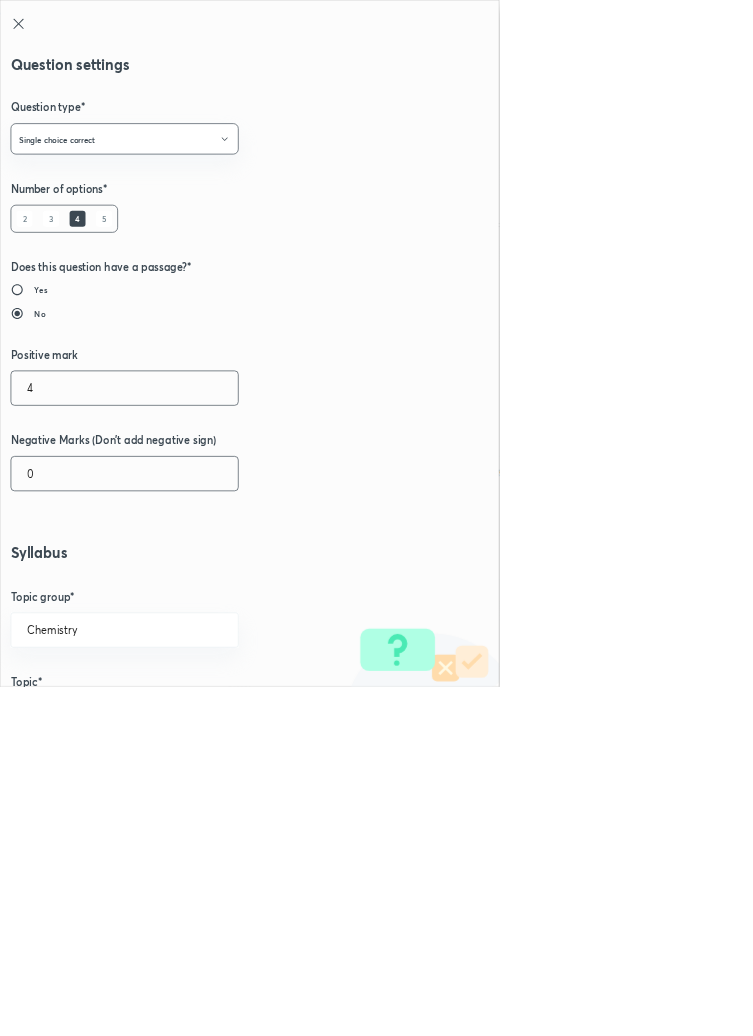 type on "4" 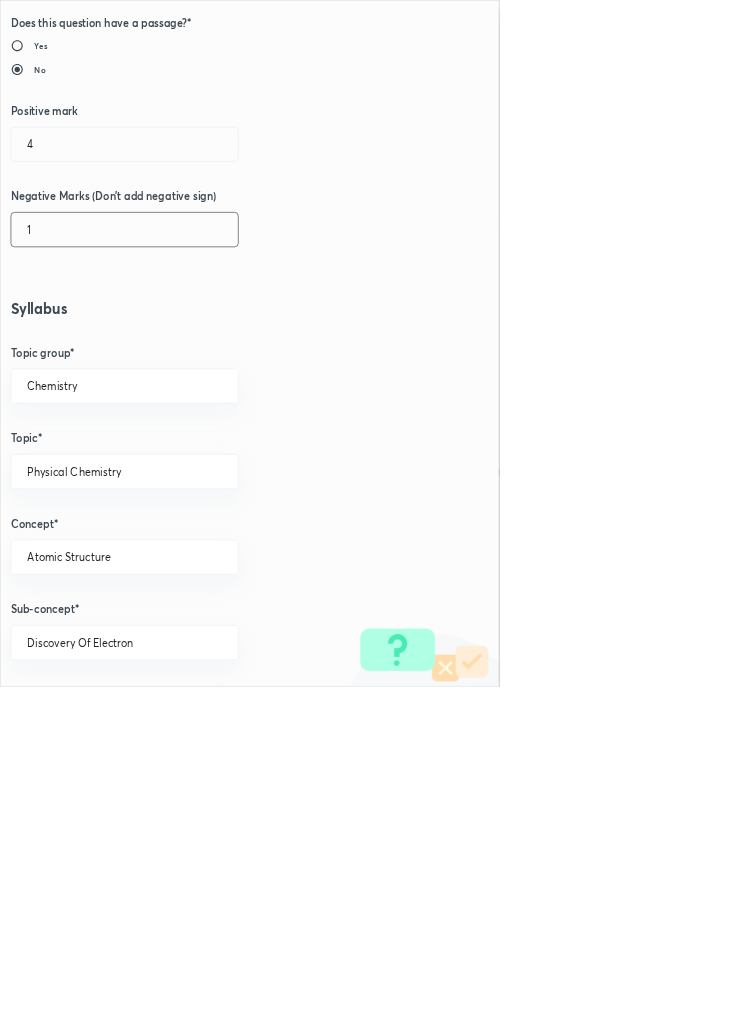 scroll, scrollTop: 1125, scrollLeft: 0, axis: vertical 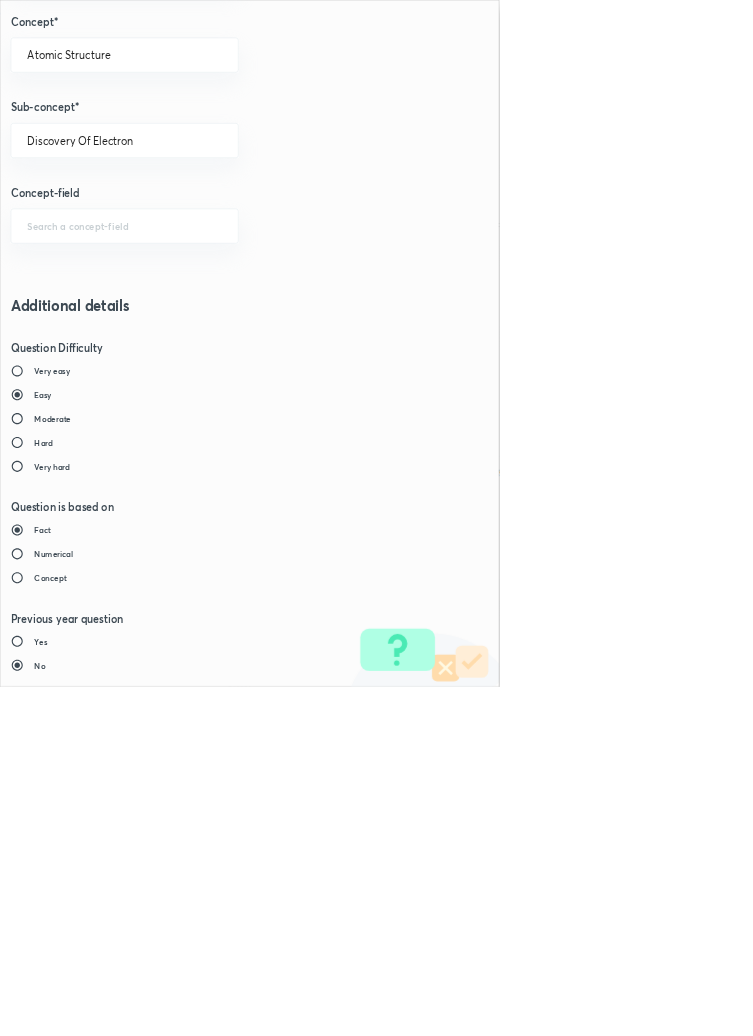 type on "1" 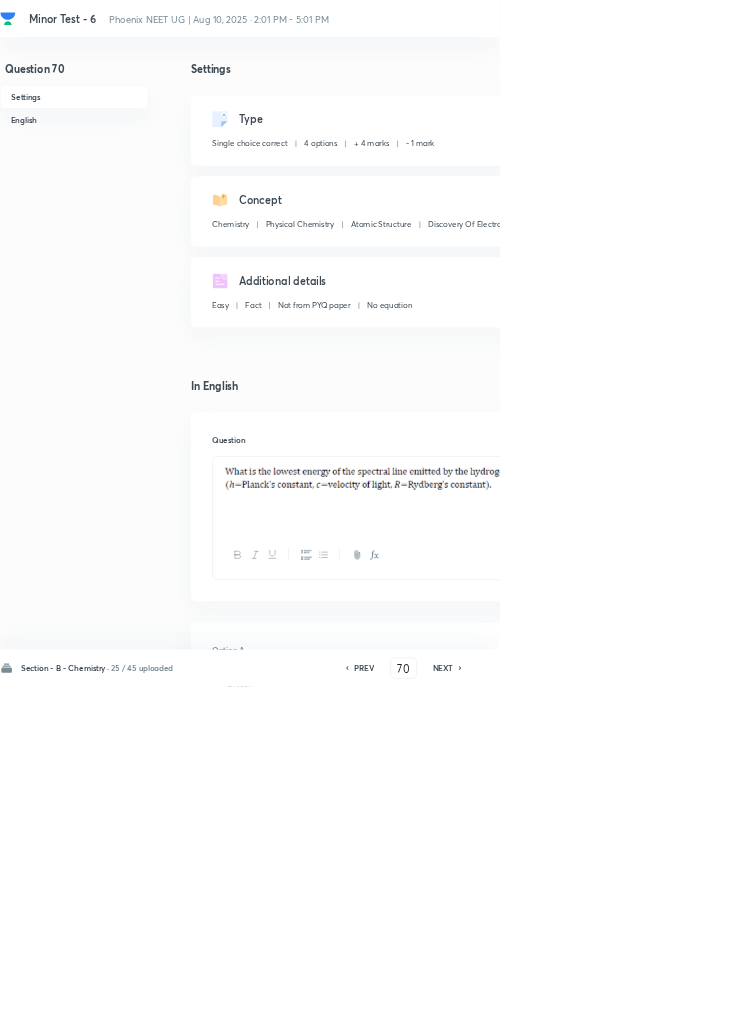 click on "Save" at bounding box center [1096, 1006] 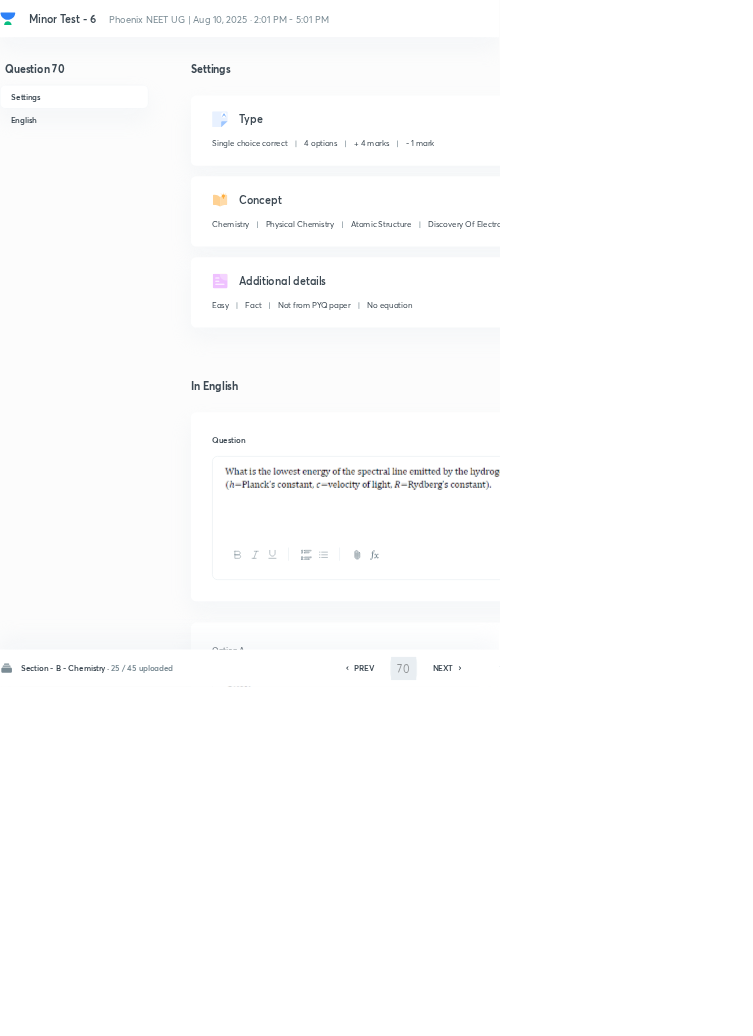 type on "71" 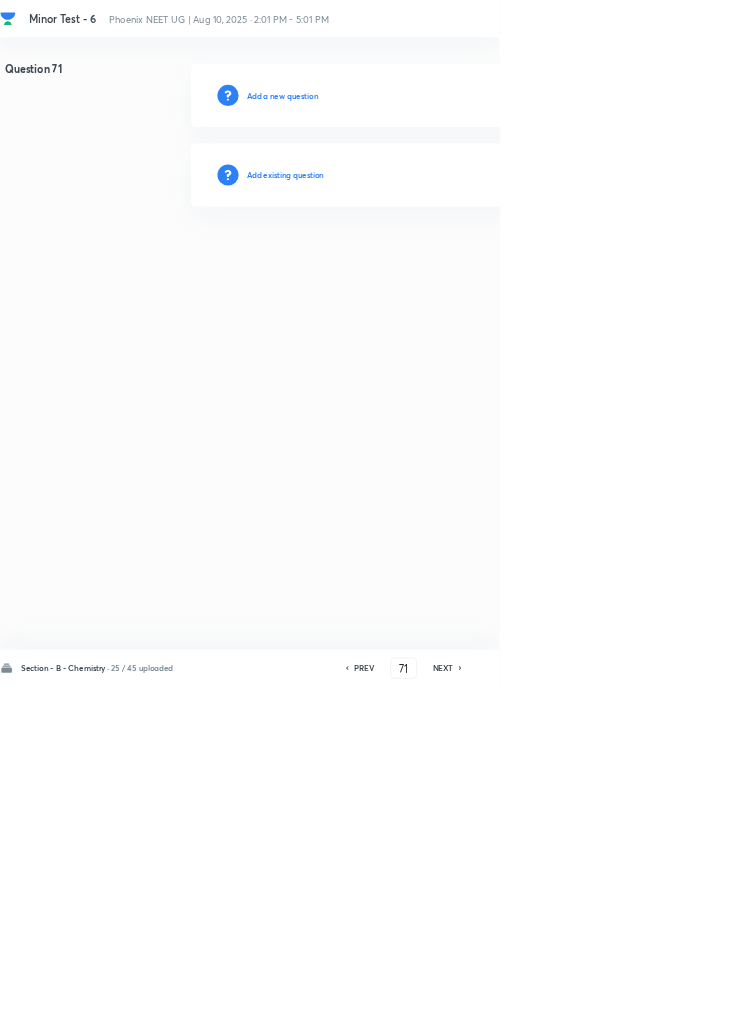 click on "Add existing question" at bounding box center (430, 264) 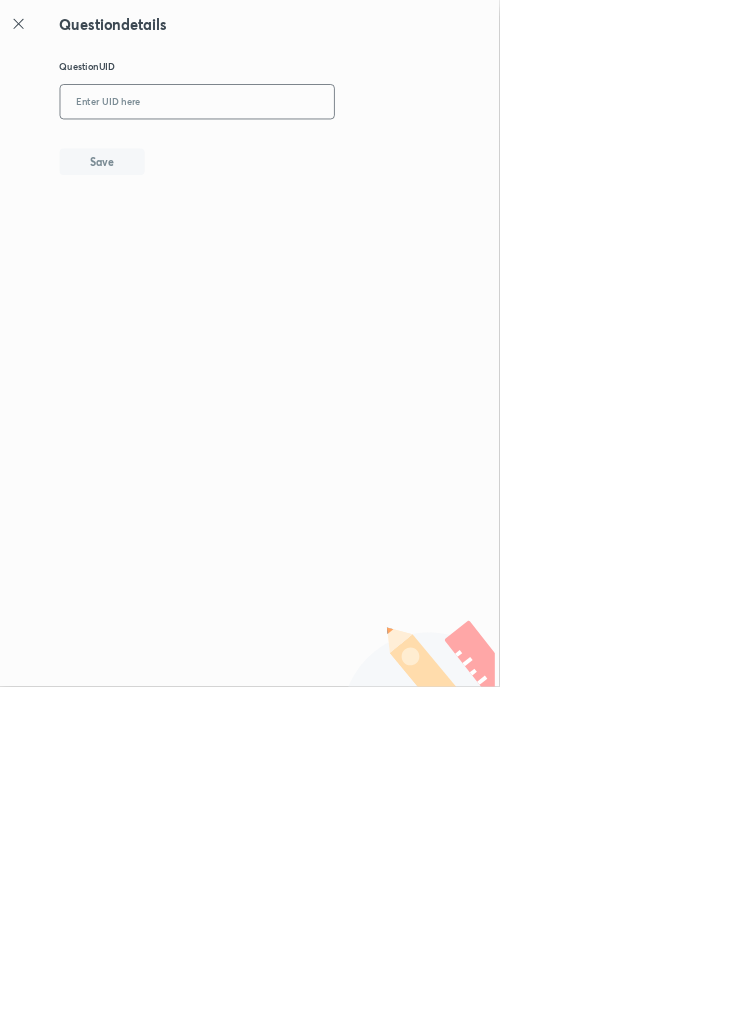 click at bounding box center (297, 154) 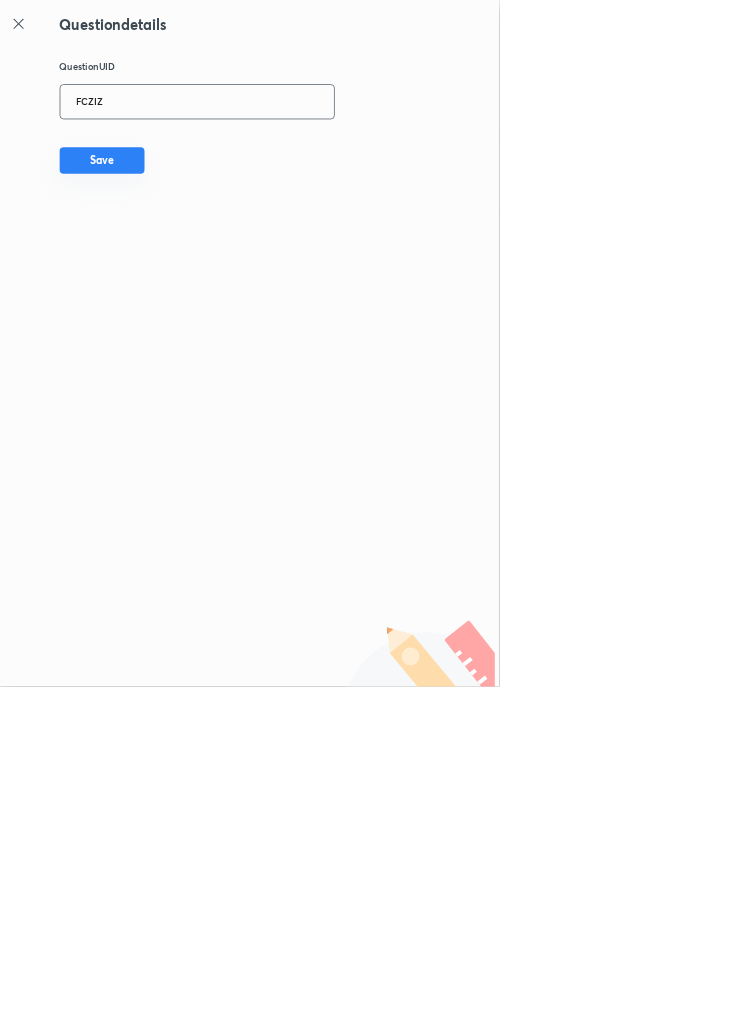 click on "Save" at bounding box center (154, 242) 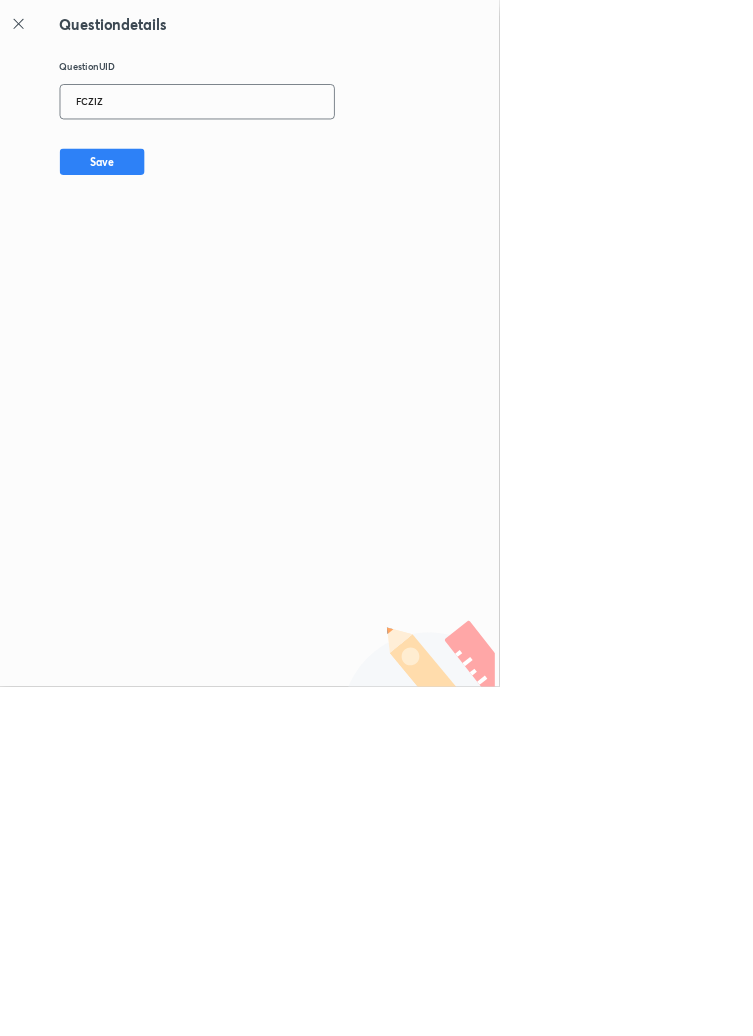 click on "FCZIZ" at bounding box center (297, 154) 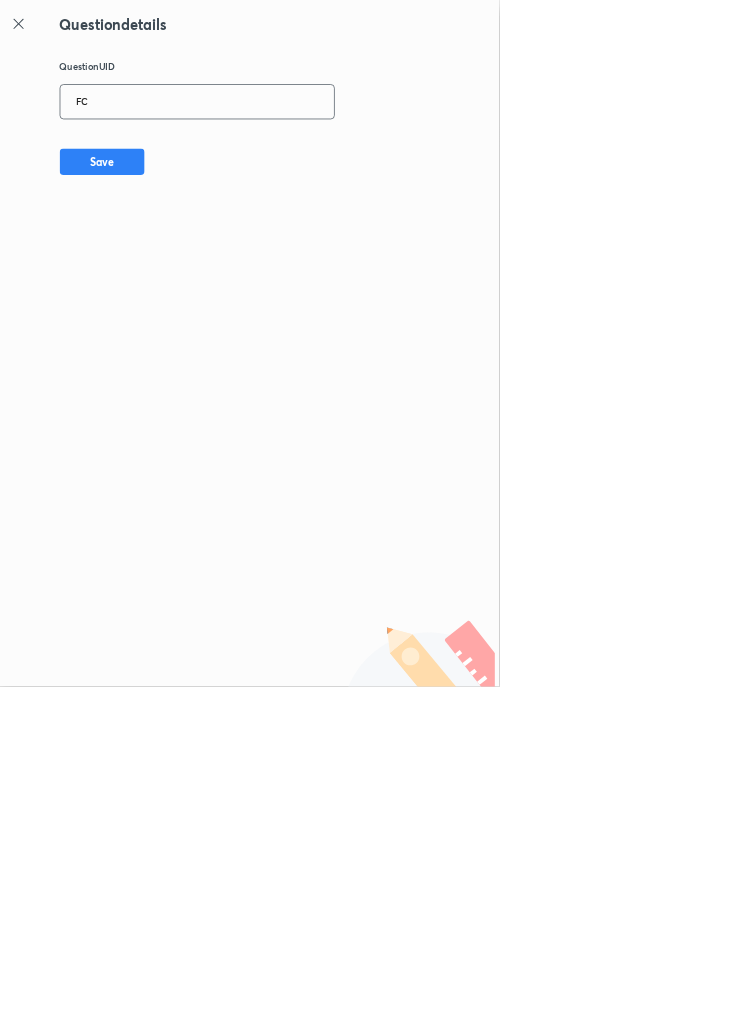 type on "F" 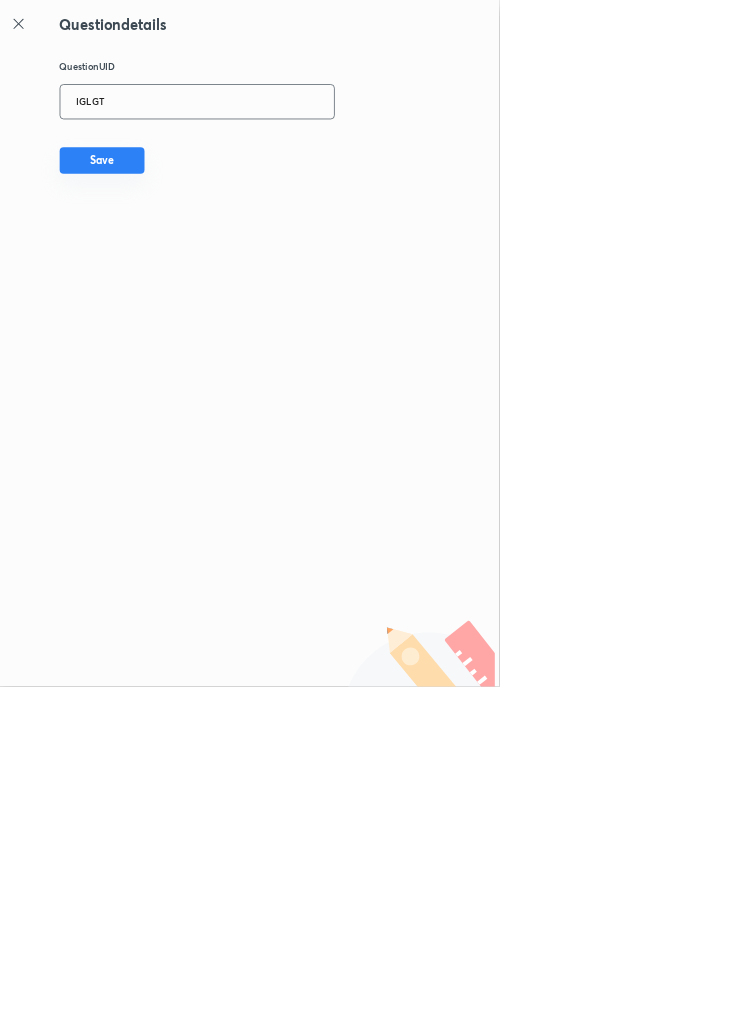 type on "IGLGT" 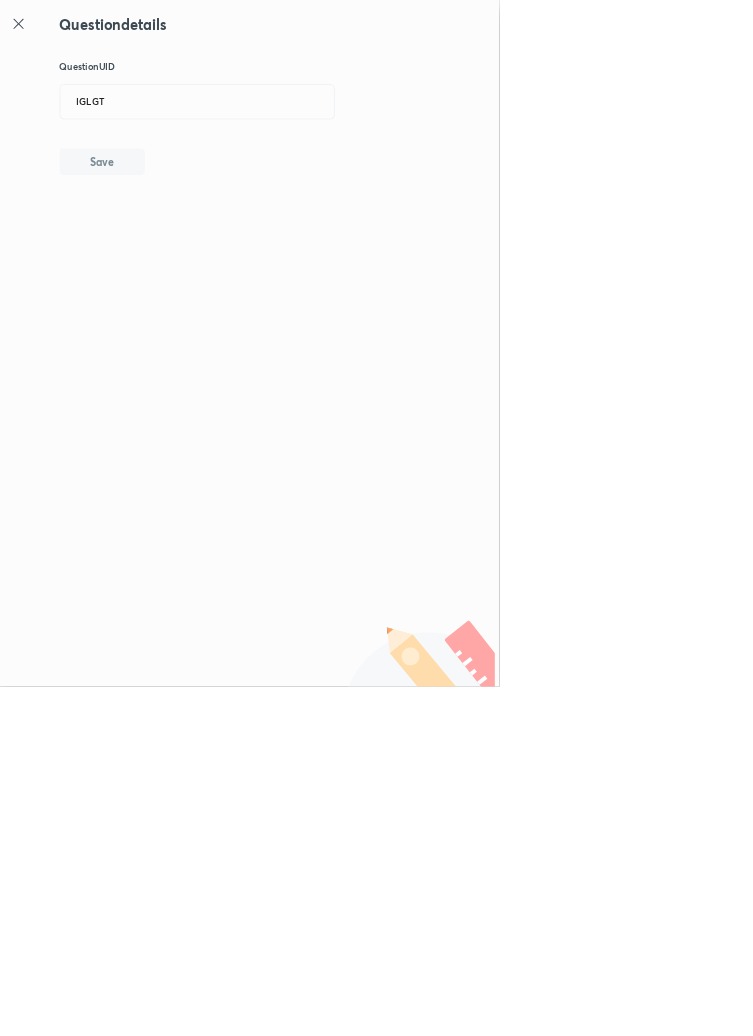 type 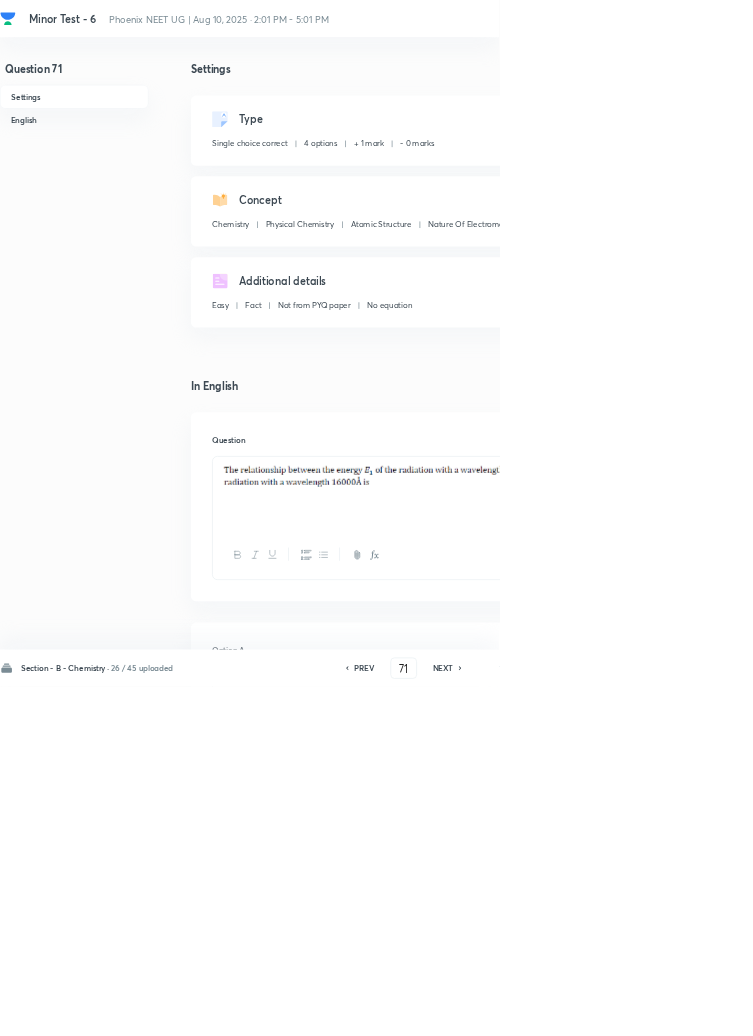 click on "Edit" at bounding box center [920, 182] 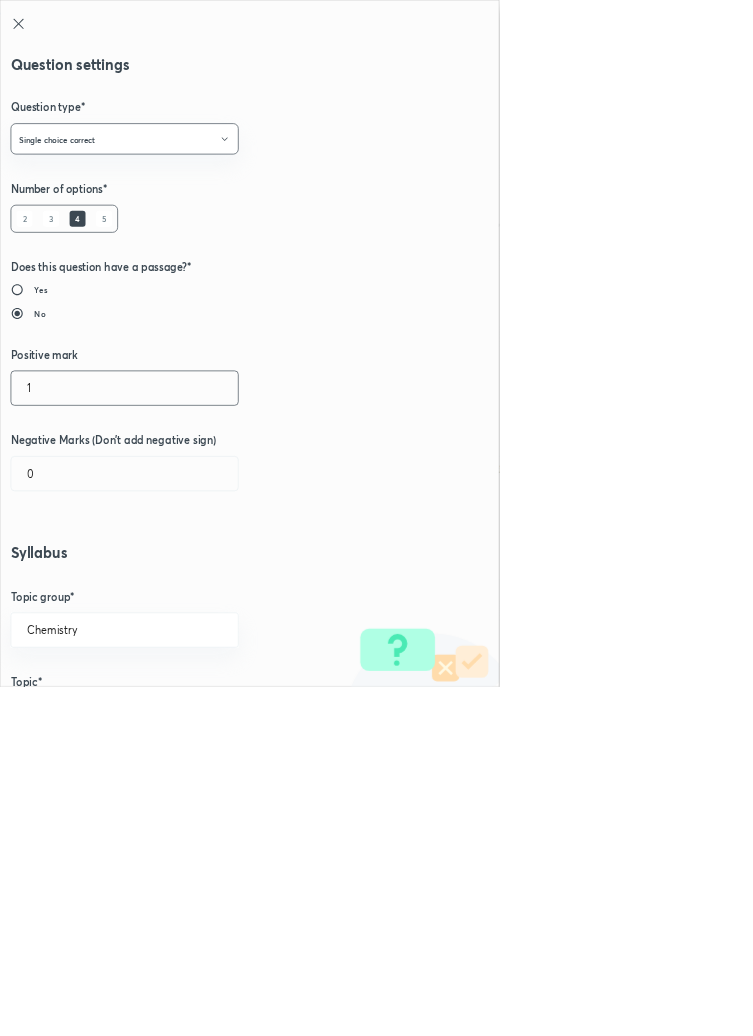 click on "1" at bounding box center (188, 585) 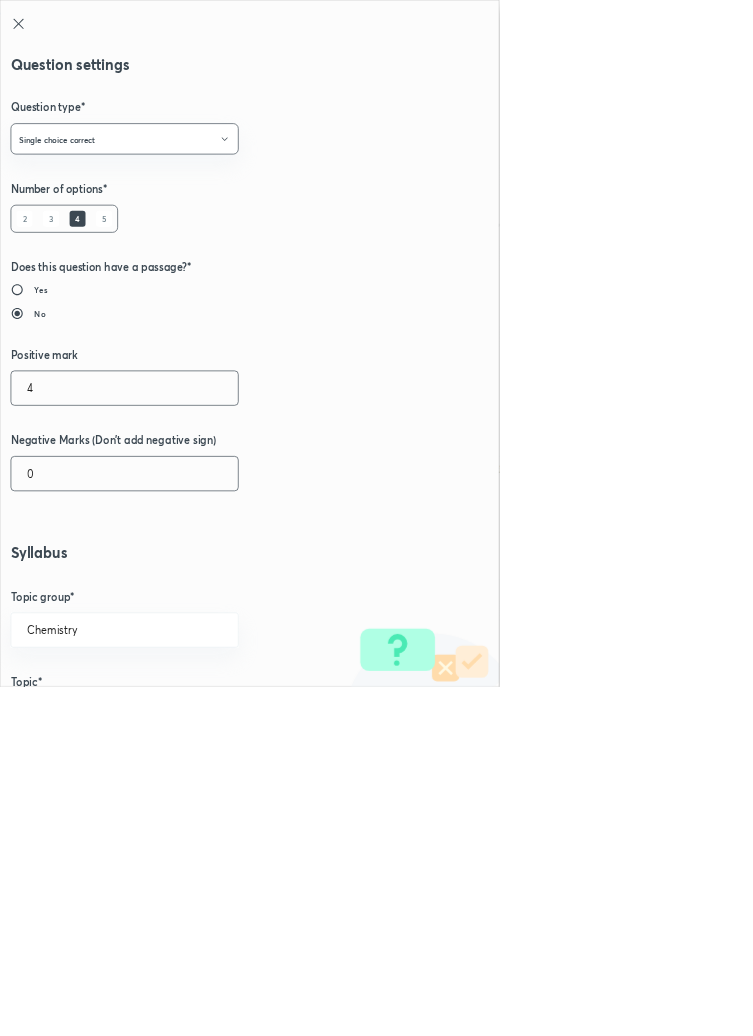 type on "4" 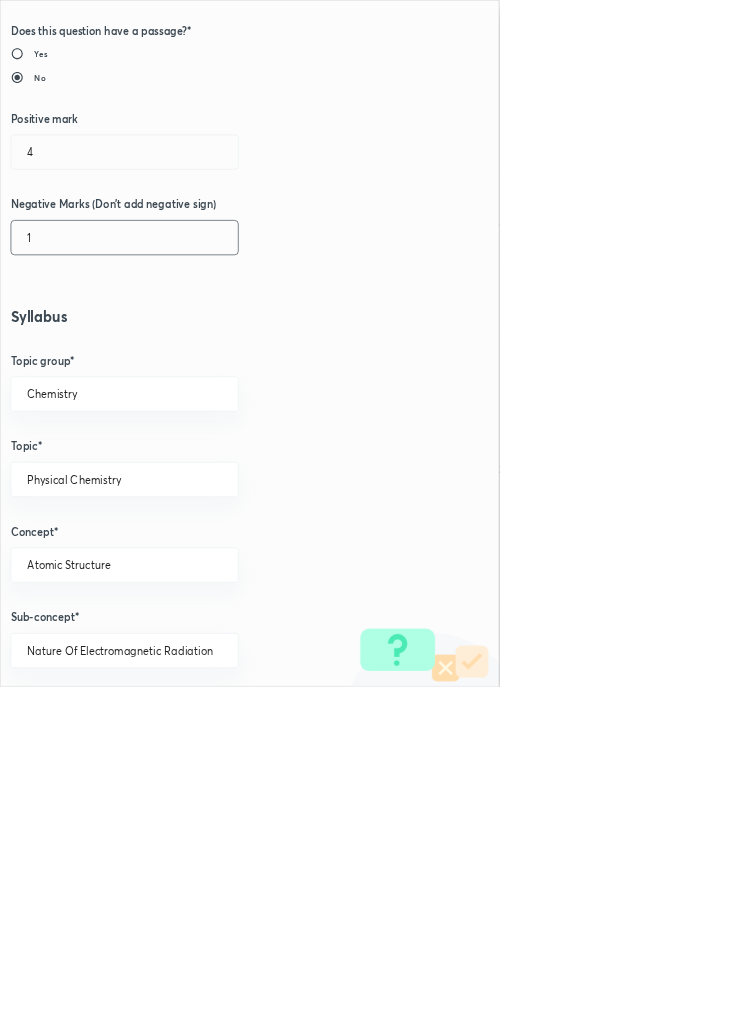 scroll, scrollTop: 1125, scrollLeft: 0, axis: vertical 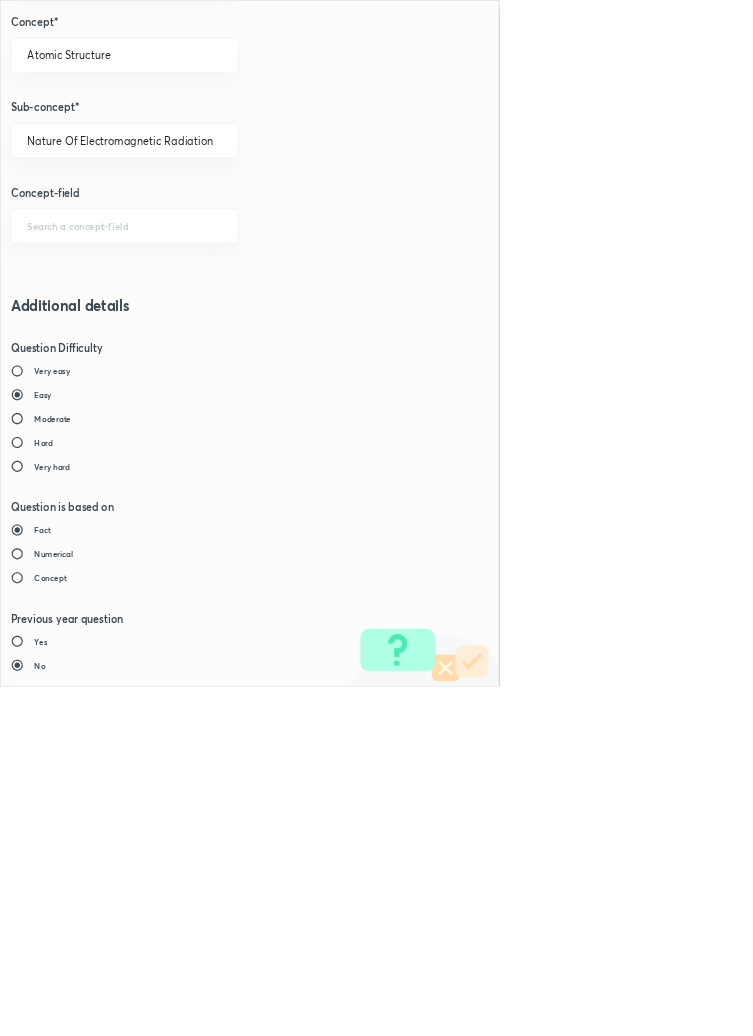 type on "1" 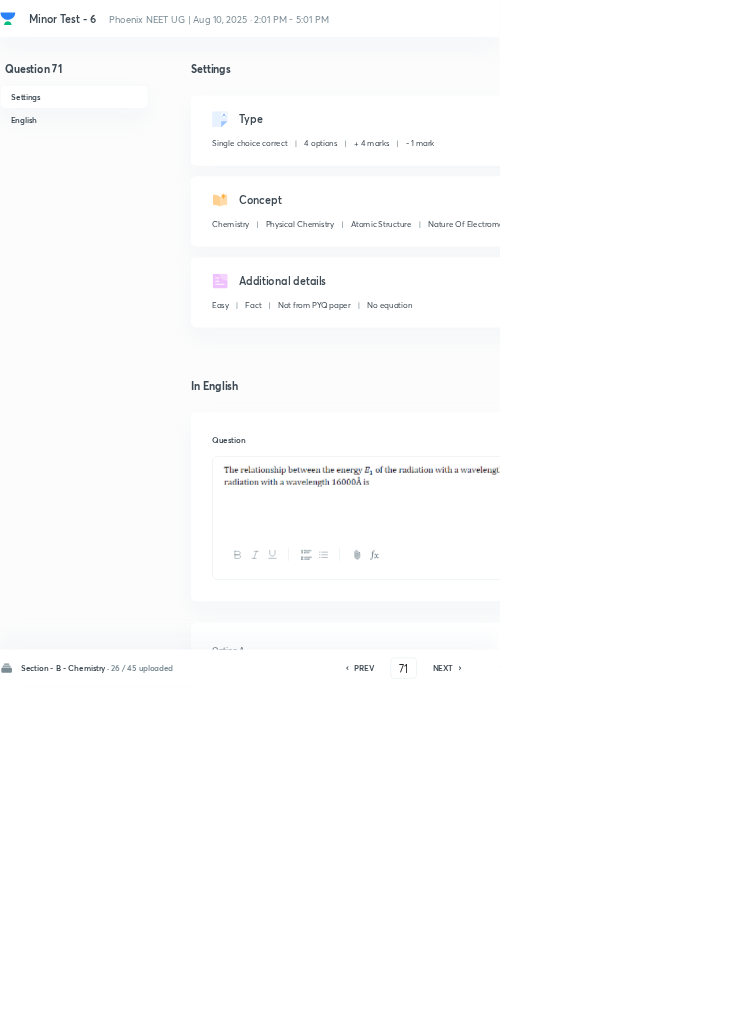 click on "Save" at bounding box center [1096, 1006] 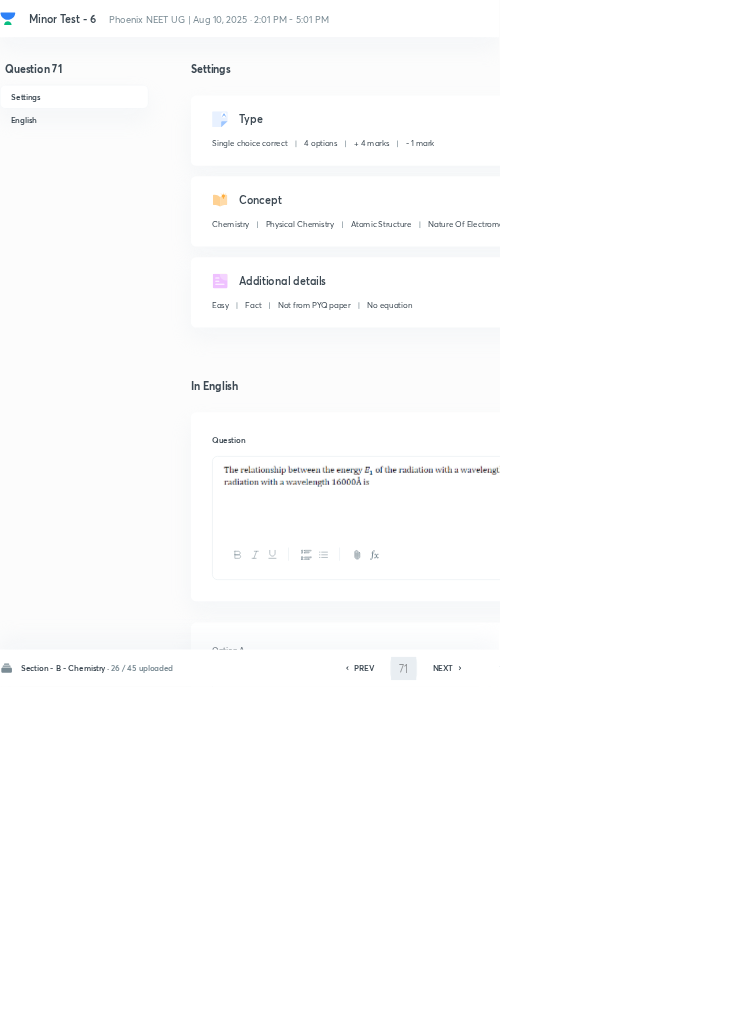 type on "72" 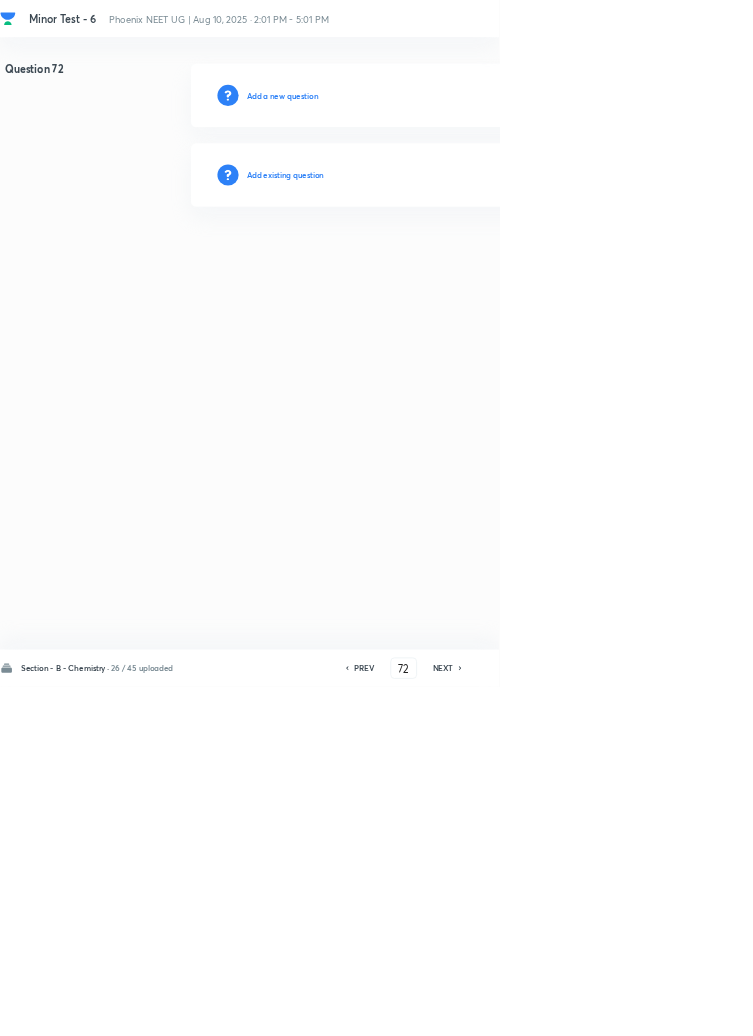 click on "Add existing question" at bounding box center [430, 264] 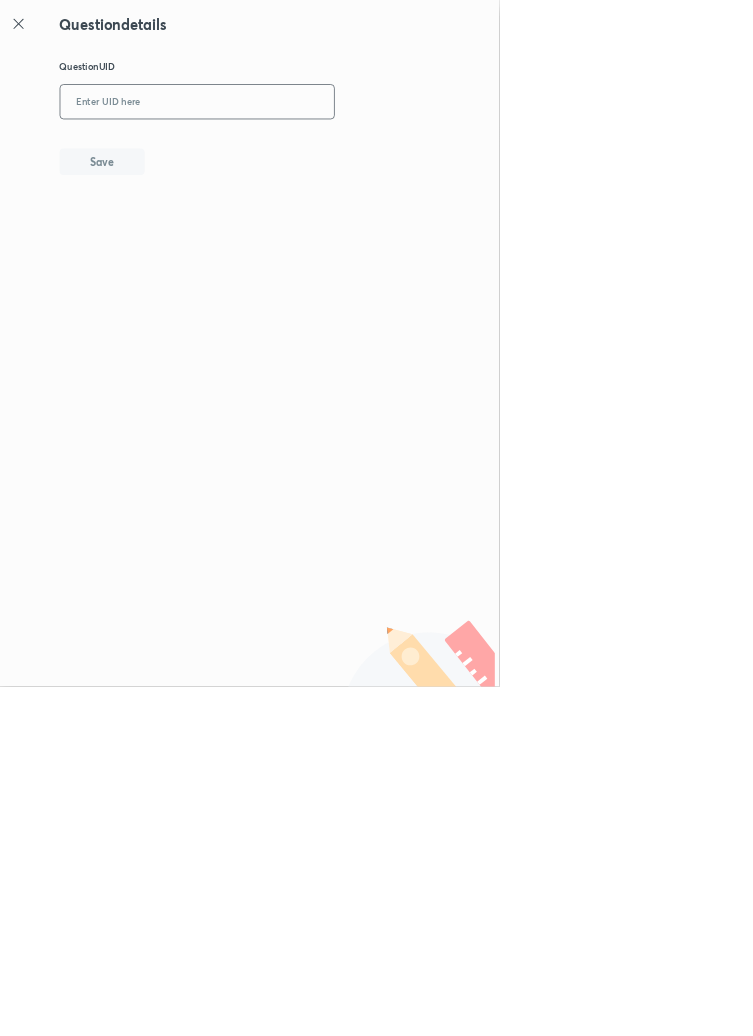 click at bounding box center (297, 154) 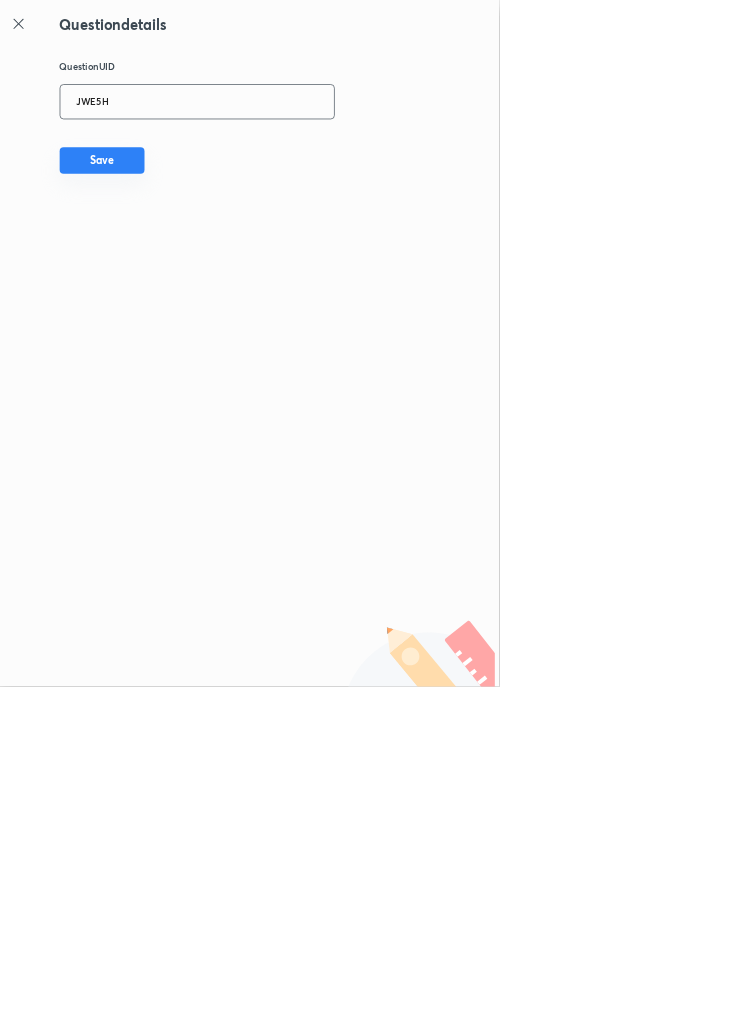 click on "Save" at bounding box center [154, 242] 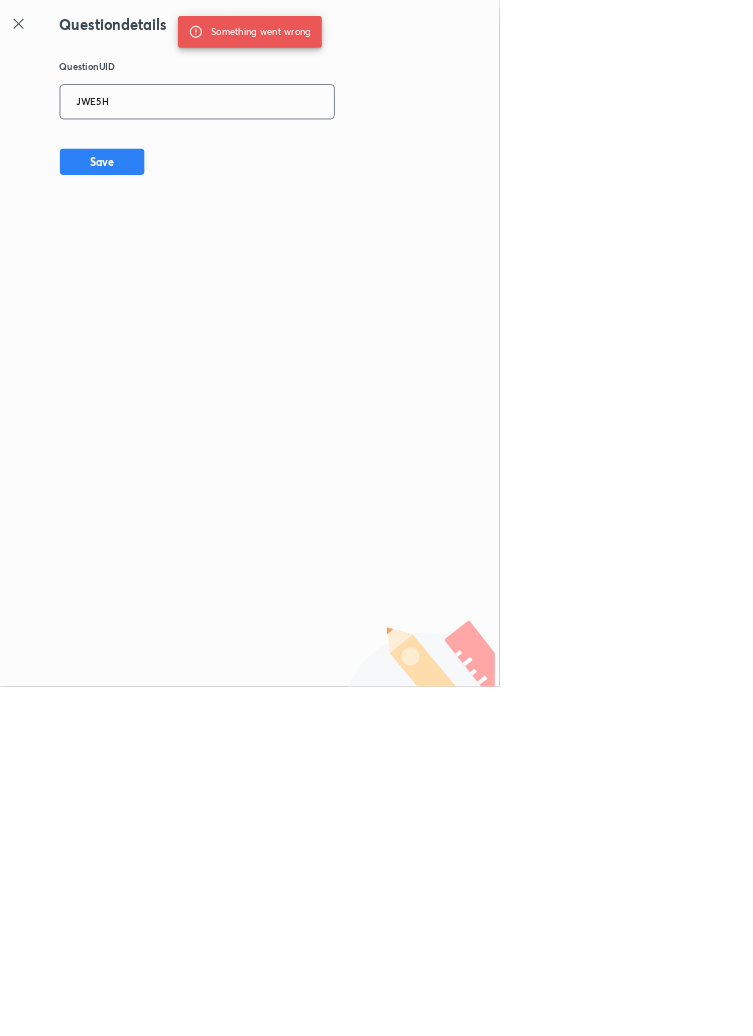 click on "JWE5H" at bounding box center [297, 154] 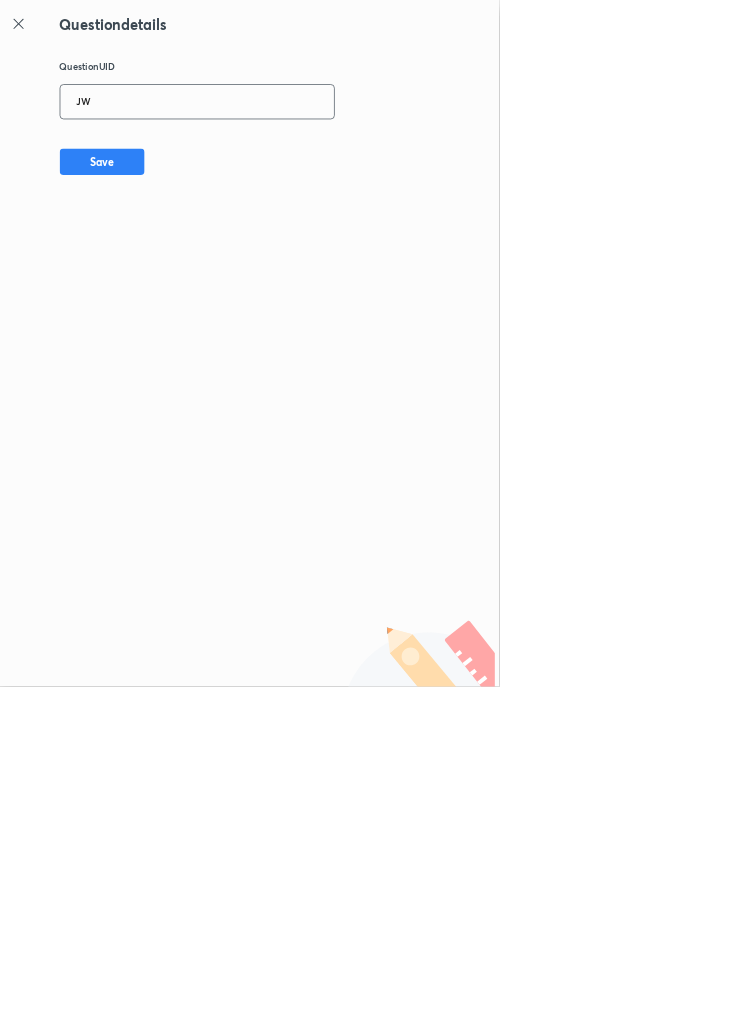 type on "J" 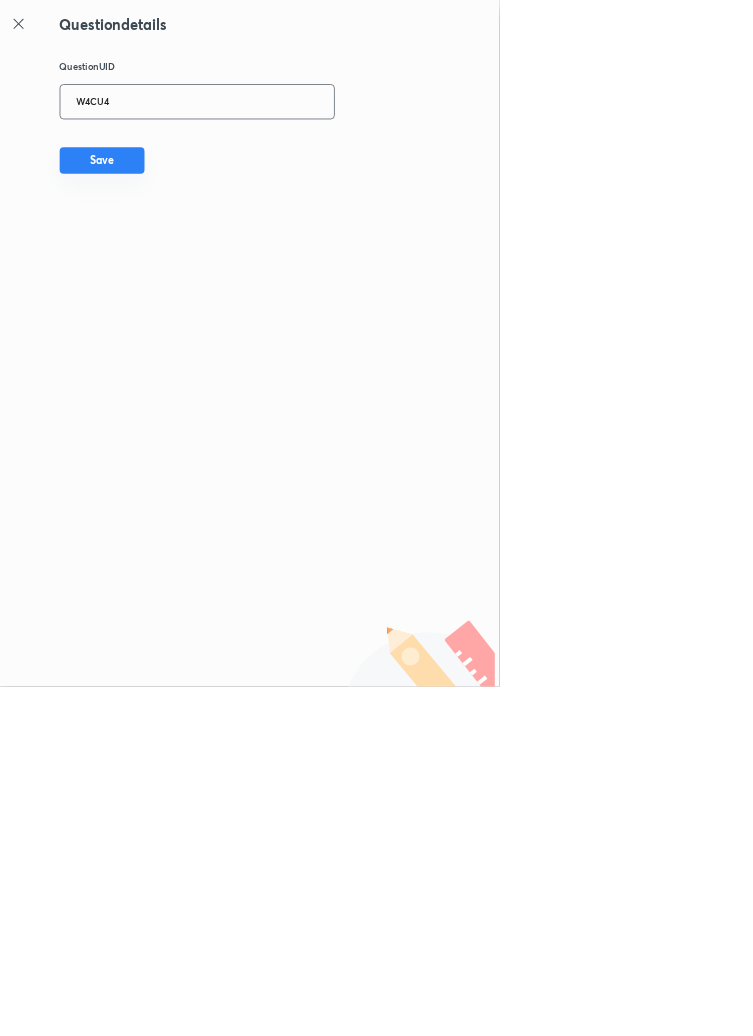type on "W4CU4" 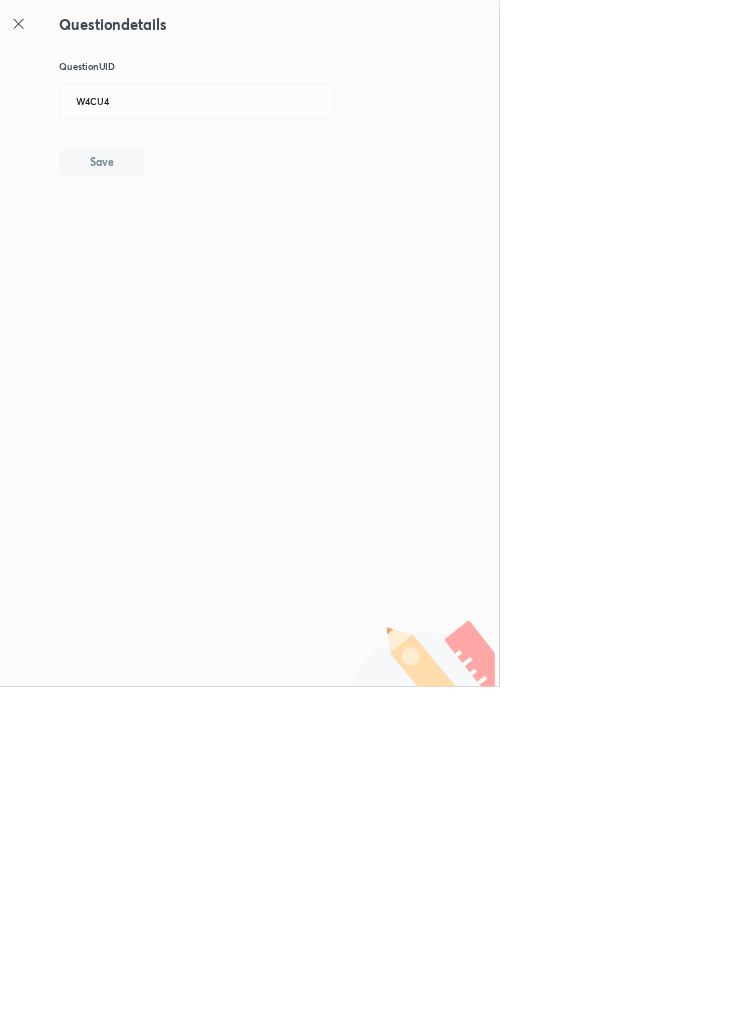 type 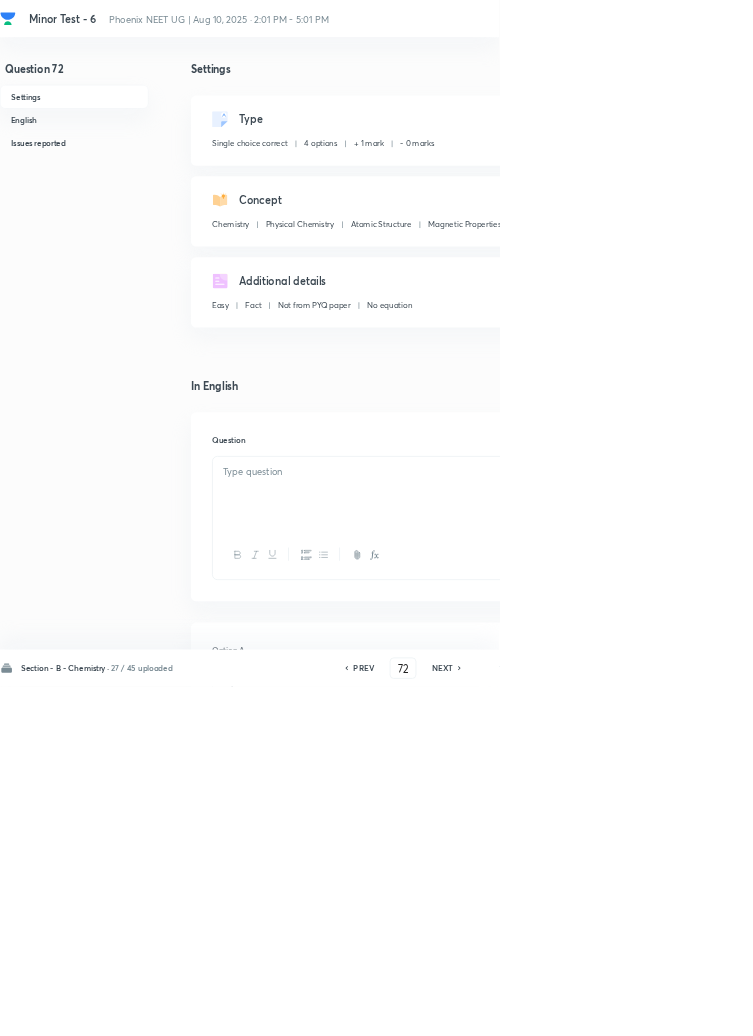 checkbox on "true" 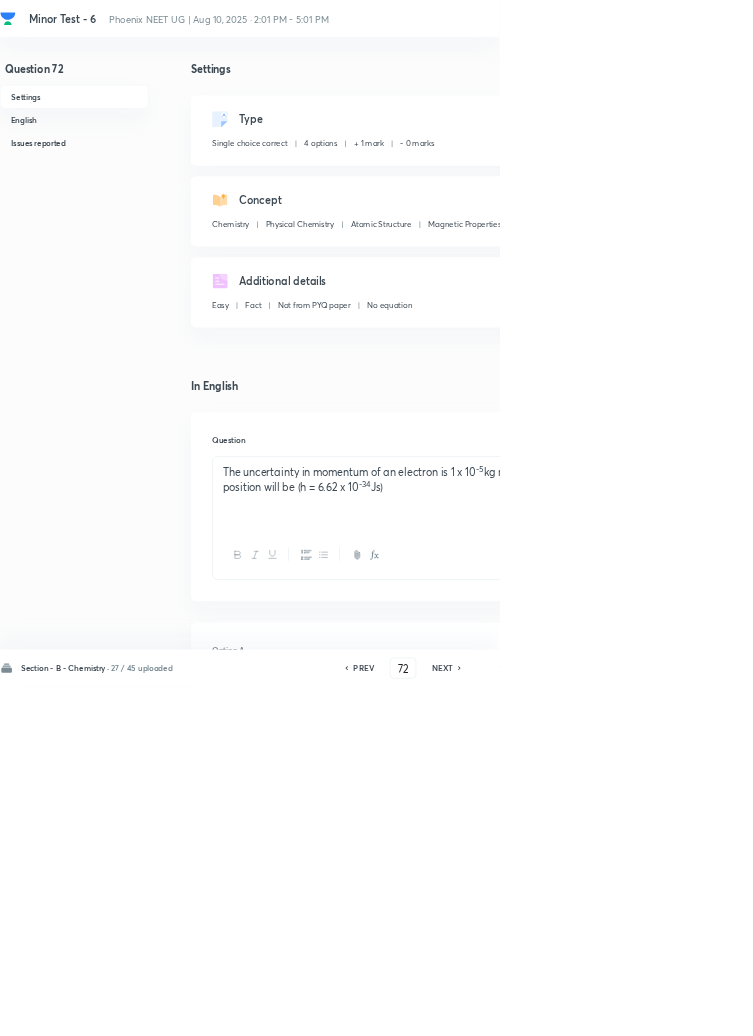 click on "Edit" at bounding box center (920, 182) 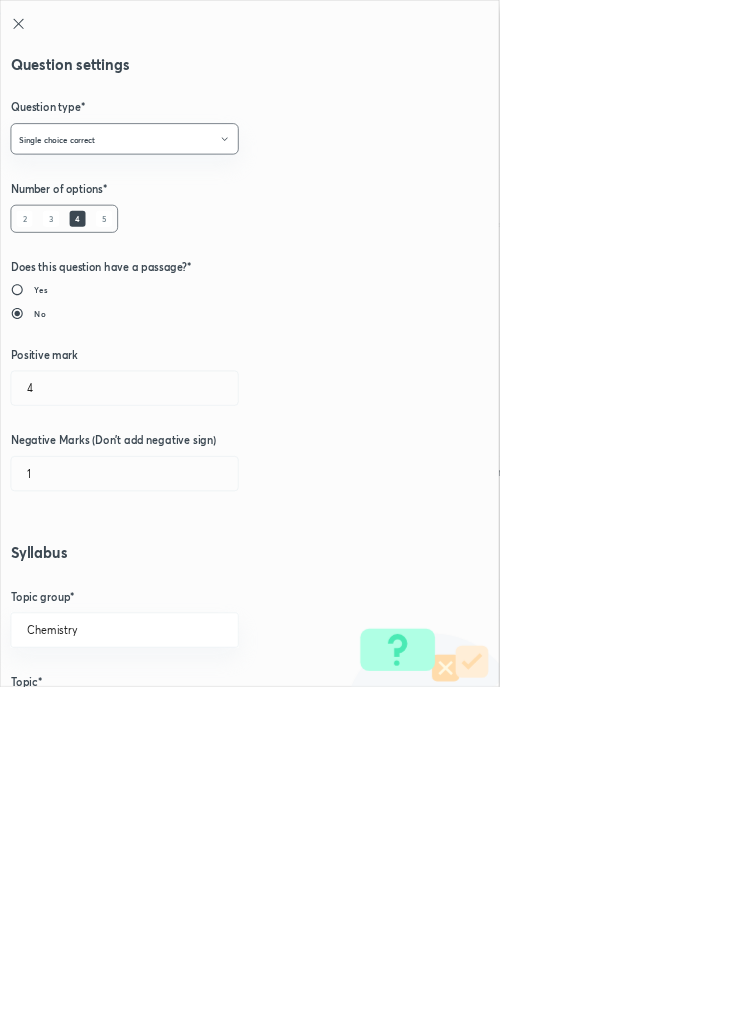 type on "1" 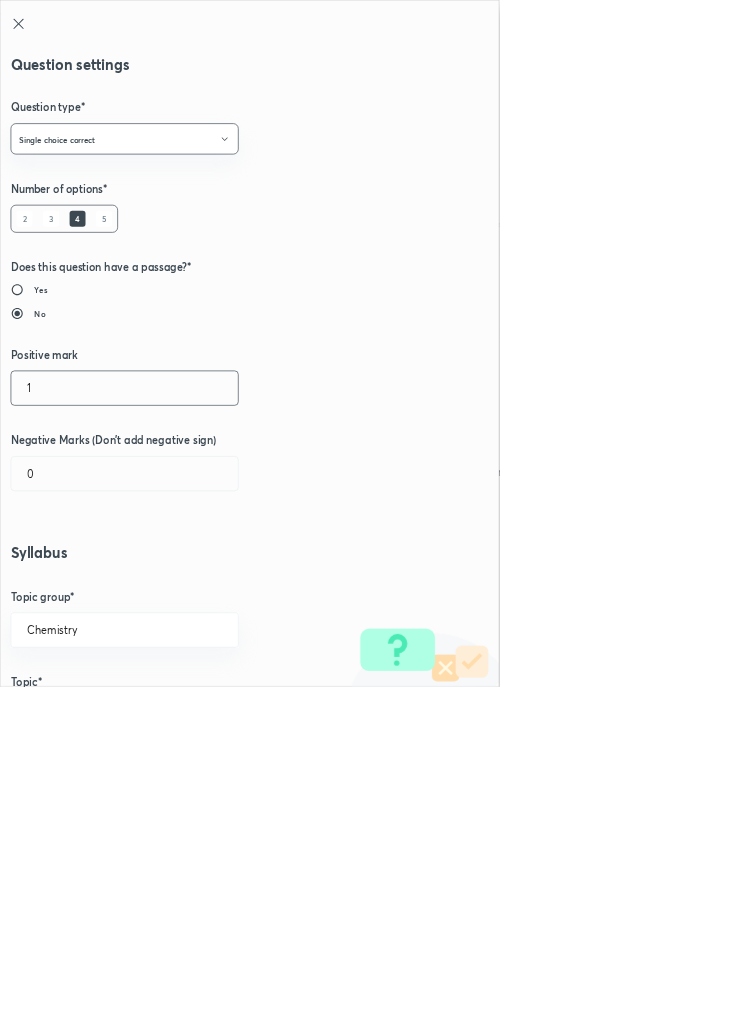 click on "1" at bounding box center (188, 585) 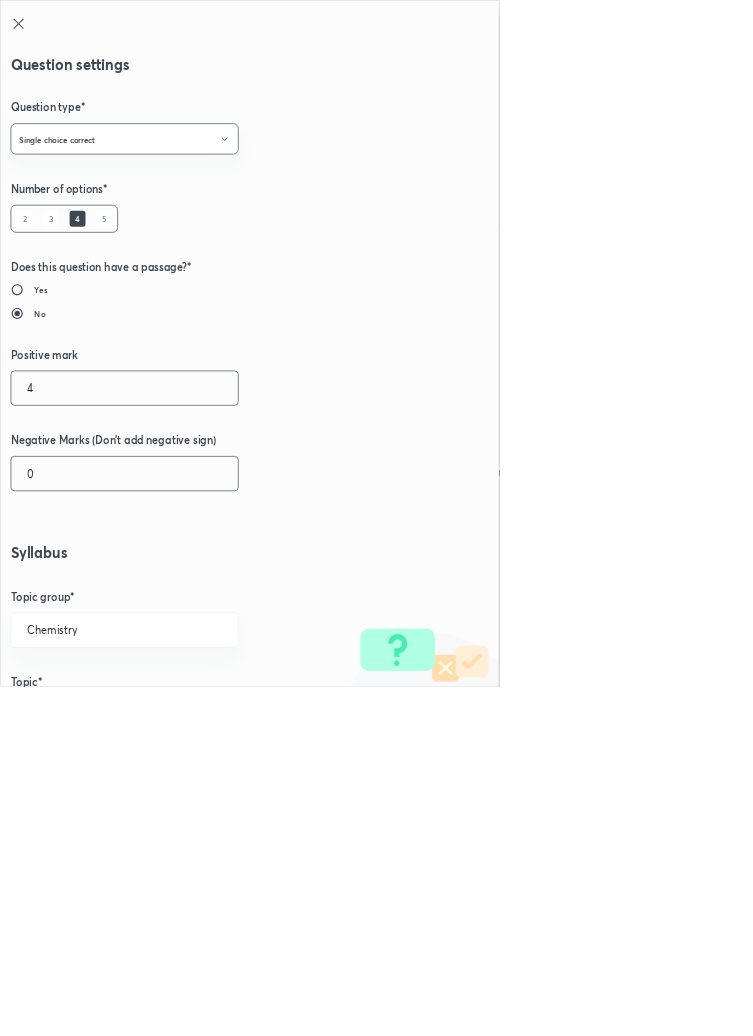 type on "4" 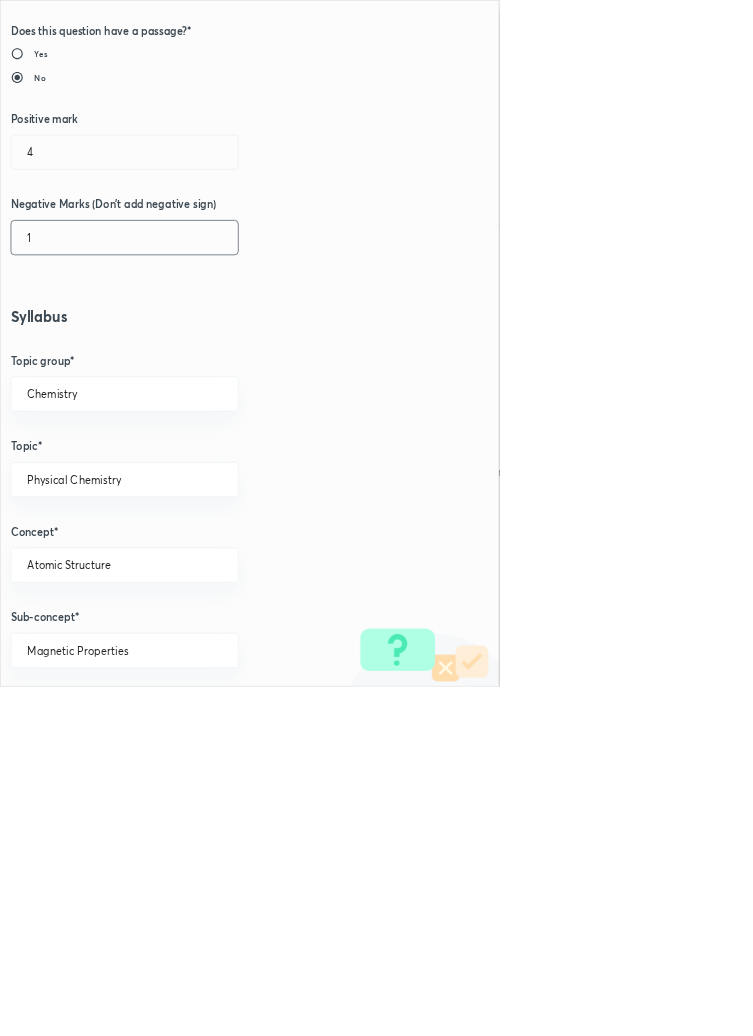 scroll, scrollTop: 1125, scrollLeft: 0, axis: vertical 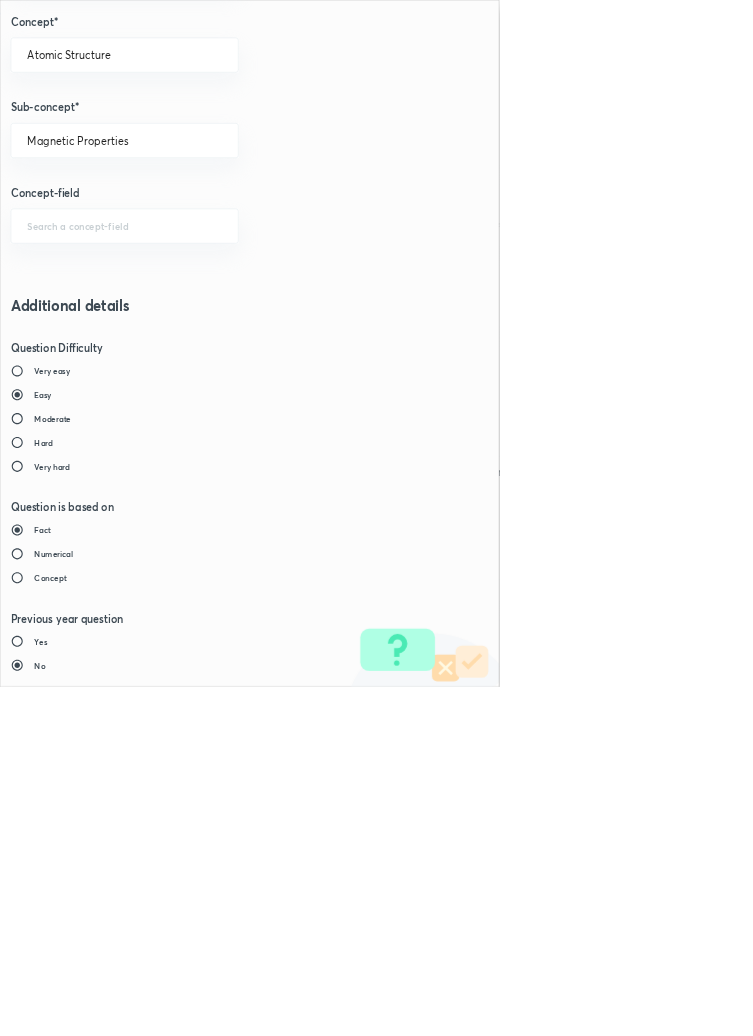 type on "1" 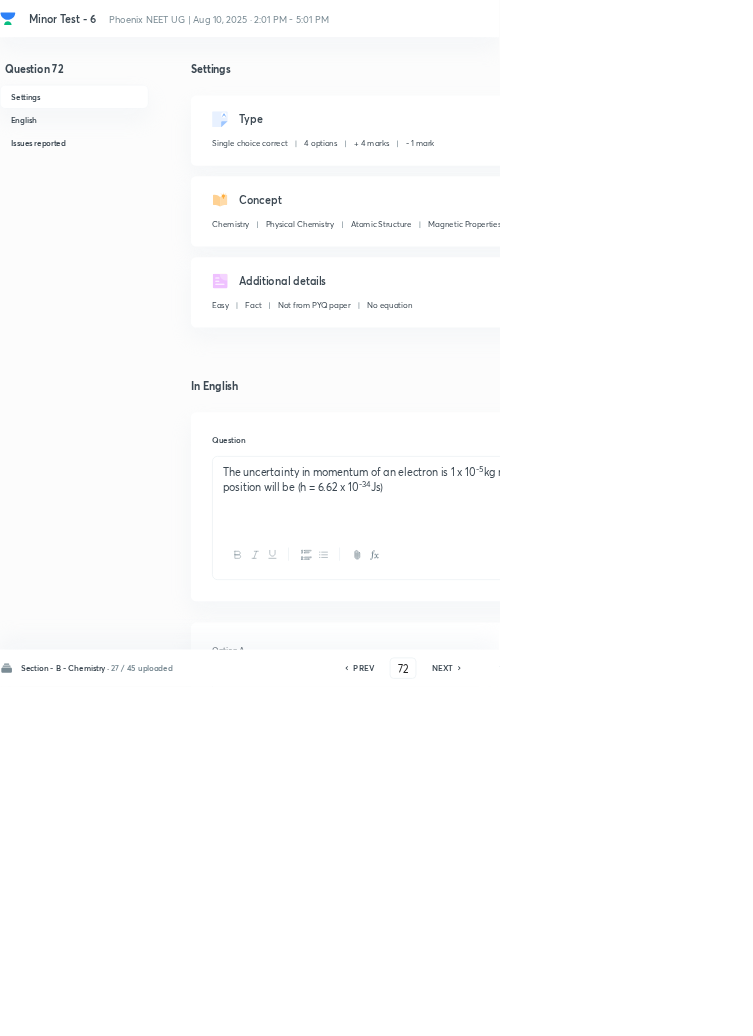 click on "Save" at bounding box center [1096, 1006] 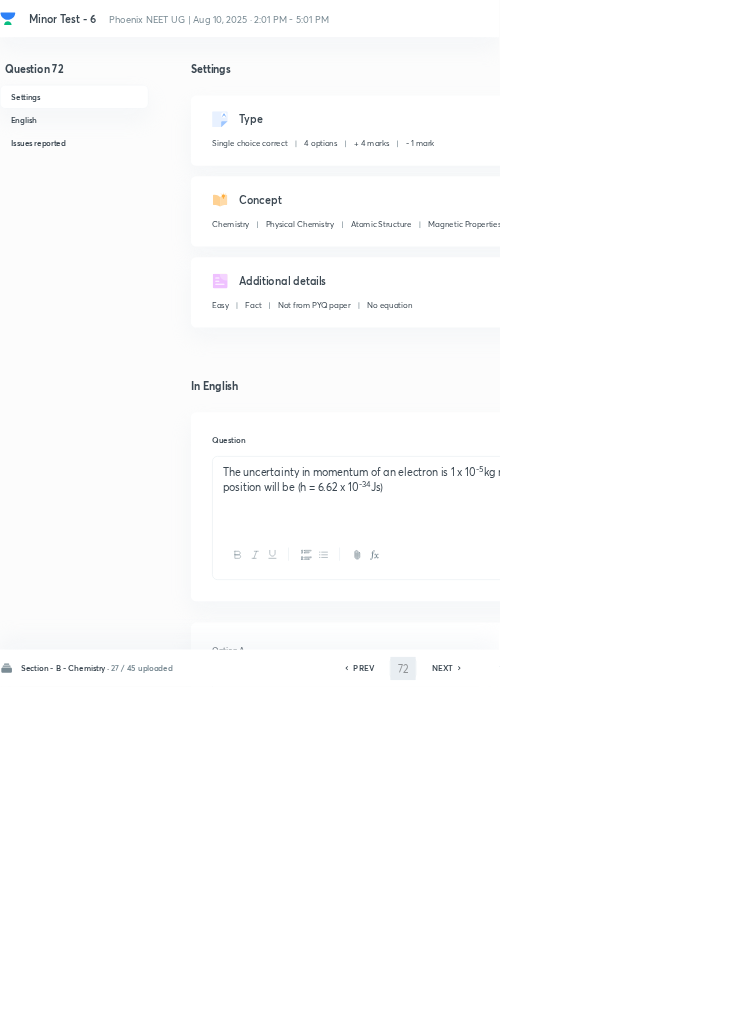 type on "73" 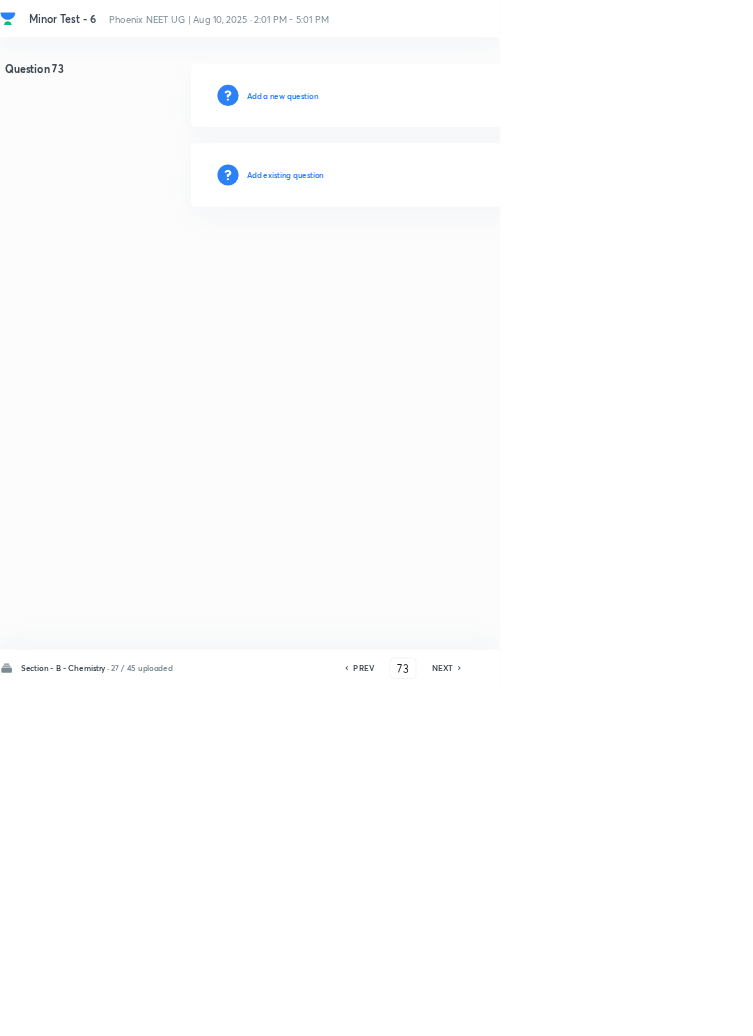 click on "Add existing question" at bounding box center (430, 264) 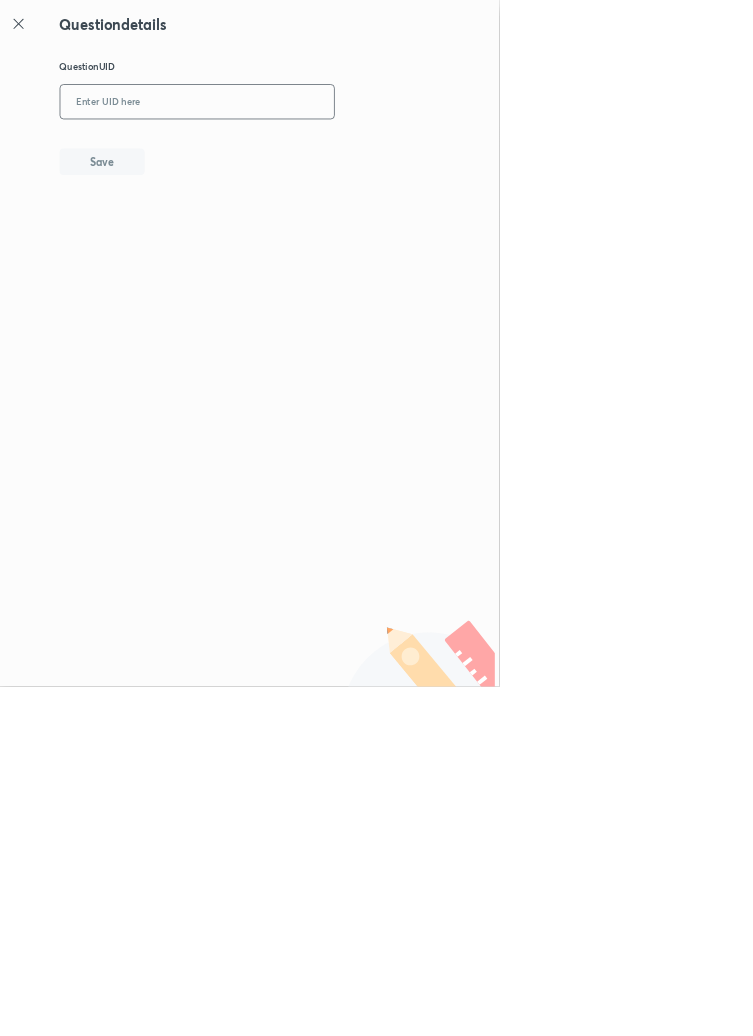 click at bounding box center [297, 154] 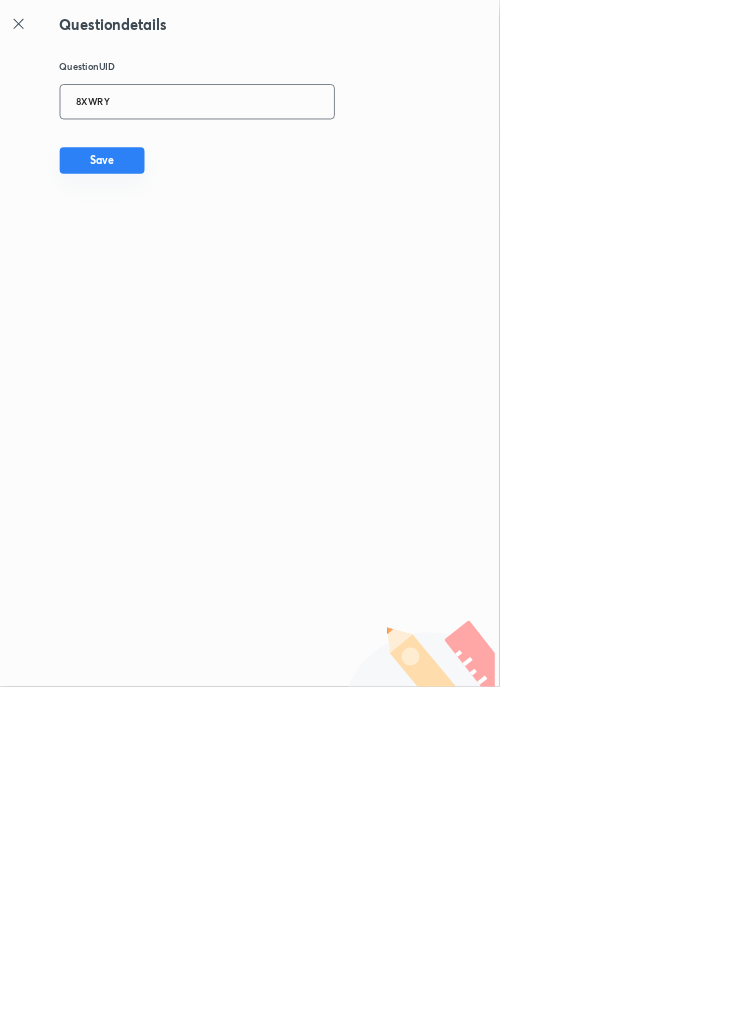 type on "8XWRY" 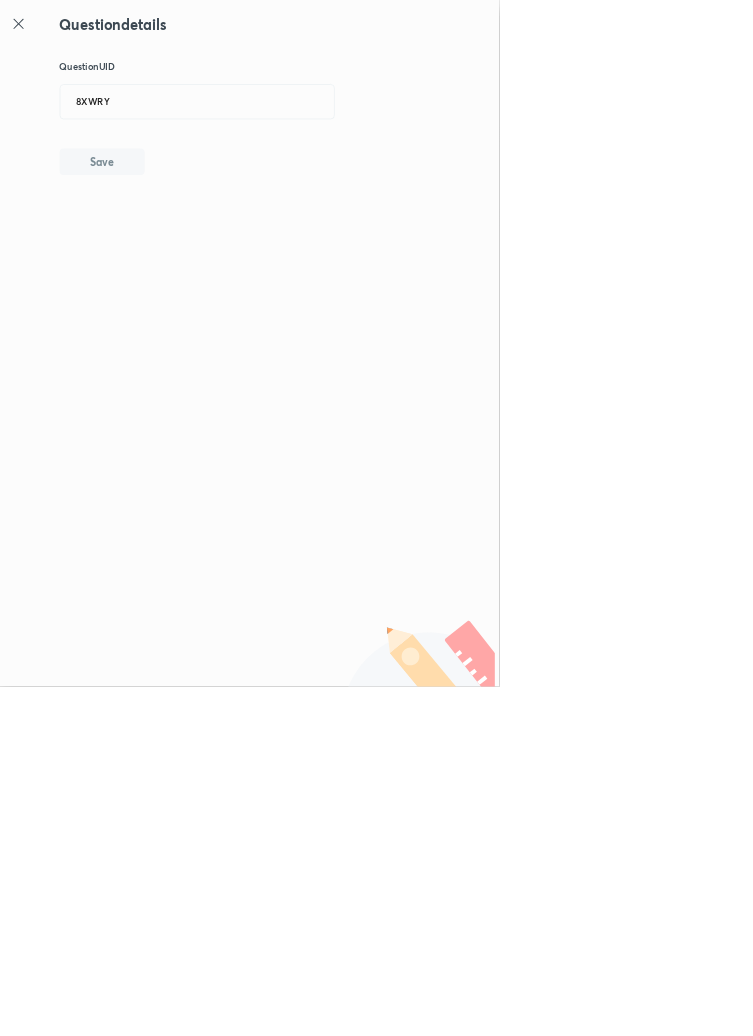 type 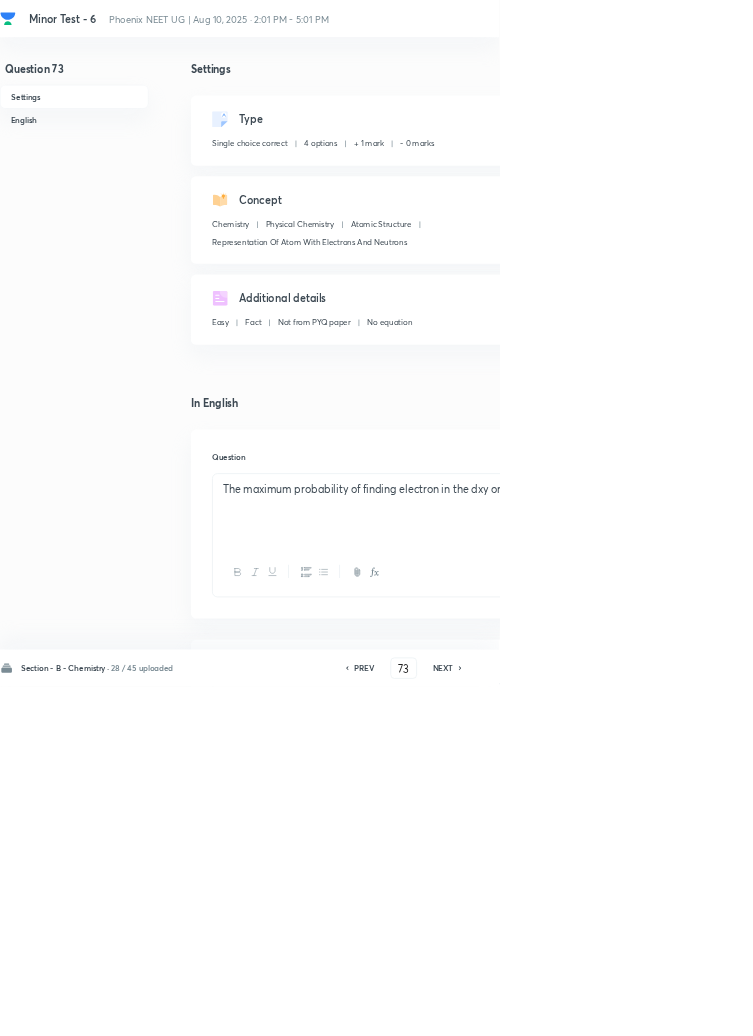 click on "Edit" at bounding box center [920, 182] 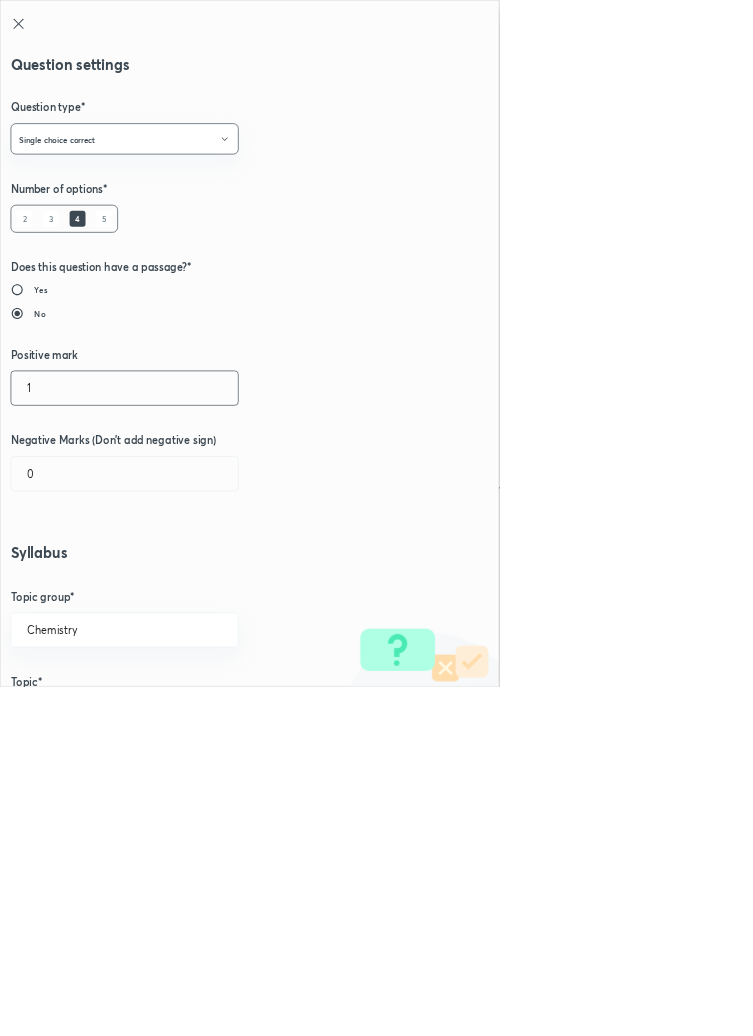 click on "1" at bounding box center (188, 585) 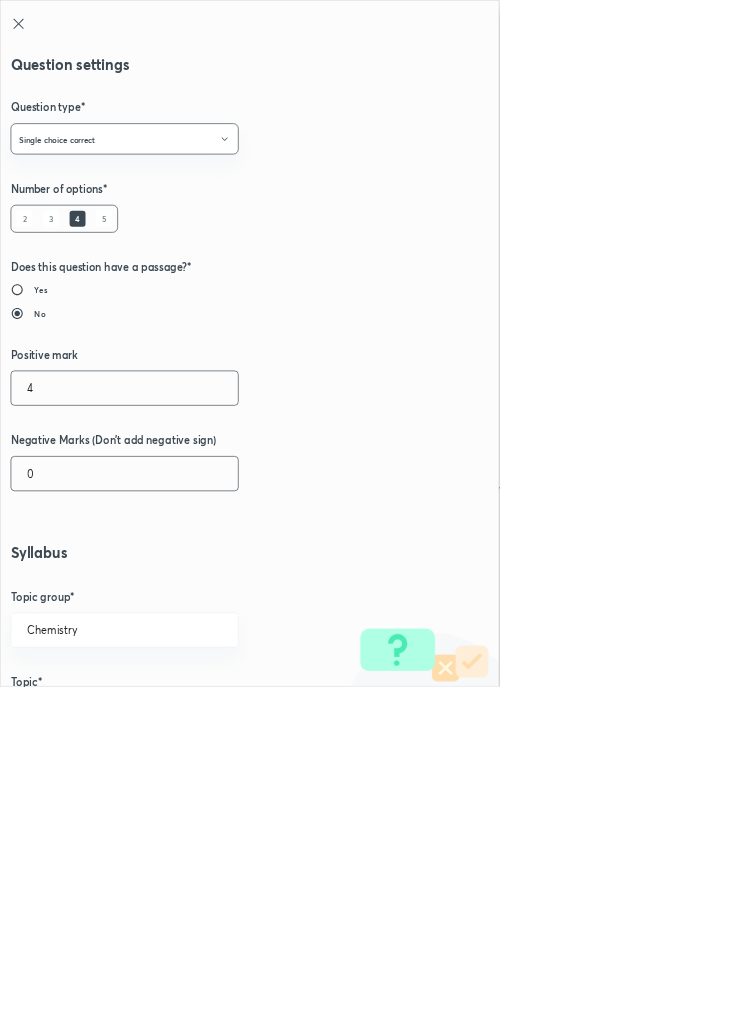 type on "4" 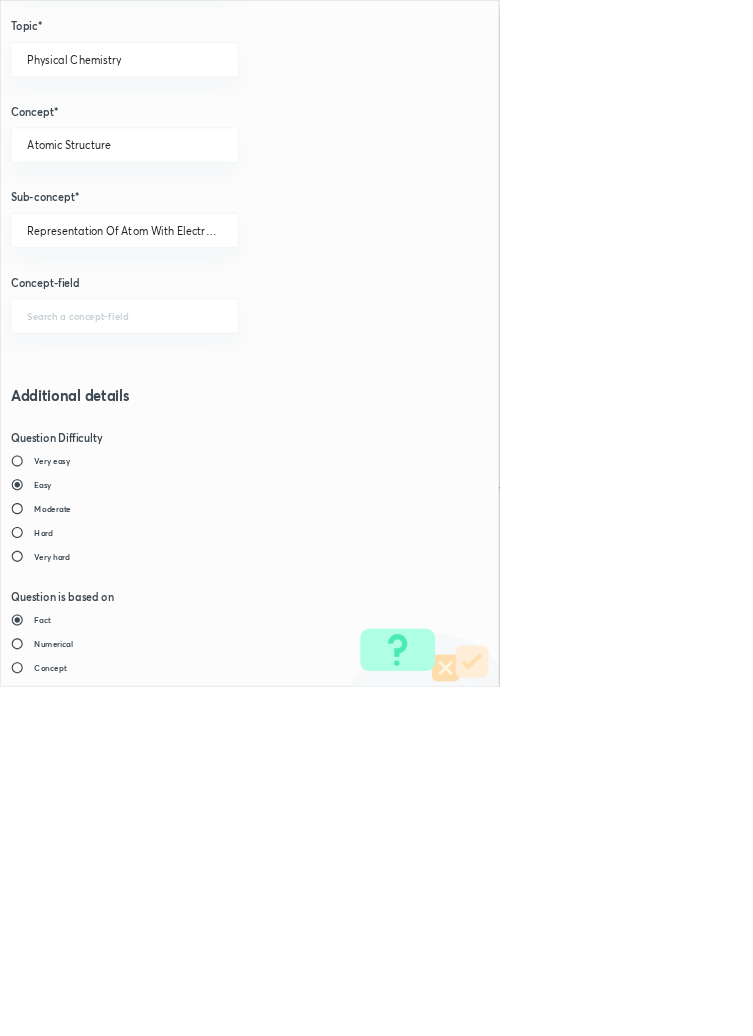 scroll, scrollTop: 1125, scrollLeft: 0, axis: vertical 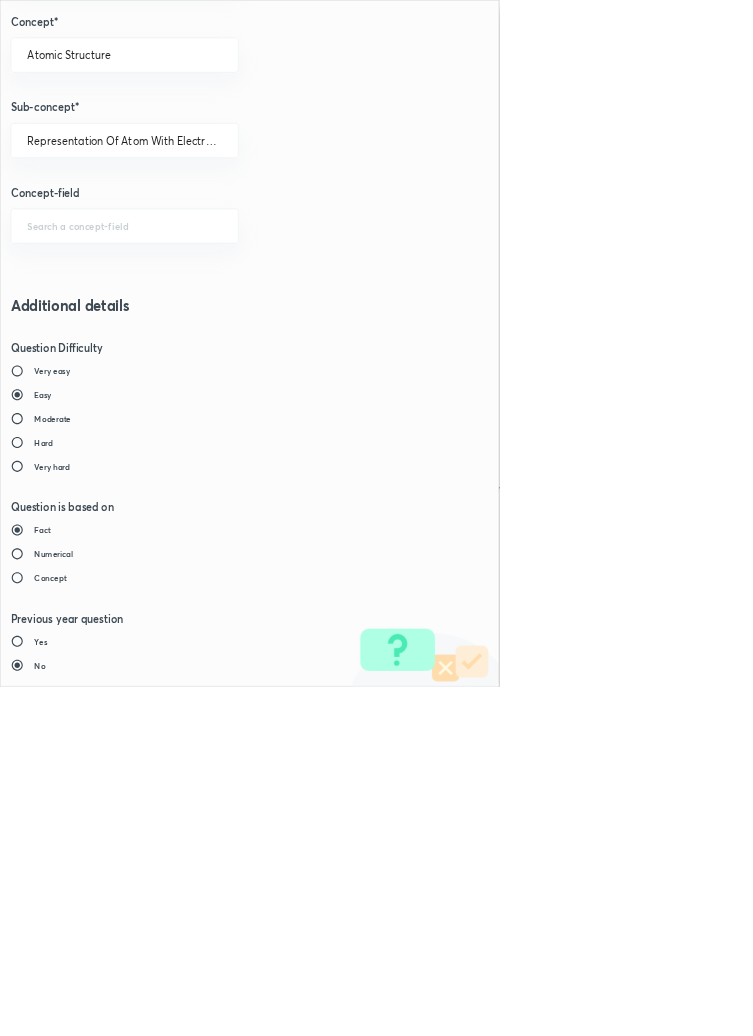 type on "1" 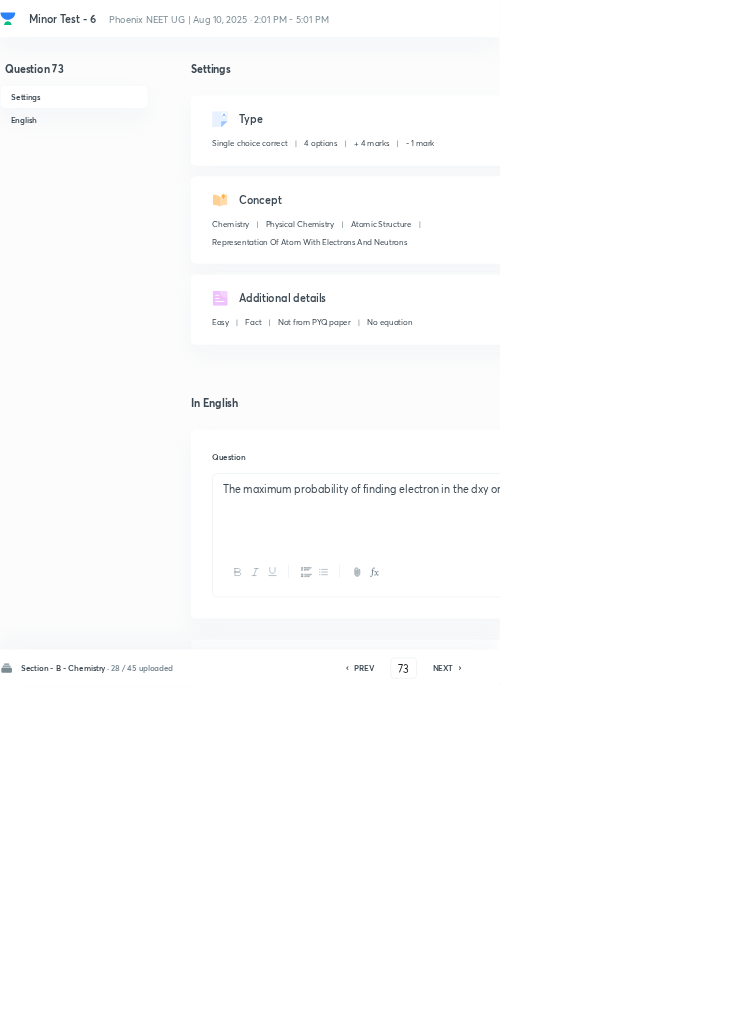 click on "Save" at bounding box center (1096, 1006) 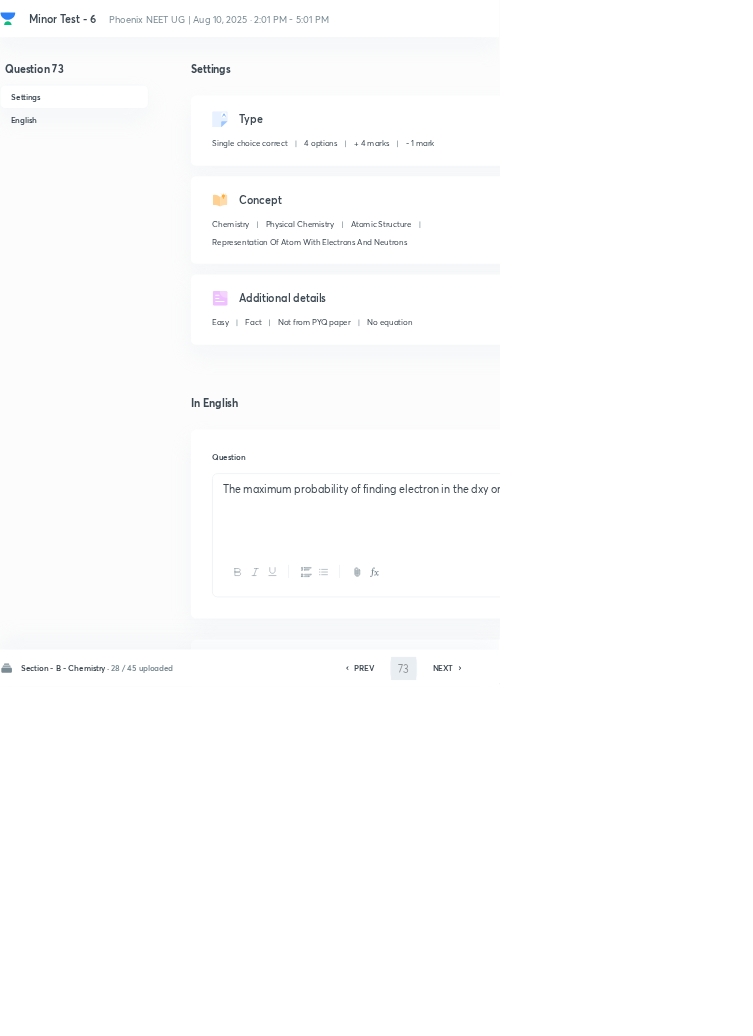 type on "74" 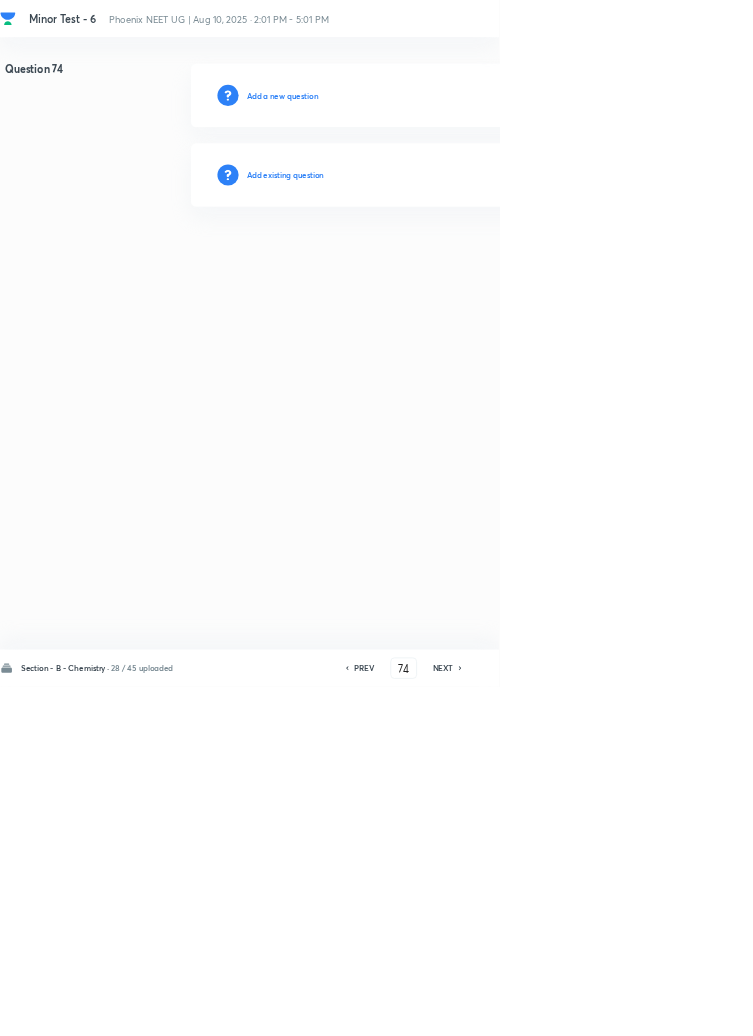 click on "Add existing question" at bounding box center (430, 264) 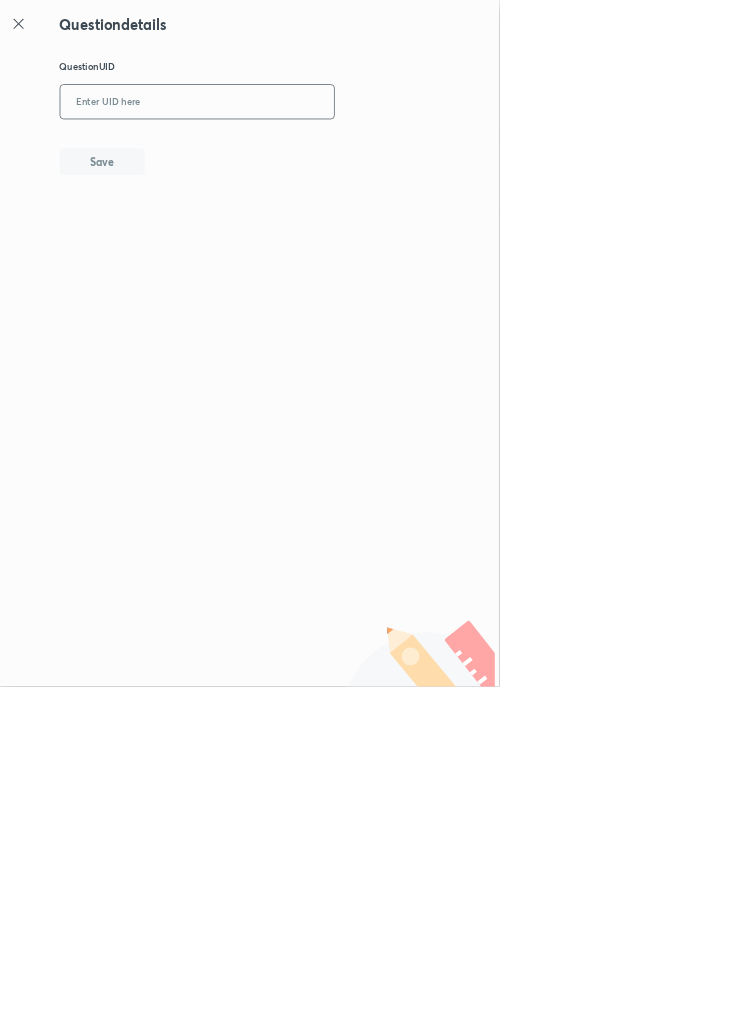 click at bounding box center [297, 154] 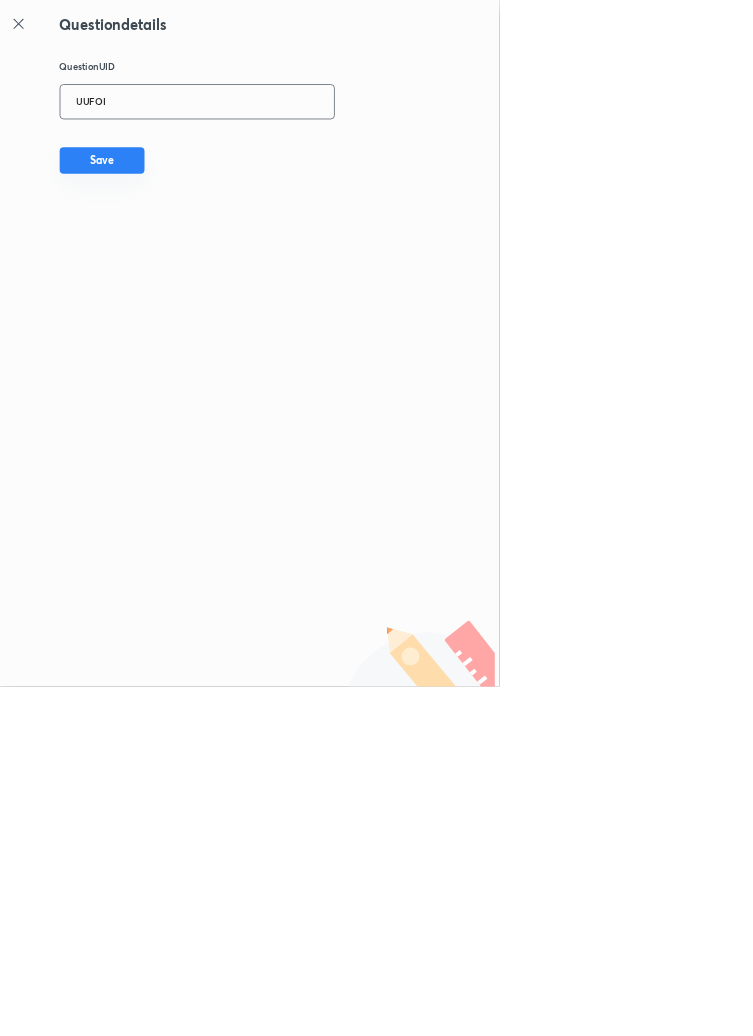 click on "Save" at bounding box center [154, 242] 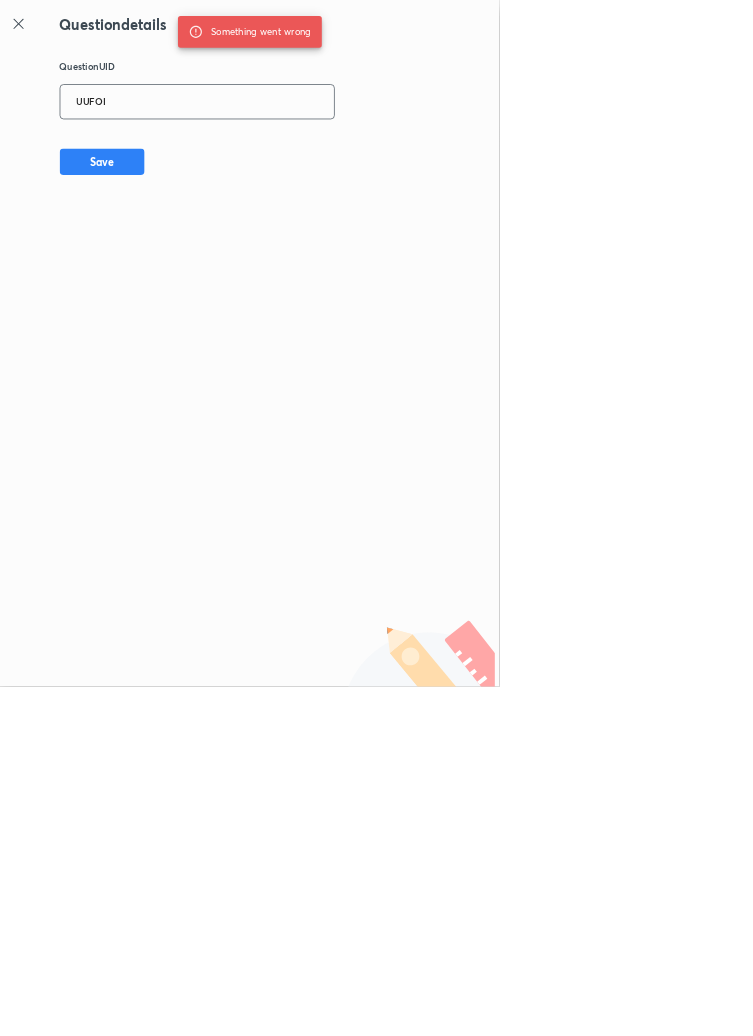click on "UUFOI" at bounding box center [297, 154] 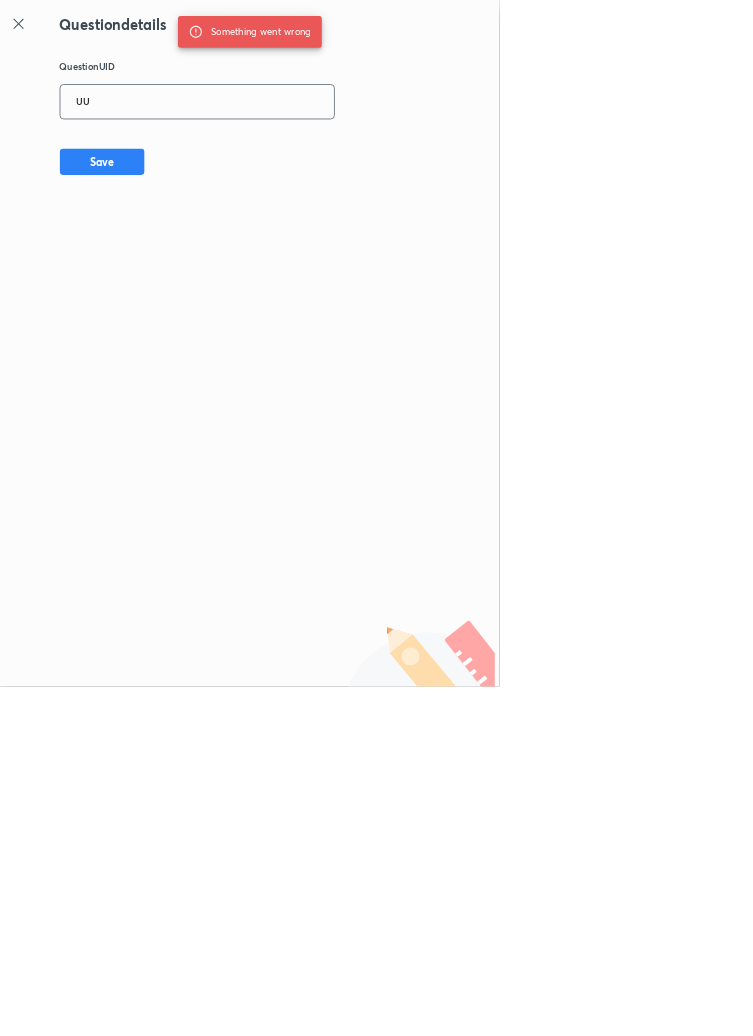 type on "U" 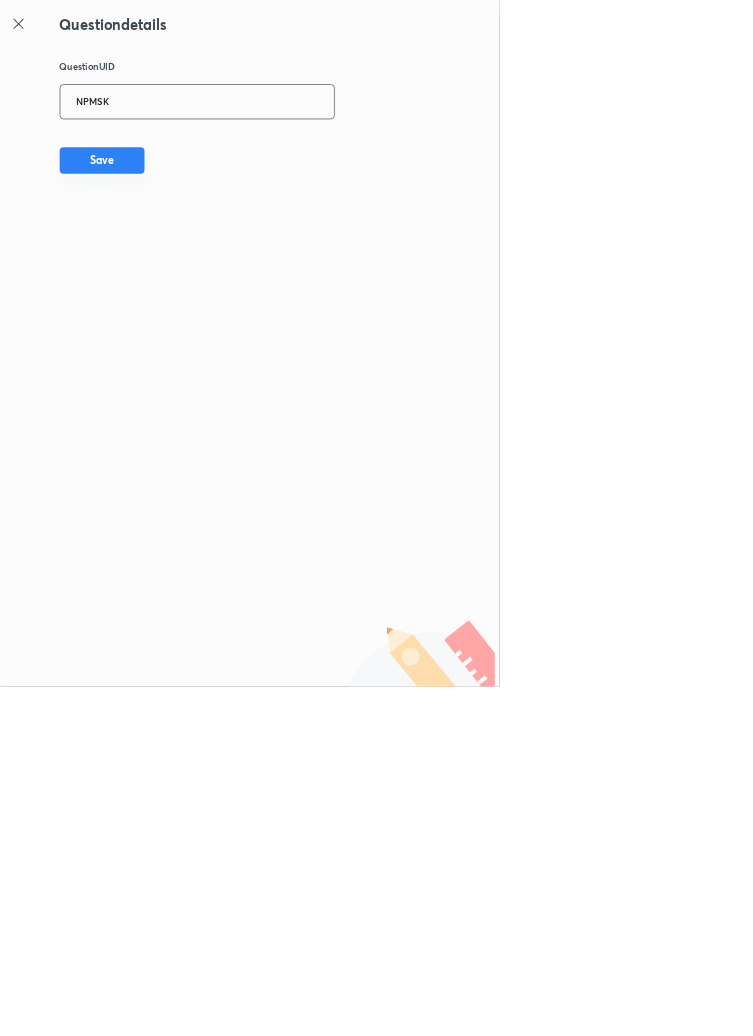click on "Save" at bounding box center (154, 242) 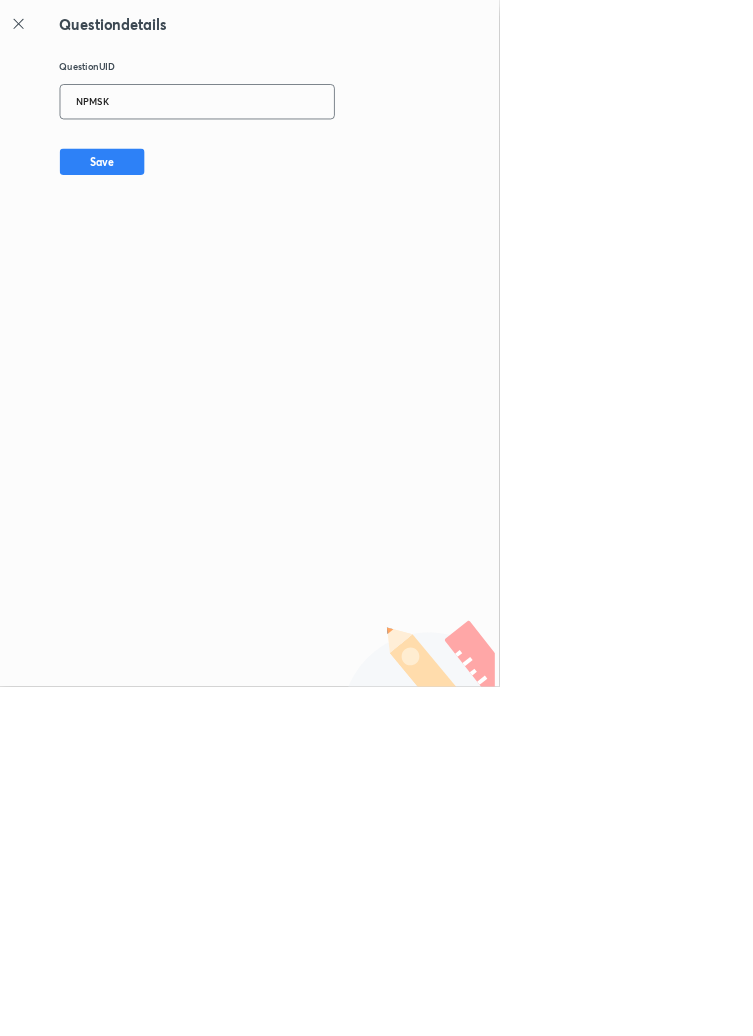 click on "NPMSK" at bounding box center (297, 154) 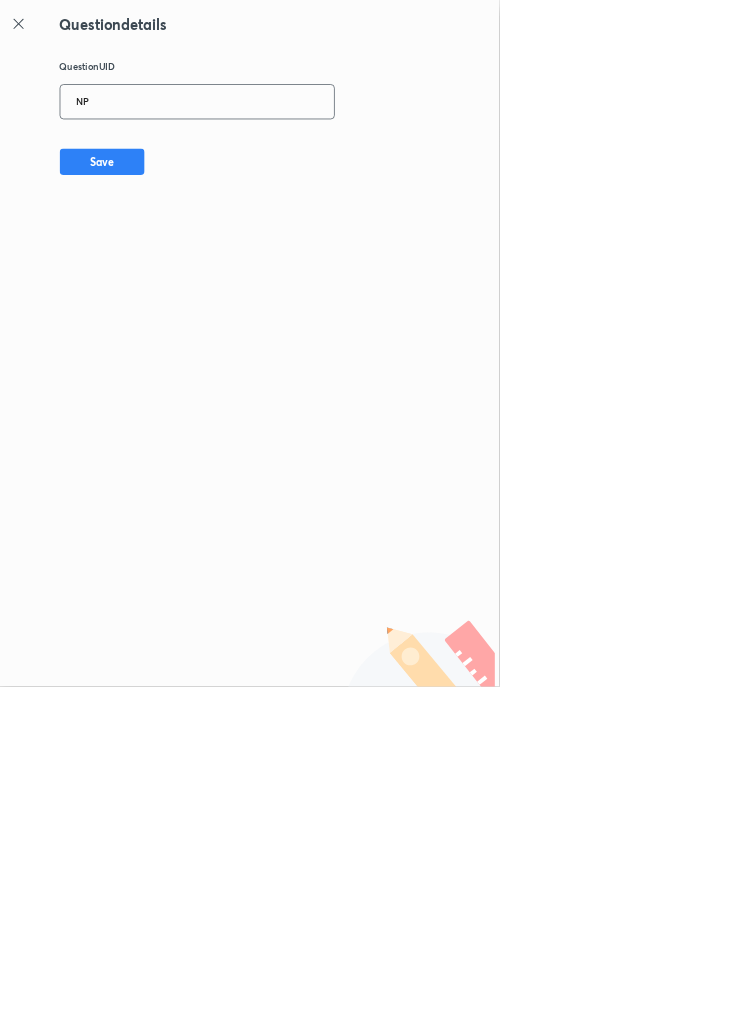 type on "N" 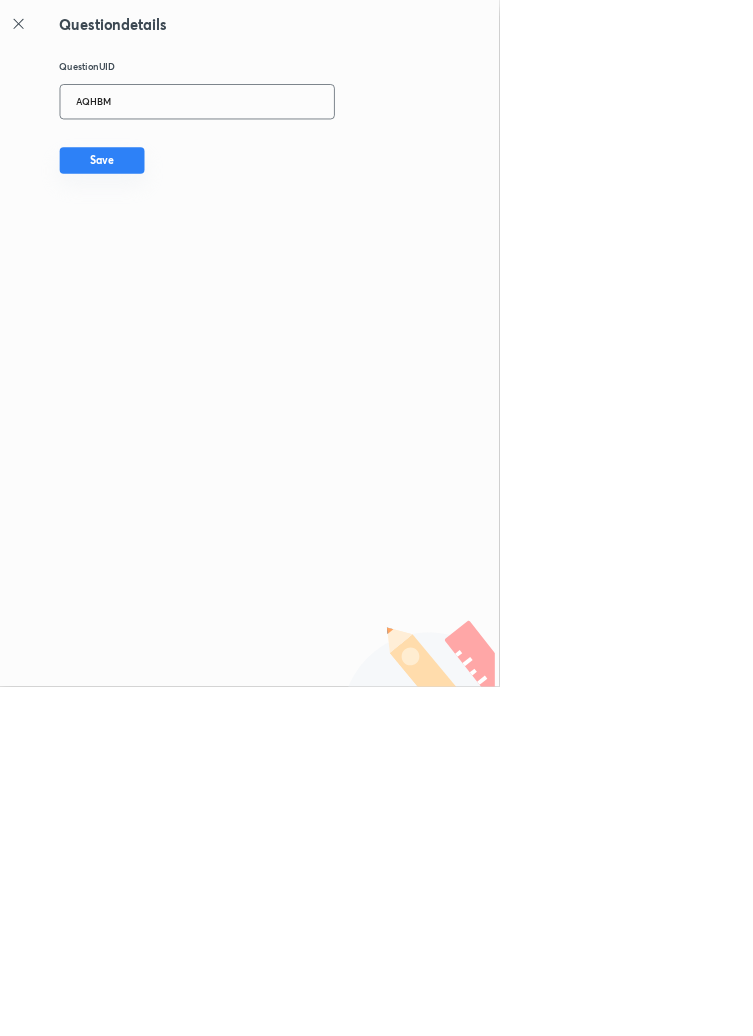 click on "Save" at bounding box center [154, 242] 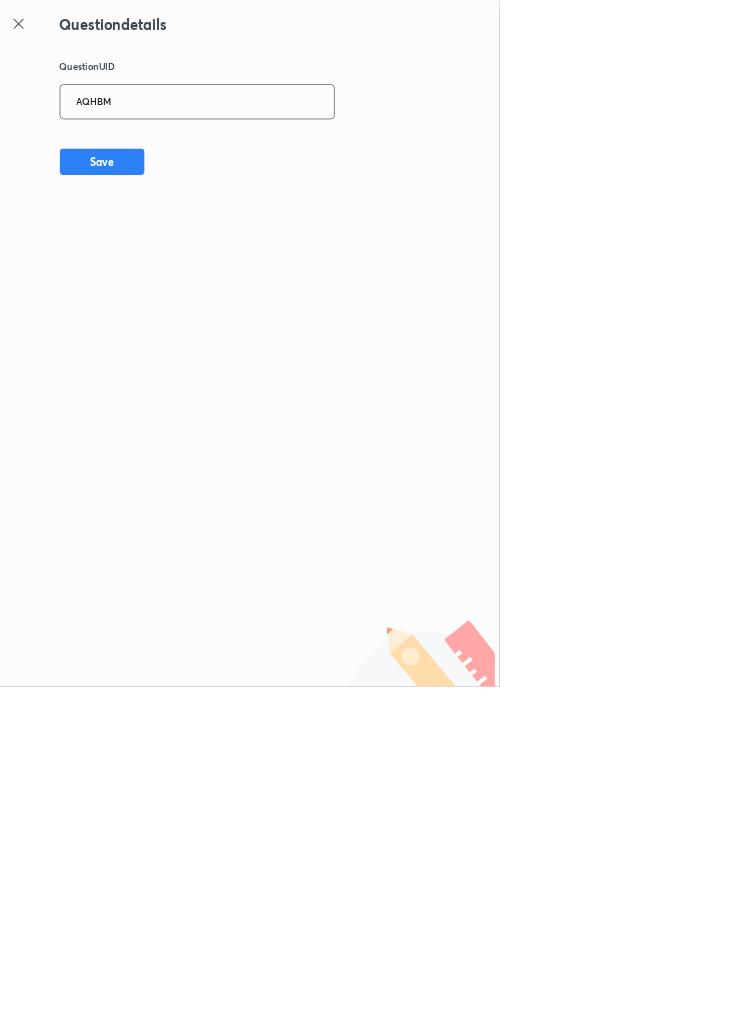 click on "AQHBM" at bounding box center [297, 154] 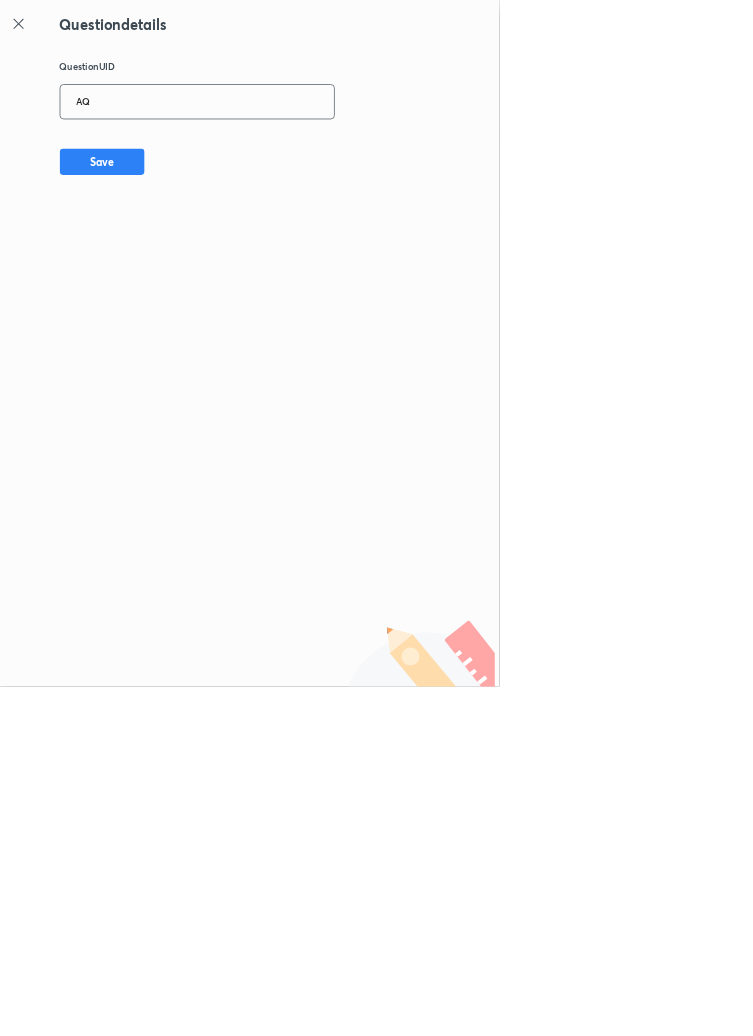 type on "A" 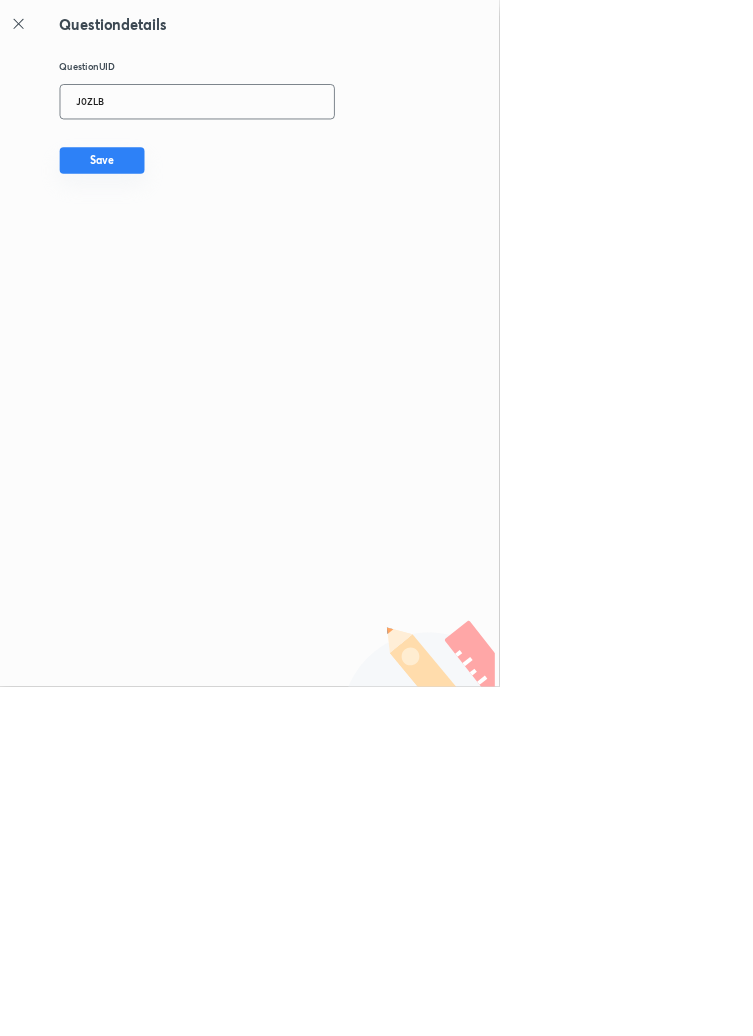 type on "J0ZLB" 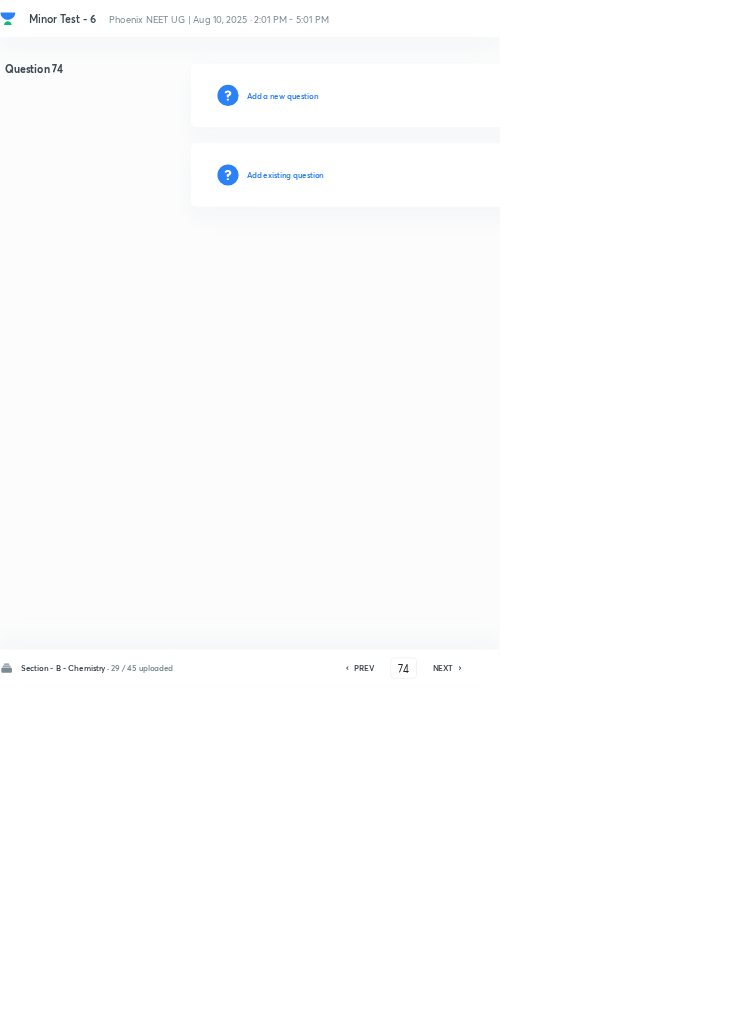 type 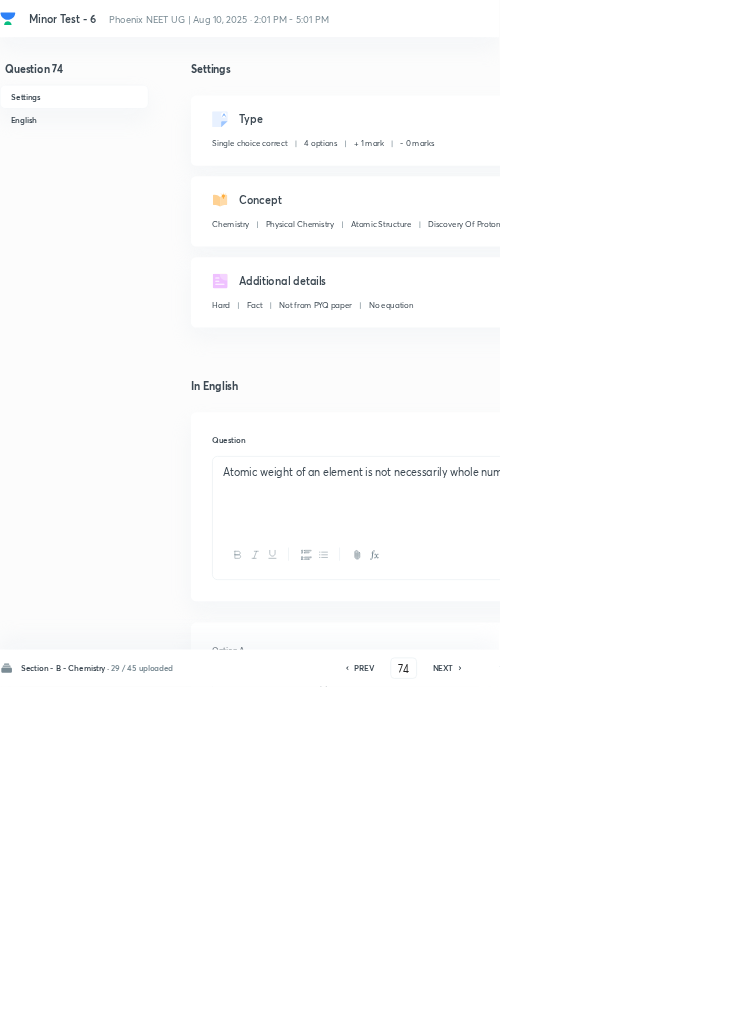 click on "Edit" at bounding box center [920, 182] 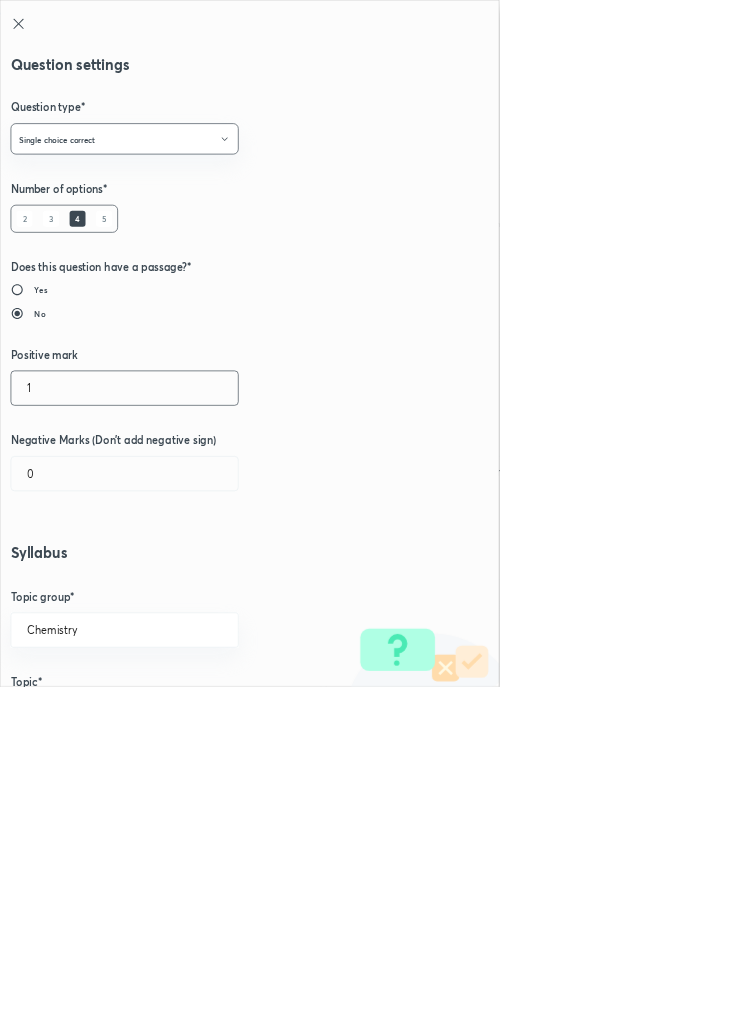 click on "1" at bounding box center [188, 585] 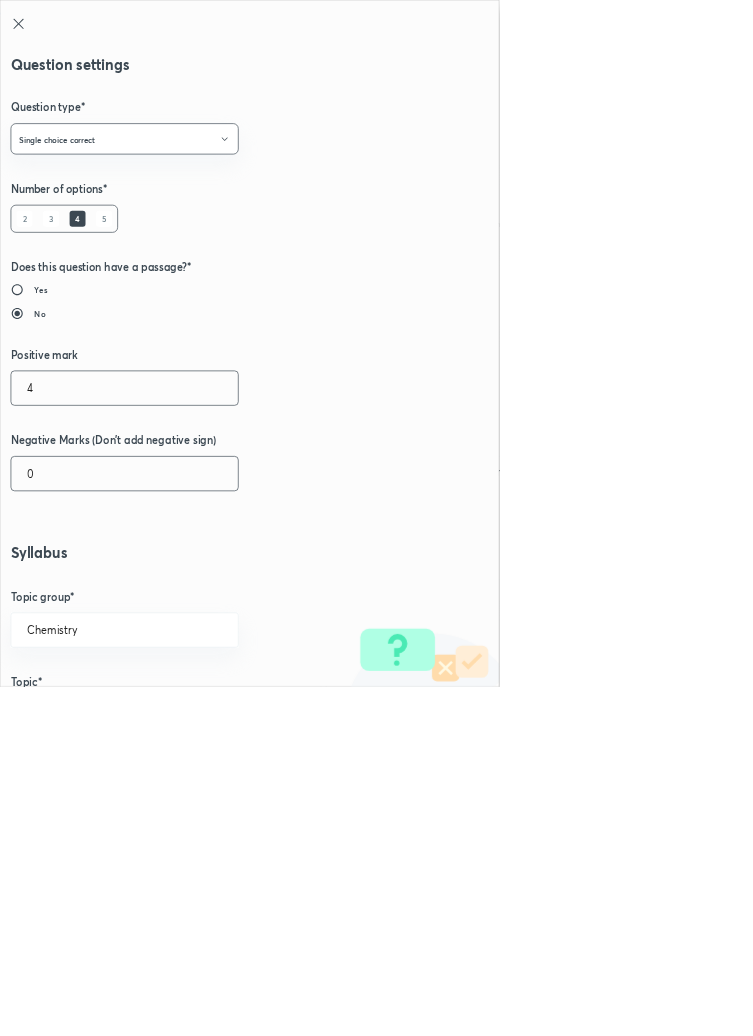 type on "4" 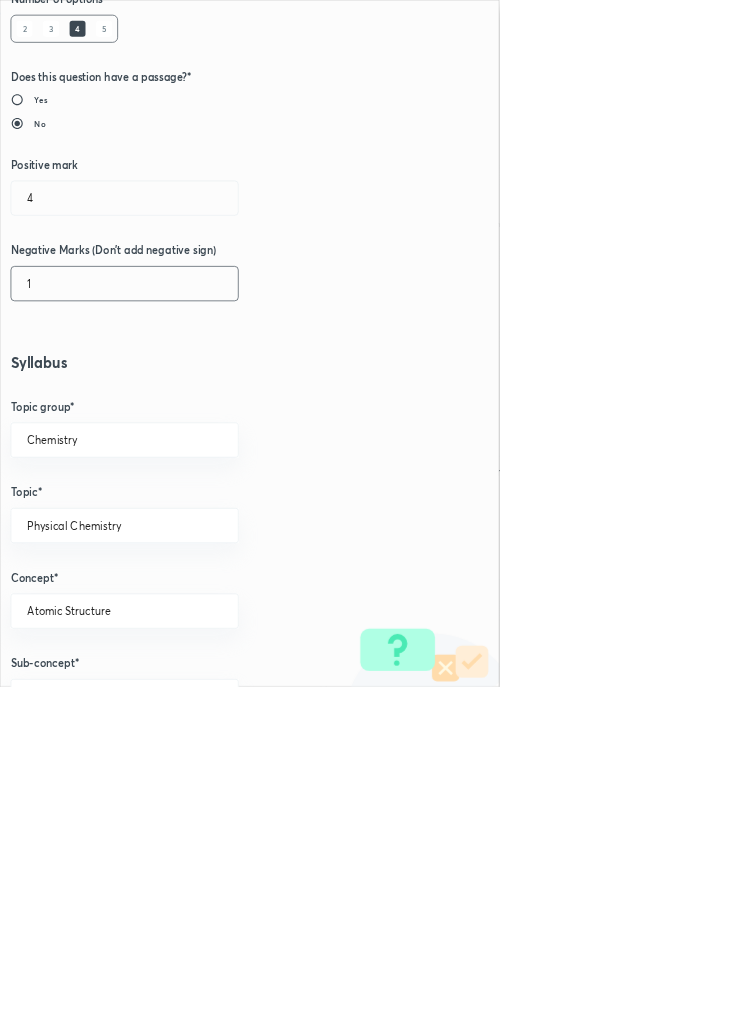 scroll, scrollTop: 1125, scrollLeft: 0, axis: vertical 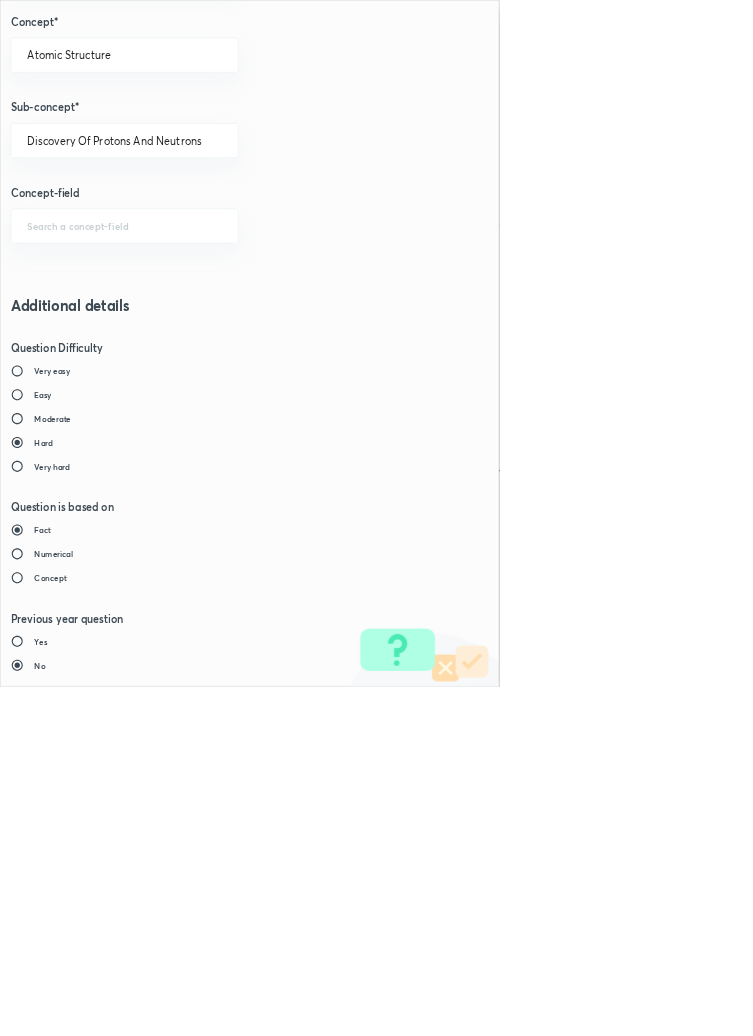 type on "1" 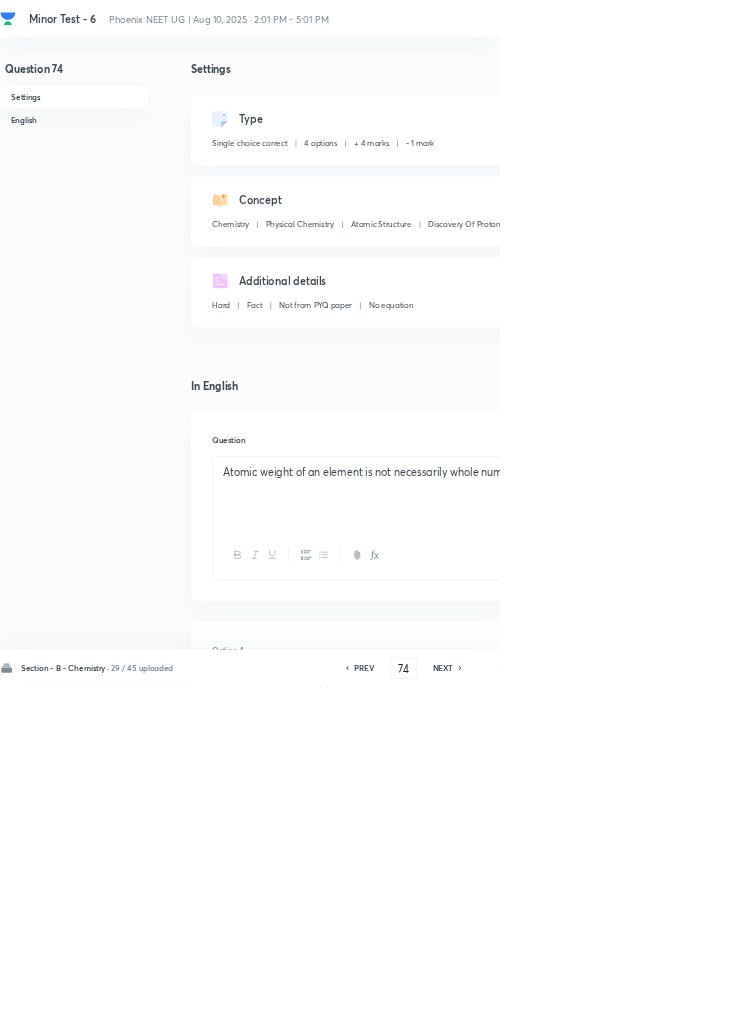click on "Save" at bounding box center (1096, 1006) 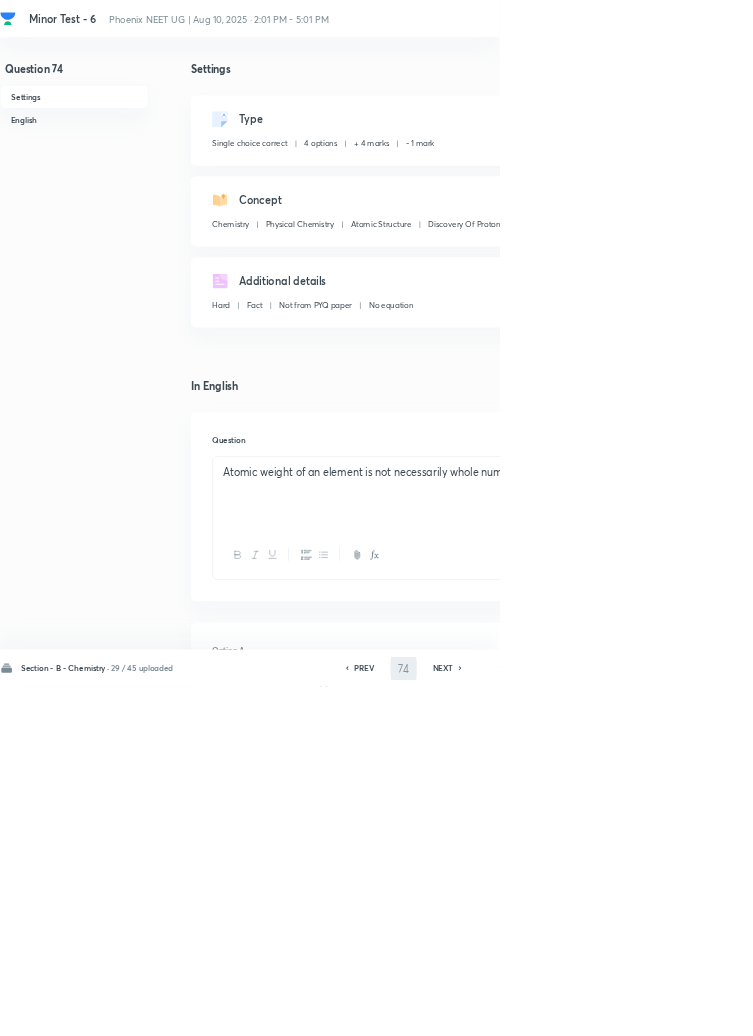 type on "75" 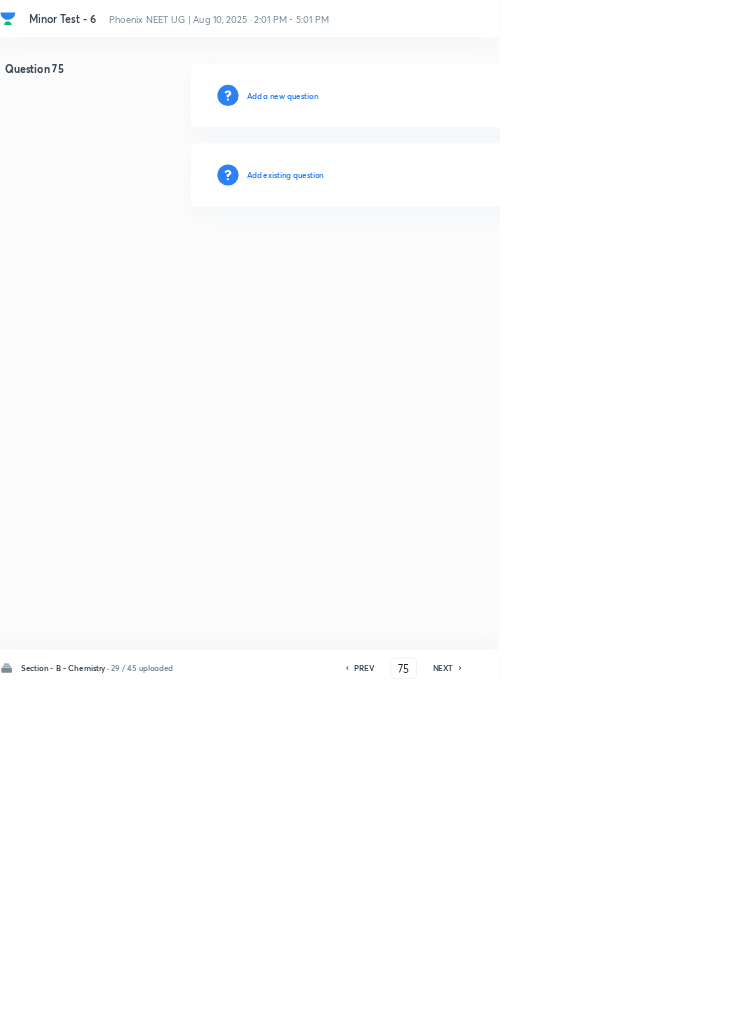 click on "Add existing question" at bounding box center (430, 264) 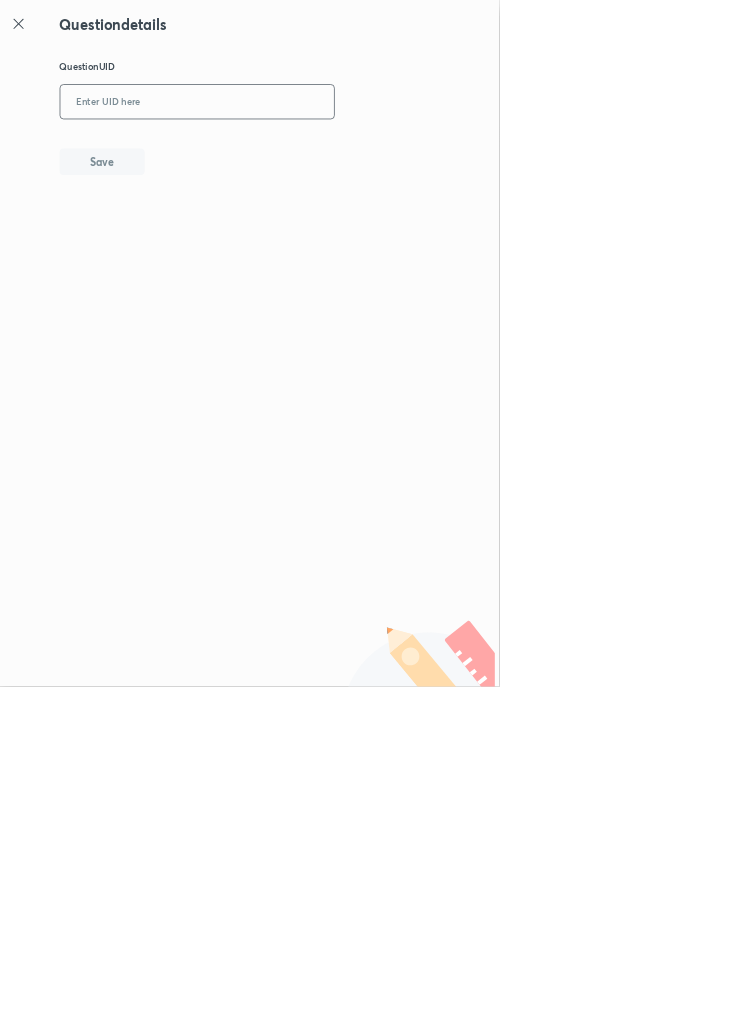 click at bounding box center (297, 154) 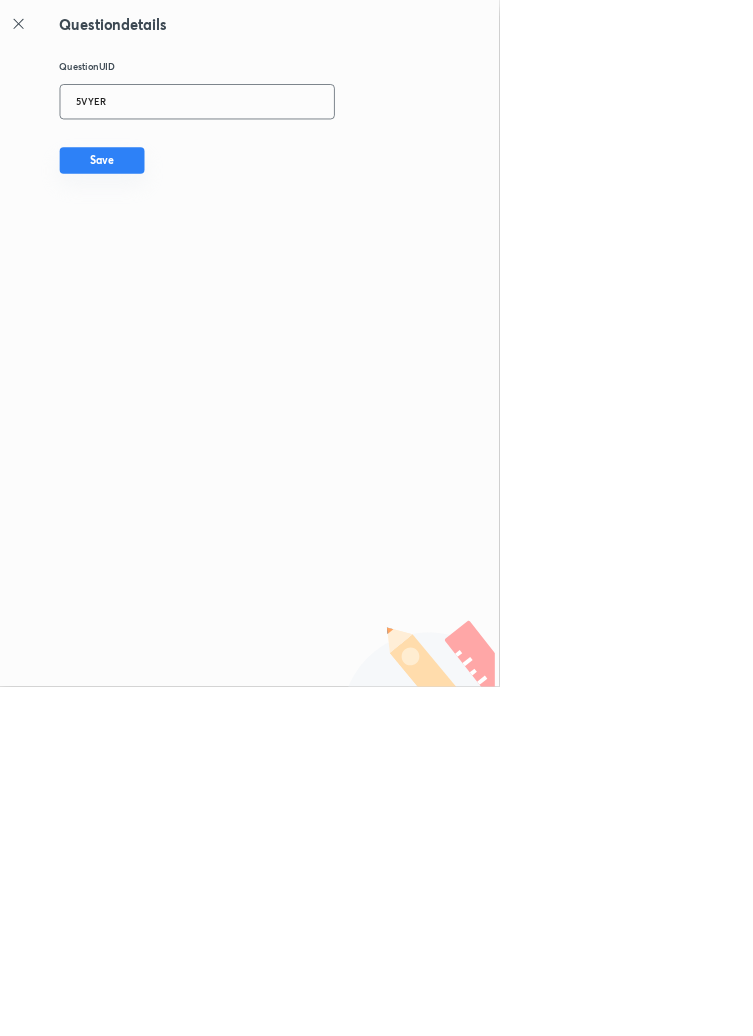 type on "5VYER" 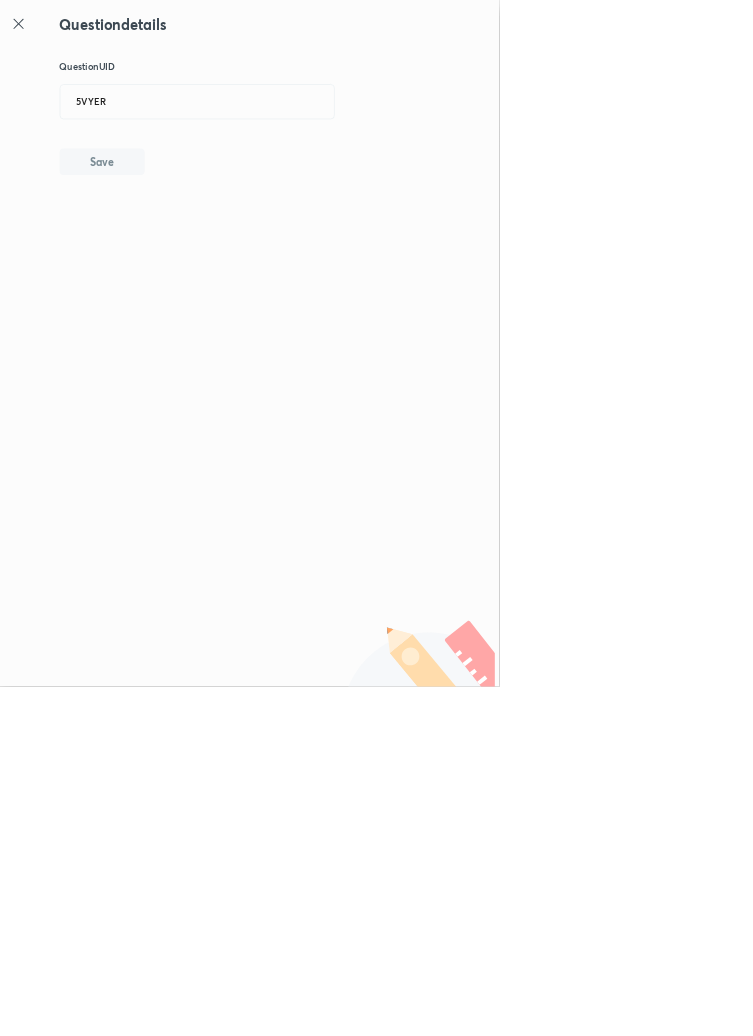 type 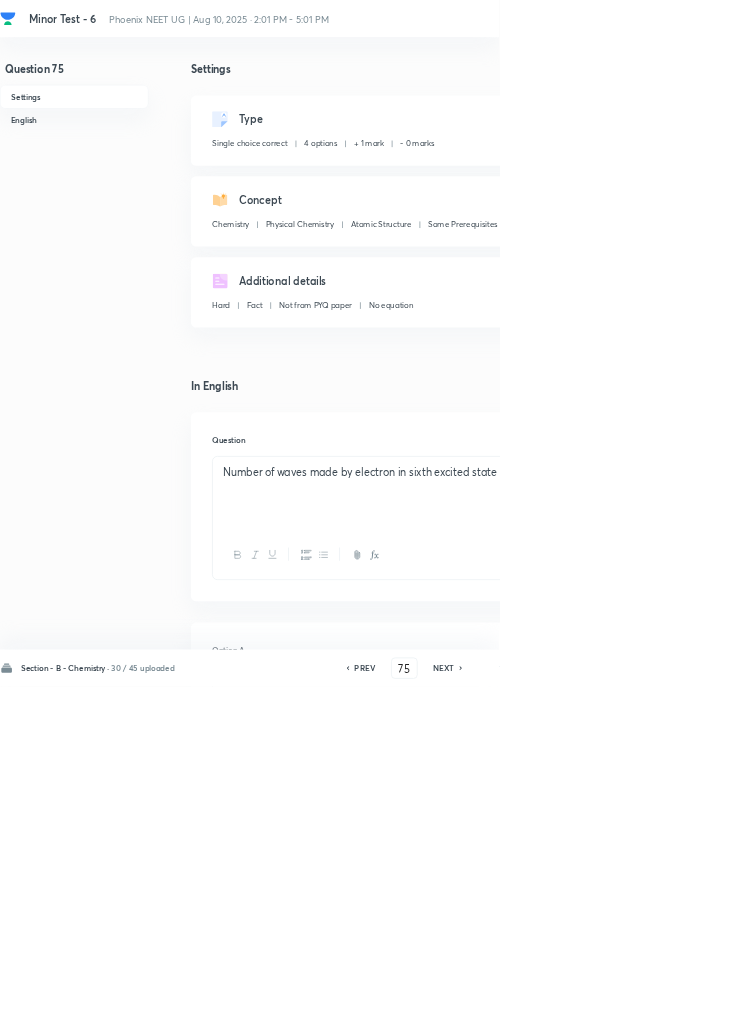 click on "Edit" at bounding box center [920, 182] 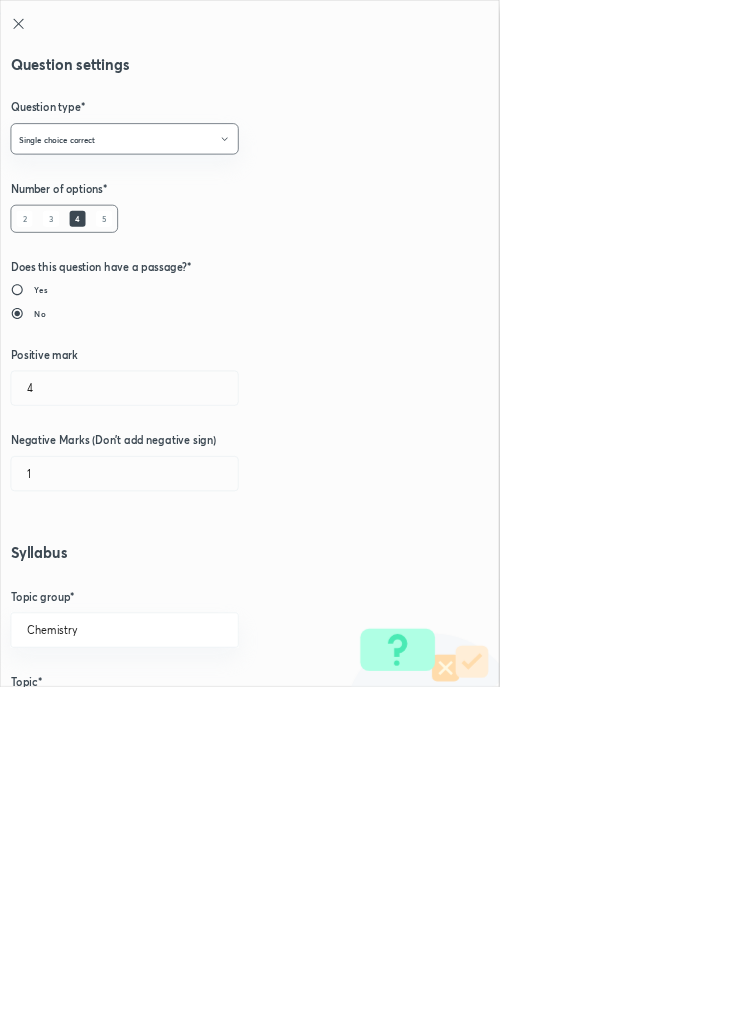 type on "1" 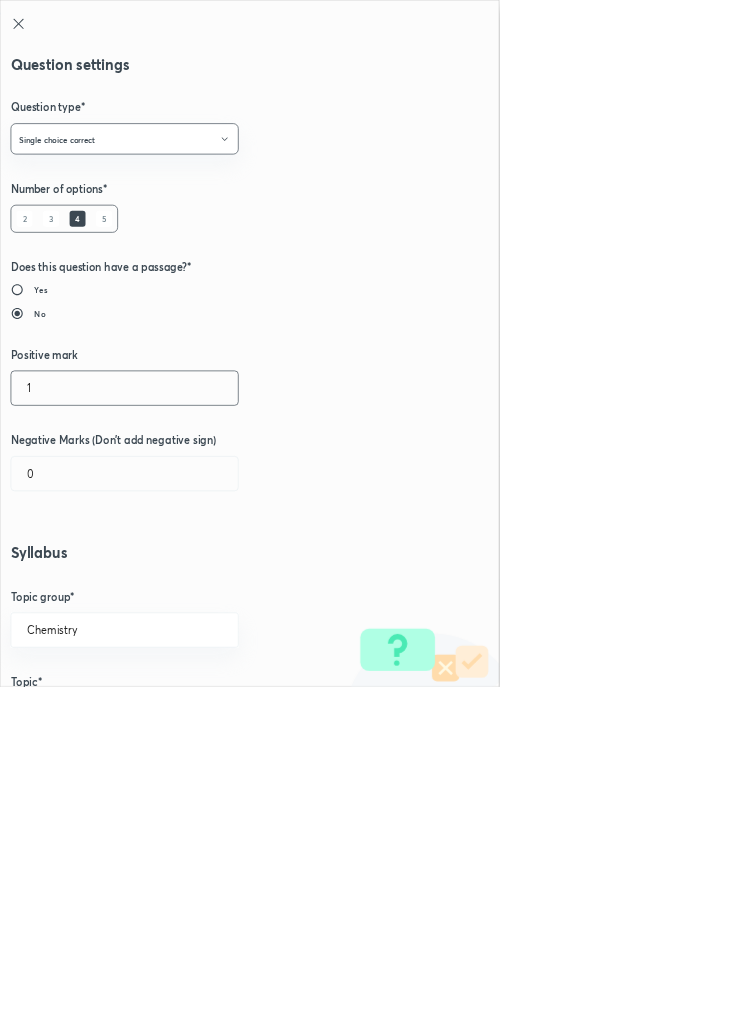 click on "1" at bounding box center (188, 585) 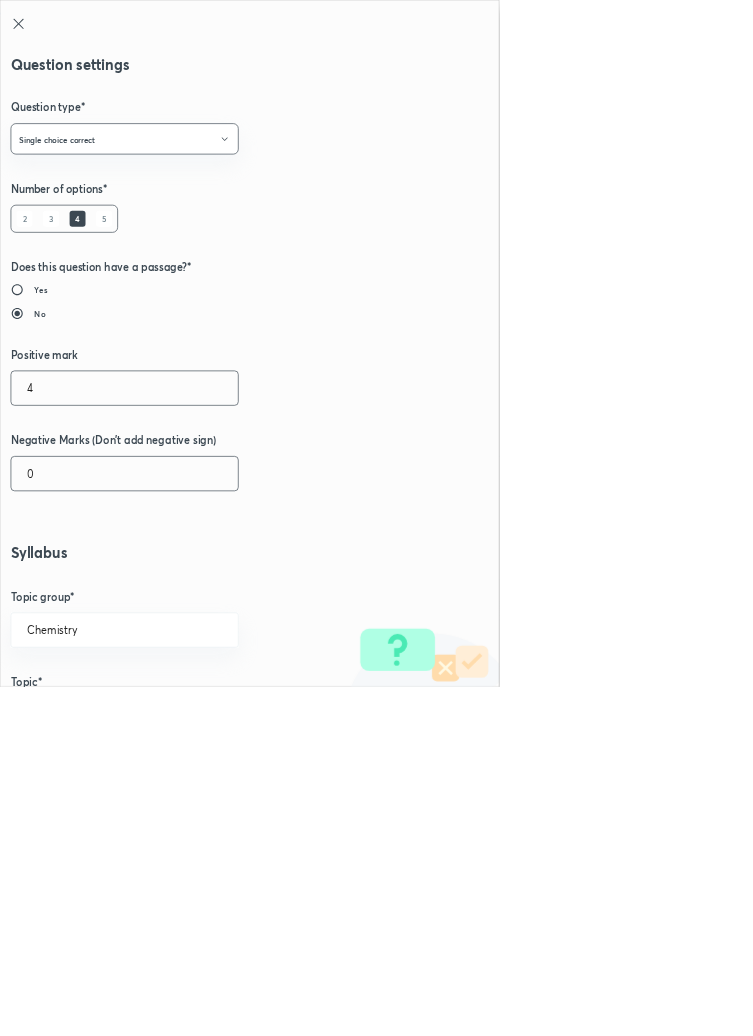 type on "4" 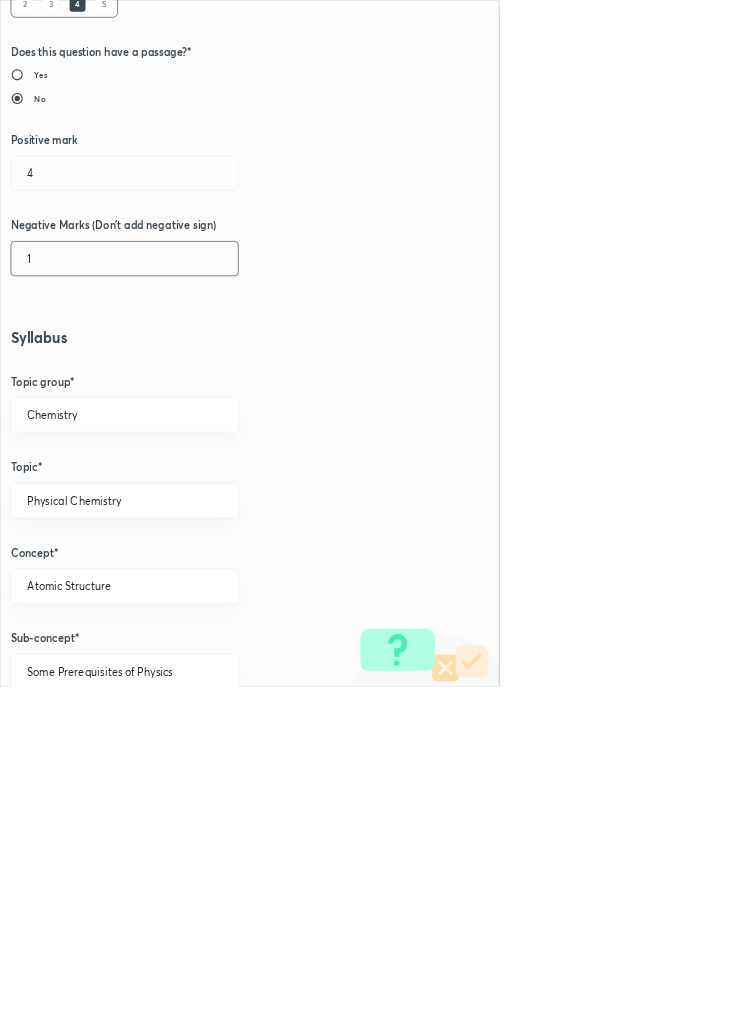 scroll, scrollTop: 1125, scrollLeft: 0, axis: vertical 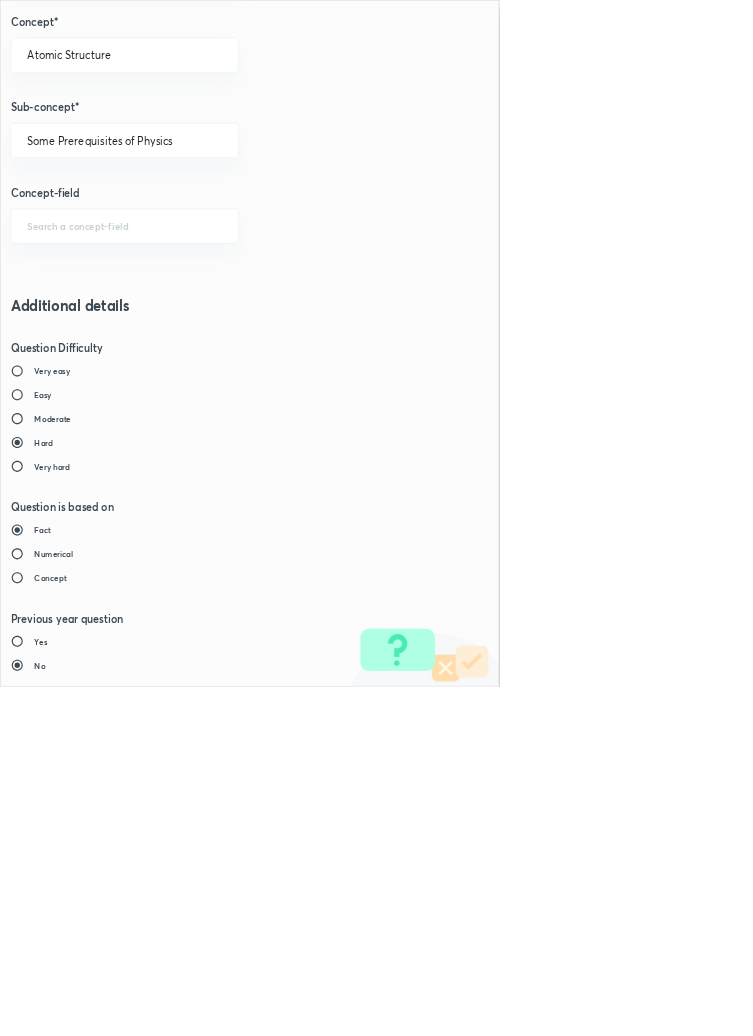 type on "1" 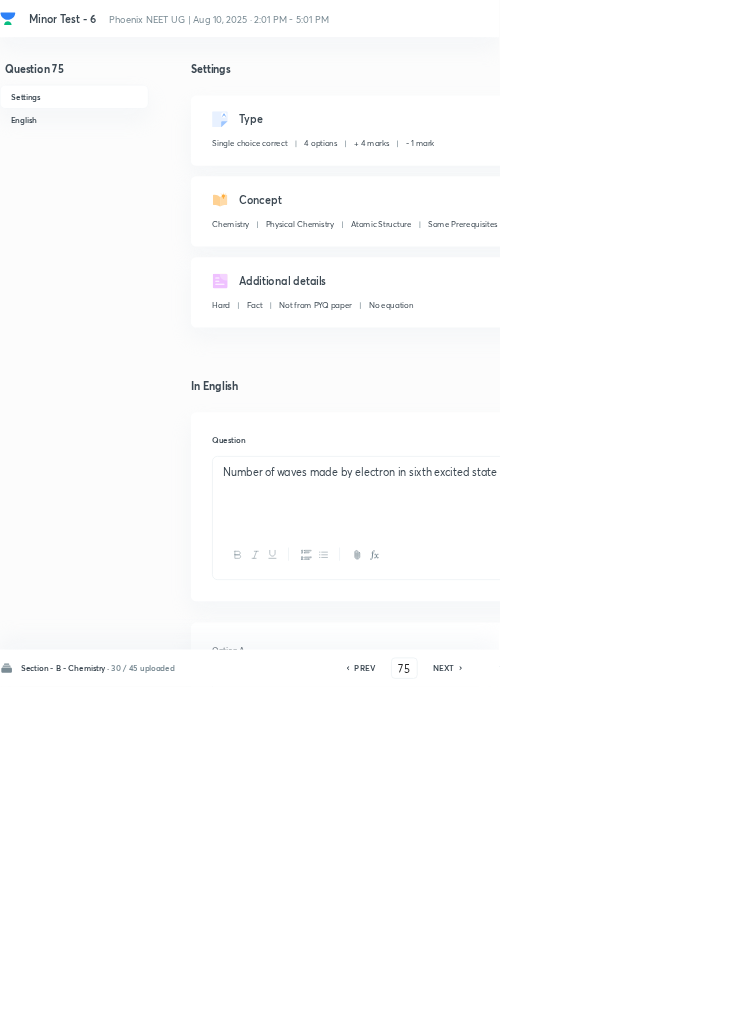 click 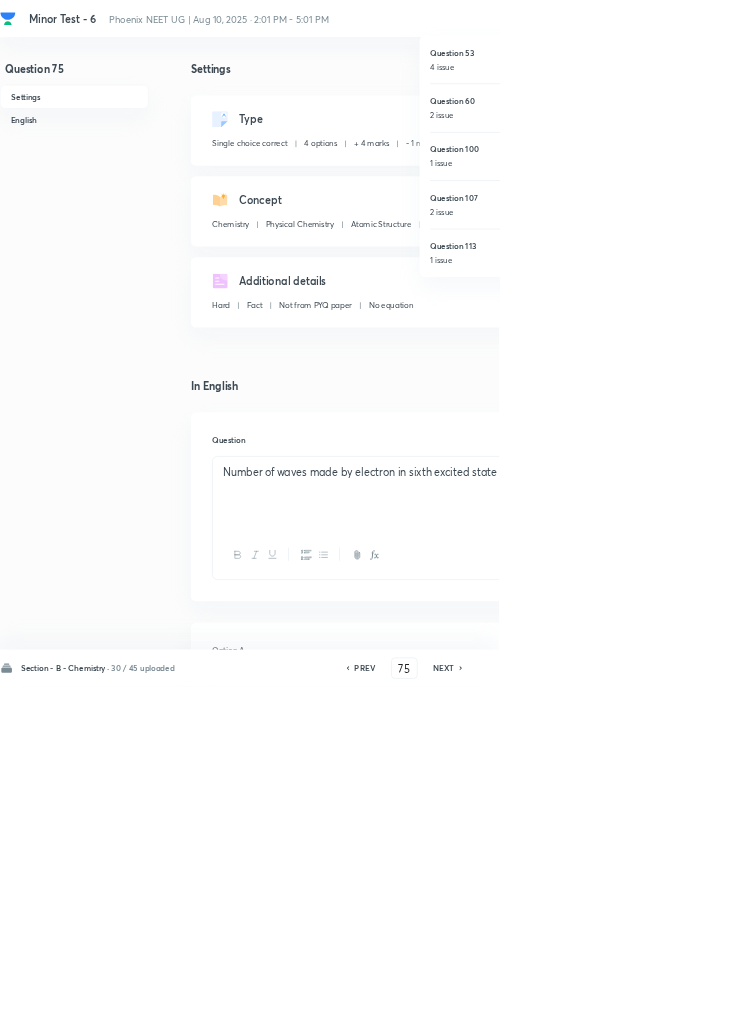 click on "Question 53" at bounding box center [769, 79] 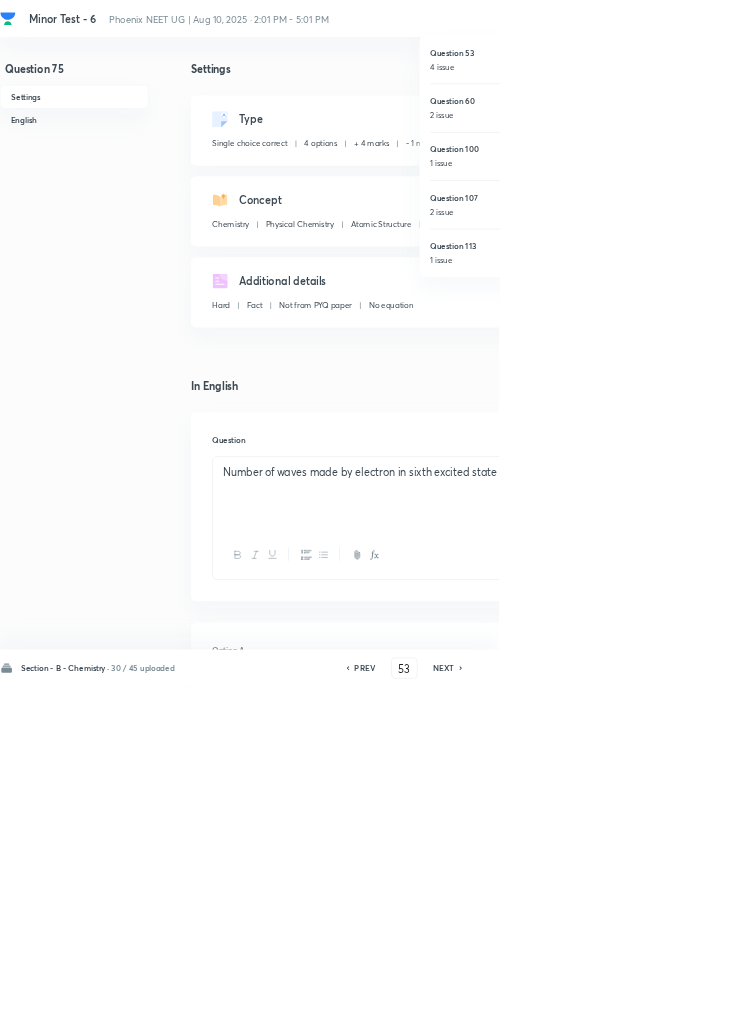 checkbox on "false" 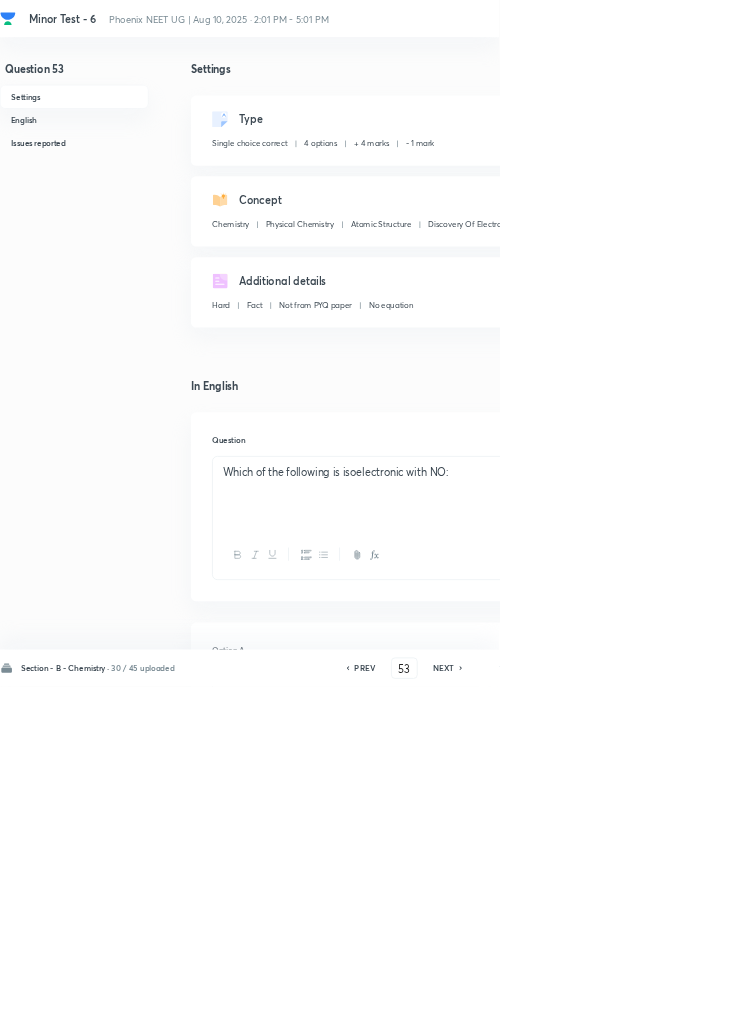 click on "Remove" at bounding box center (996, 1006) 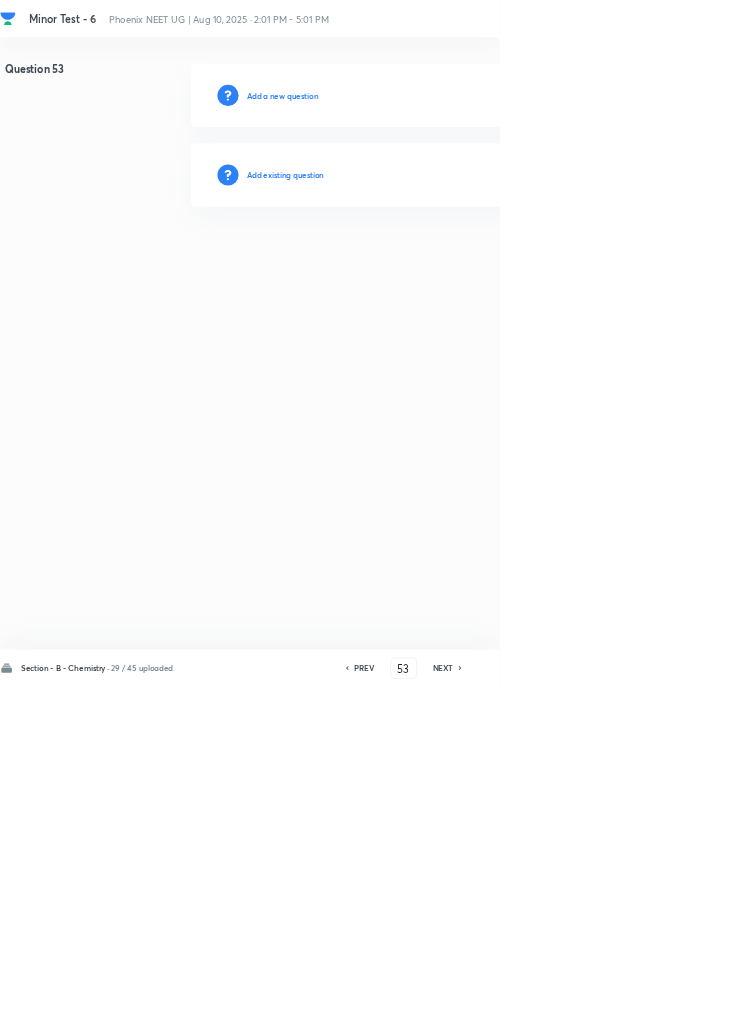 click on "Add existing question" at bounding box center [430, 264] 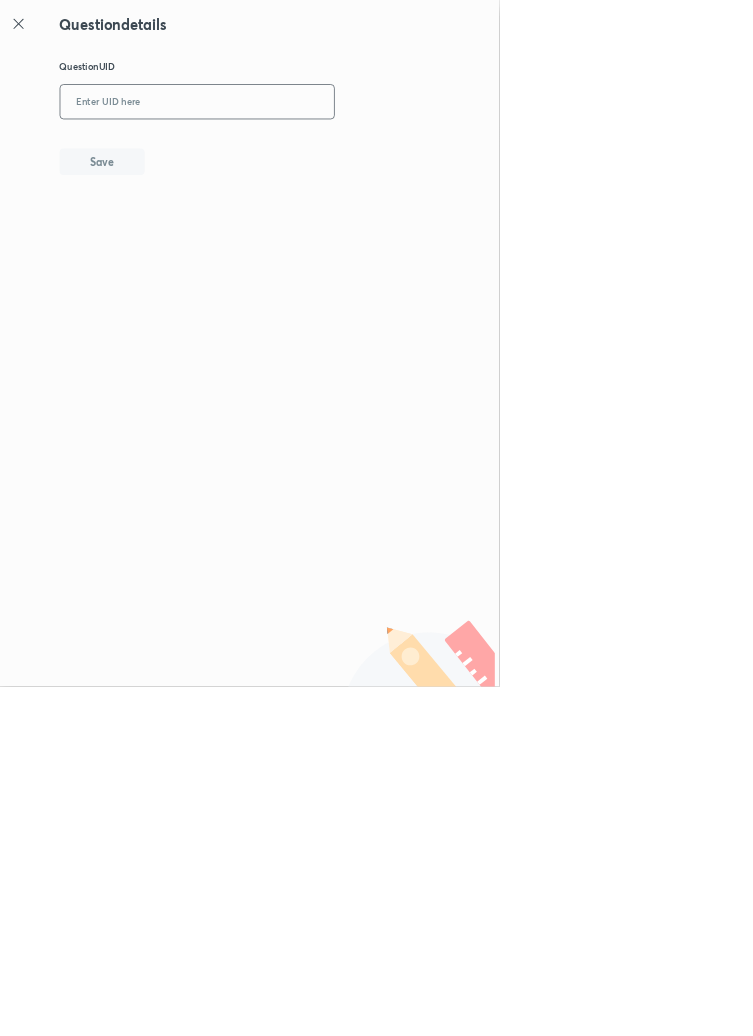 click at bounding box center [297, 154] 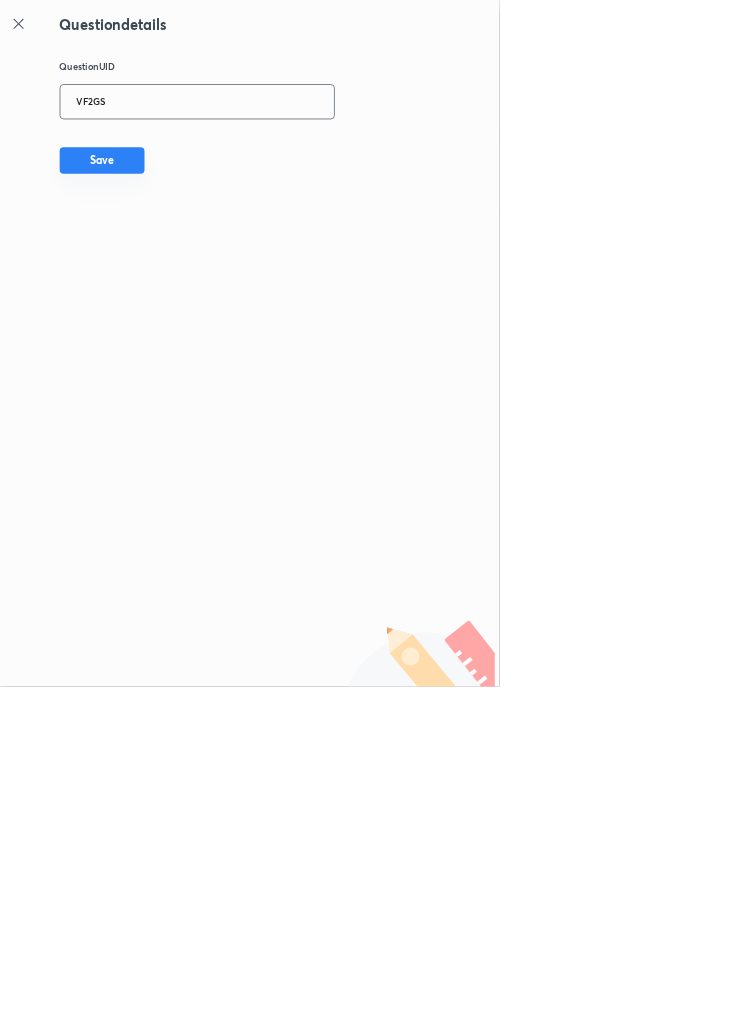 type on "VF2GS" 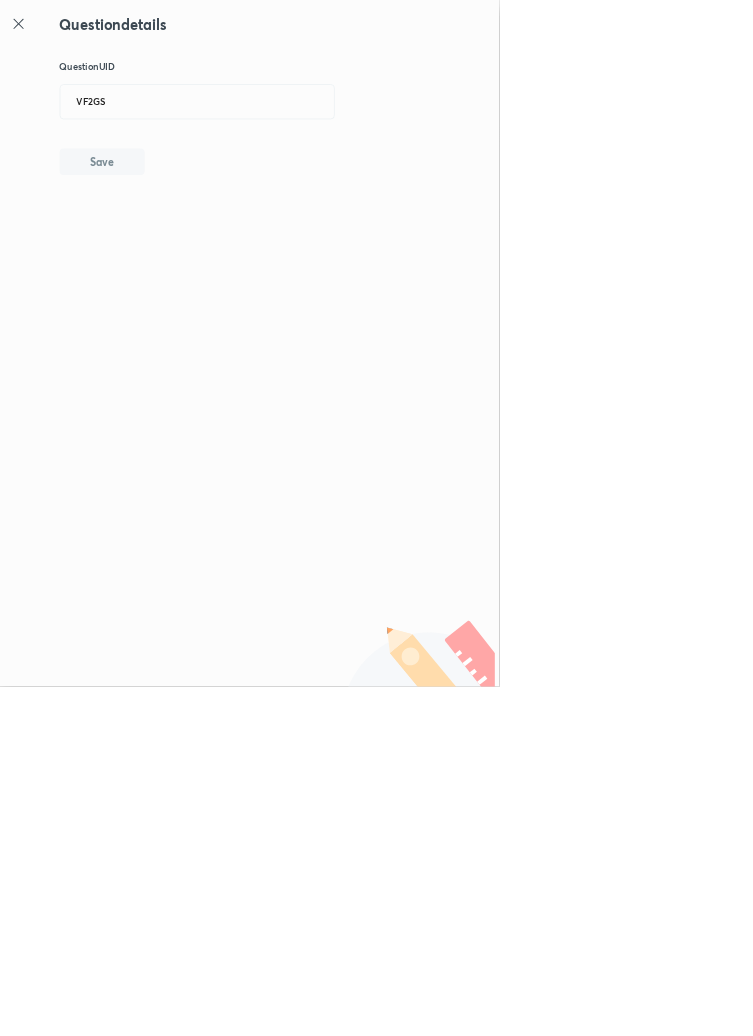 type 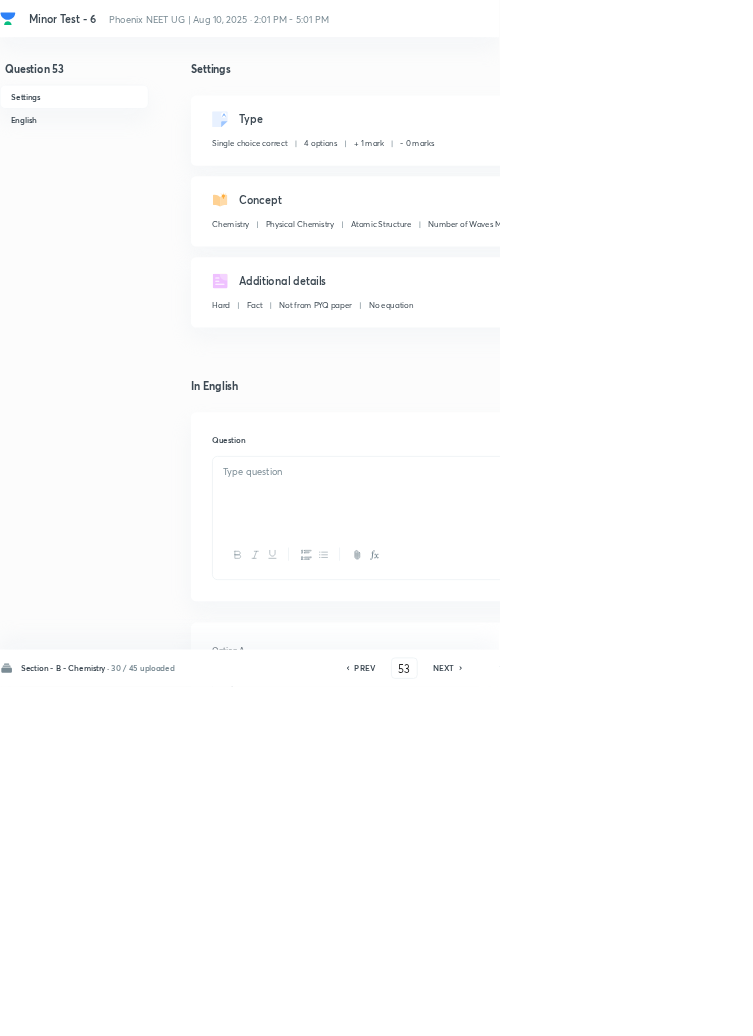 checkbox on "true" 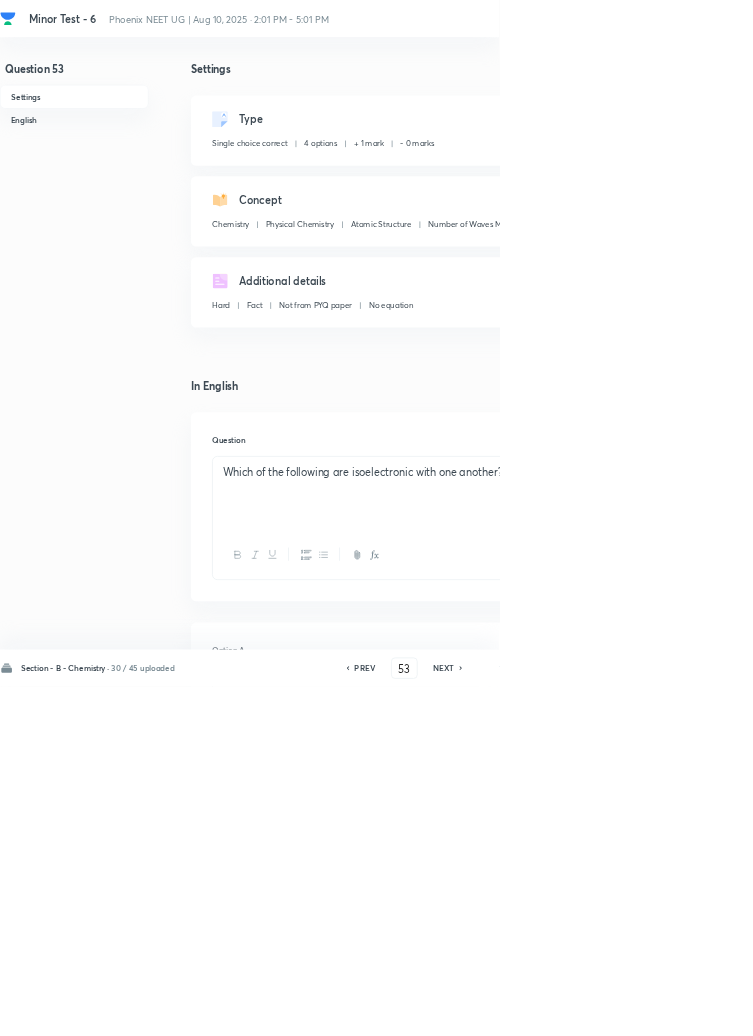 click on "Edit" at bounding box center [920, 182] 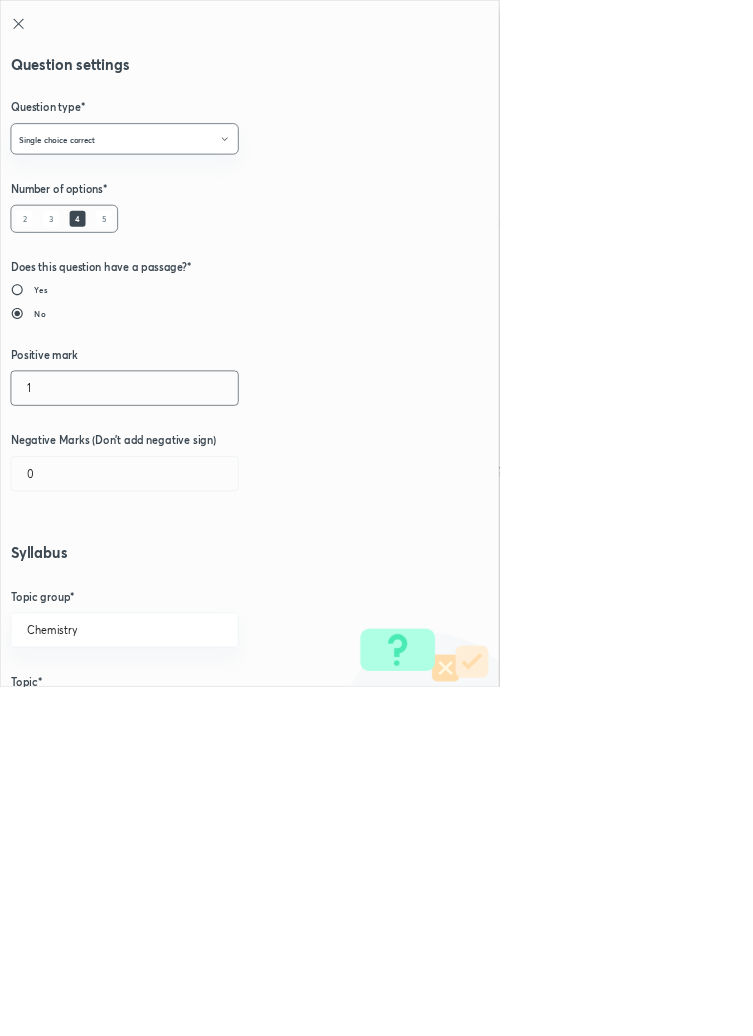 click on "1" at bounding box center [188, 585] 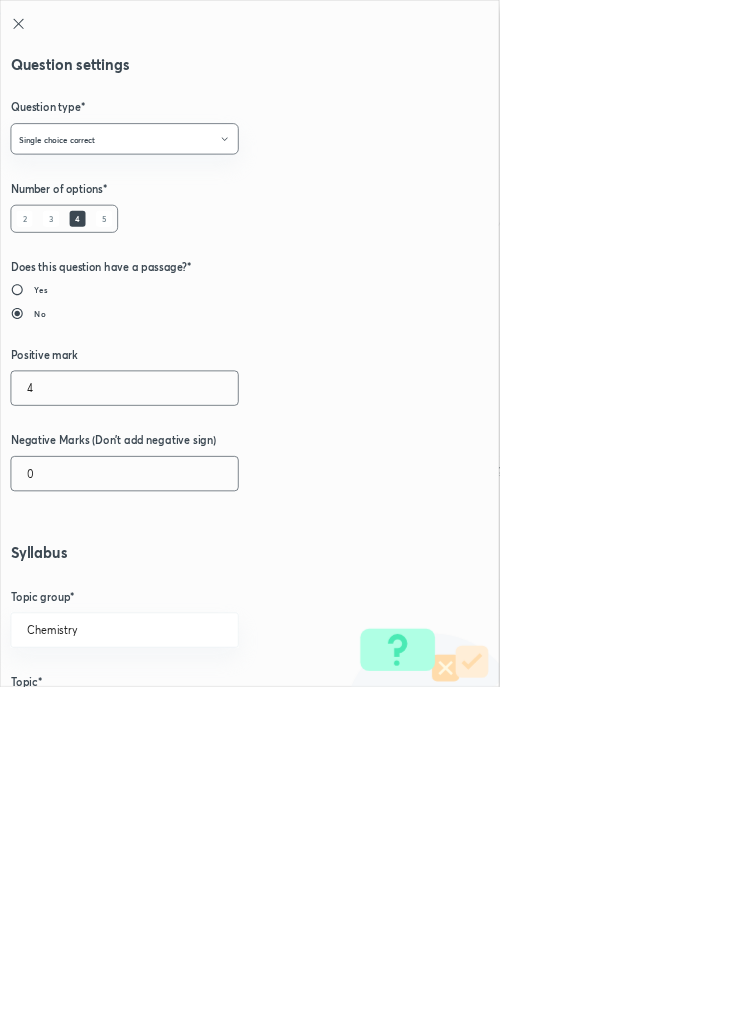 type on "4" 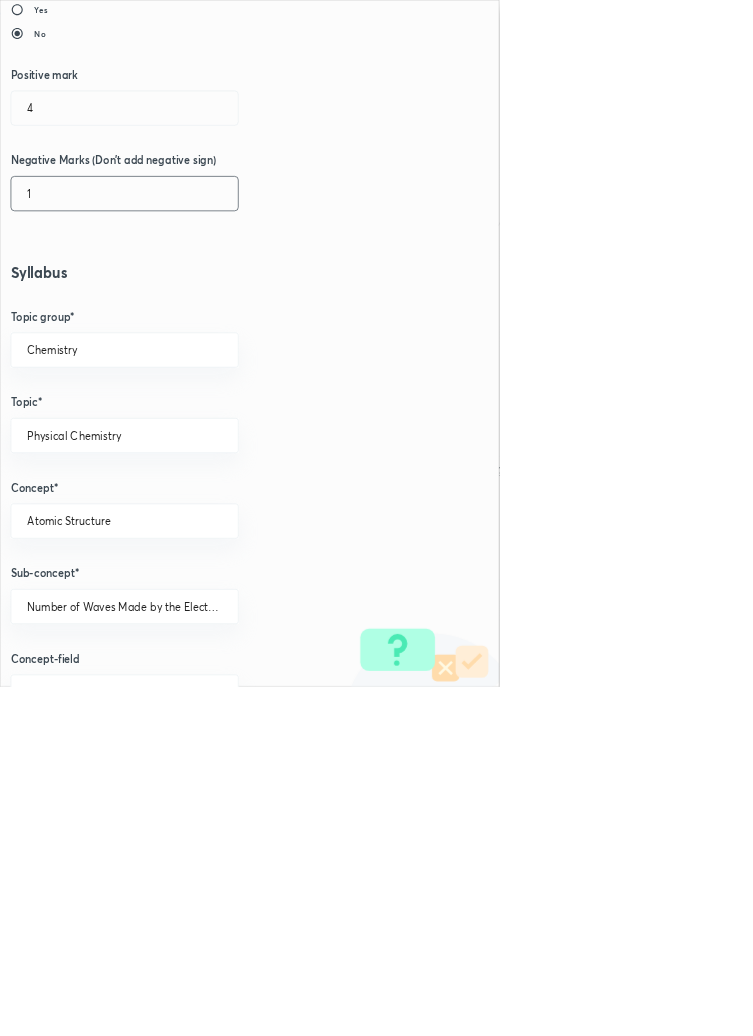 scroll, scrollTop: 1125, scrollLeft: 0, axis: vertical 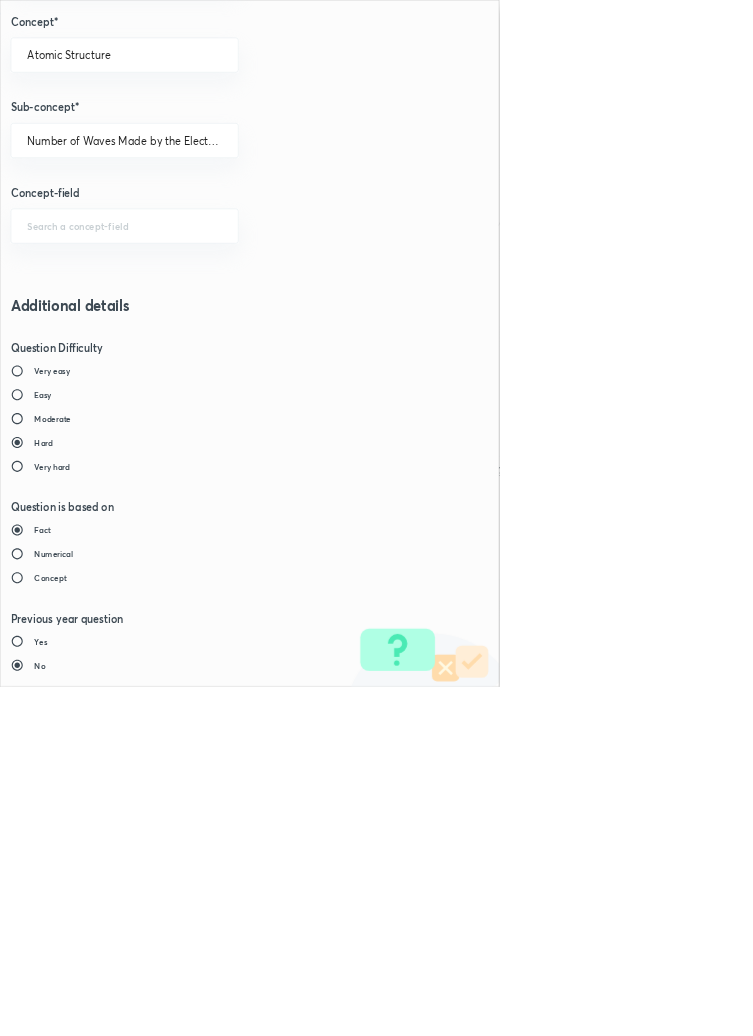 type on "1" 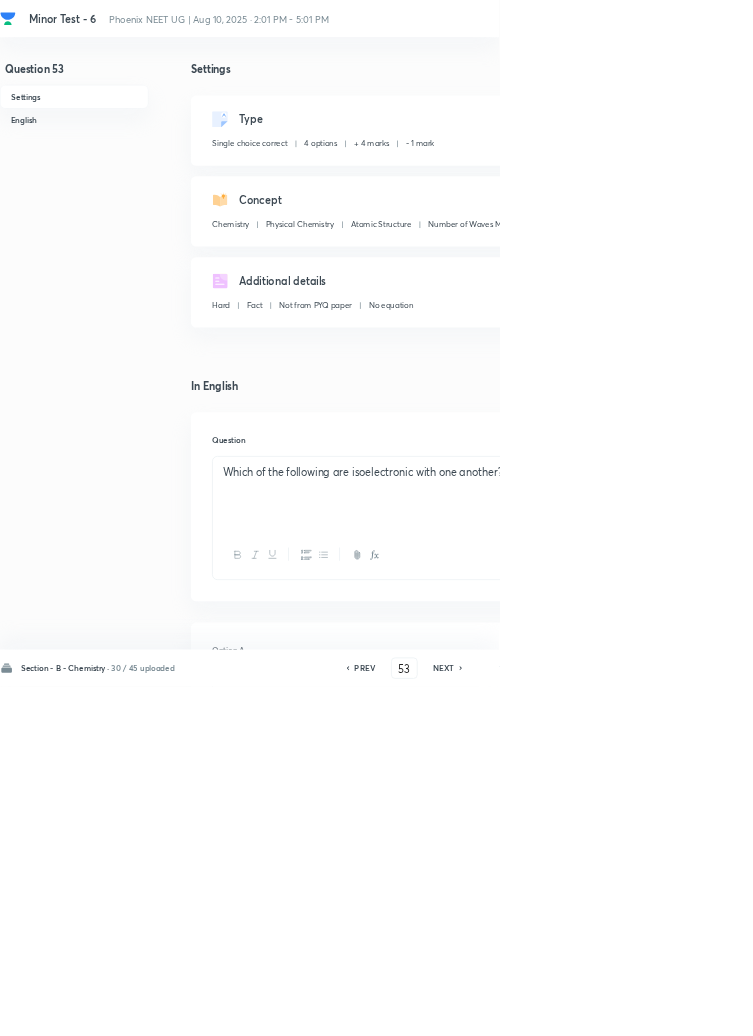 click on "Save" at bounding box center (1096, 1006) 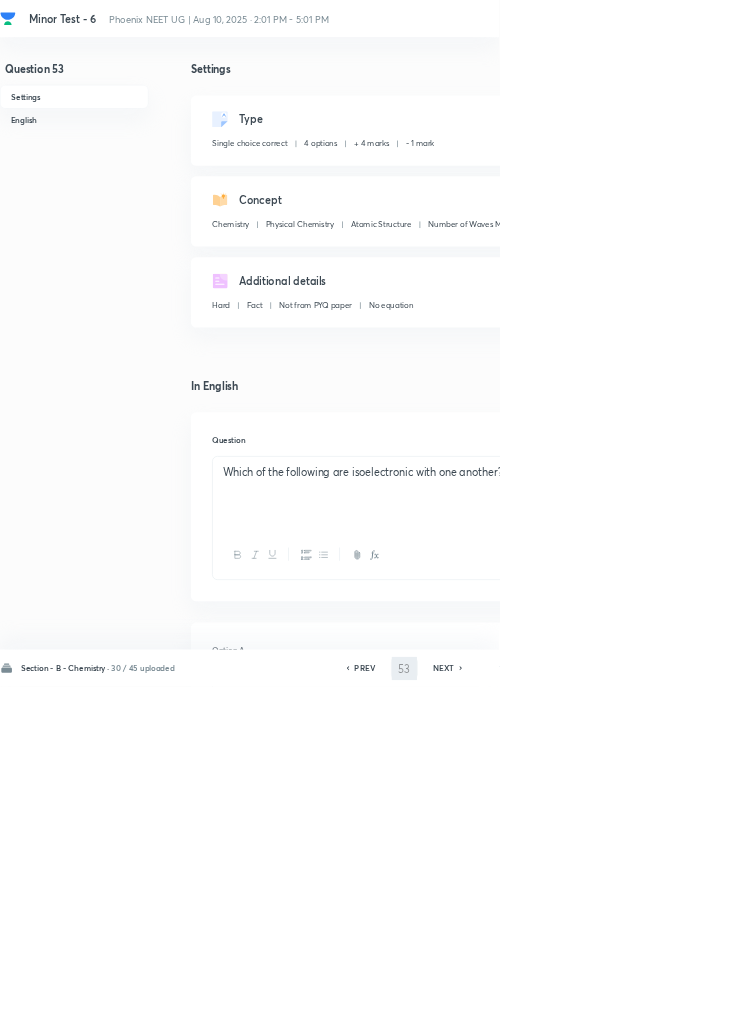 type on "54" 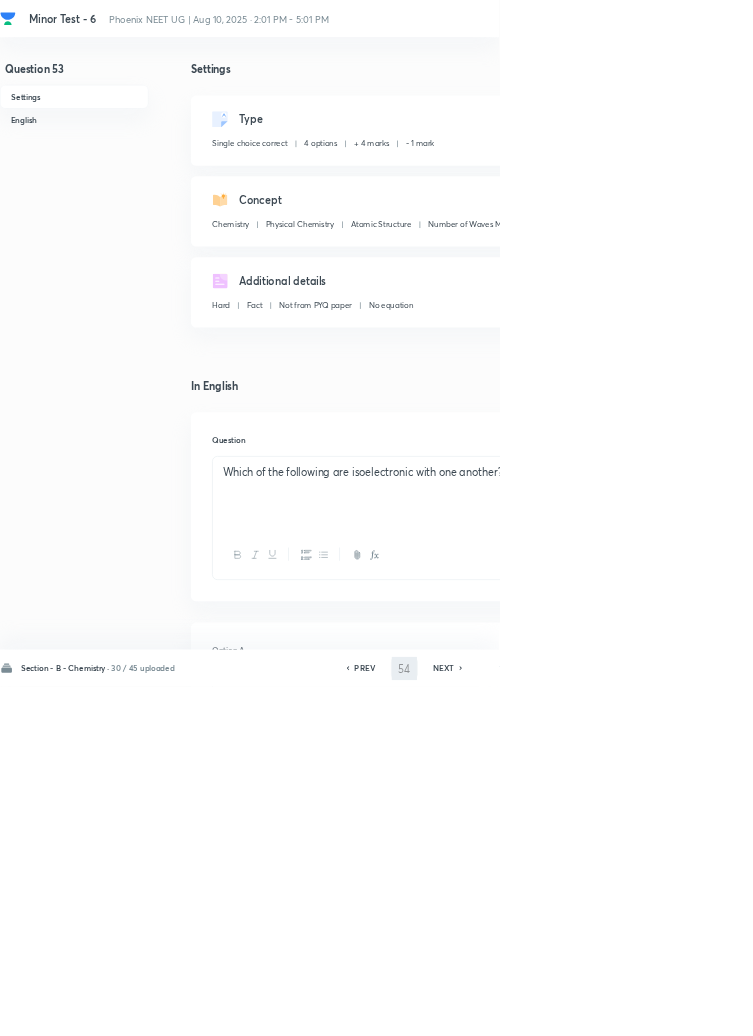 checkbox on "false" 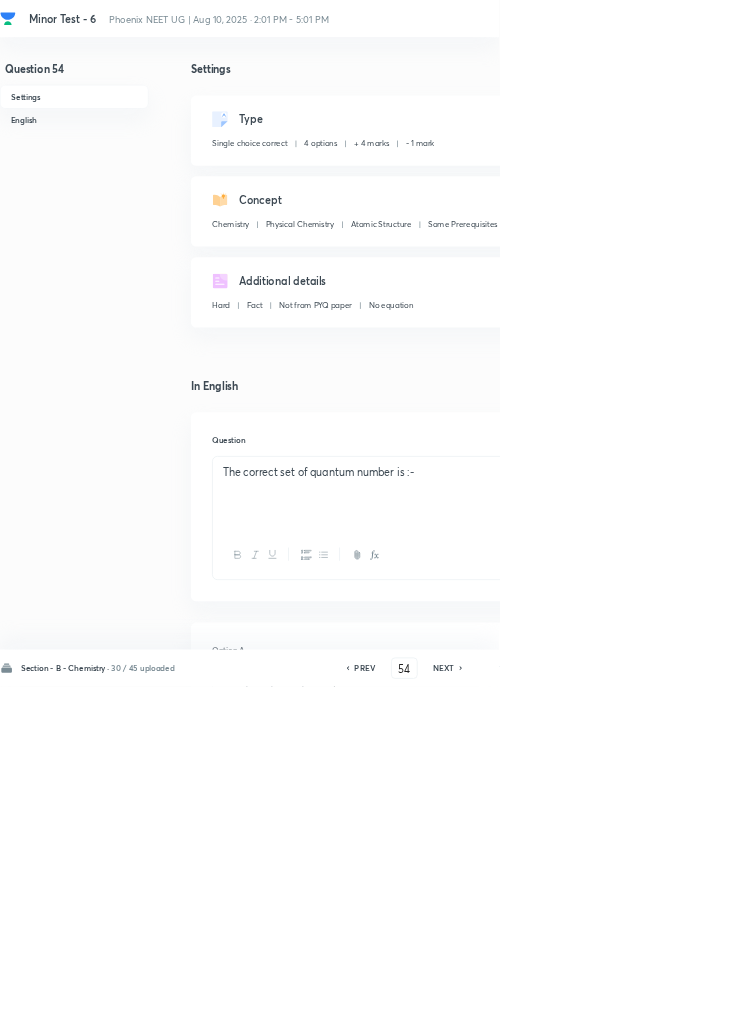 click 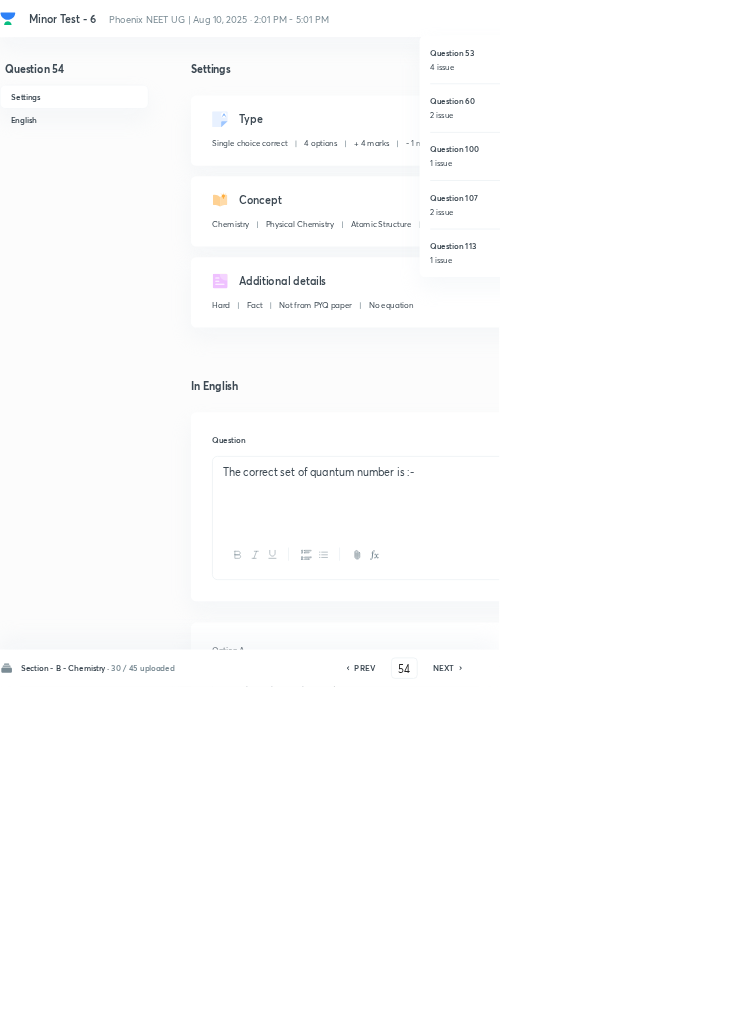 click on "Question 60 2 issue" at bounding box center (769, 162) 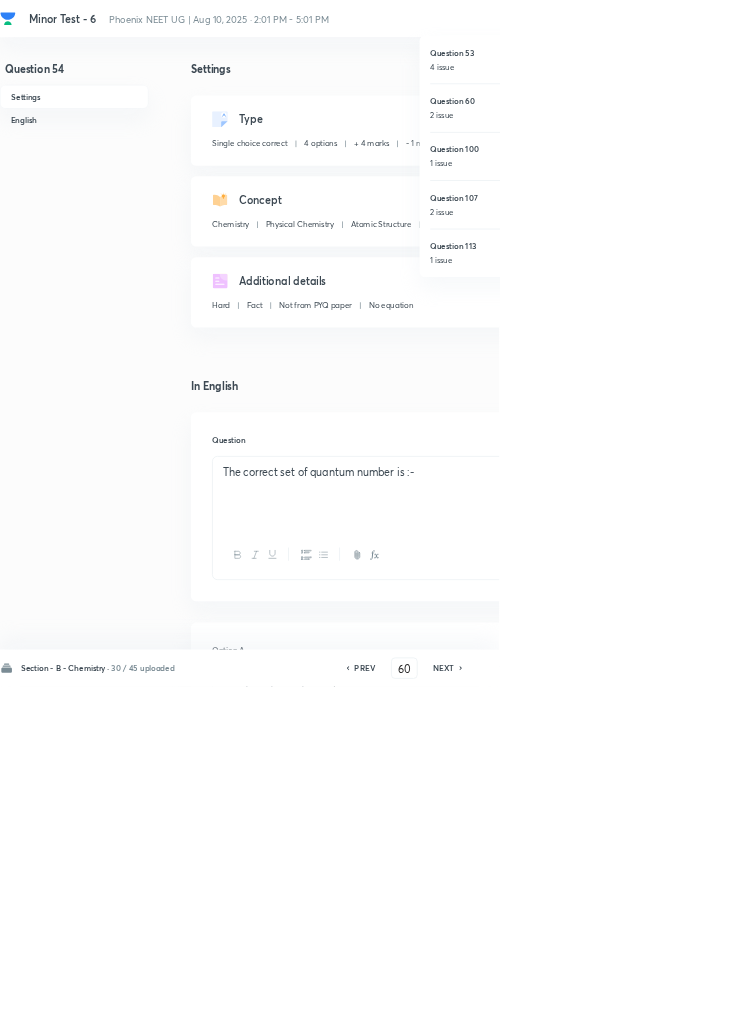 checkbox on "false" 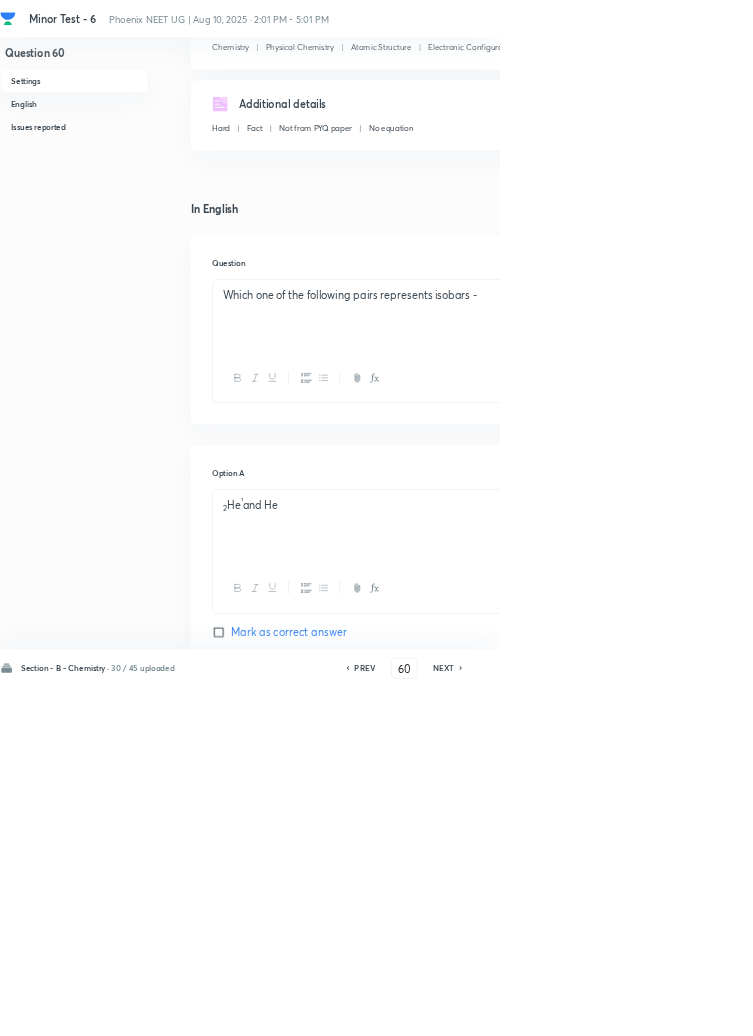 scroll, scrollTop: 178, scrollLeft: 0, axis: vertical 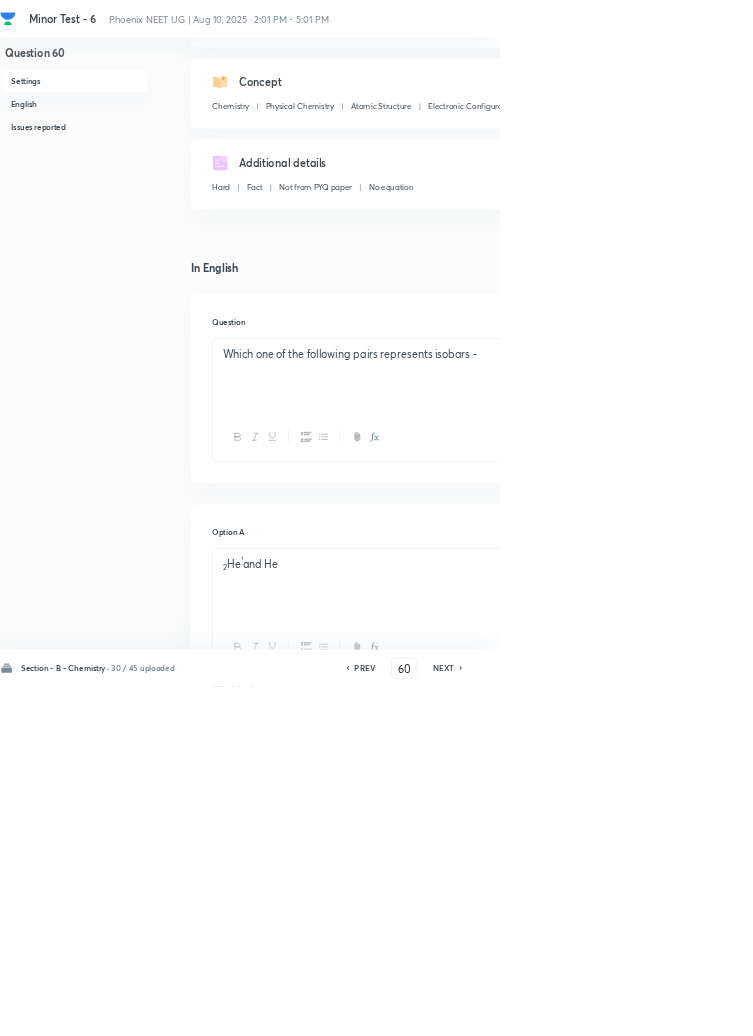 click on "Question 60 Settings English Issues reported Settings Type Single choice correct 4 options + 4 marks - 1 mark Edit Concept Chemistry Physical Chemistry Atomic Structure Electronic Configuration Of Atoms Edit Additional details Hard Fact Not from PYQ paper No equation Edit In English Question Which one of the following pairs represents isobars - Option A 2 He ¹ and He Mark as correct answer Option B 12 Mg 24 and 12 Mg 25 Mark as correct answer Option C 19 K 40 and 19 K 39 Mark as correct answer Option D 19 K 40 and 18 Ar 40 Marked as correct Solution 19 K 40 and 18 Ar 40 Issues reported Reported by learners • 15 days ago Question is reported because of Formatting or image quality issue. Please verify. List of issues reported by learners: 1. Option is not clear 2. Plzz next test main aisa Nhii ho hum hoga number is ke wajah se kam ho jata h 3. Power are mixed and this problem is in all test 4. Text are merge that unable to understand the number properly 5. Ek ke uper ek digits likhe hue h" at bounding box center [568, 1602] 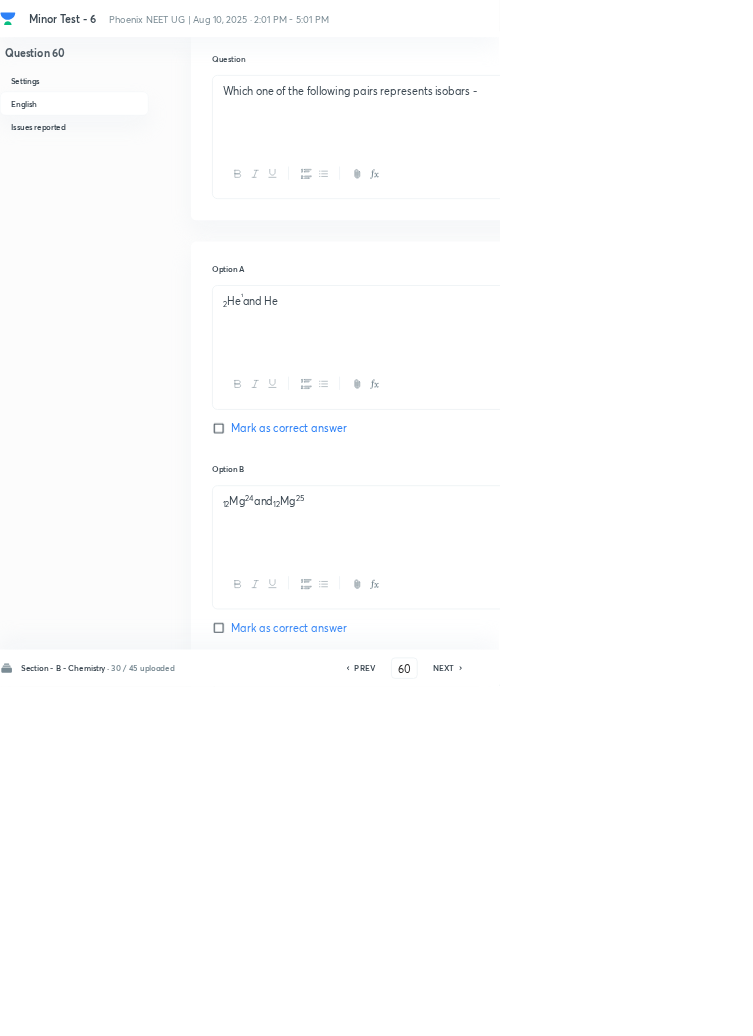scroll, scrollTop: 572, scrollLeft: 0, axis: vertical 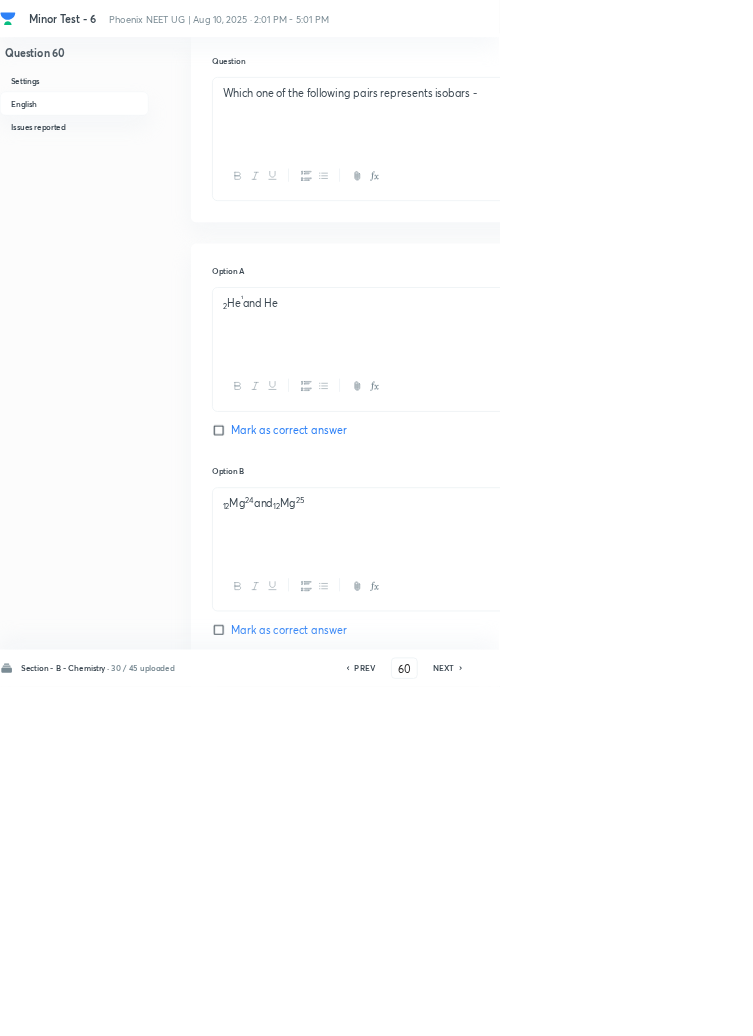 click on "Remove" at bounding box center (996, 1006) 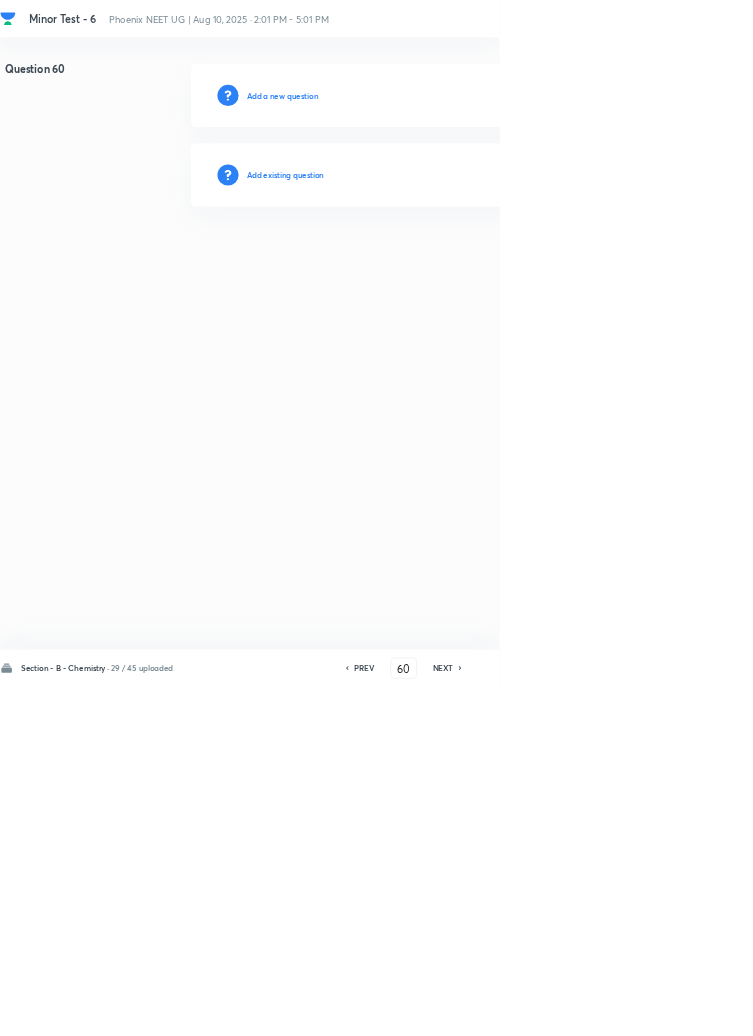 scroll, scrollTop: 0, scrollLeft: 0, axis: both 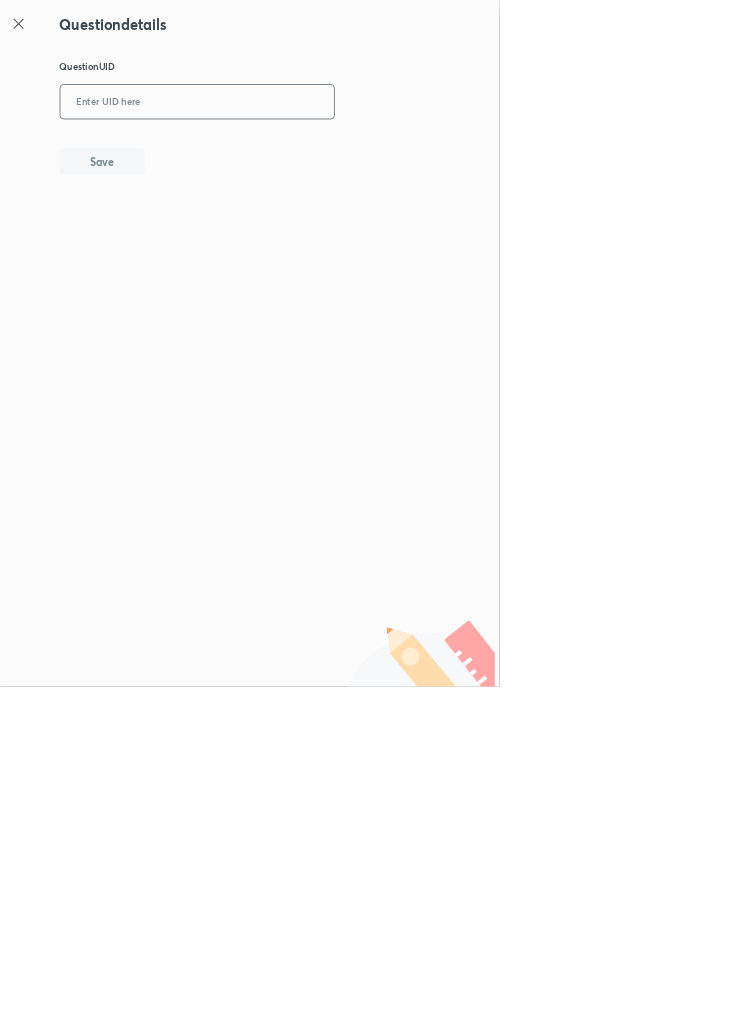 click at bounding box center [297, 154] 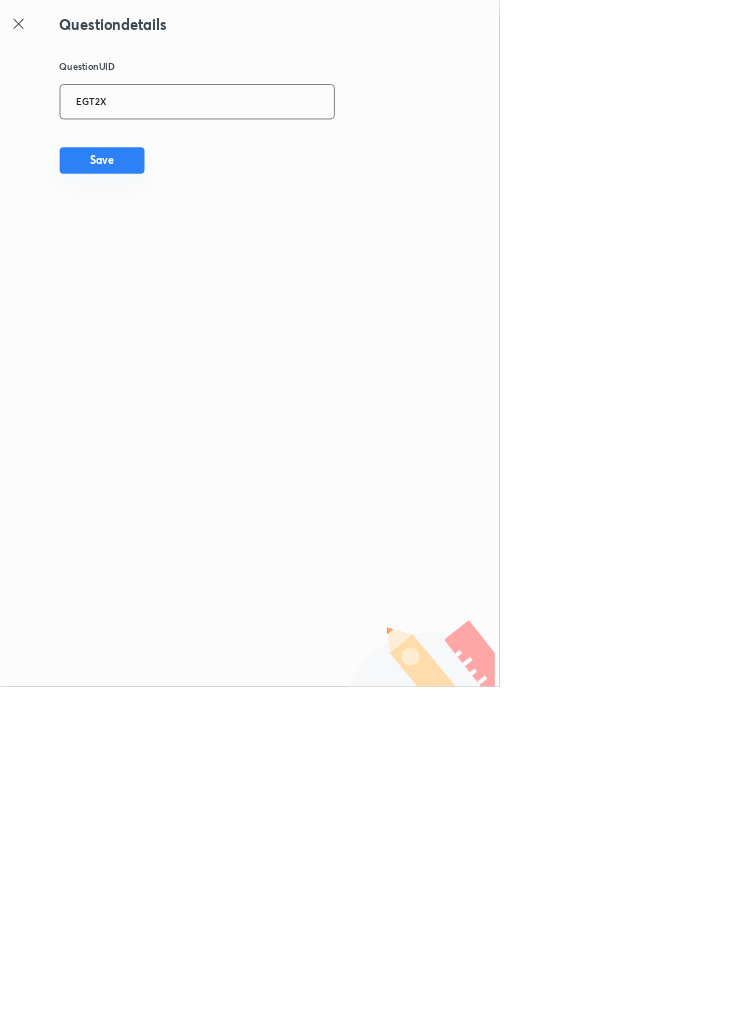 type on "EGT2X" 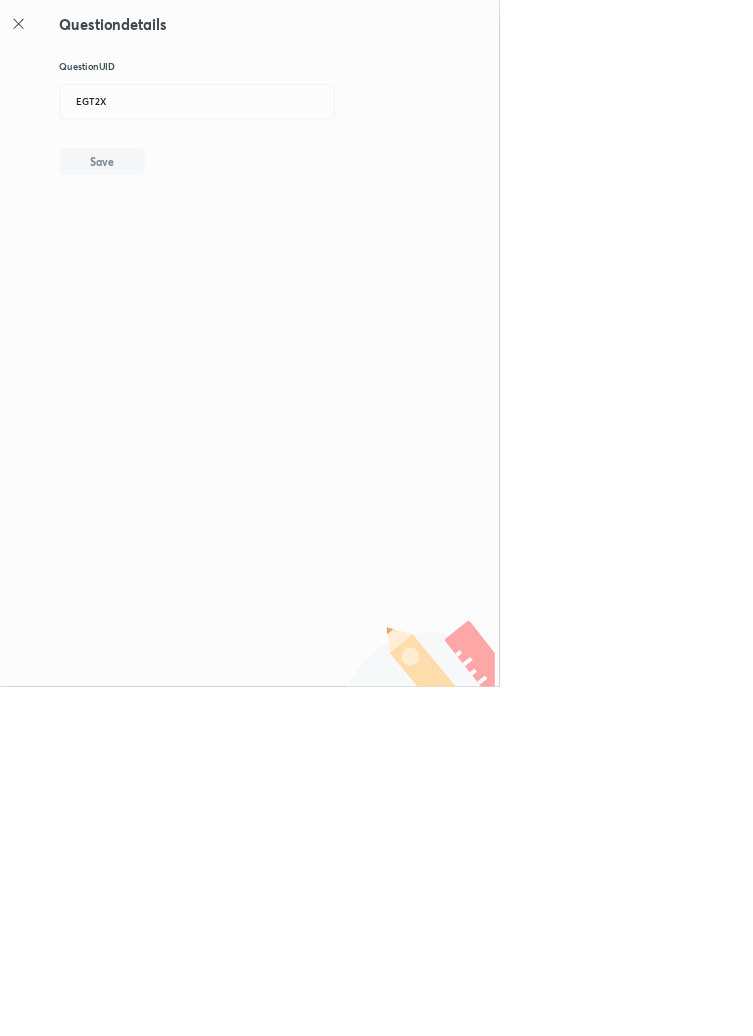 type 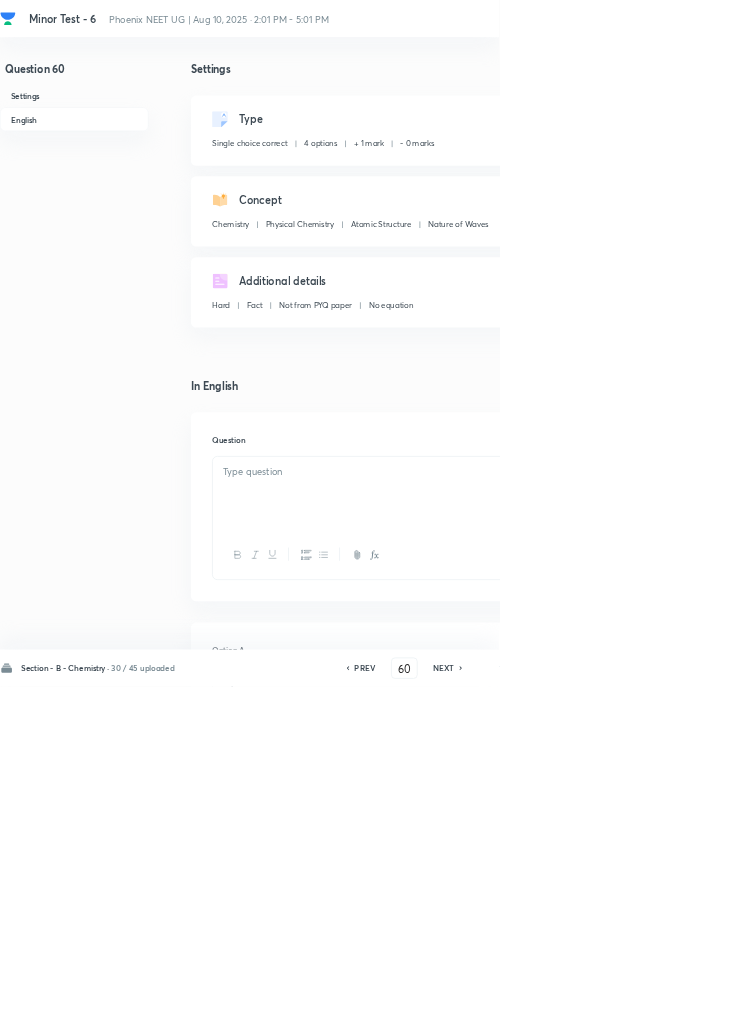 checkbox on "true" 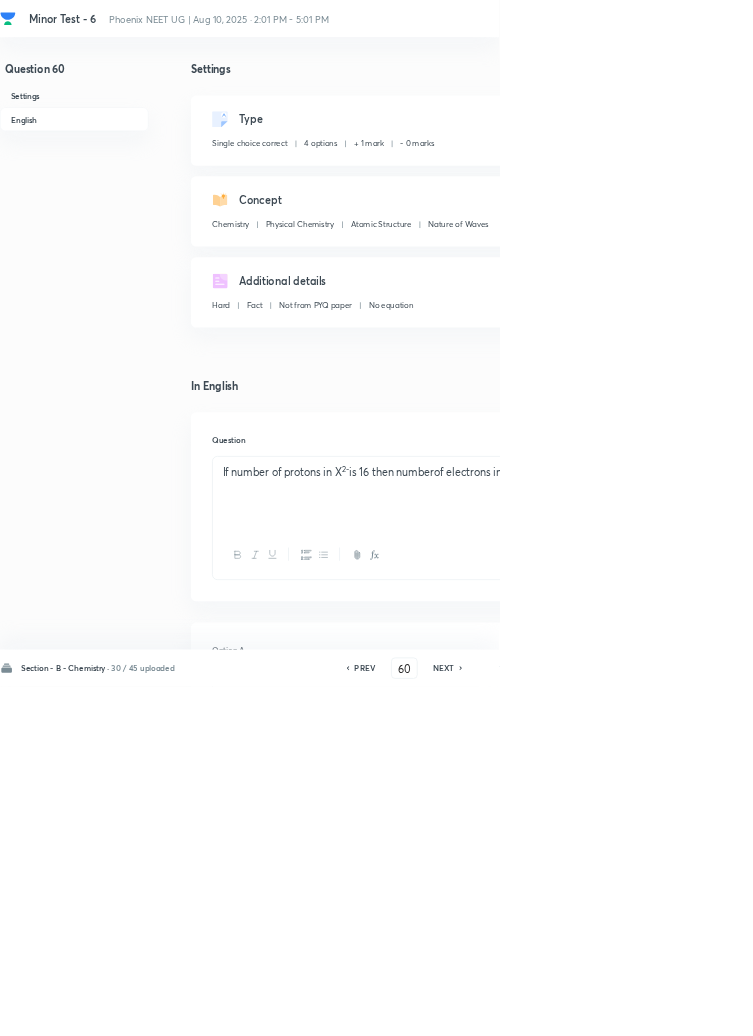 click on "Edit" at bounding box center [920, 182] 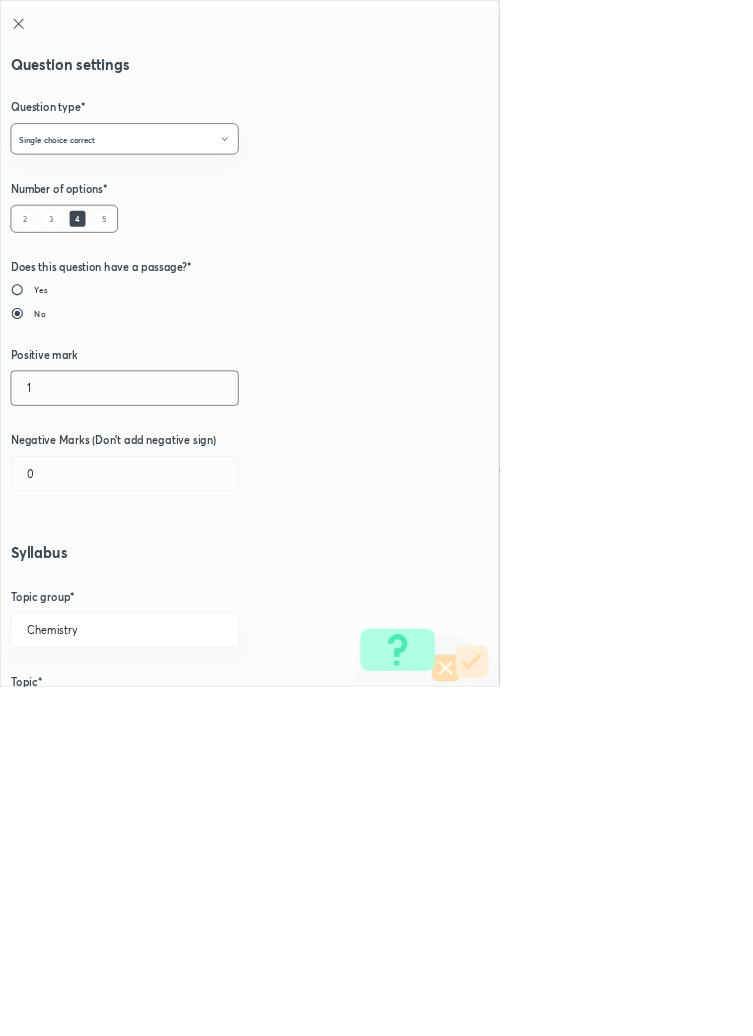 click on "1" at bounding box center [188, 585] 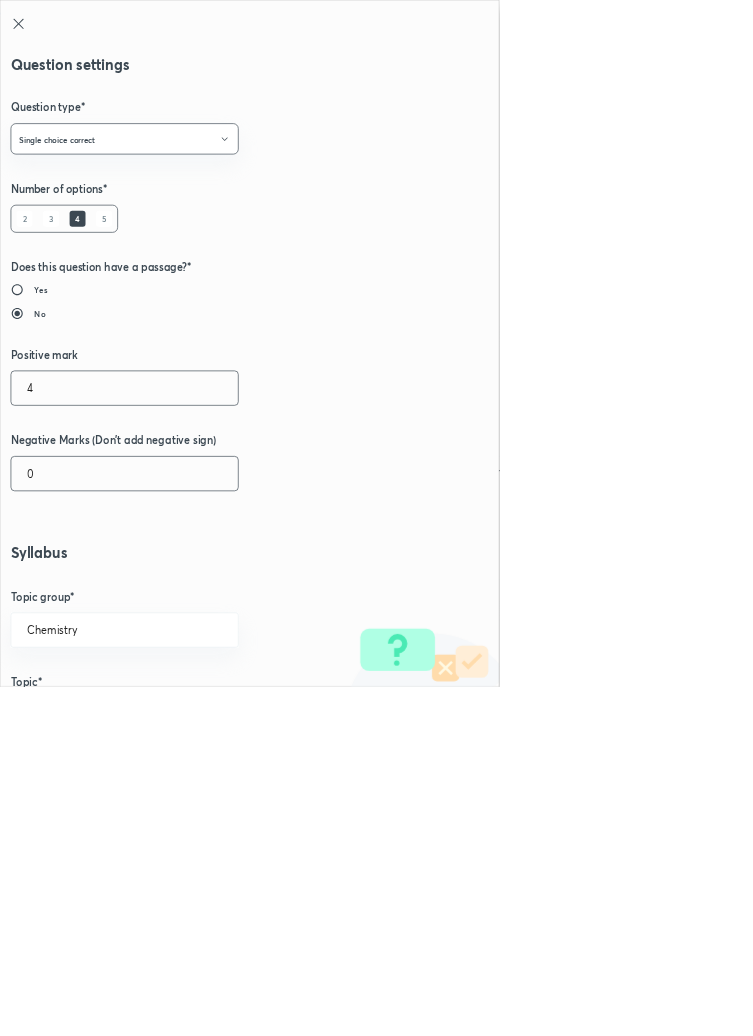 type on "4" 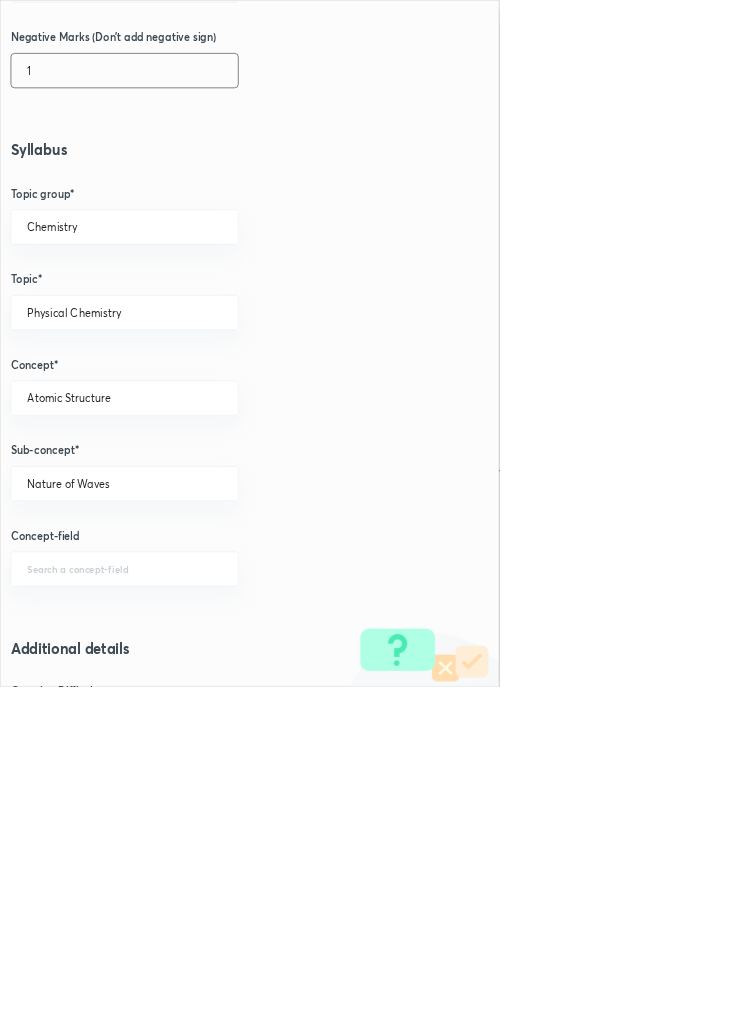 scroll, scrollTop: 1125, scrollLeft: 0, axis: vertical 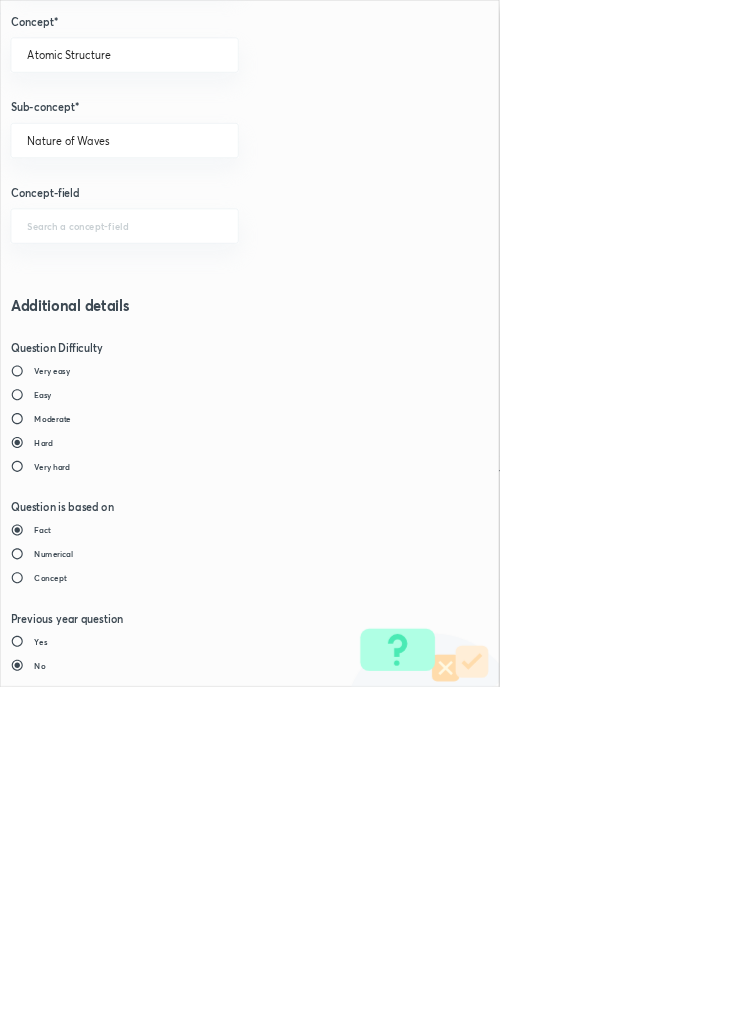 type on "1" 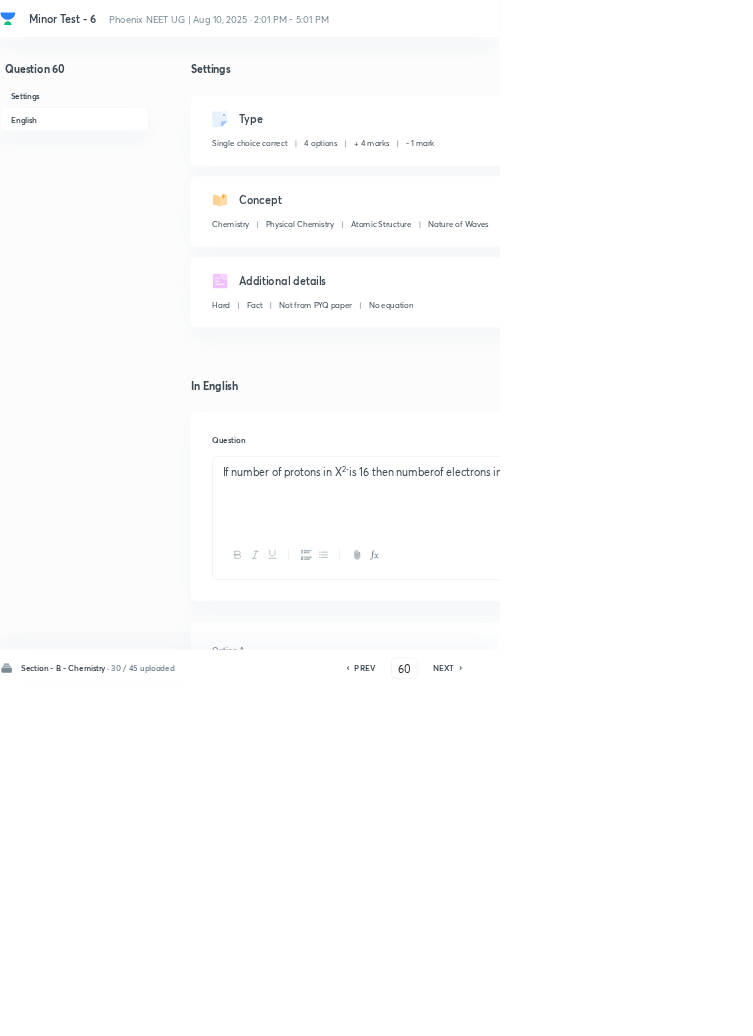 click on "Save" at bounding box center [1096, 1006] 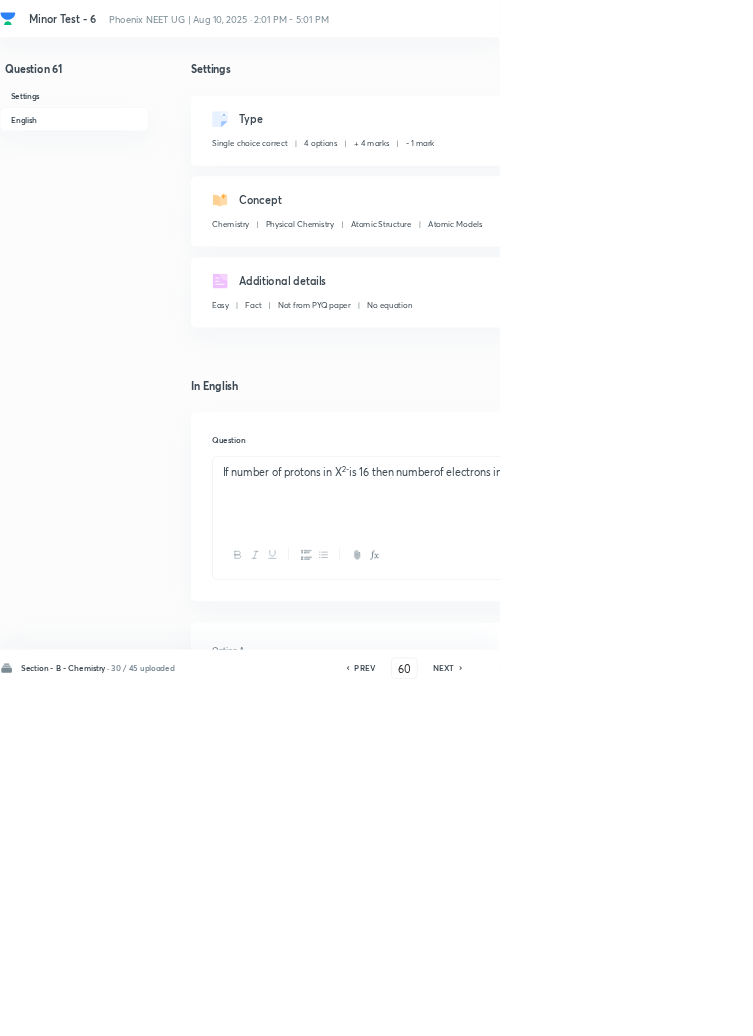 type on "61" 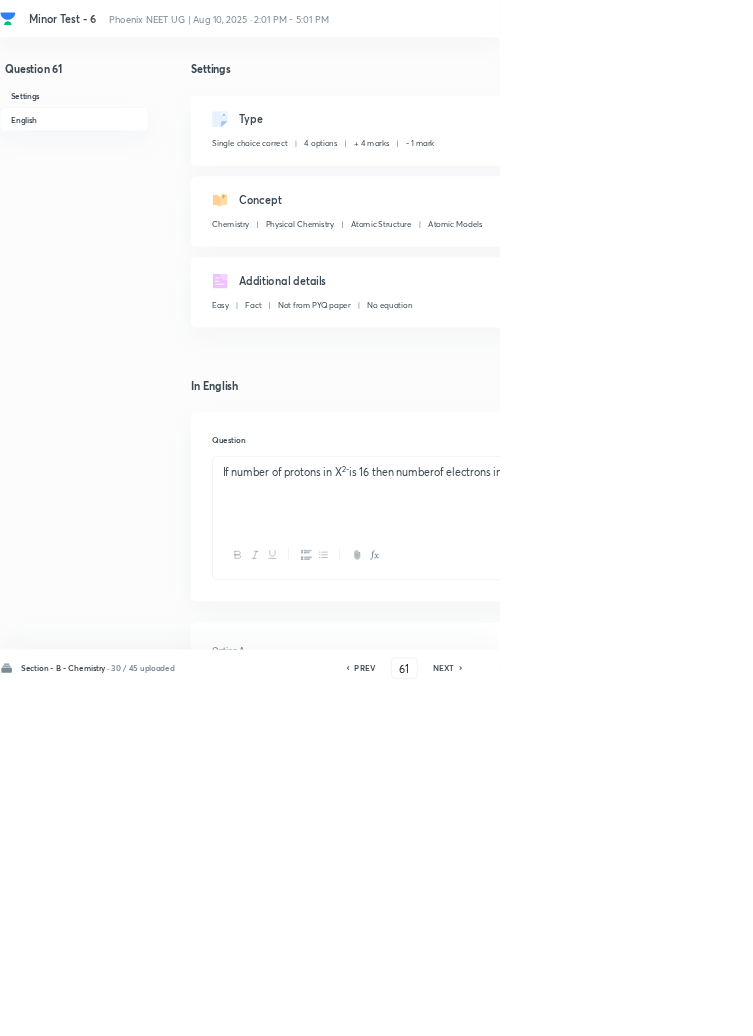 checkbox on "false" 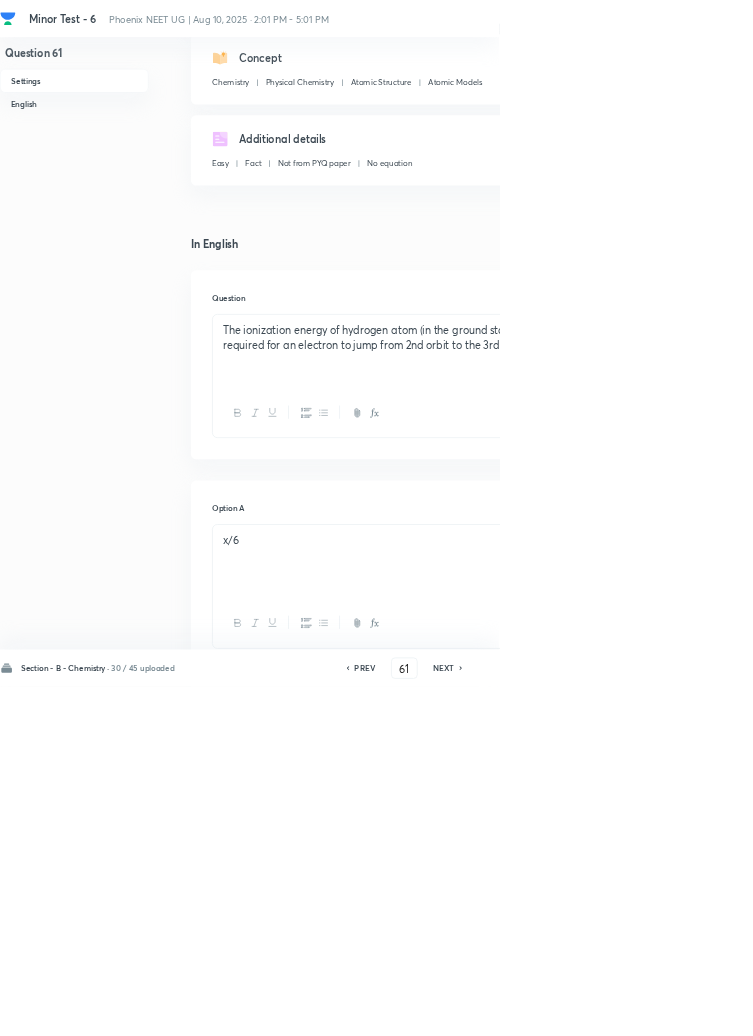 scroll, scrollTop: 0, scrollLeft: 0, axis: both 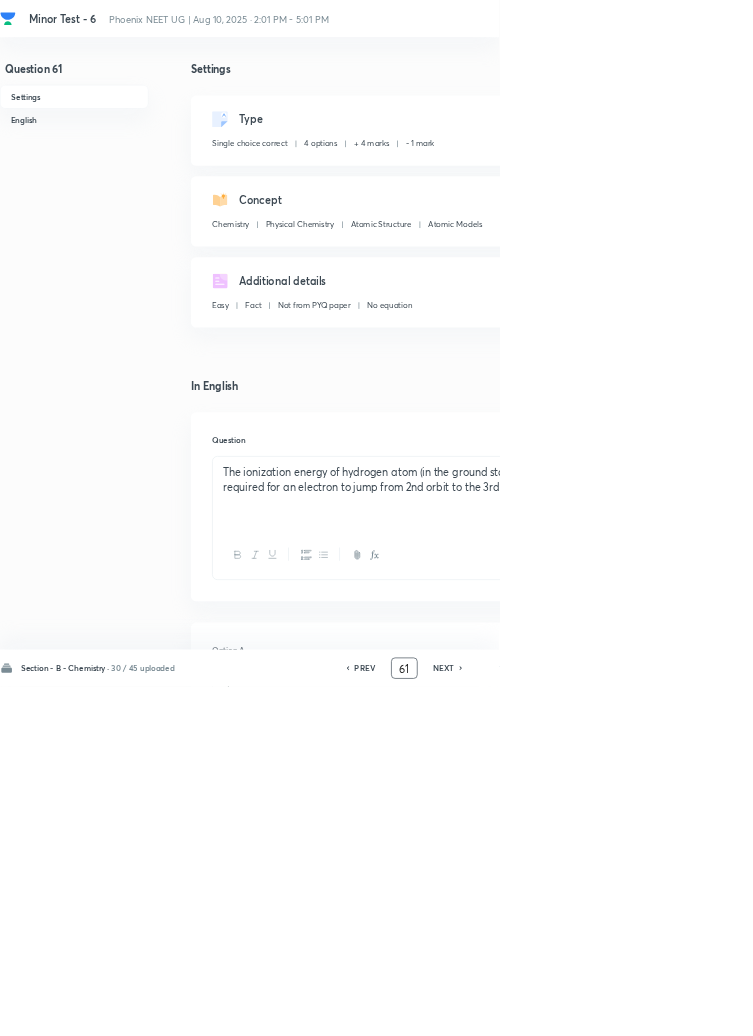 click on "61" at bounding box center (610, 1008) 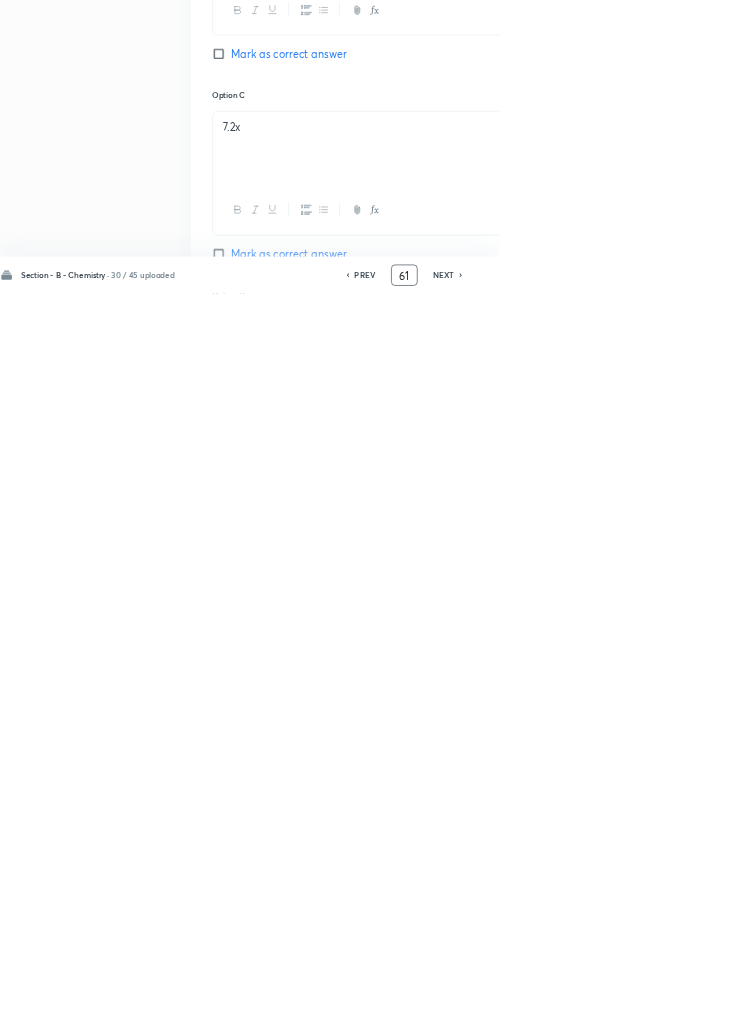 scroll, scrollTop: 950, scrollLeft: 0, axis: vertical 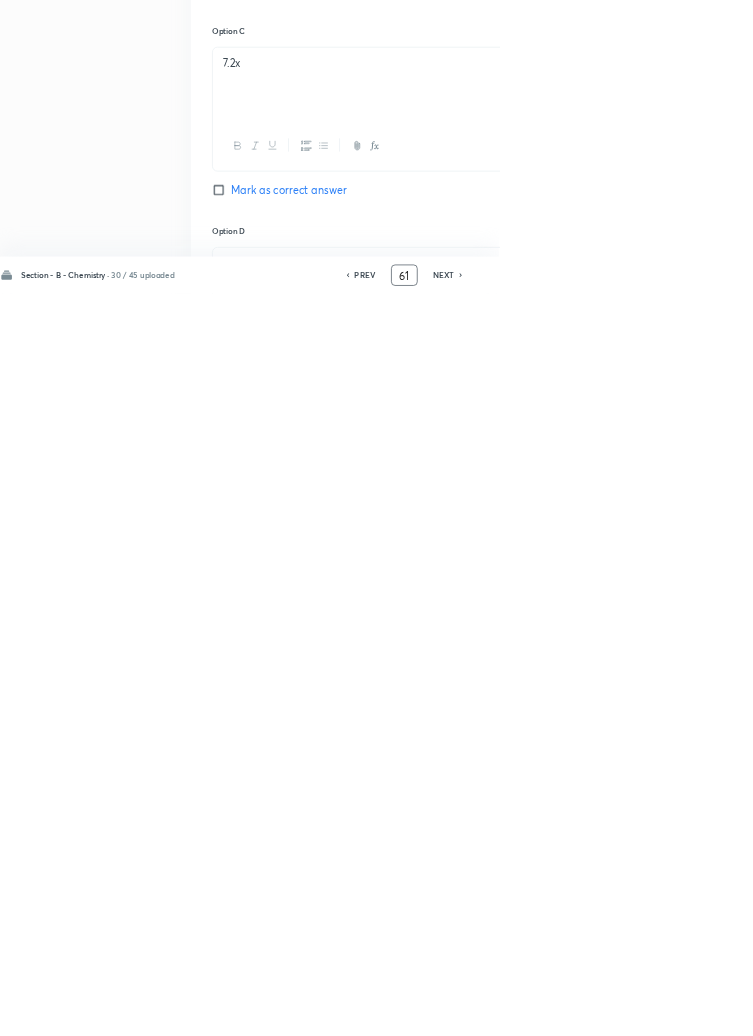 type on "6" 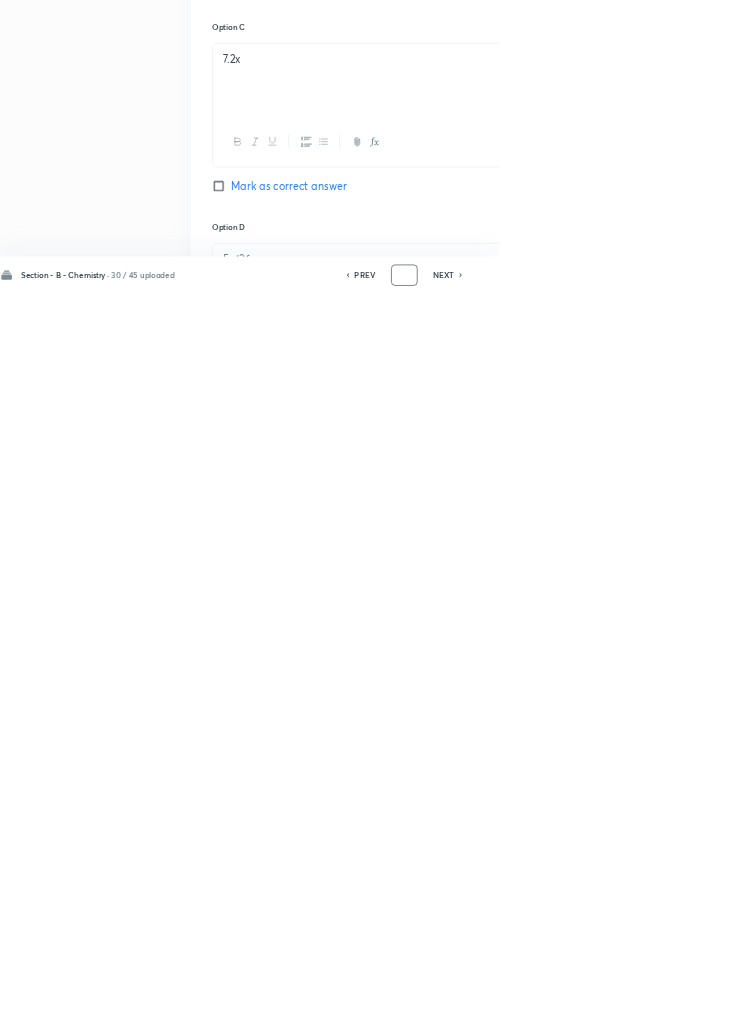 type on "4" 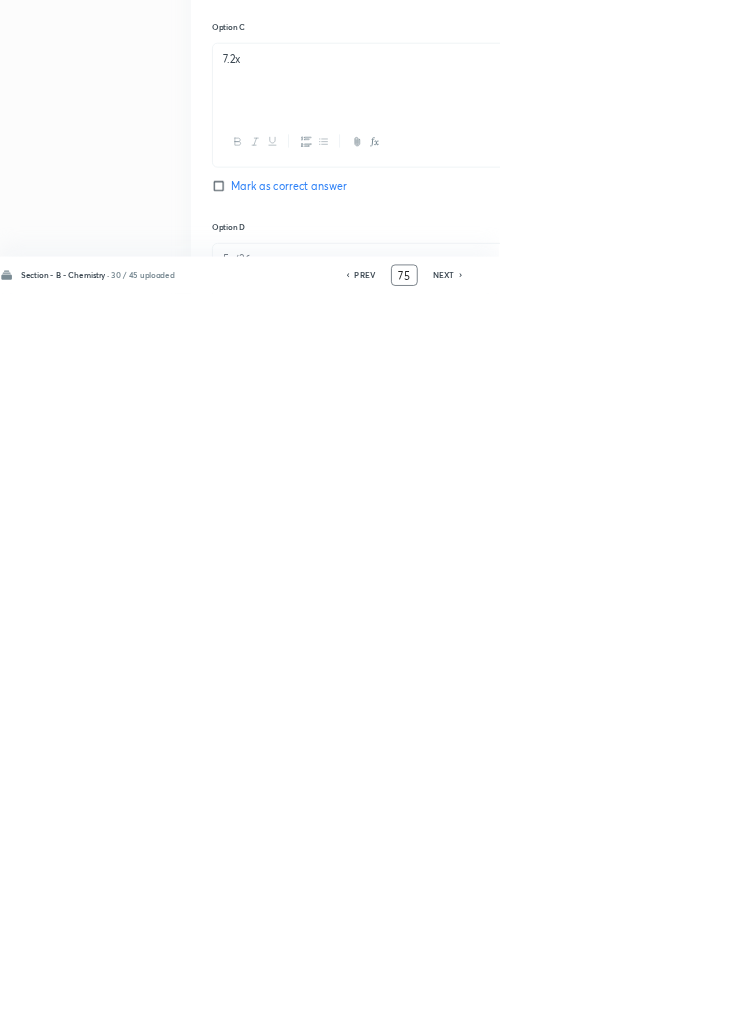 type on "75" 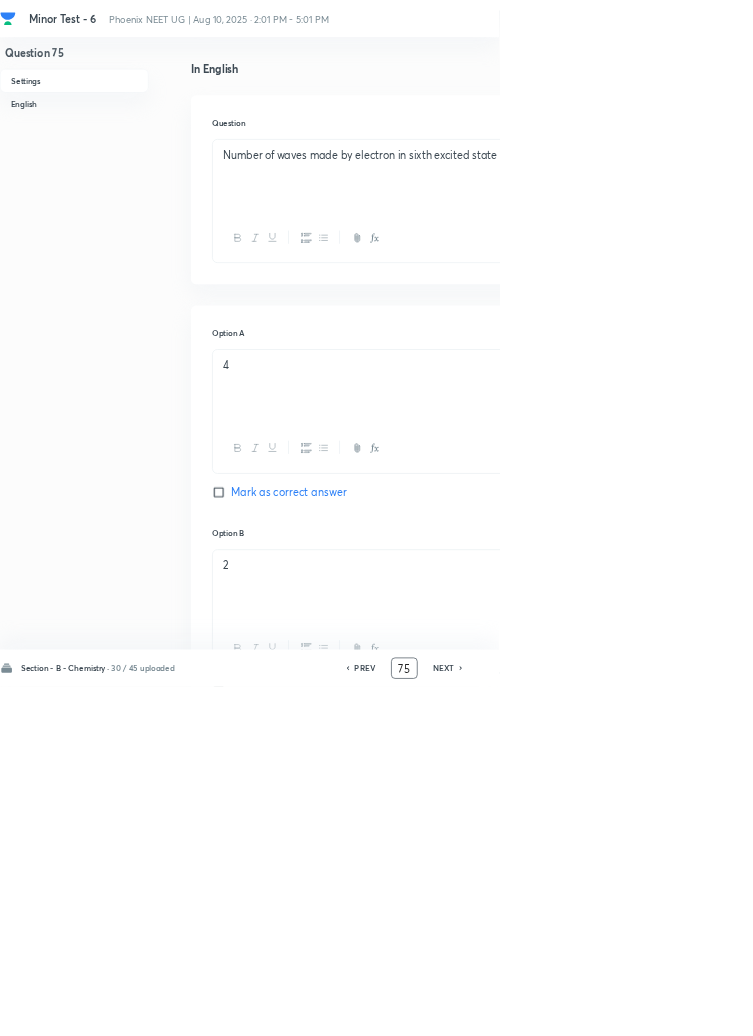 scroll, scrollTop: 0, scrollLeft: 0, axis: both 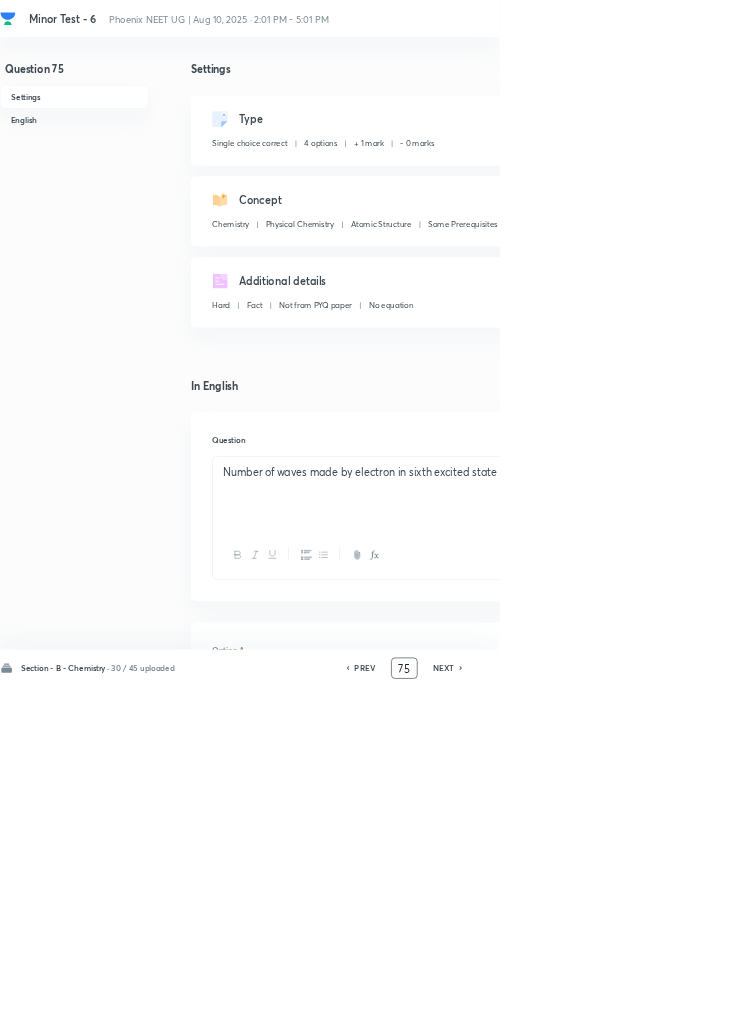 click on "Edit" at bounding box center (920, 182) 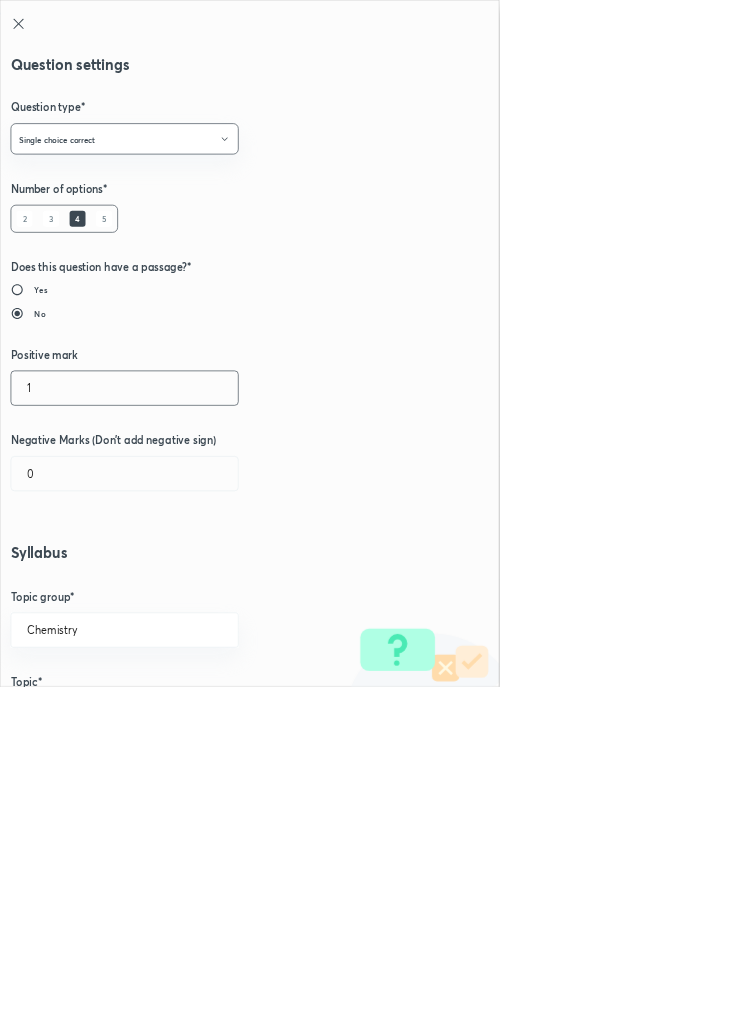 click on "1" at bounding box center (188, 585) 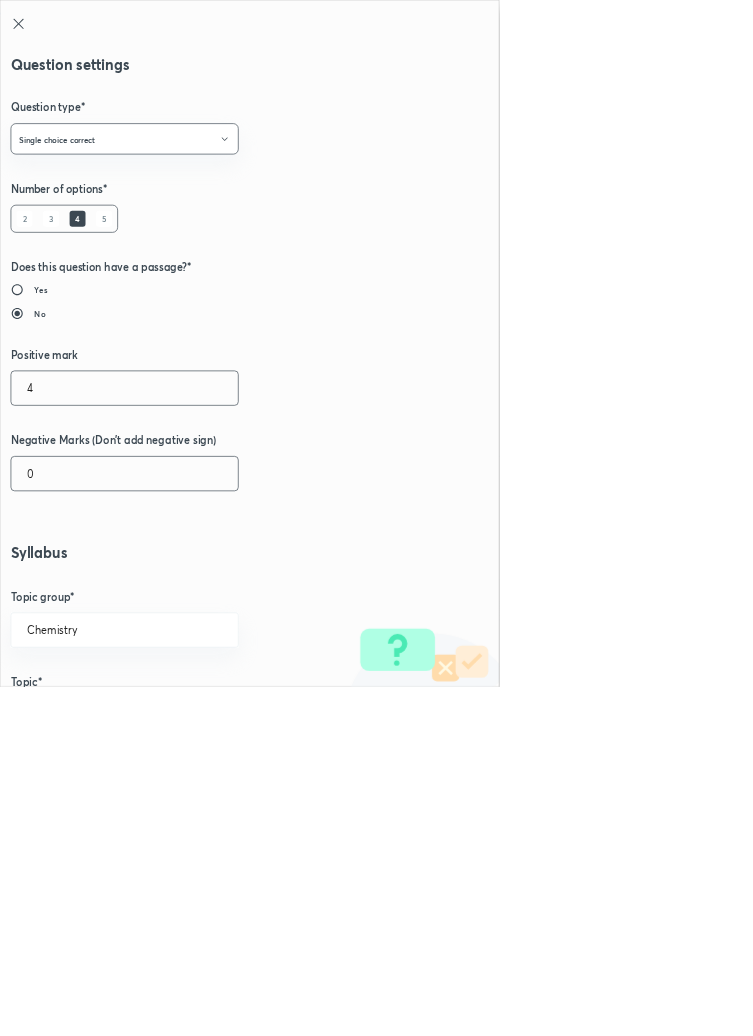 type on "4" 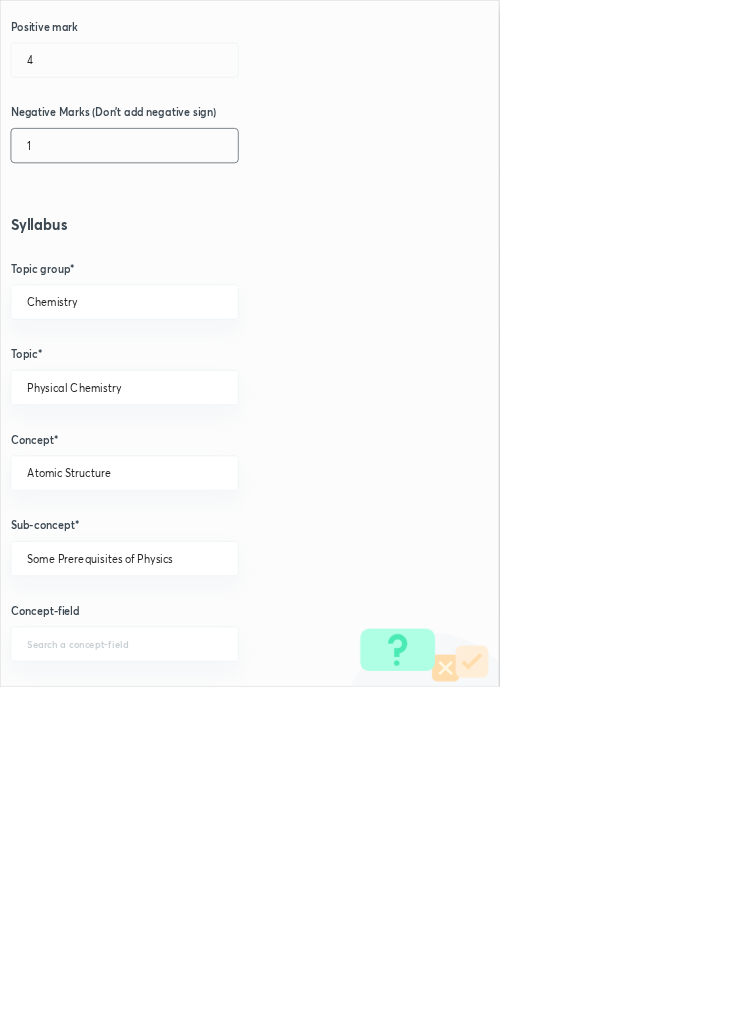 scroll, scrollTop: 1125, scrollLeft: 0, axis: vertical 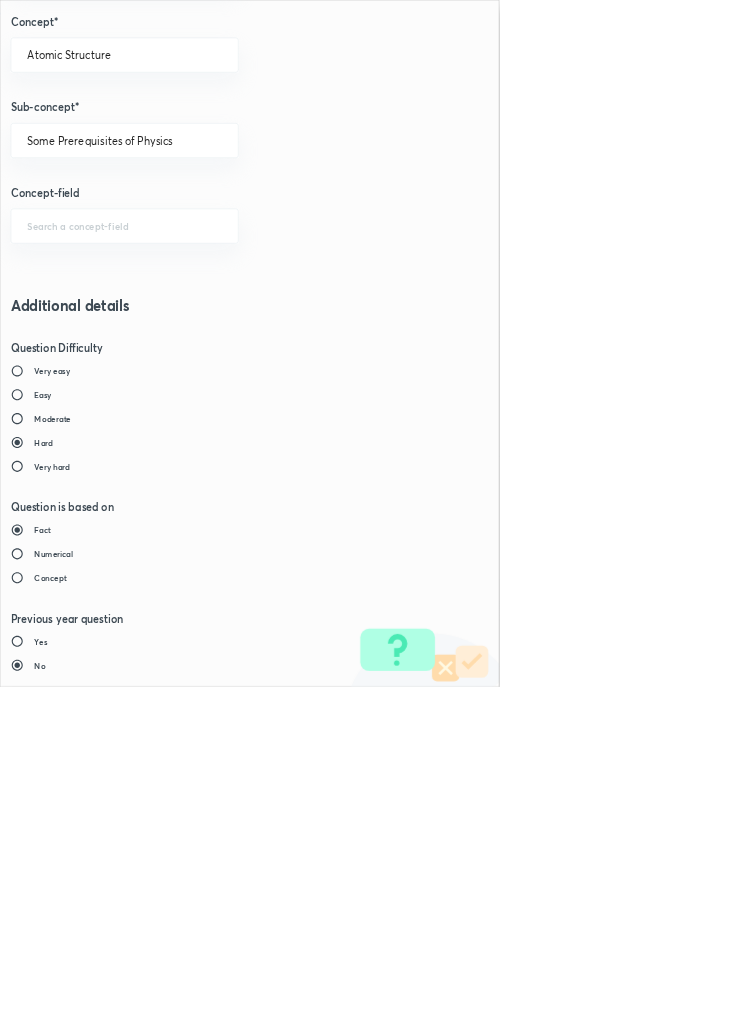 type on "1" 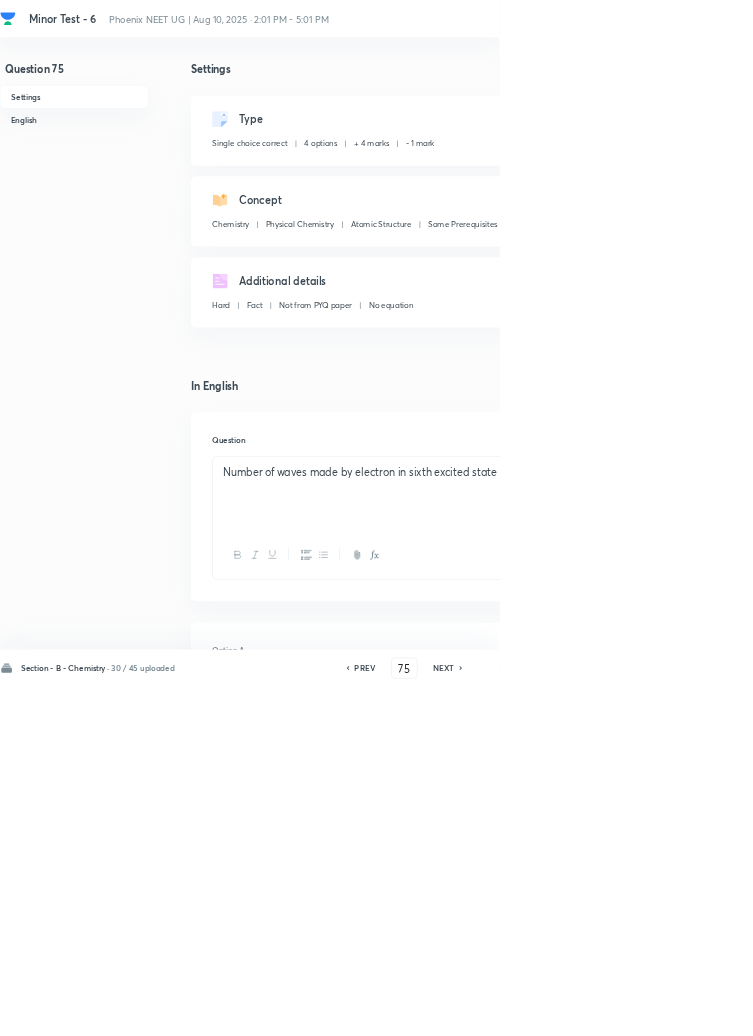 click on "Save" at bounding box center [1096, 1006] 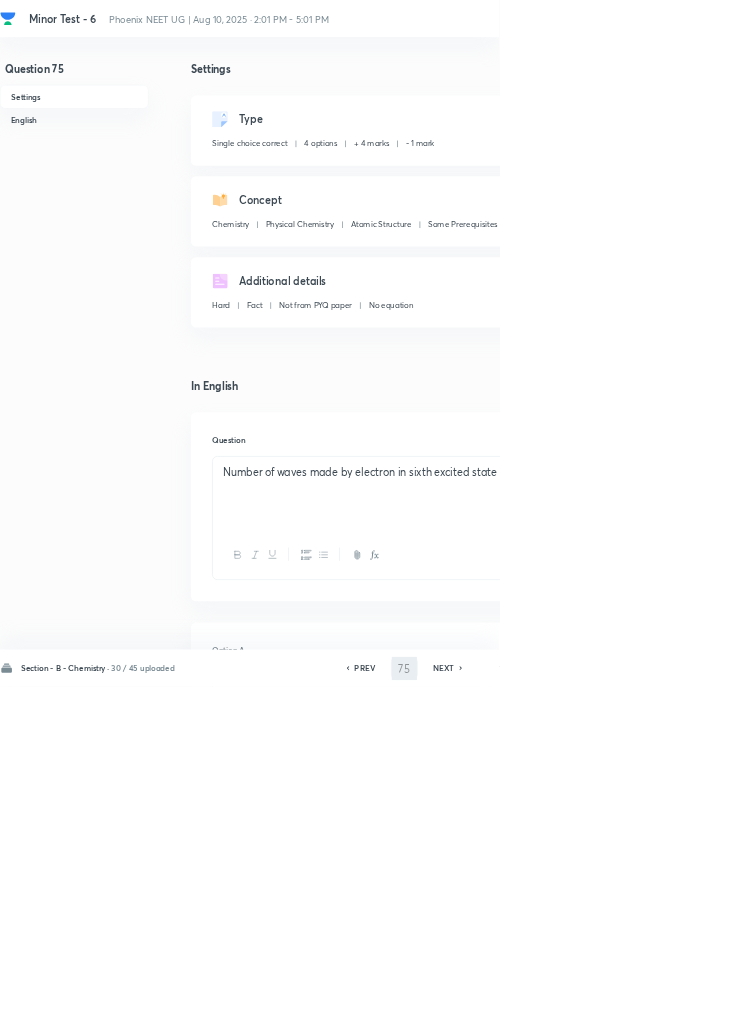 type on "76" 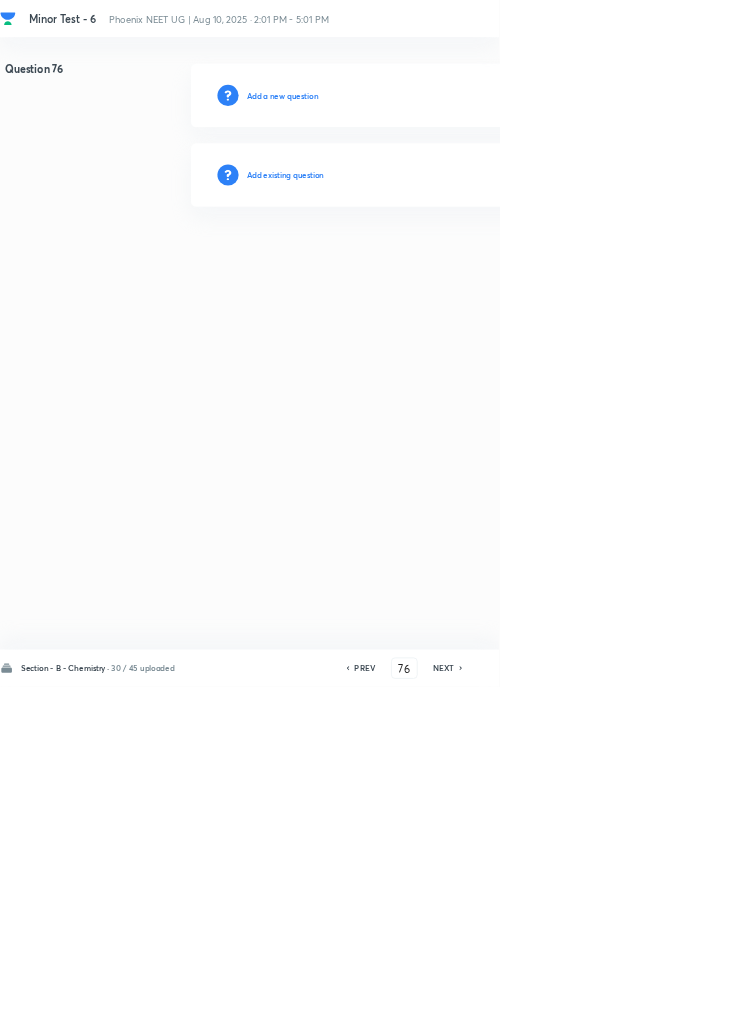 click on "Add existing question" at bounding box center (430, 264) 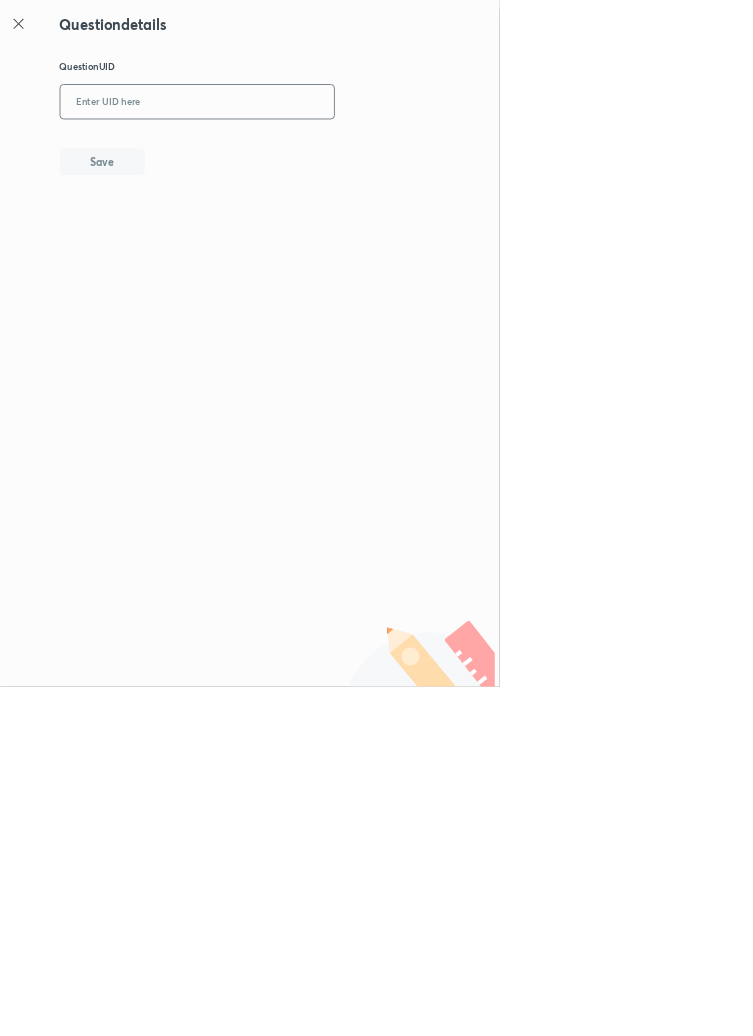 click at bounding box center [297, 154] 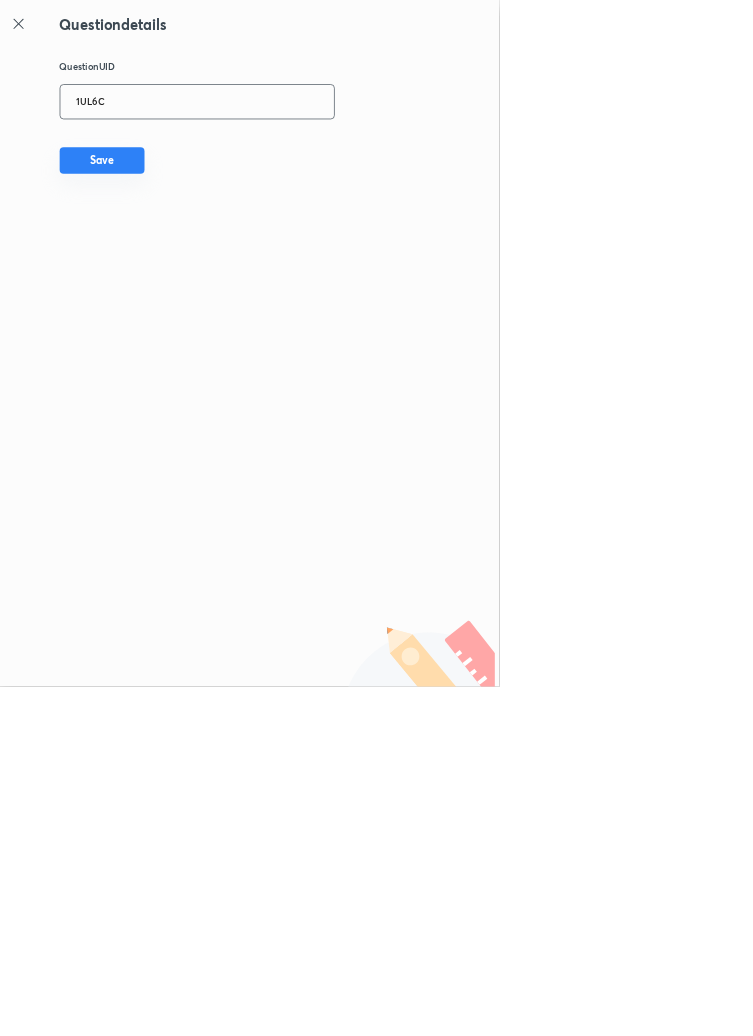 type on "1UL6C" 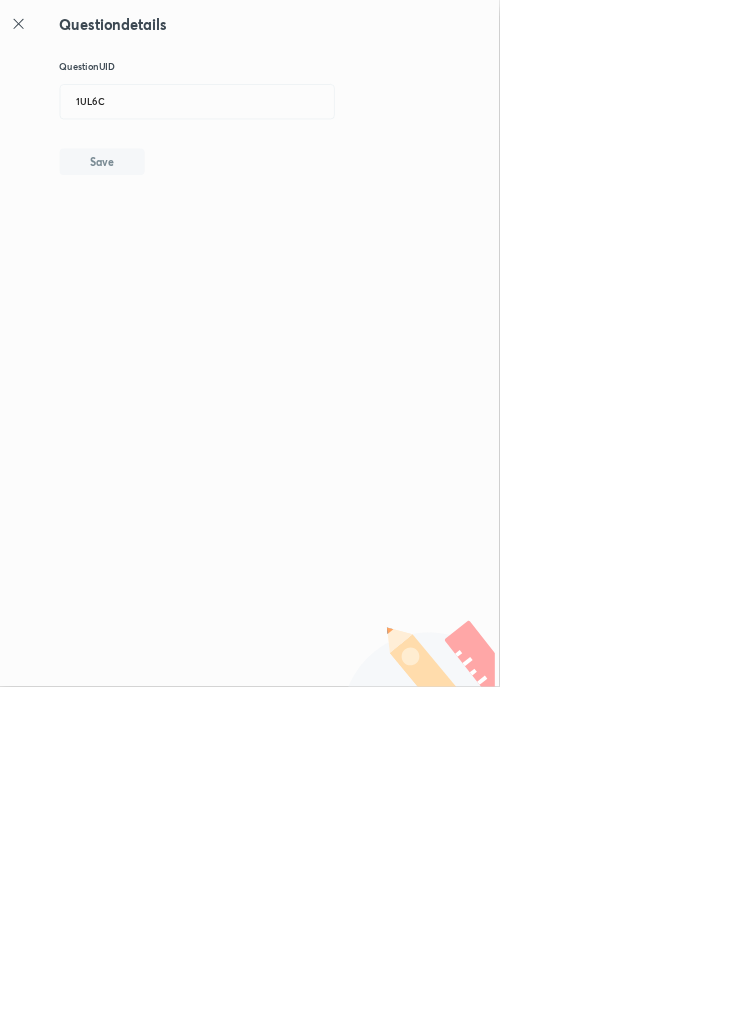 type 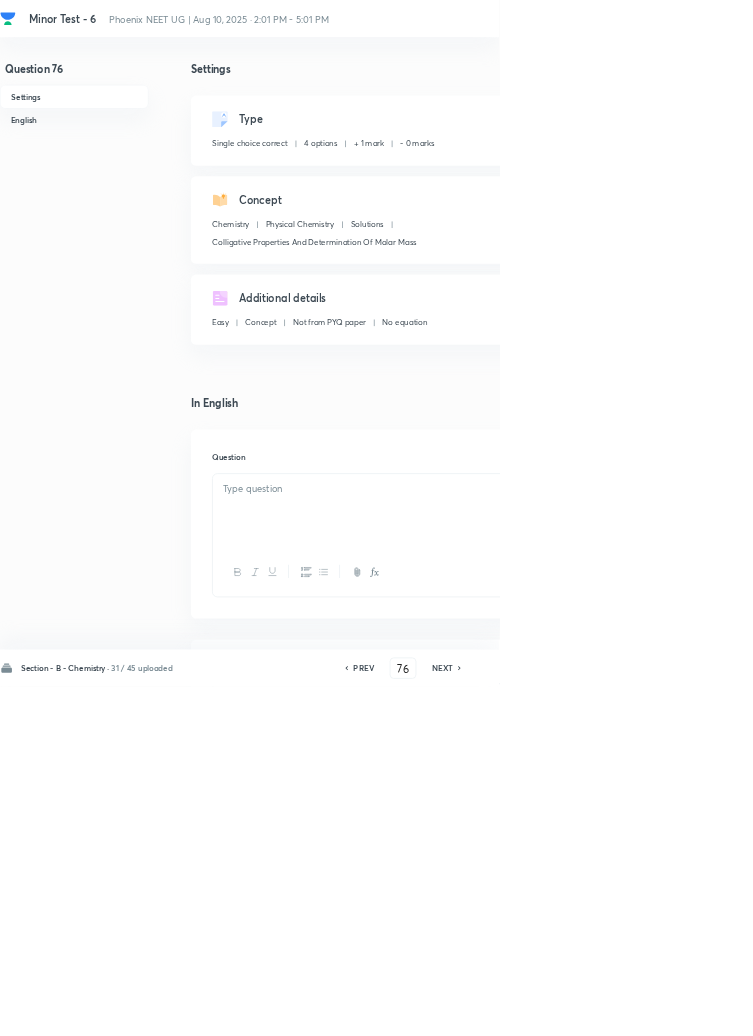 checkbox on "true" 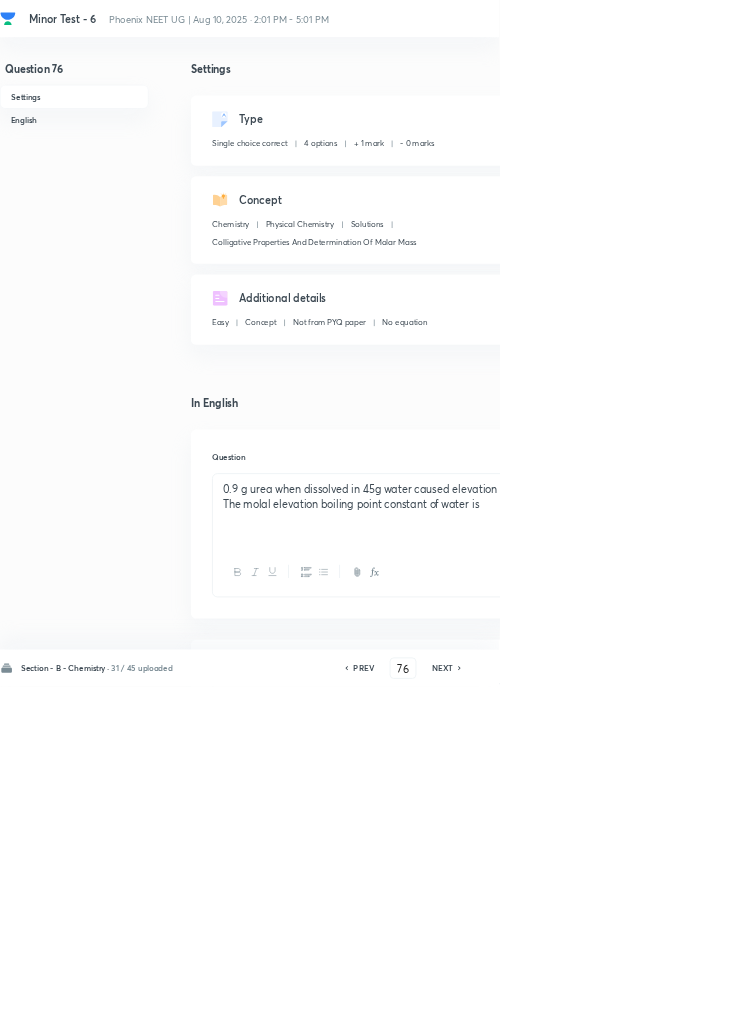 click on "Edit" at bounding box center (920, 182) 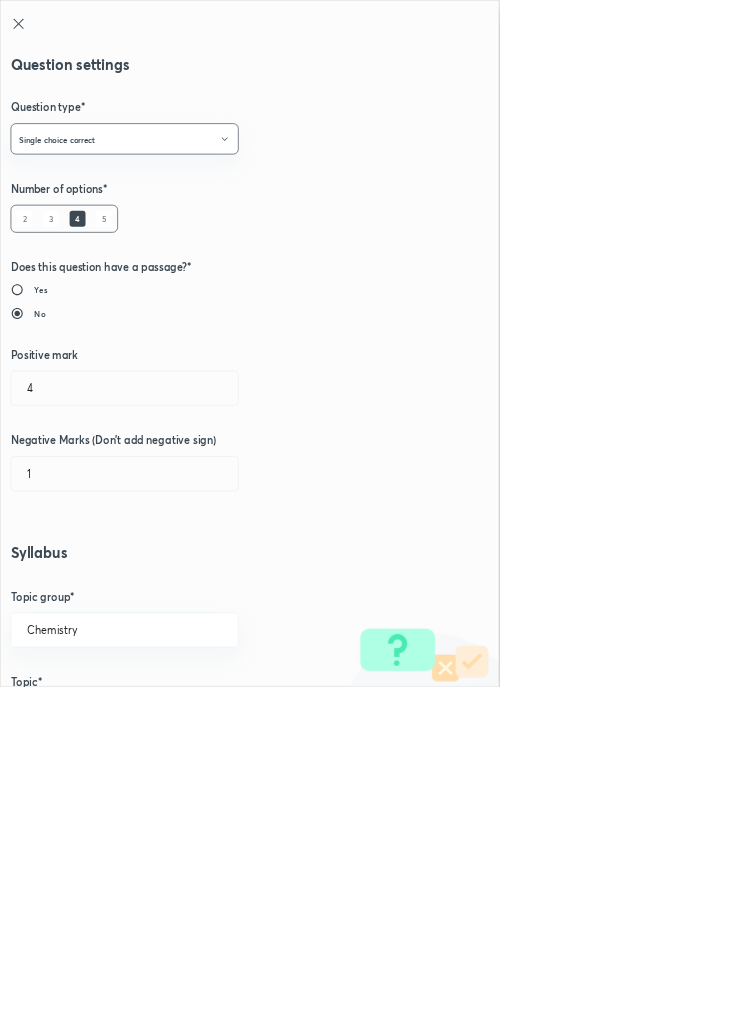 radio on "true" 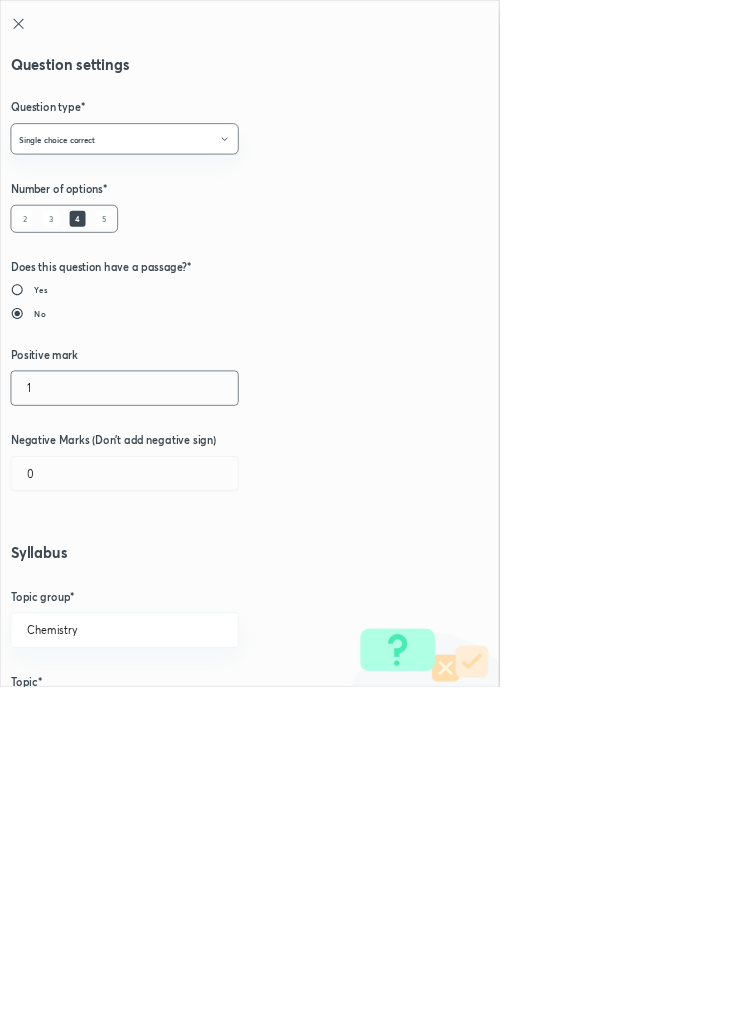 click on "1" at bounding box center (188, 585) 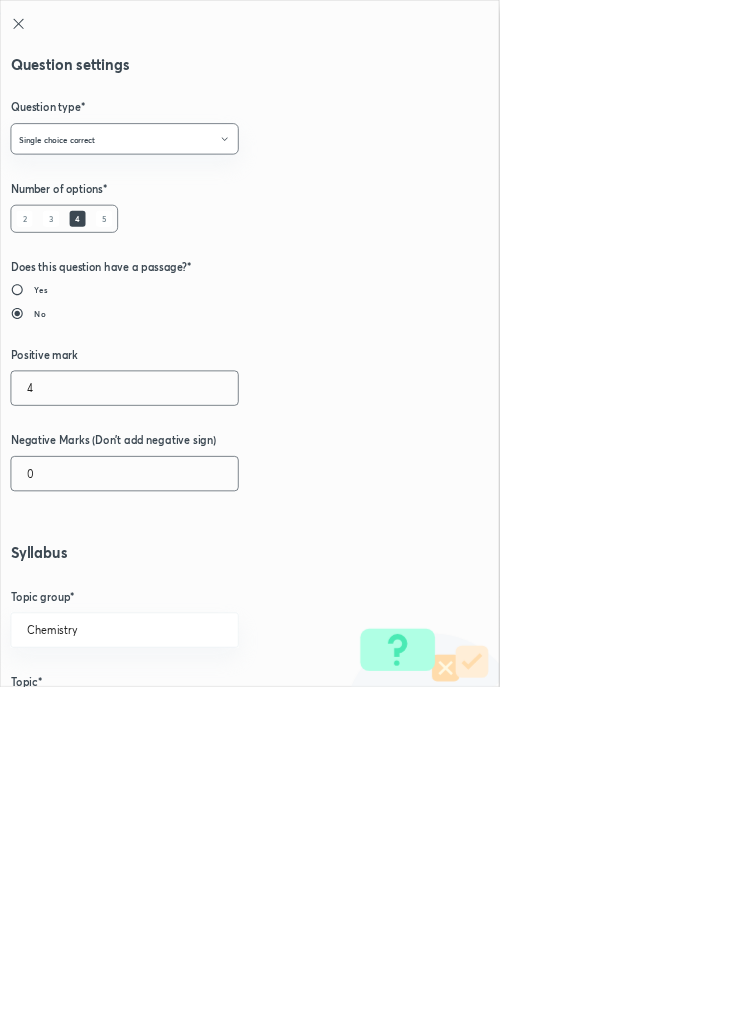 type on "4" 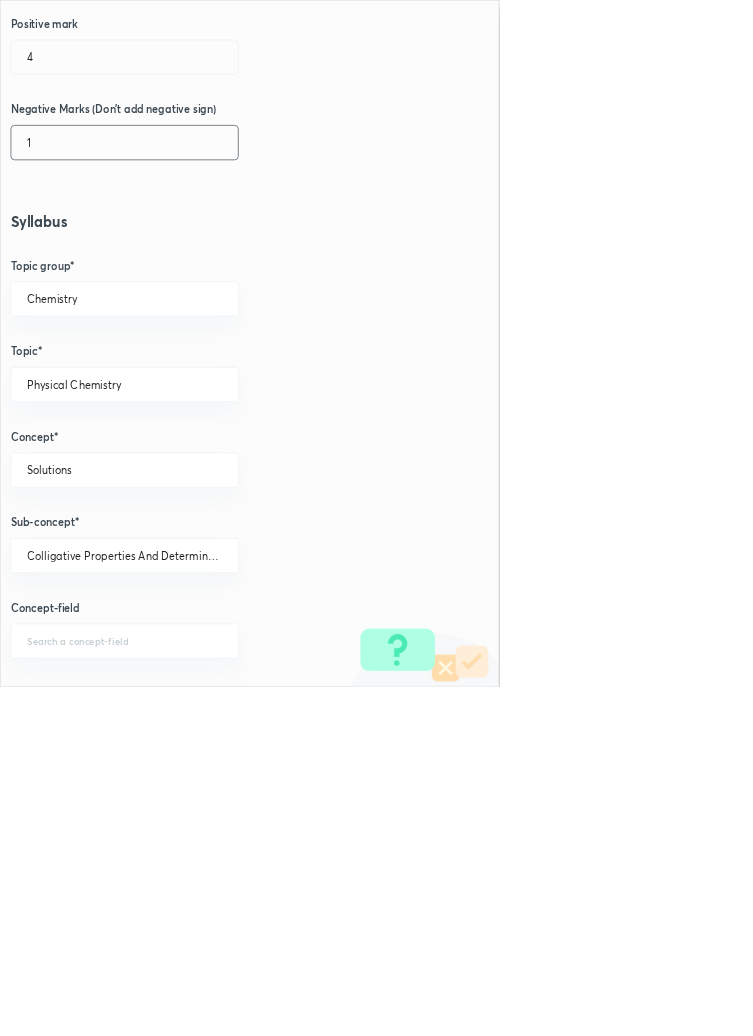 scroll, scrollTop: 1125, scrollLeft: 0, axis: vertical 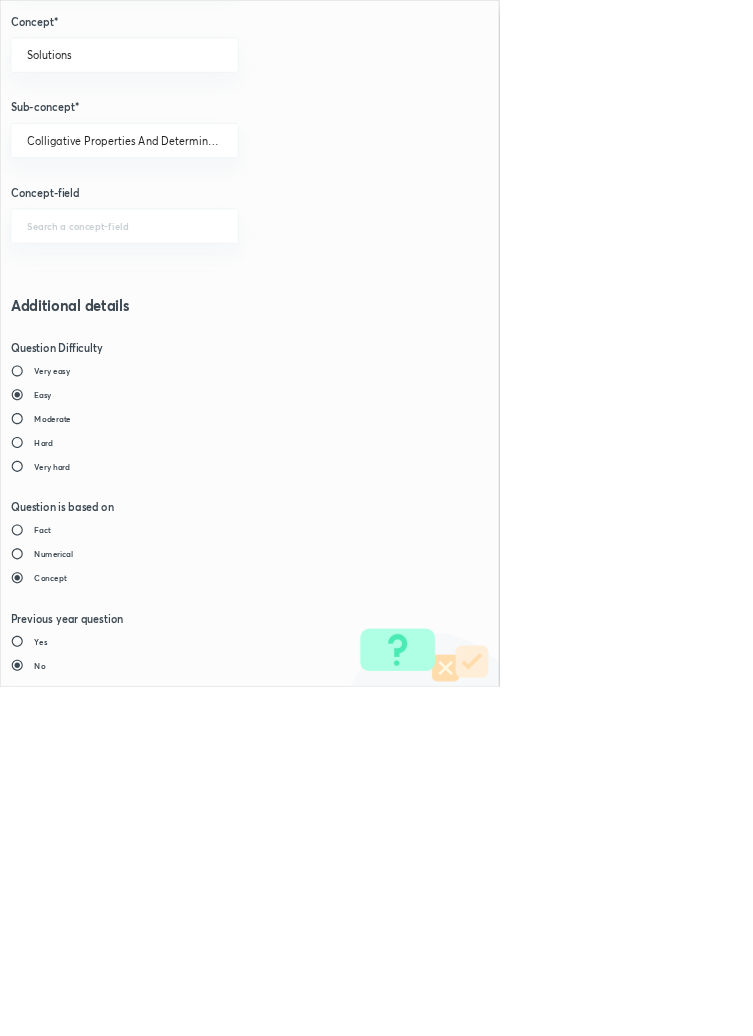 type on "1" 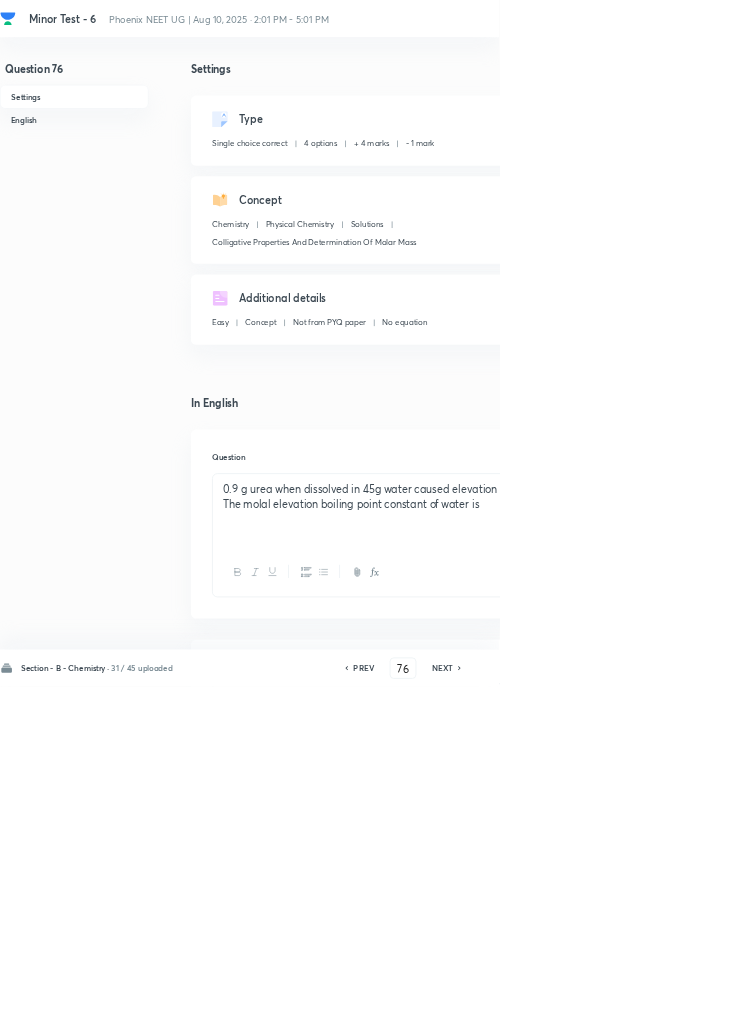 click on "Save" at bounding box center [1096, 1006] 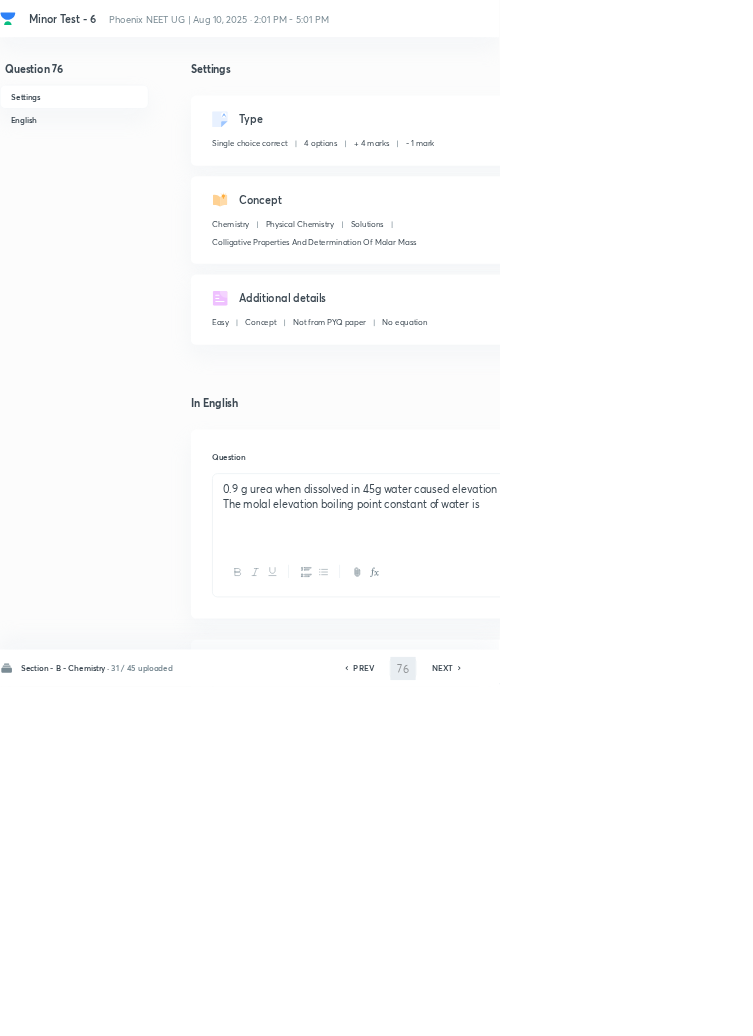 type on "77" 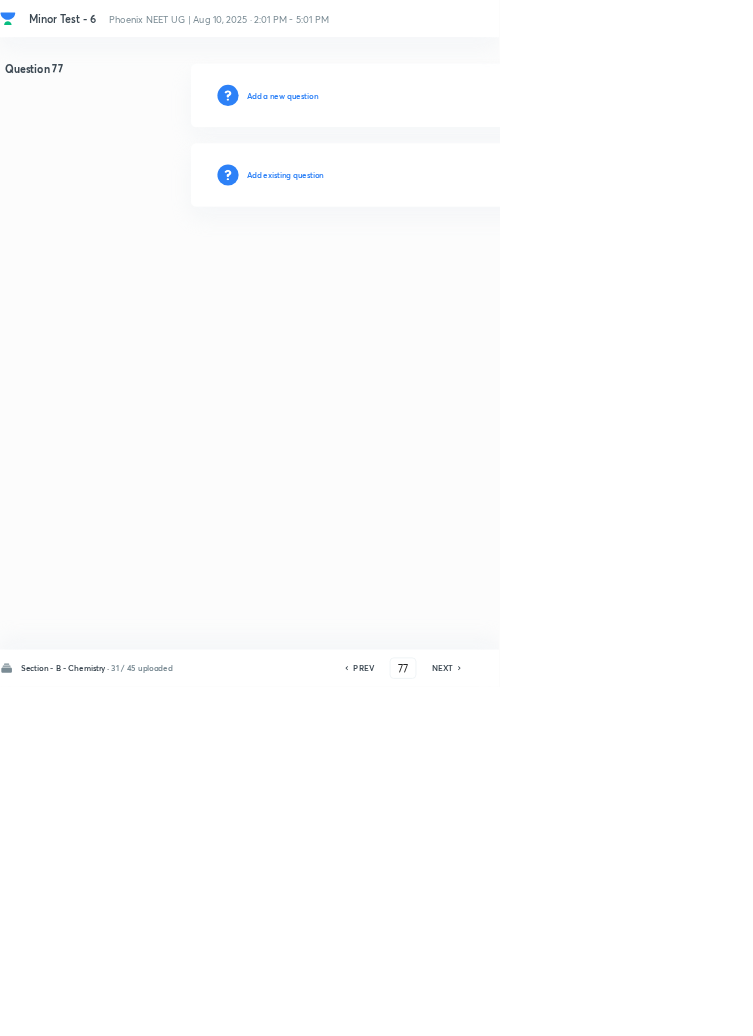 click on "Add existing question" at bounding box center (430, 264) 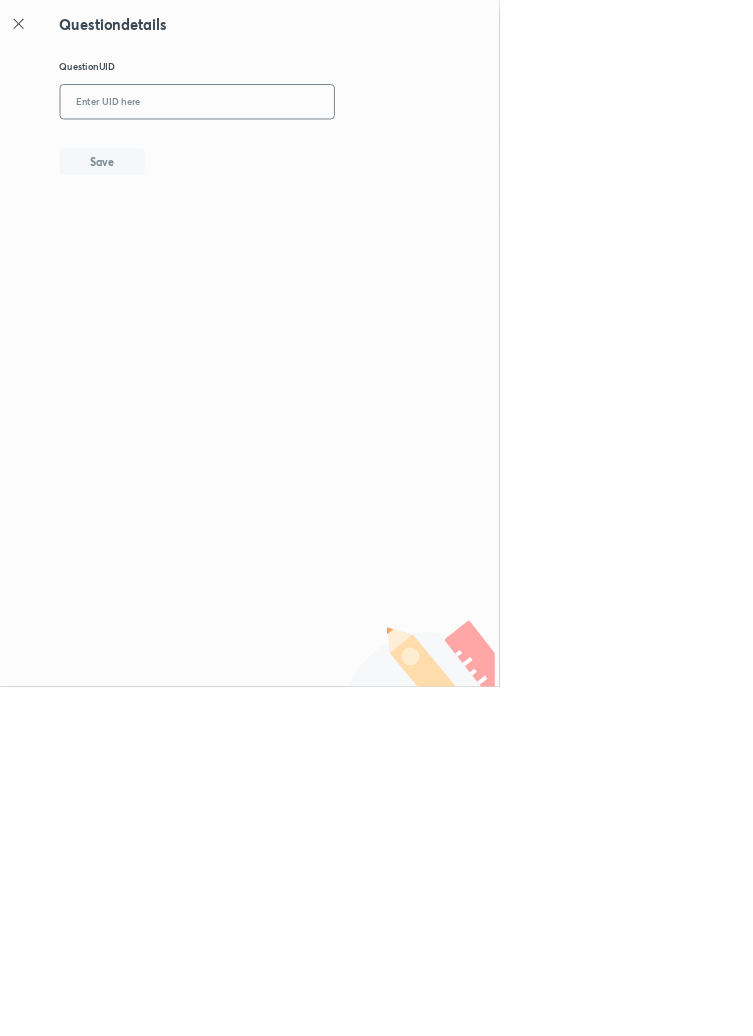 click at bounding box center [297, 154] 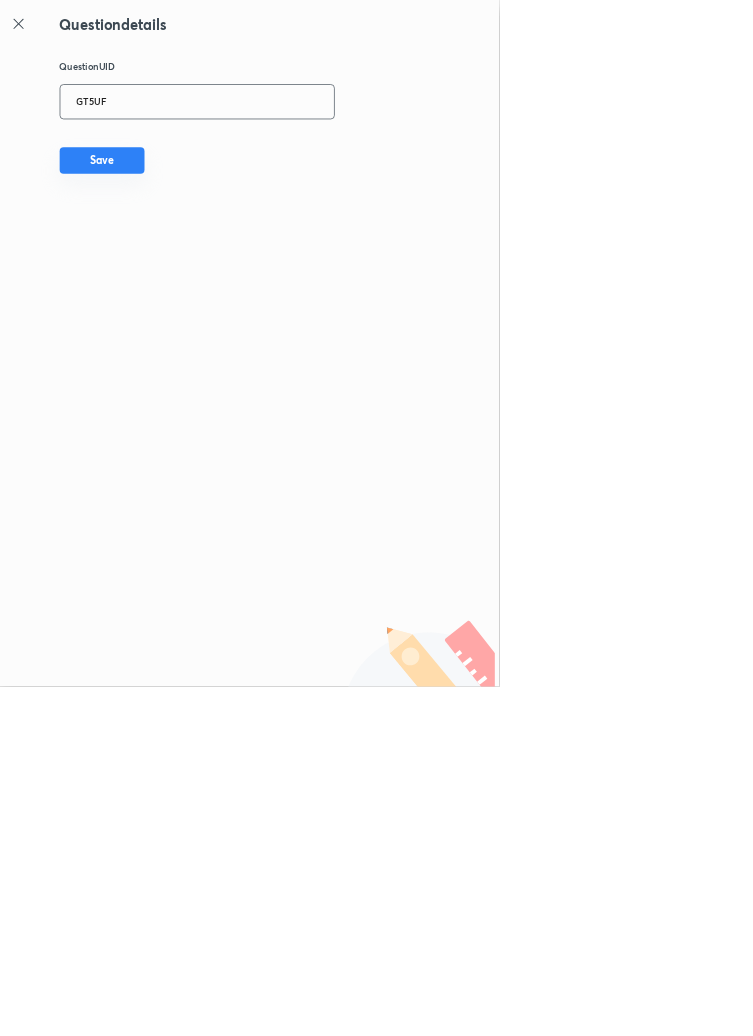 type on "GT5UF" 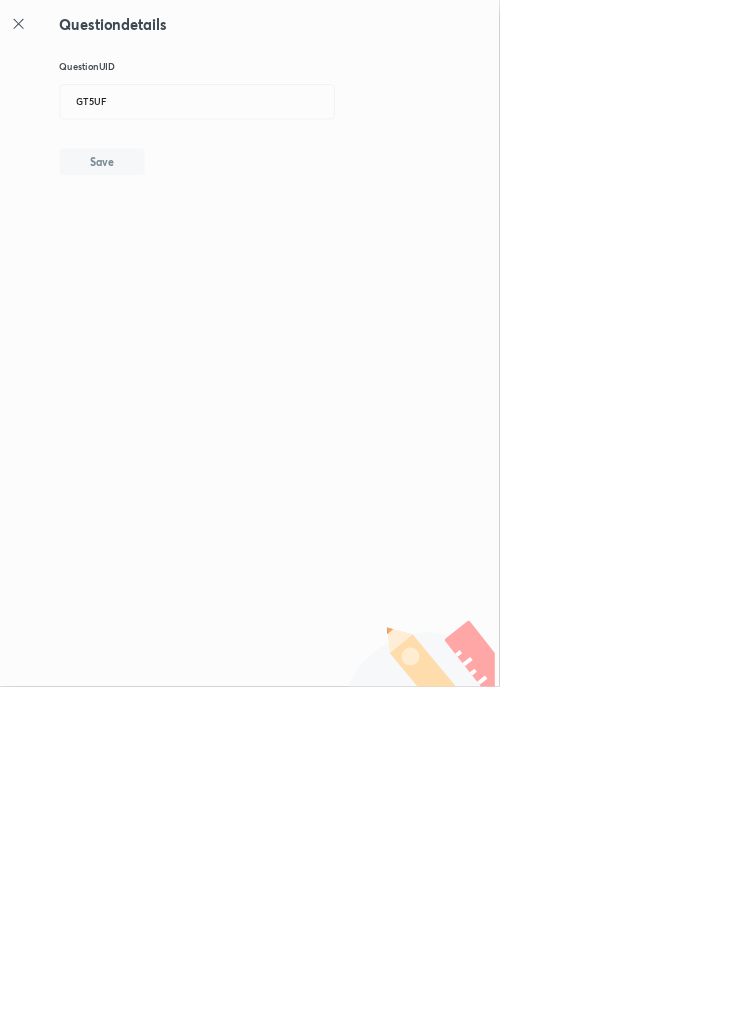 type 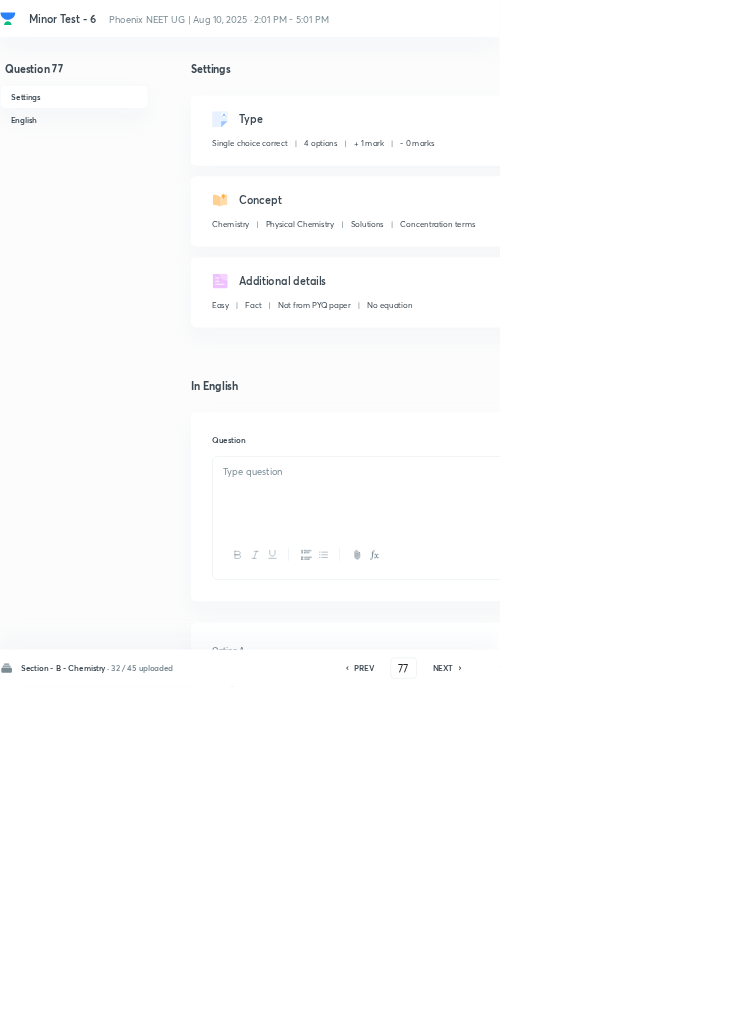 checkbox on "true" 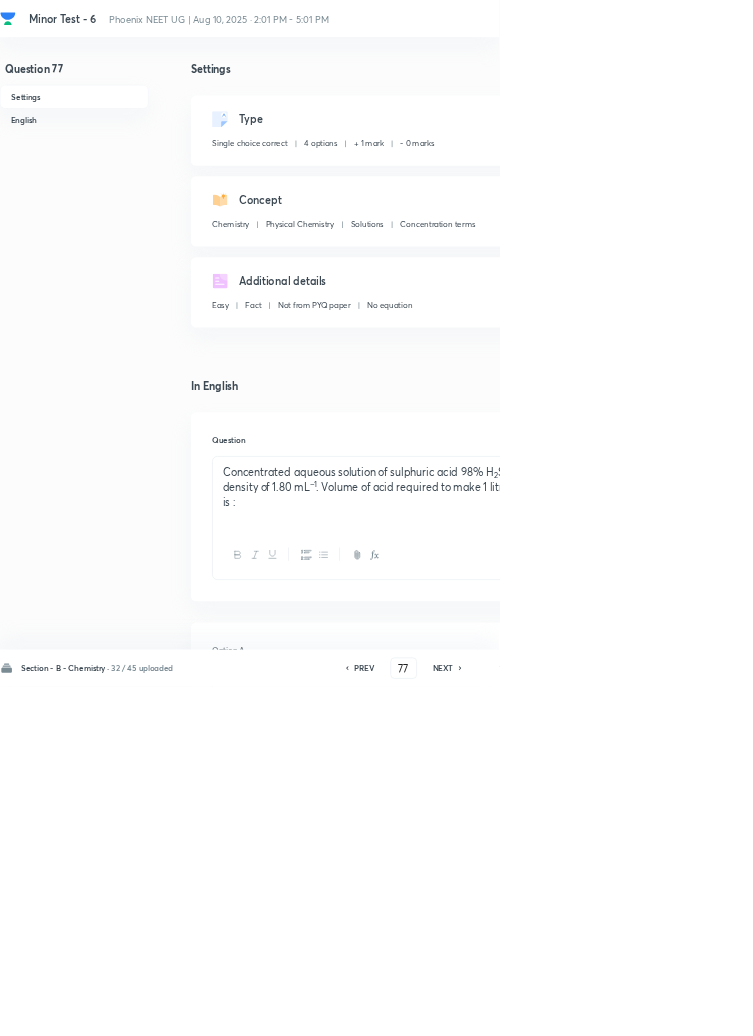 click on "Edit" at bounding box center (920, 182) 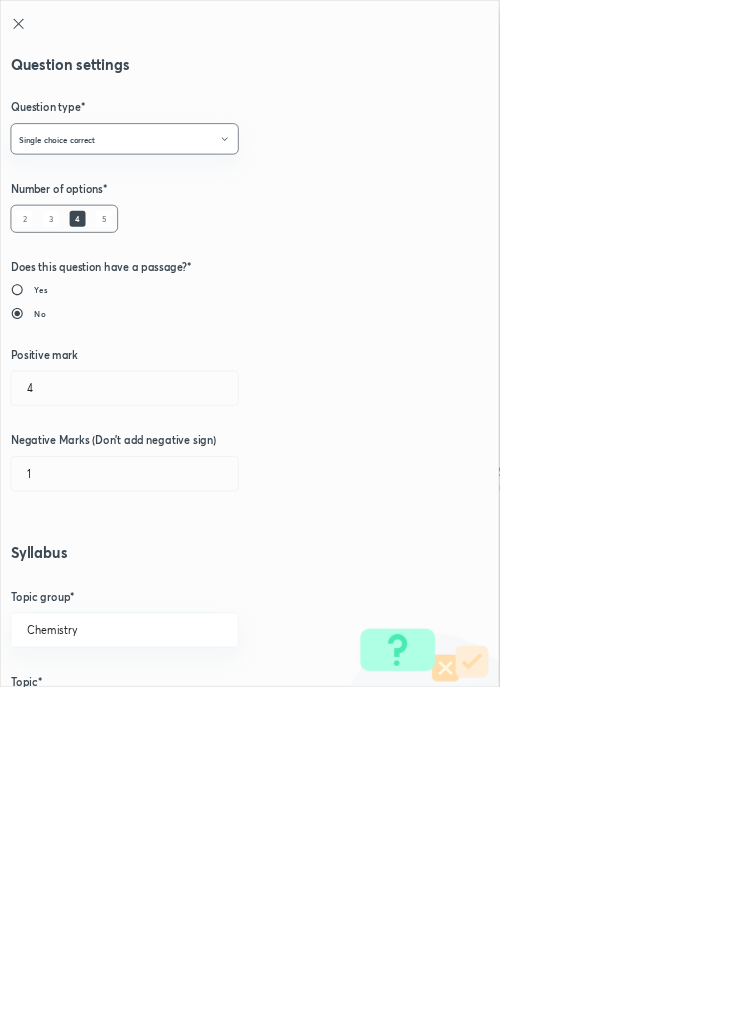 radio on "true" 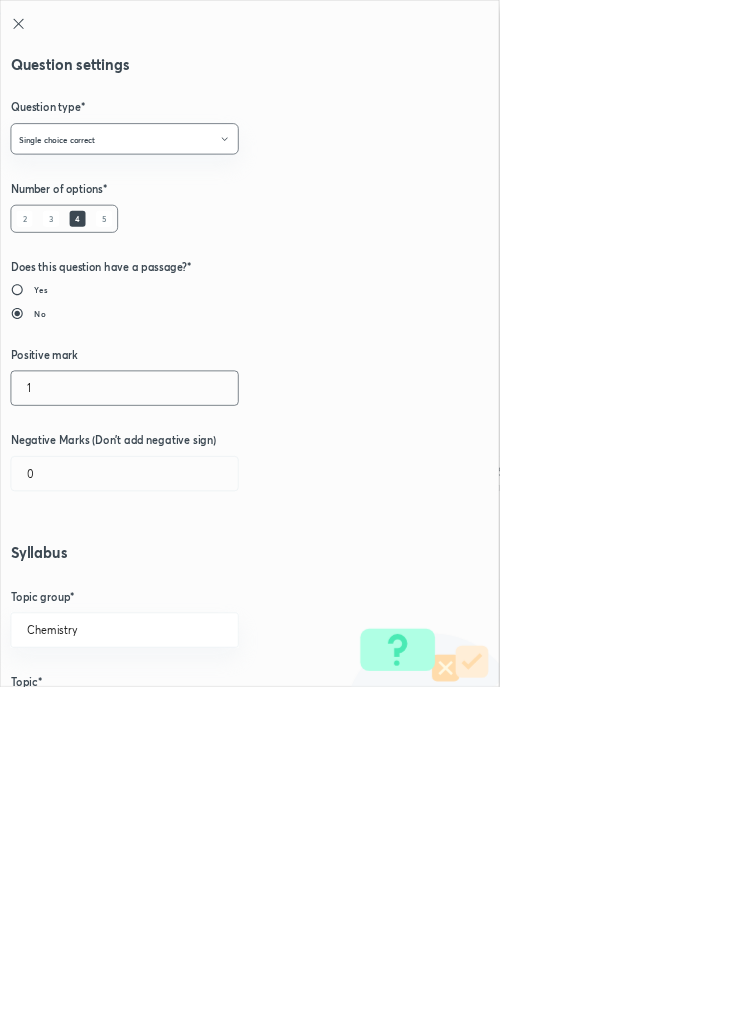click on "1" at bounding box center [188, 585] 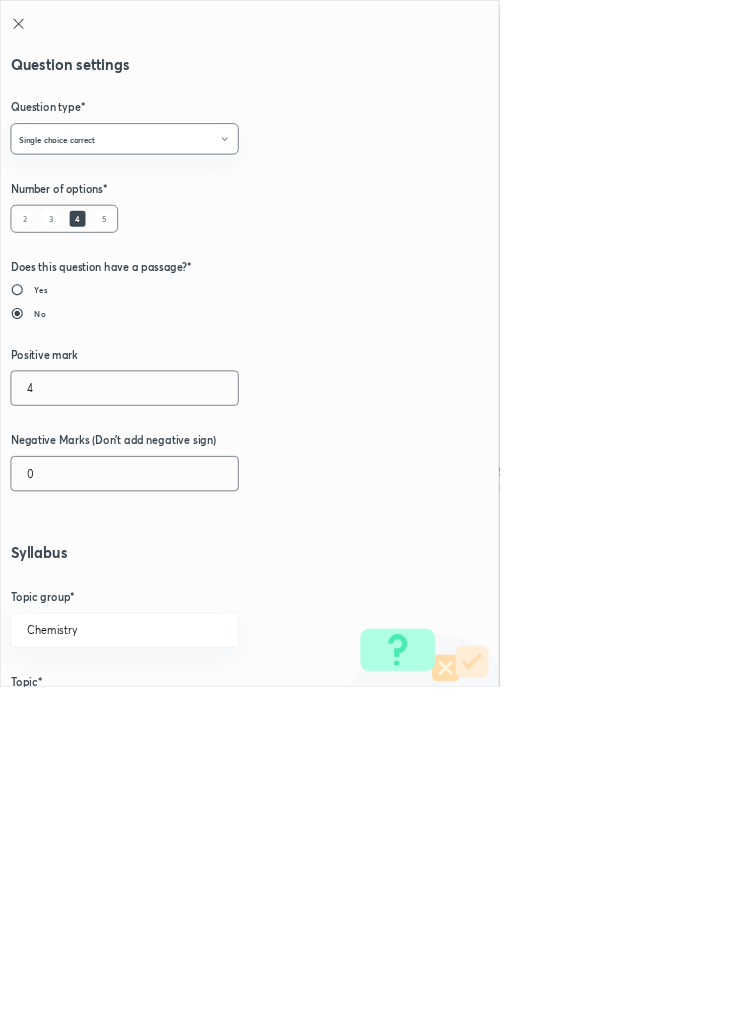 type on "4" 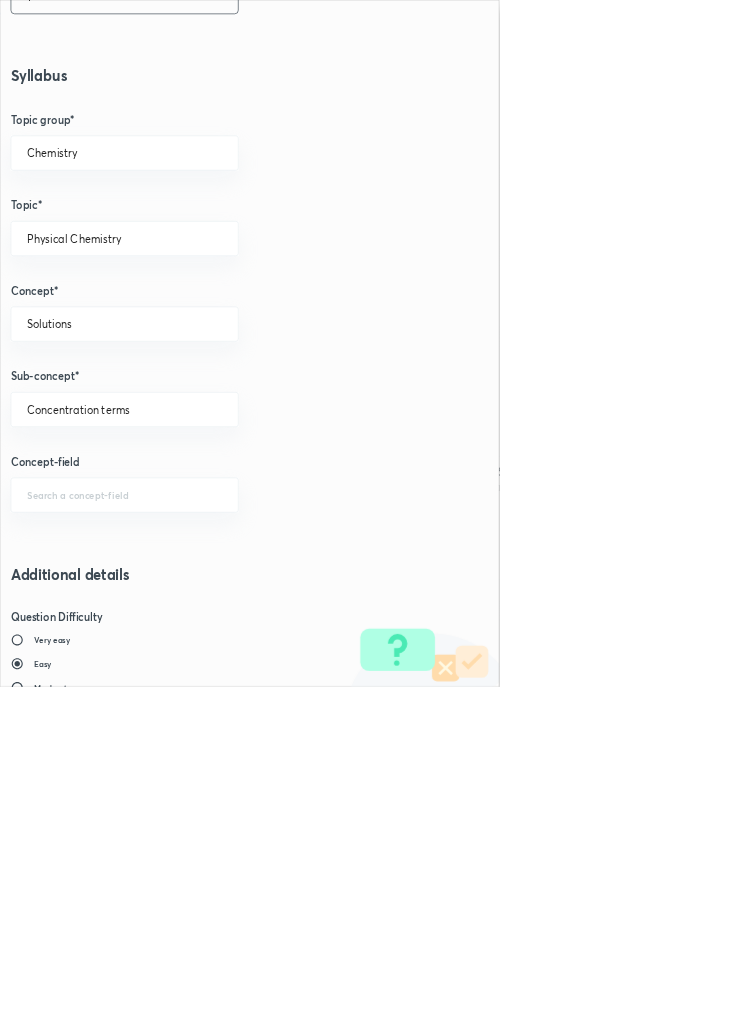 scroll, scrollTop: 1125, scrollLeft: 0, axis: vertical 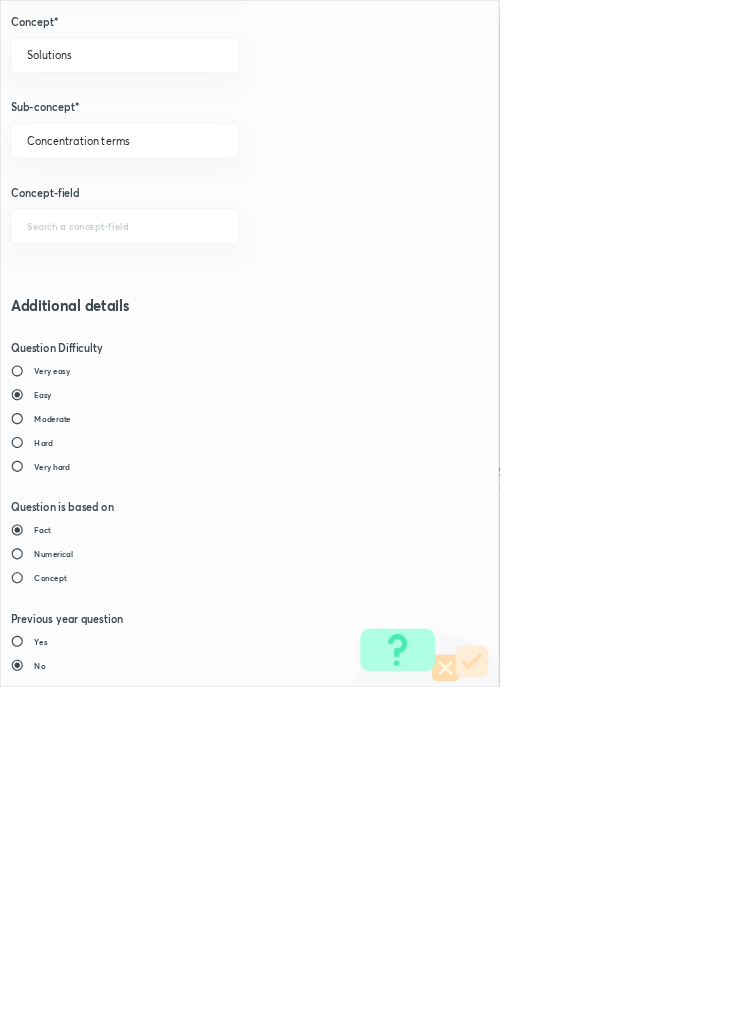 type on "1" 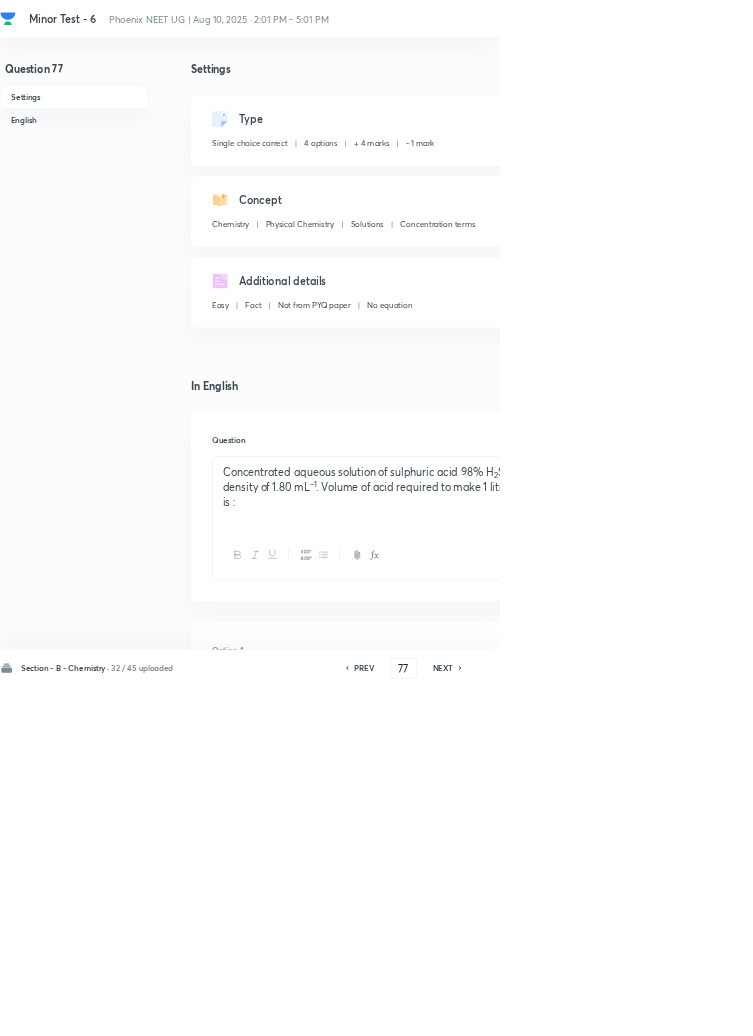 click on "Save" at bounding box center [1096, 1006] 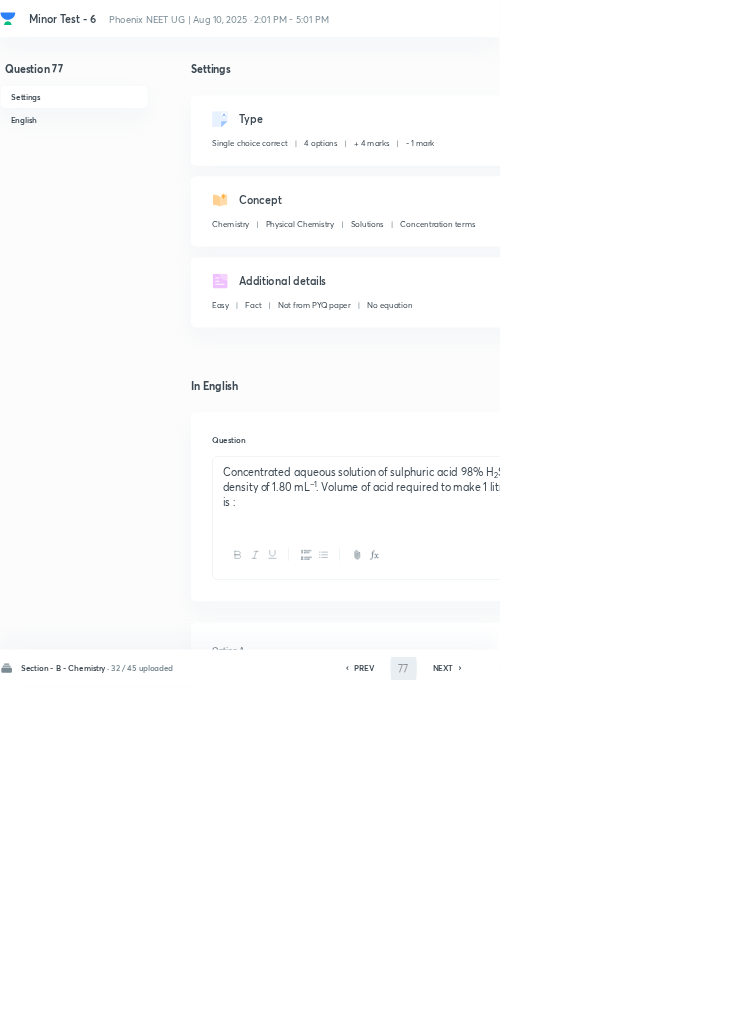 type on "78" 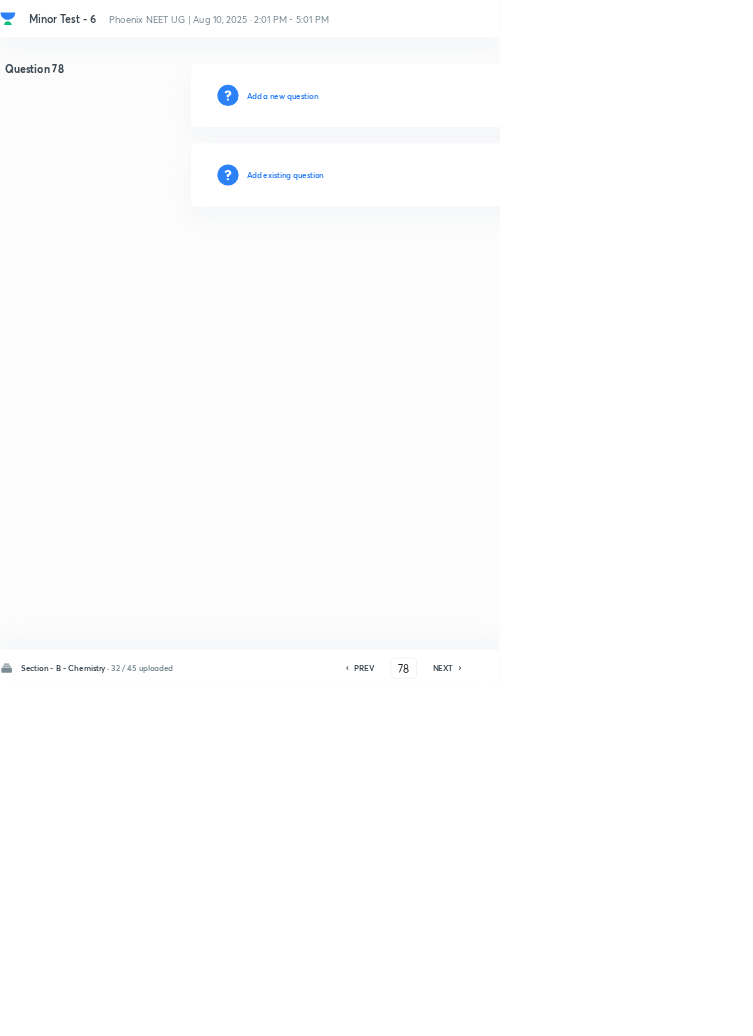 click on "Add existing question" at bounding box center (430, 264) 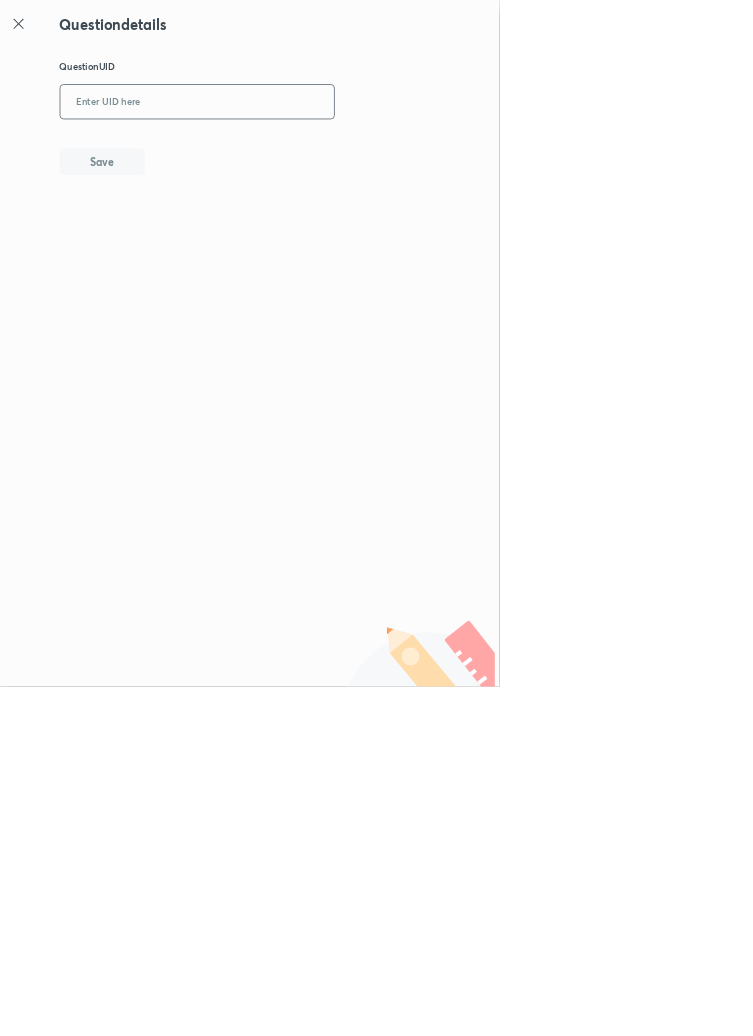click at bounding box center [297, 154] 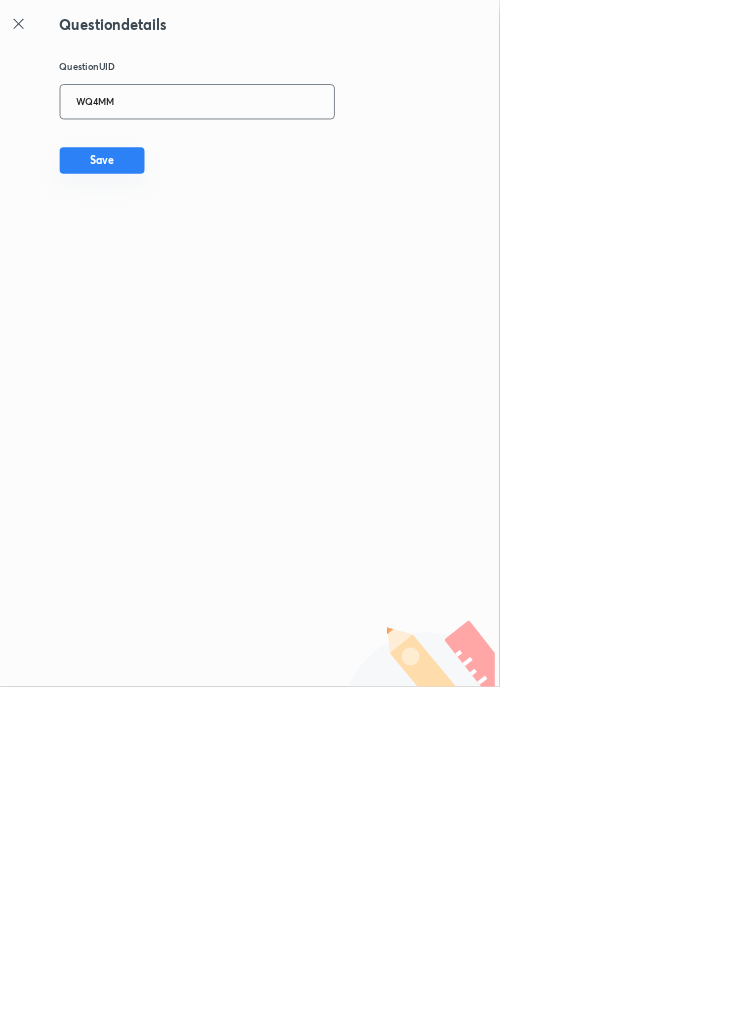 type on "WQ4MM" 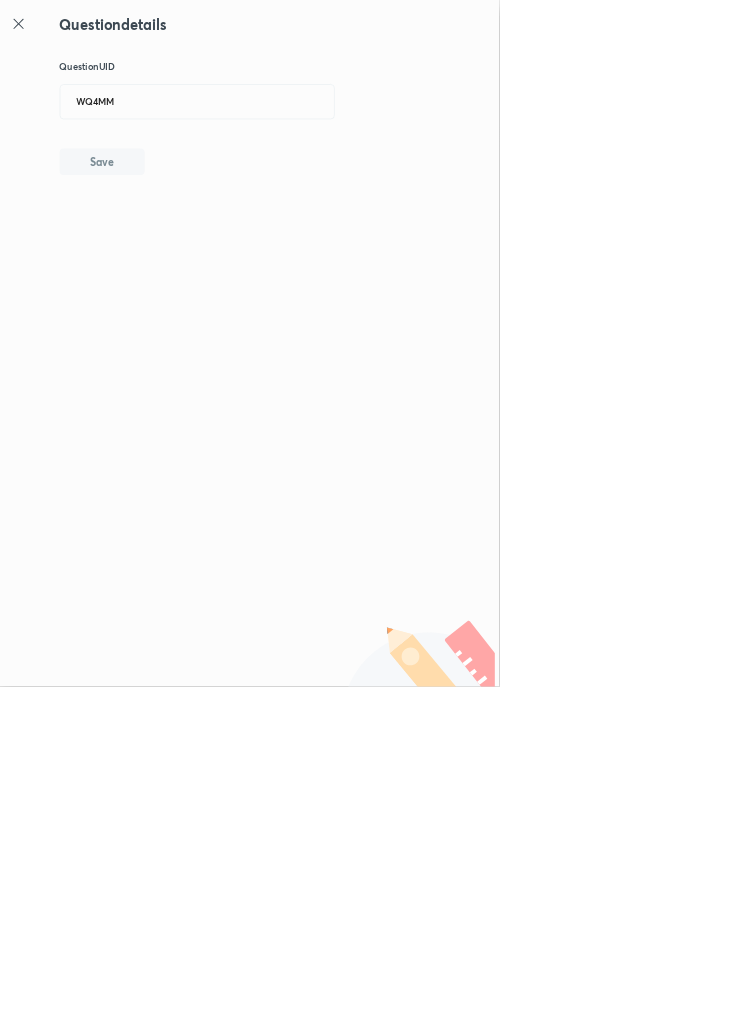 type 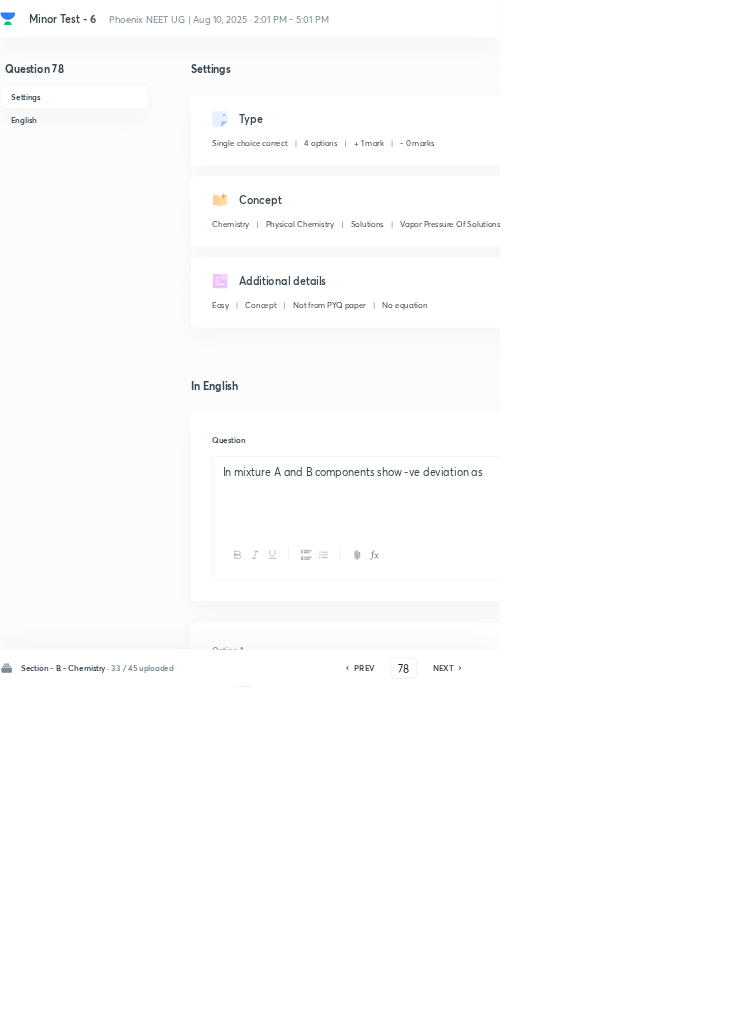 click on "Edit" at bounding box center (920, 182) 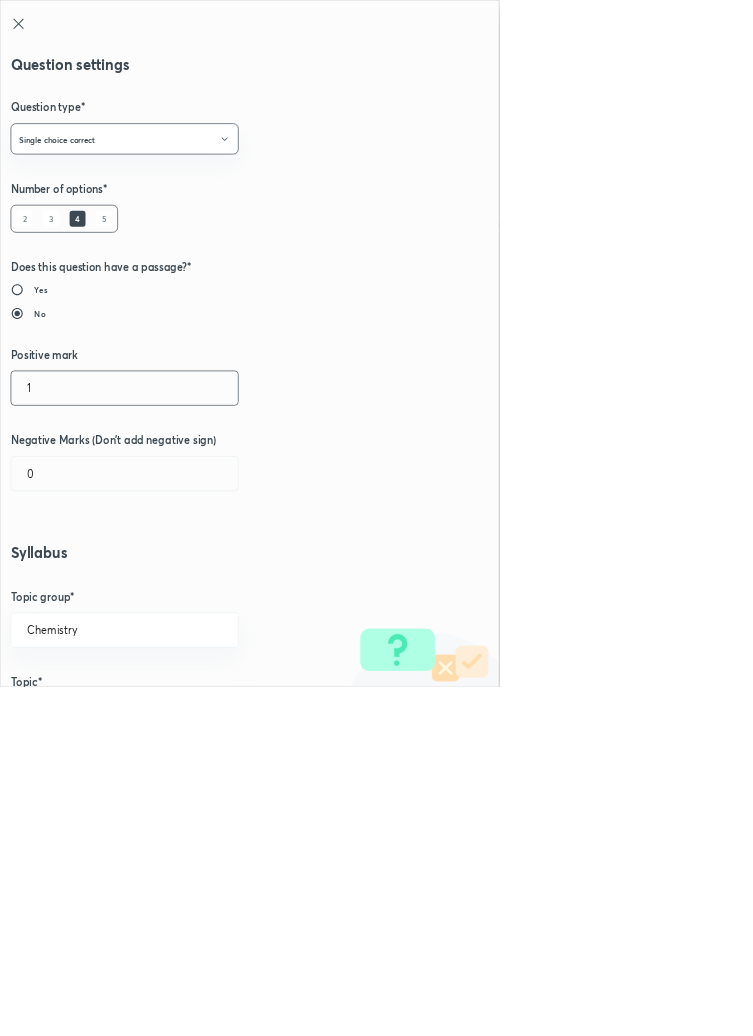 click on "1" at bounding box center (188, 585) 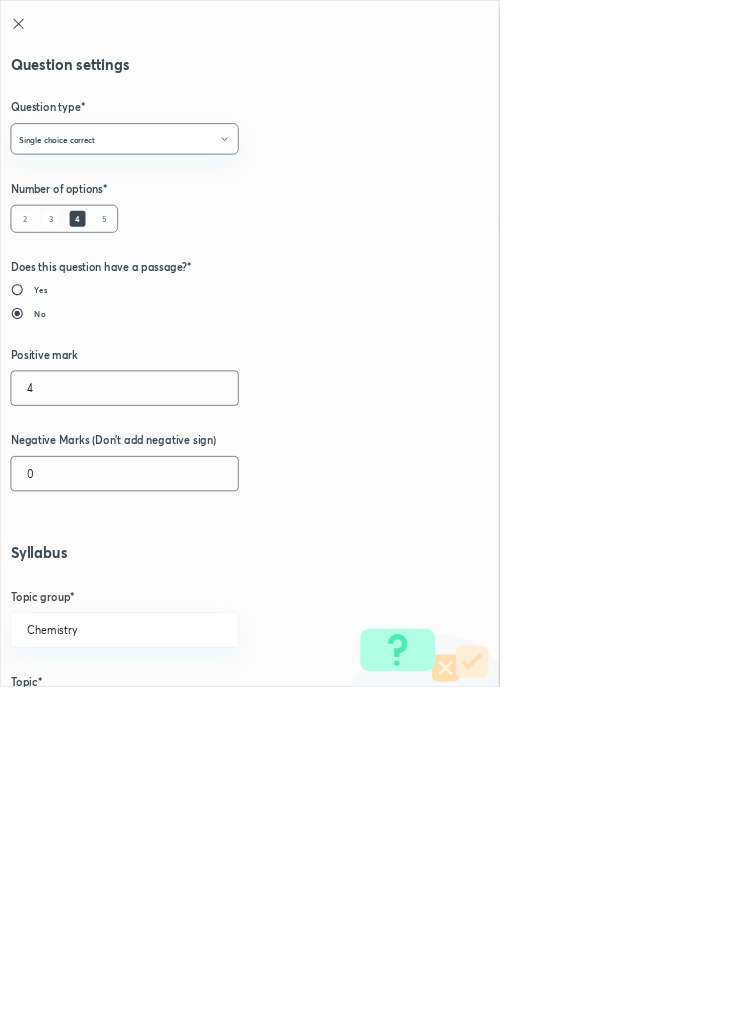 type on "4" 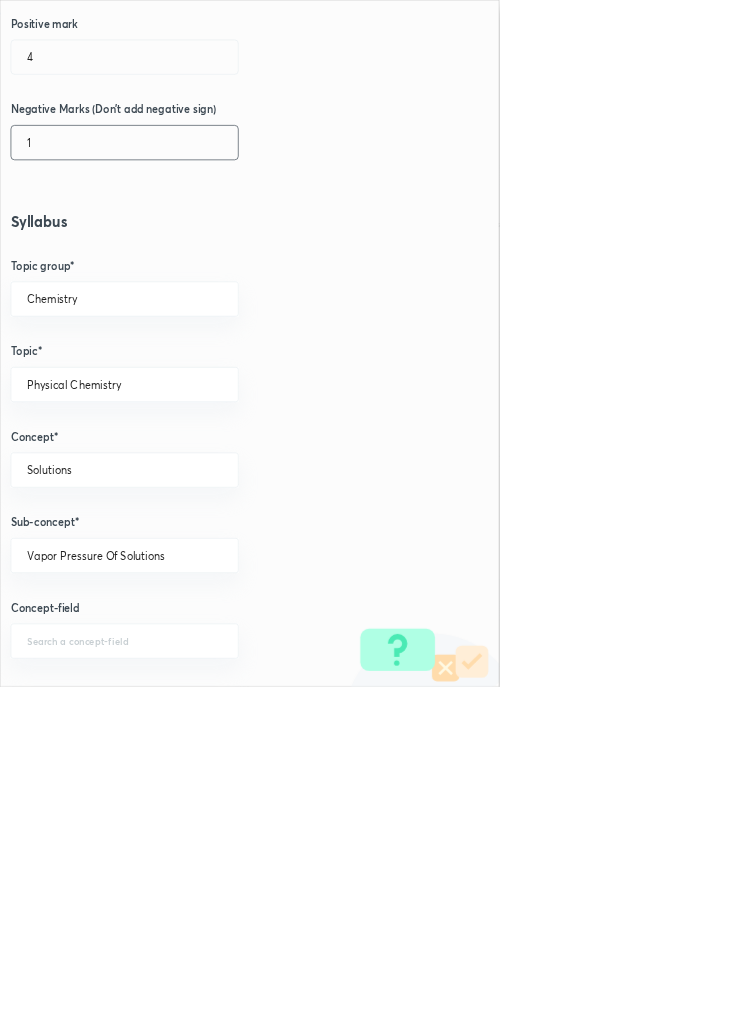 scroll, scrollTop: 1125, scrollLeft: 0, axis: vertical 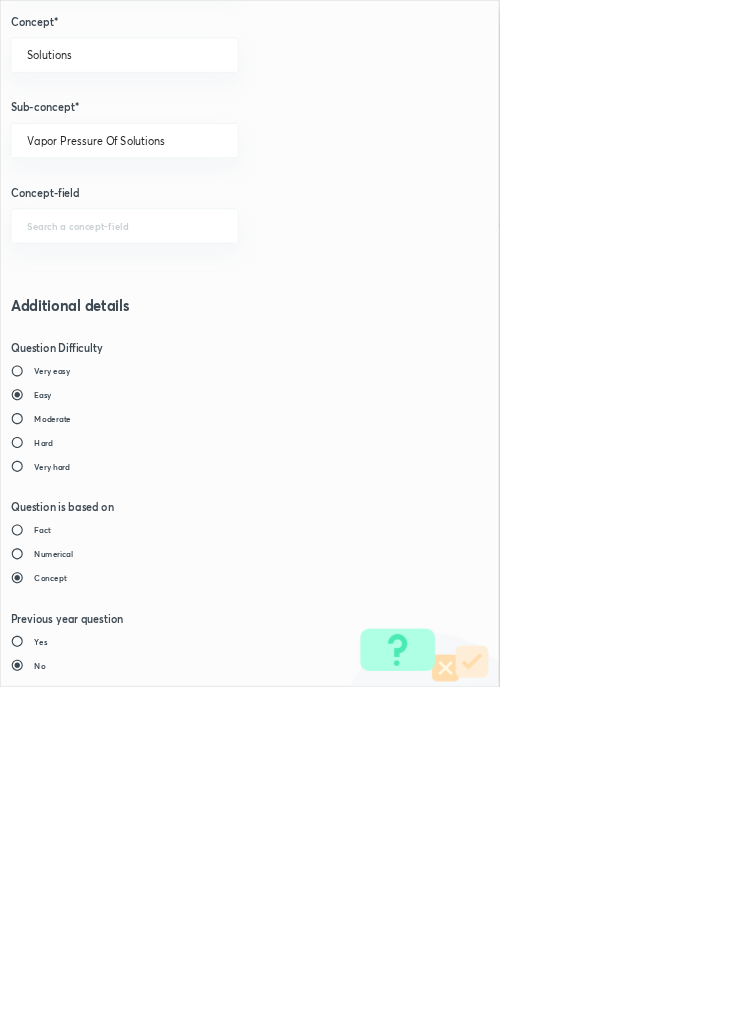 type on "1" 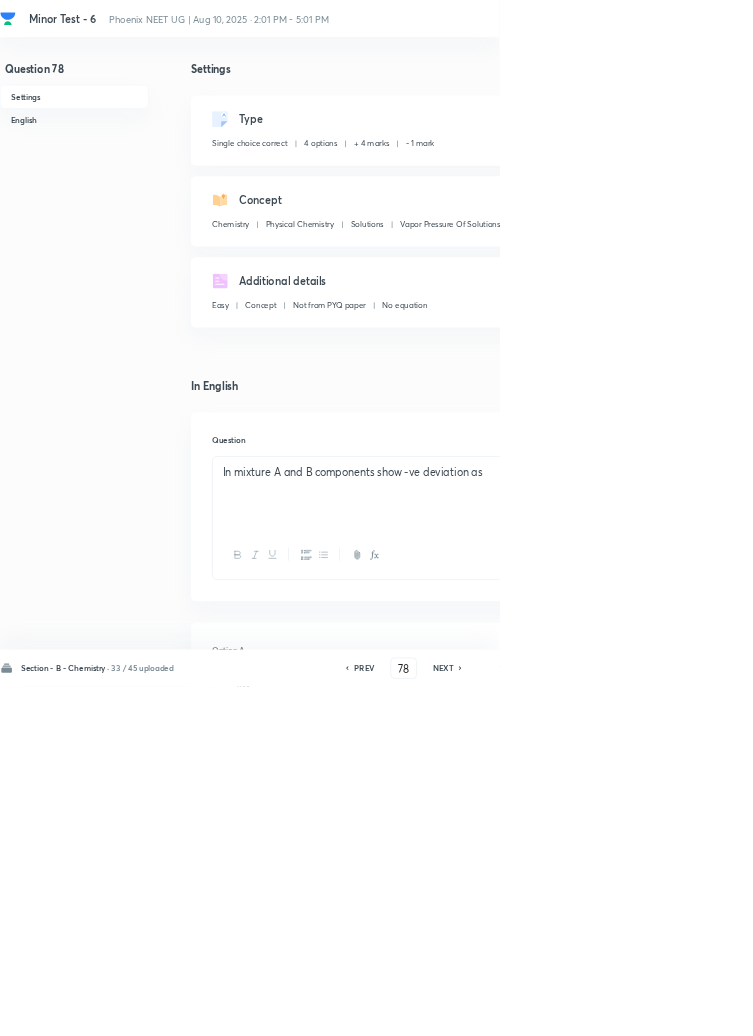 click on "Save" at bounding box center (1096, 1006) 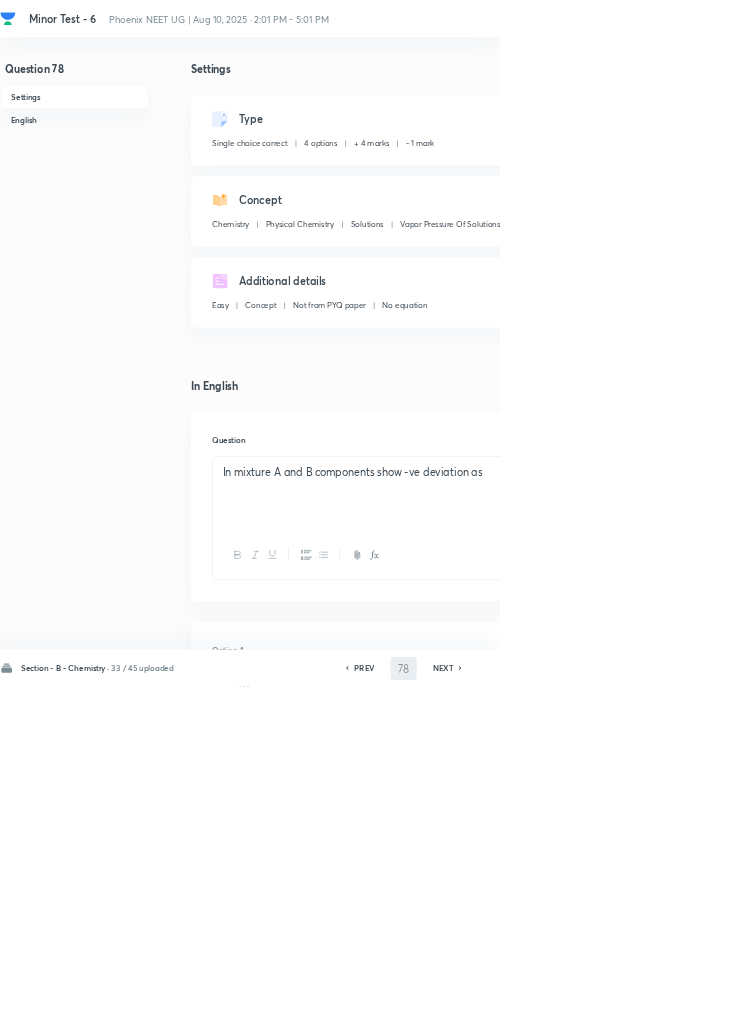 type on "79" 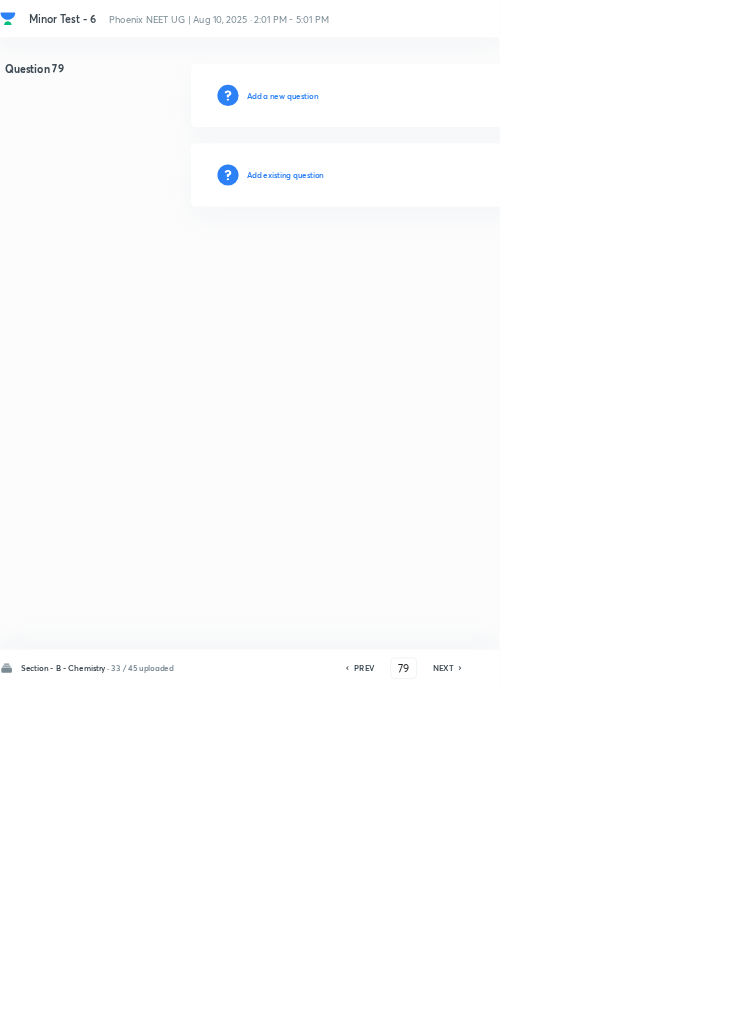 click on "Add existing question" at bounding box center (430, 264) 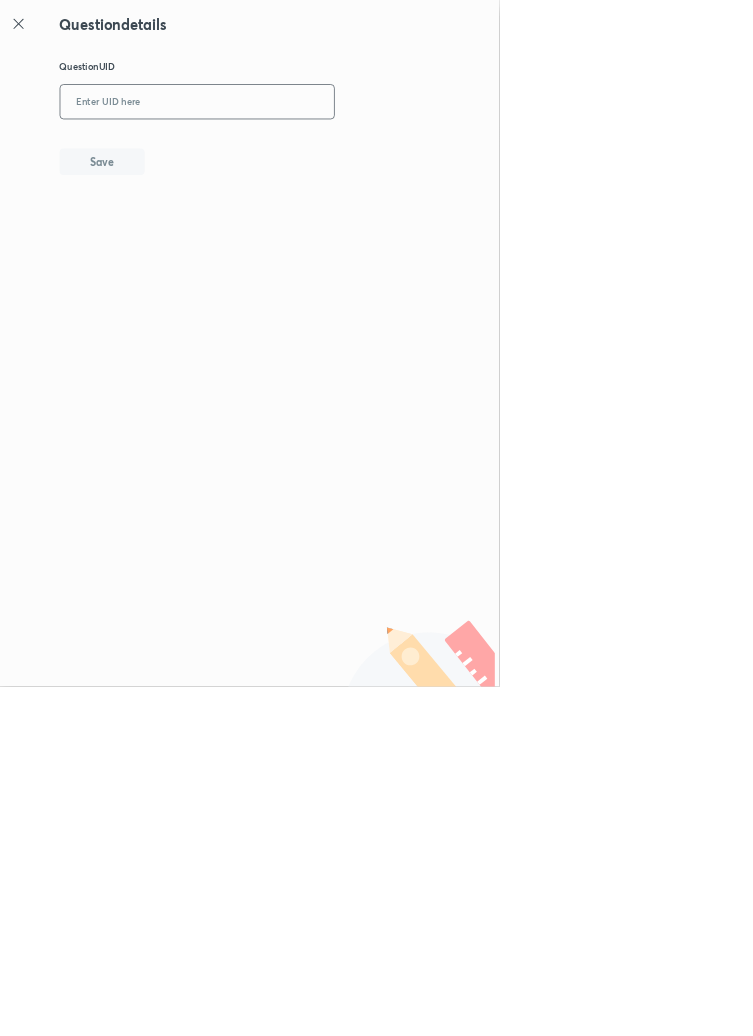 click at bounding box center [297, 154] 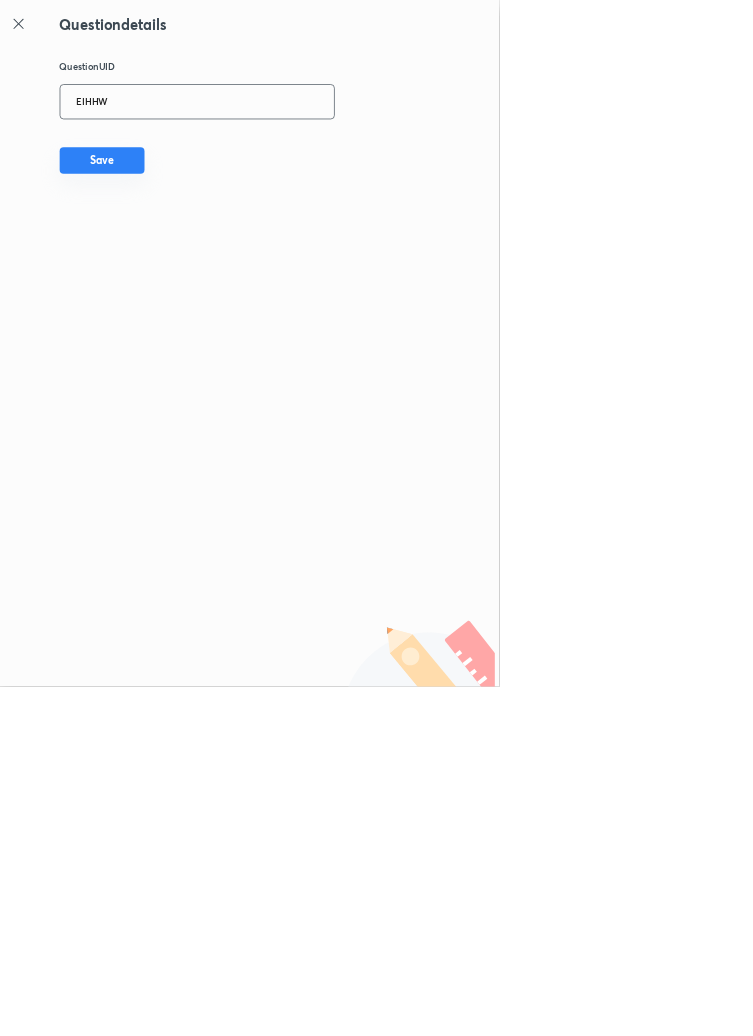 type on "EIHHW" 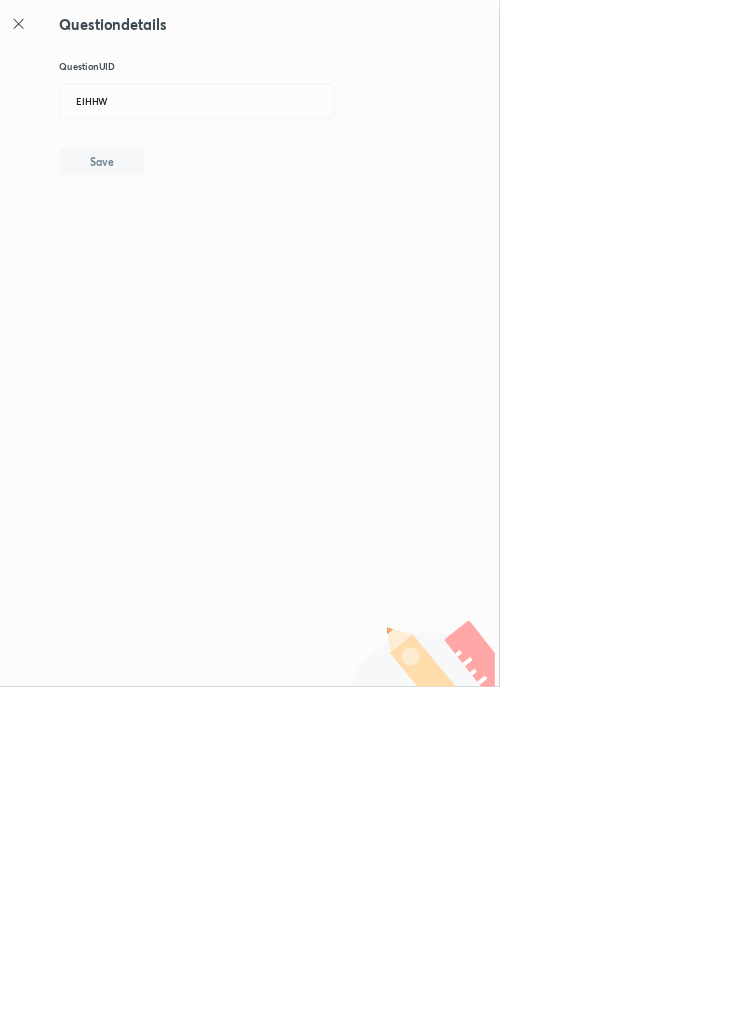type 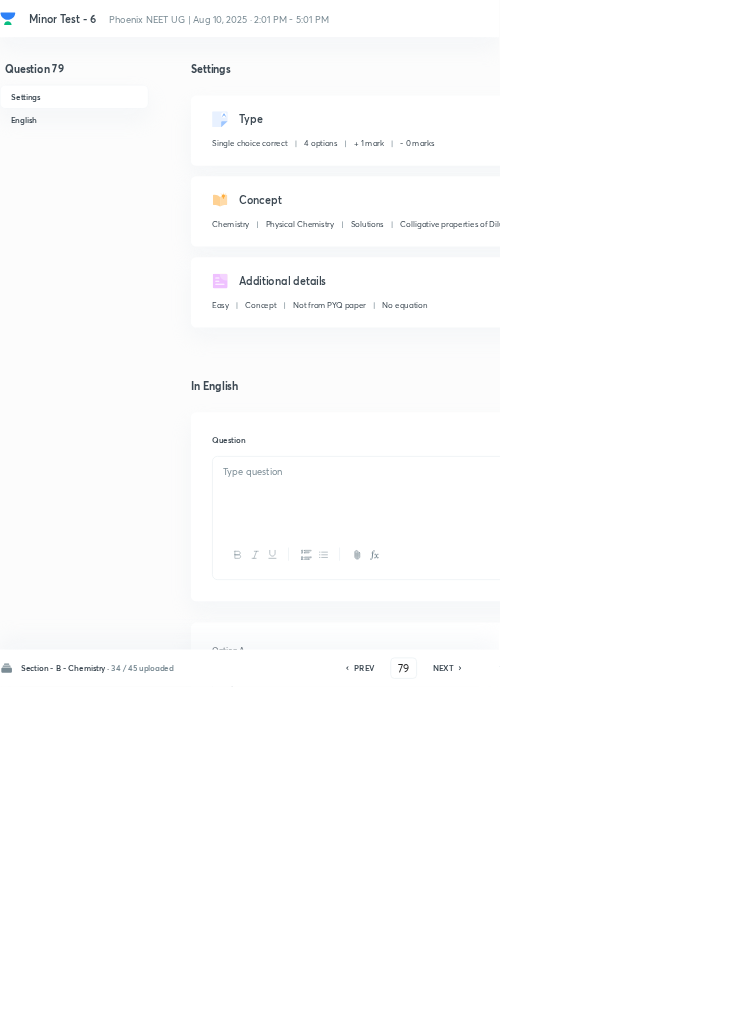 checkbox on "true" 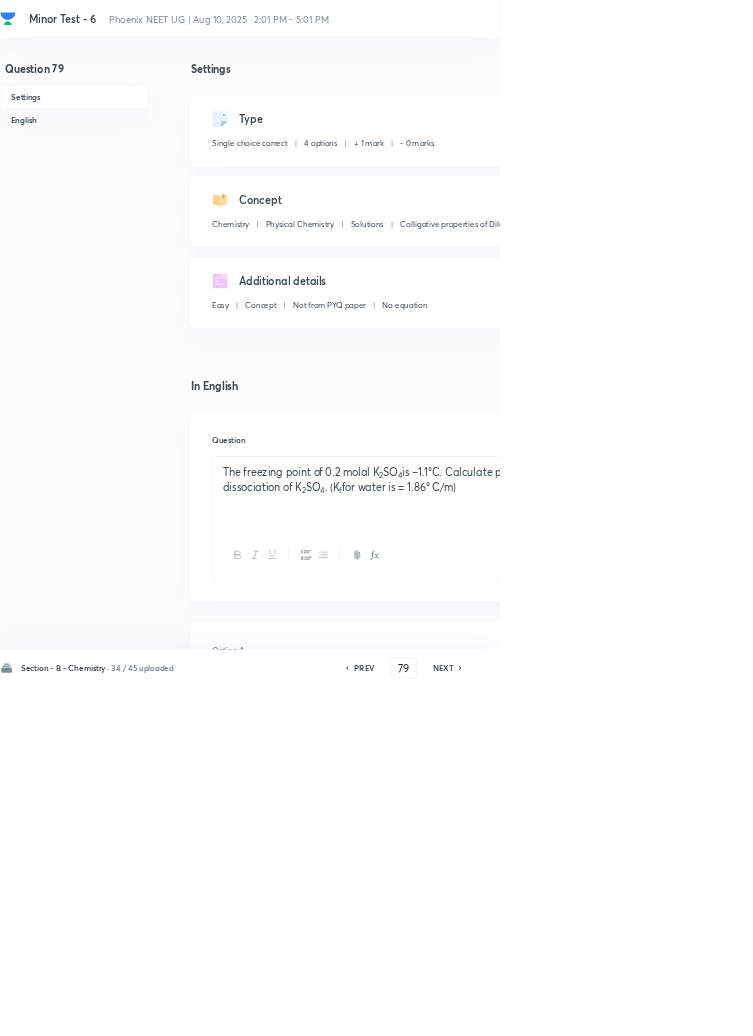 click on "Edit" at bounding box center (920, 182) 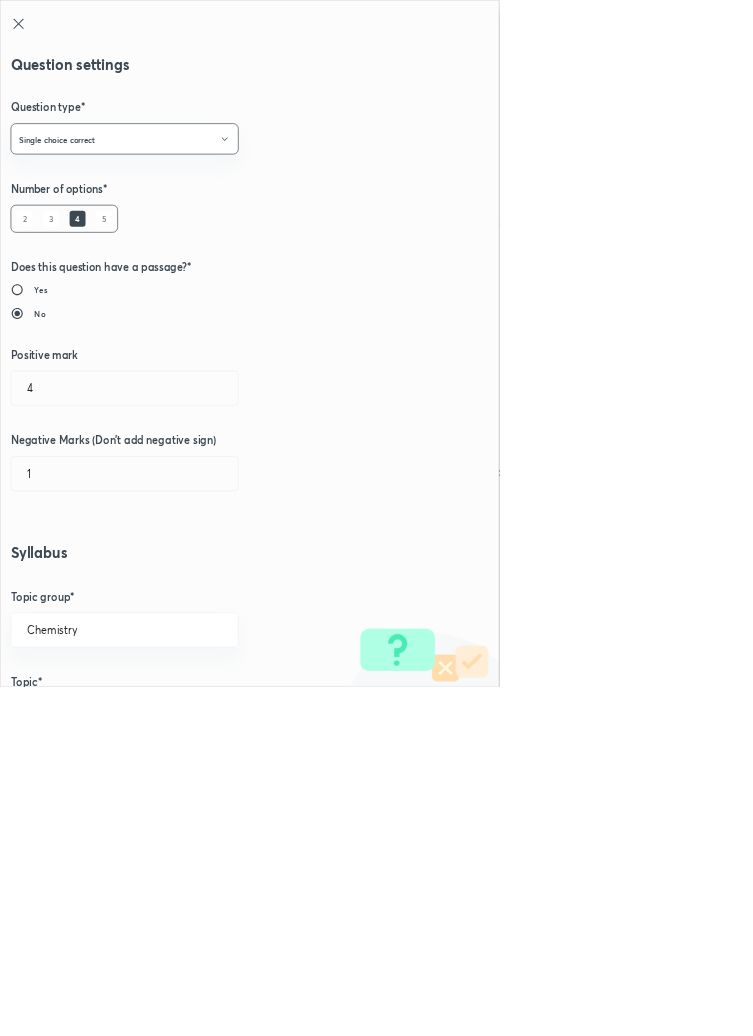 type on "1" 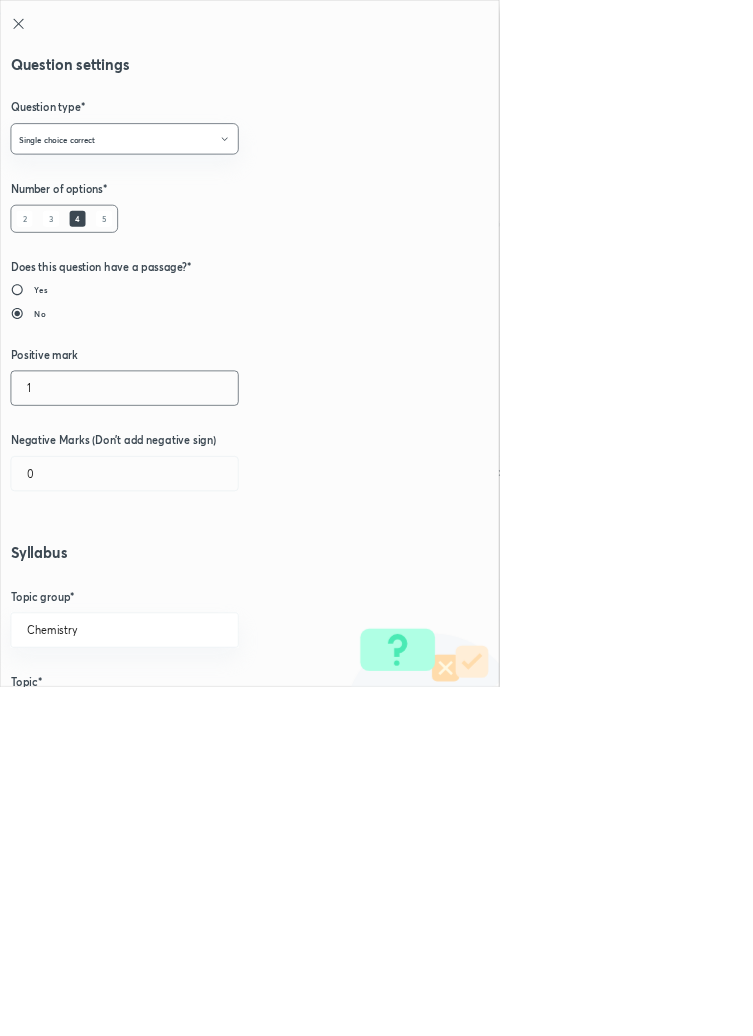 click on "1" at bounding box center (188, 585) 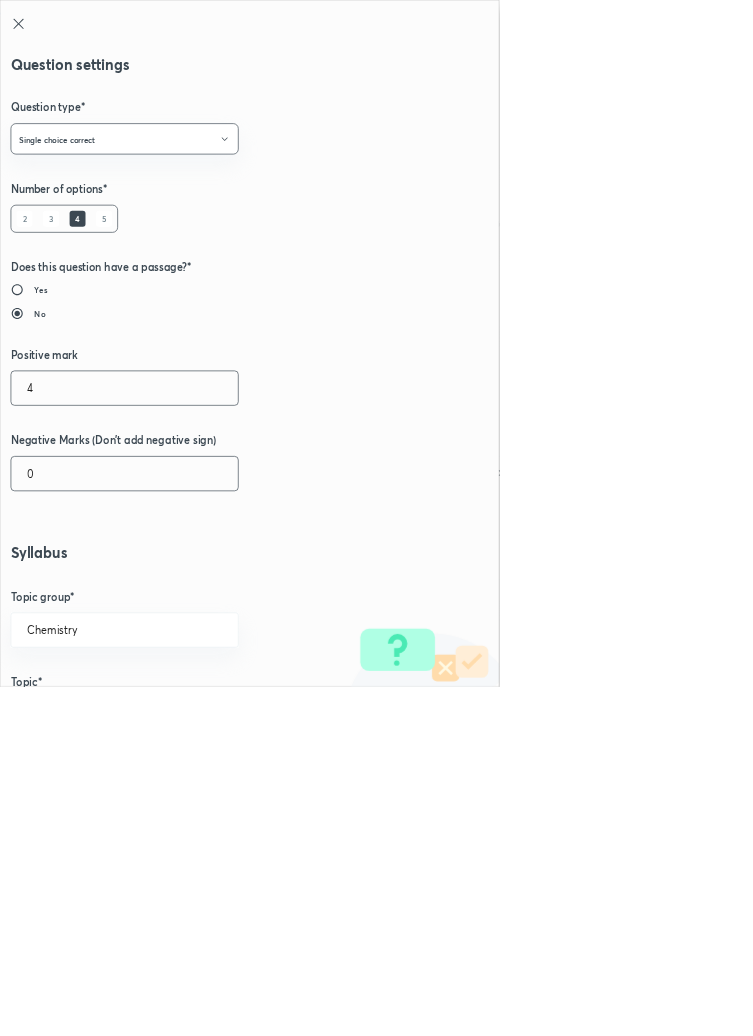 type on "4" 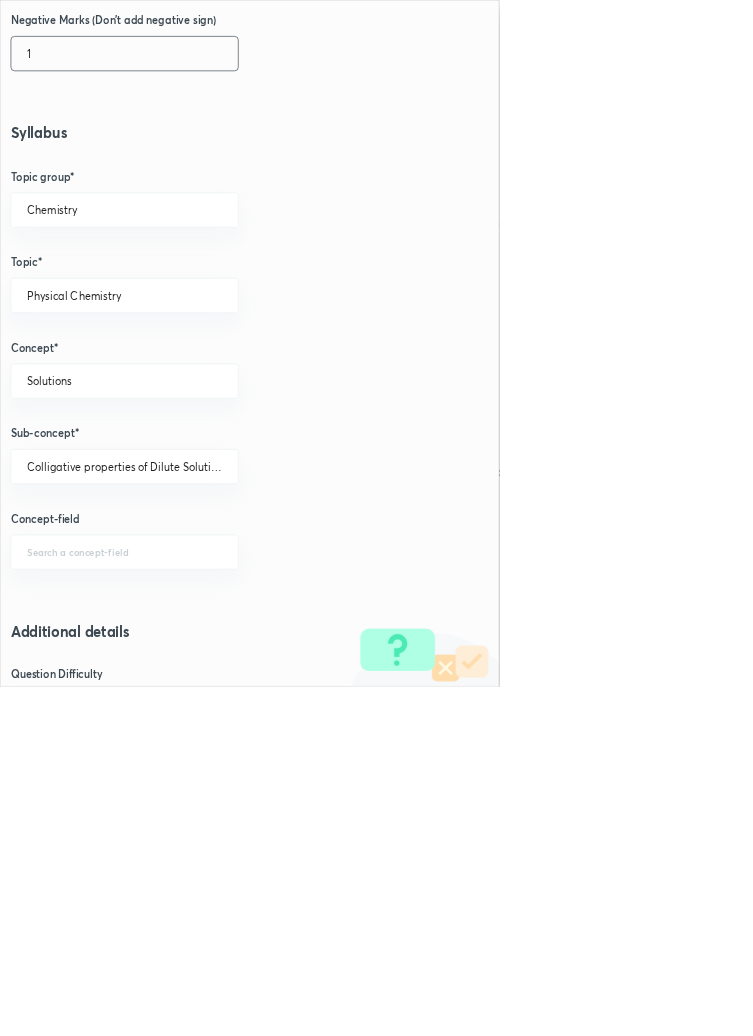 scroll, scrollTop: 1125, scrollLeft: 0, axis: vertical 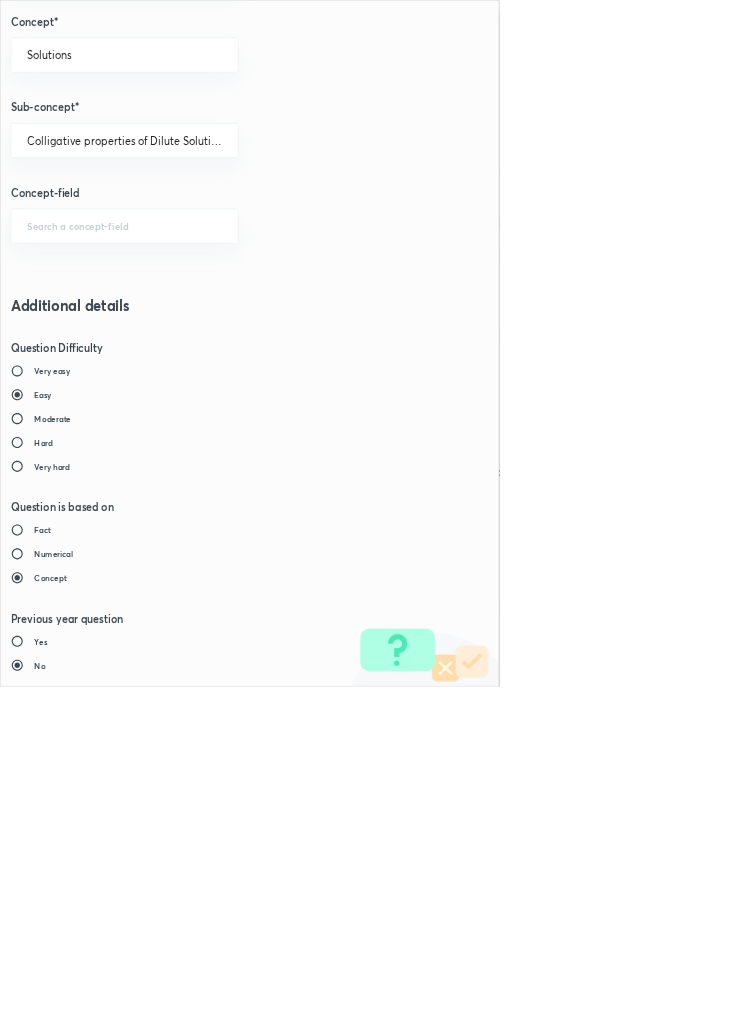 type on "1" 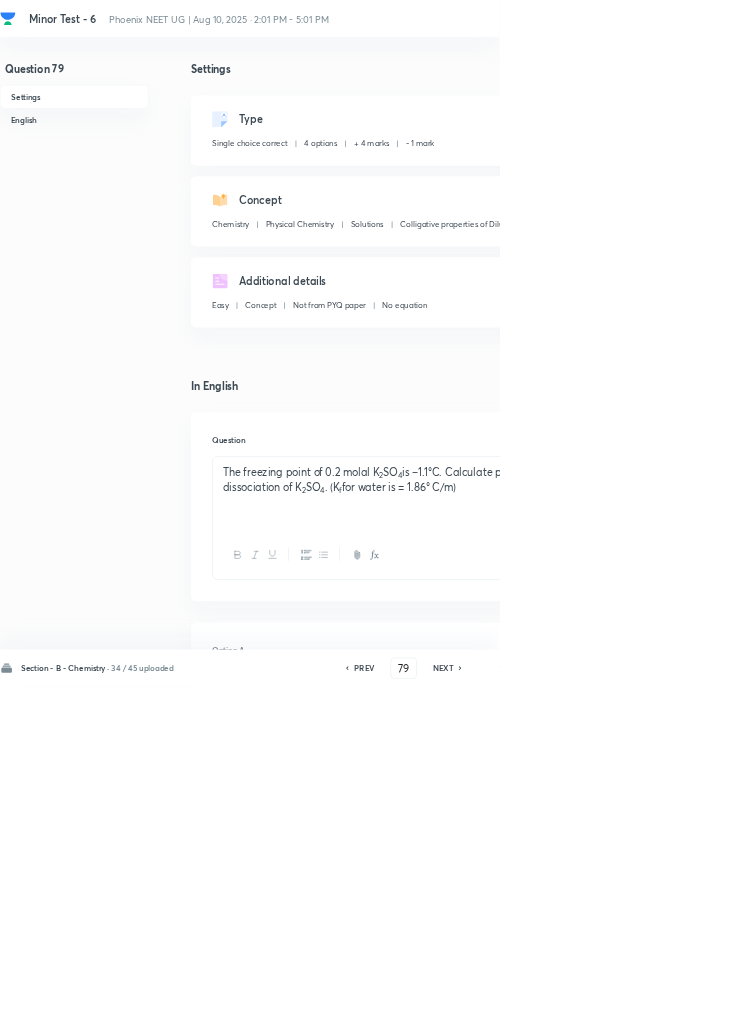 click on "Save" at bounding box center (1096, 1006) 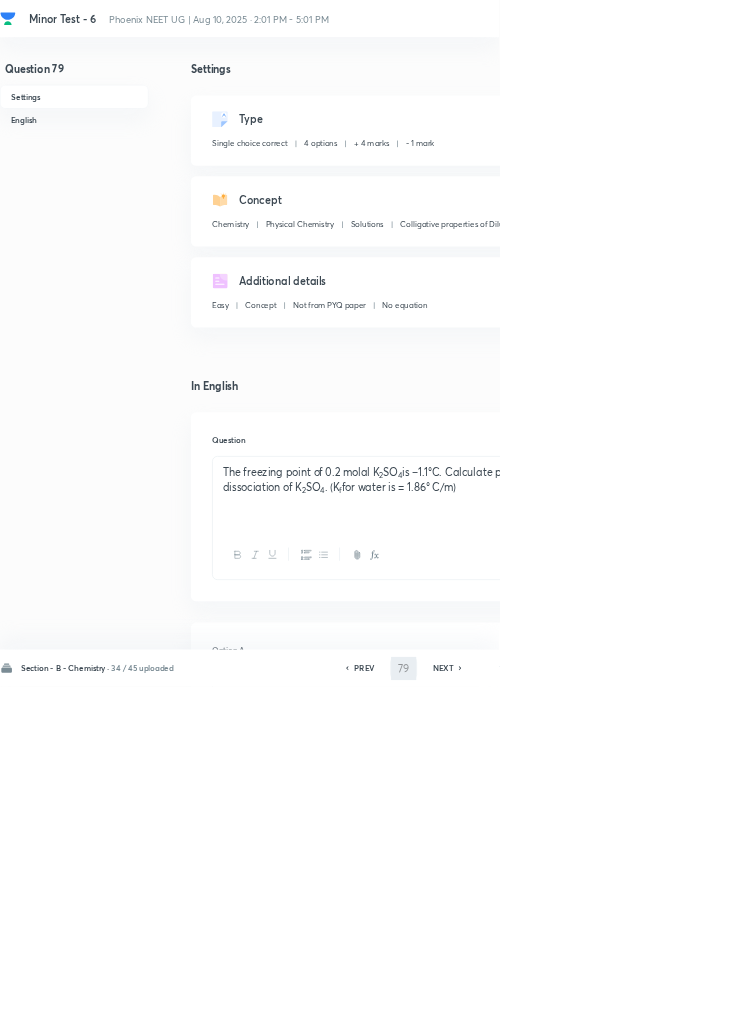 type on "80" 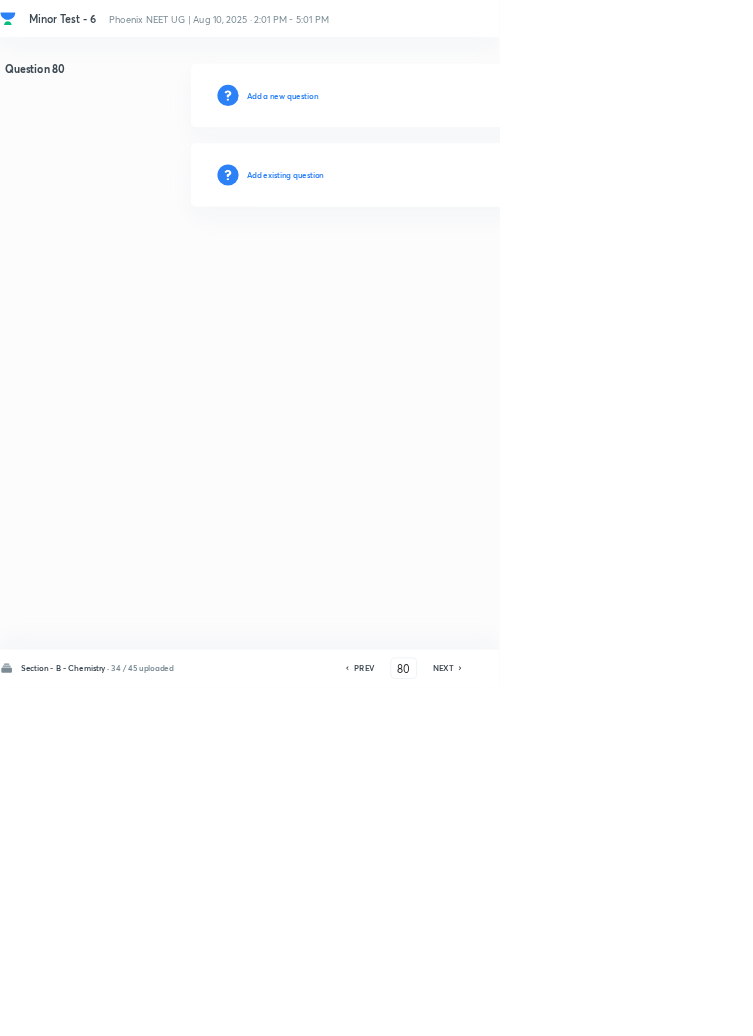 click on "Add existing question" at bounding box center [430, 264] 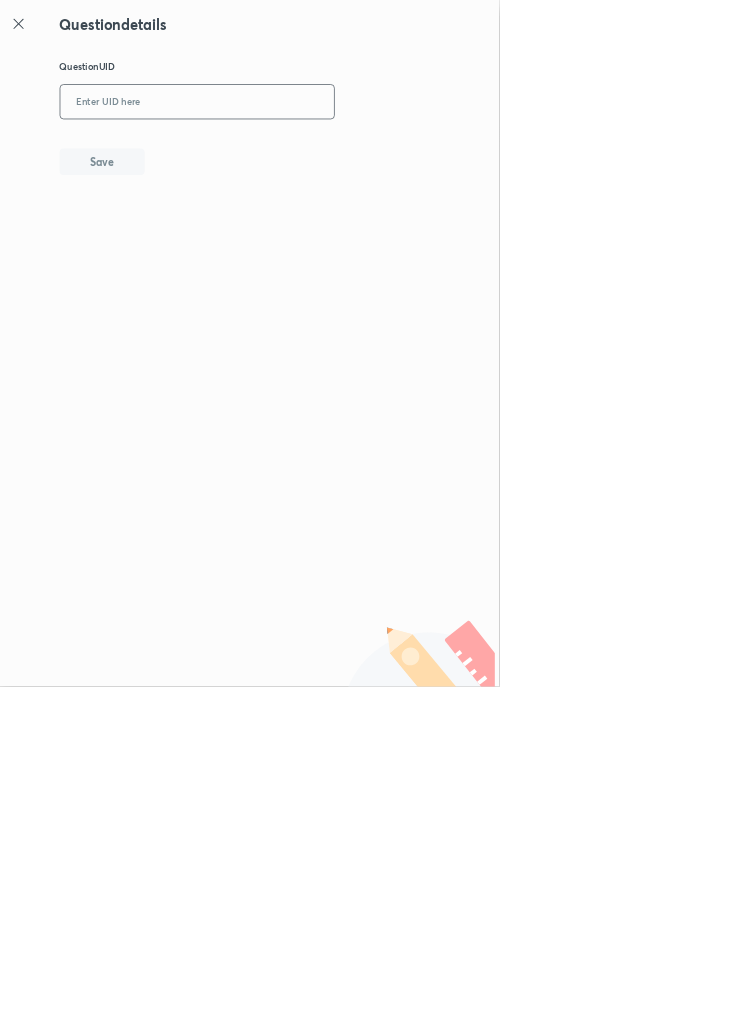 click at bounding box center (297, 154) 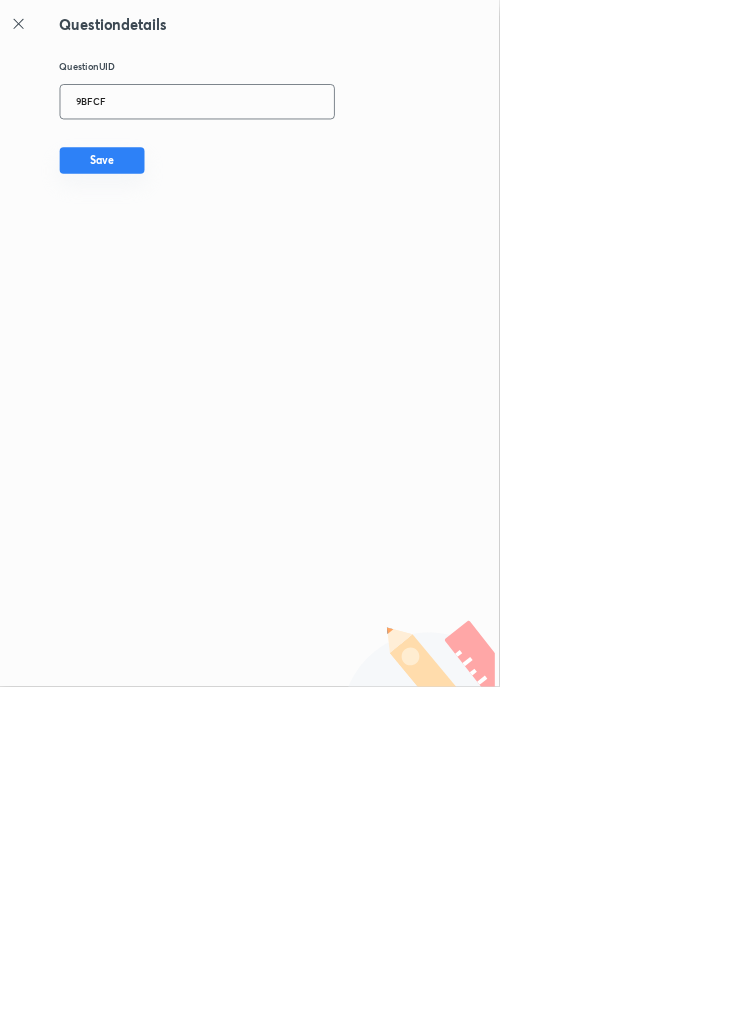 type on "9BFCF" 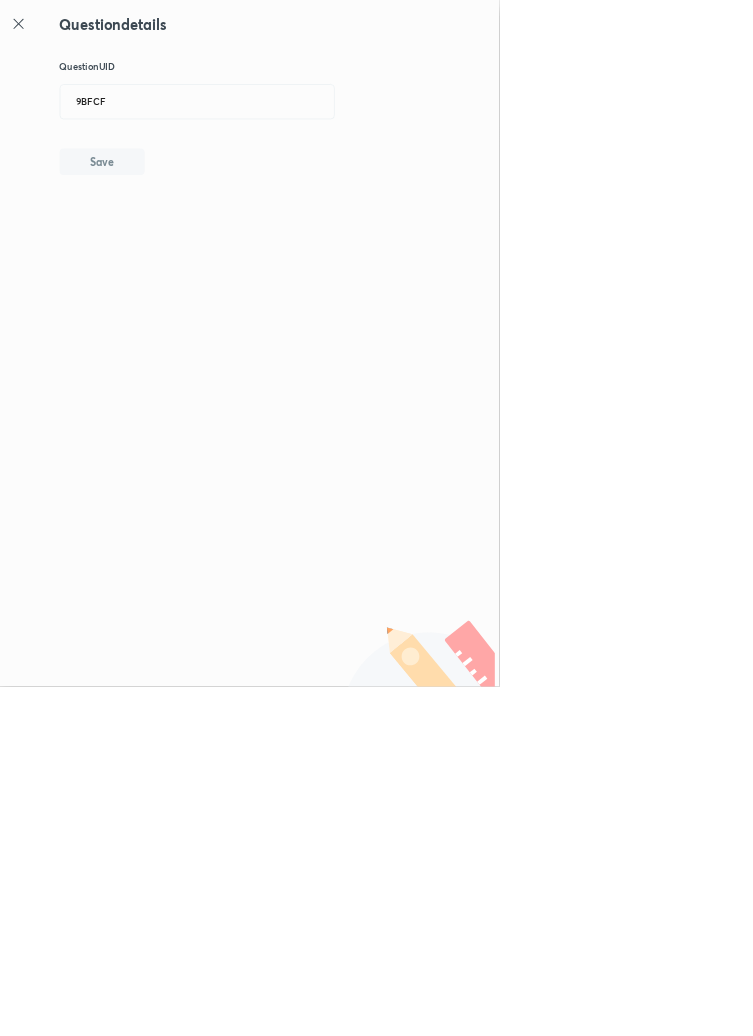 type 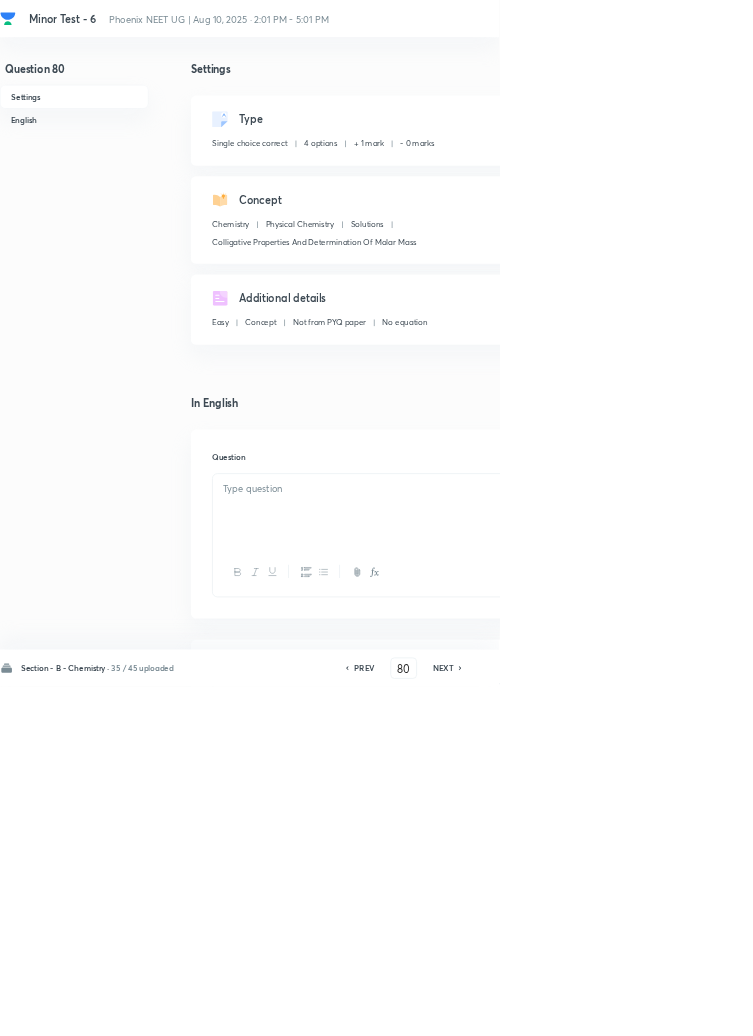 checkbox on "true" 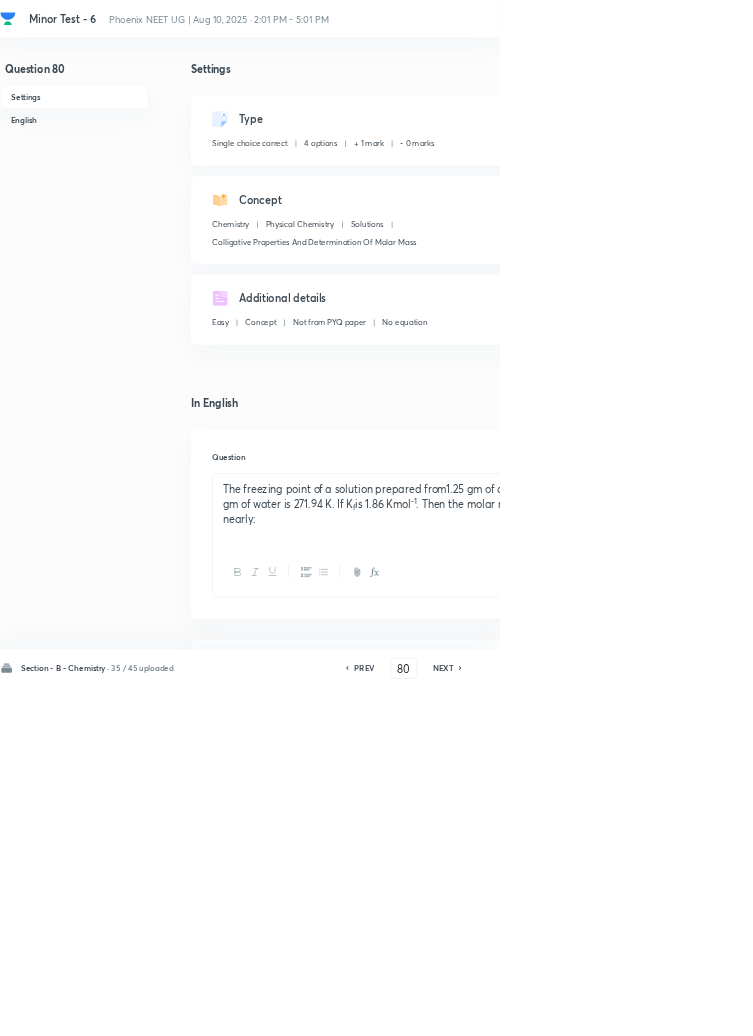 click on "Edit" at bounding box center (920, 182) 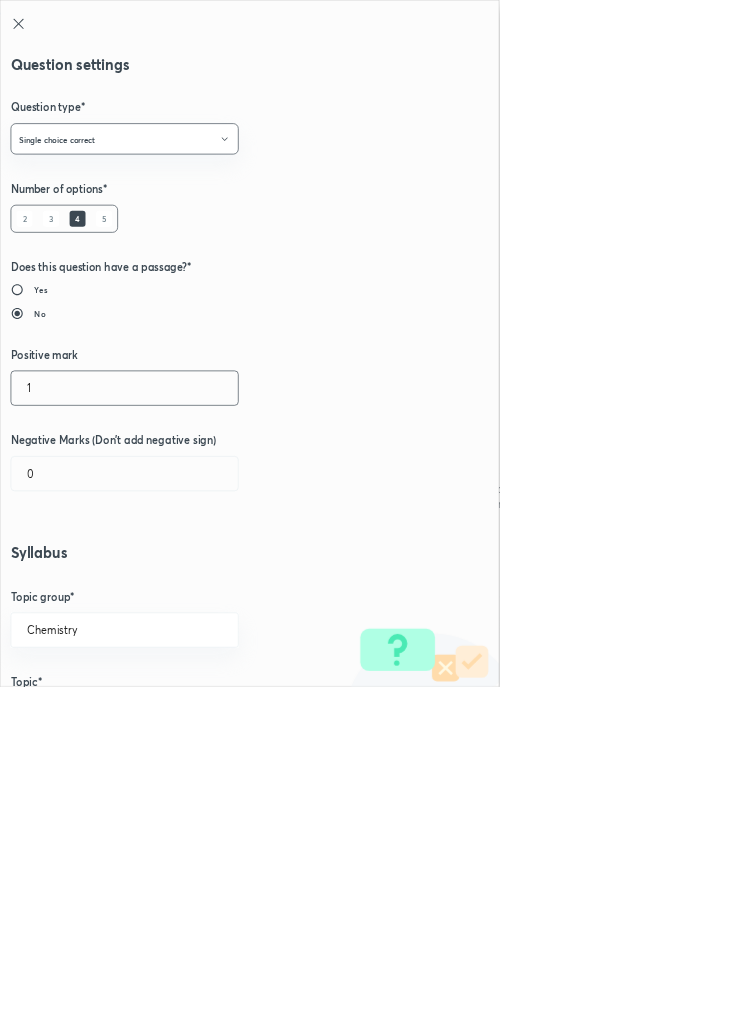 click on "1" at bounding box center [188, 585] 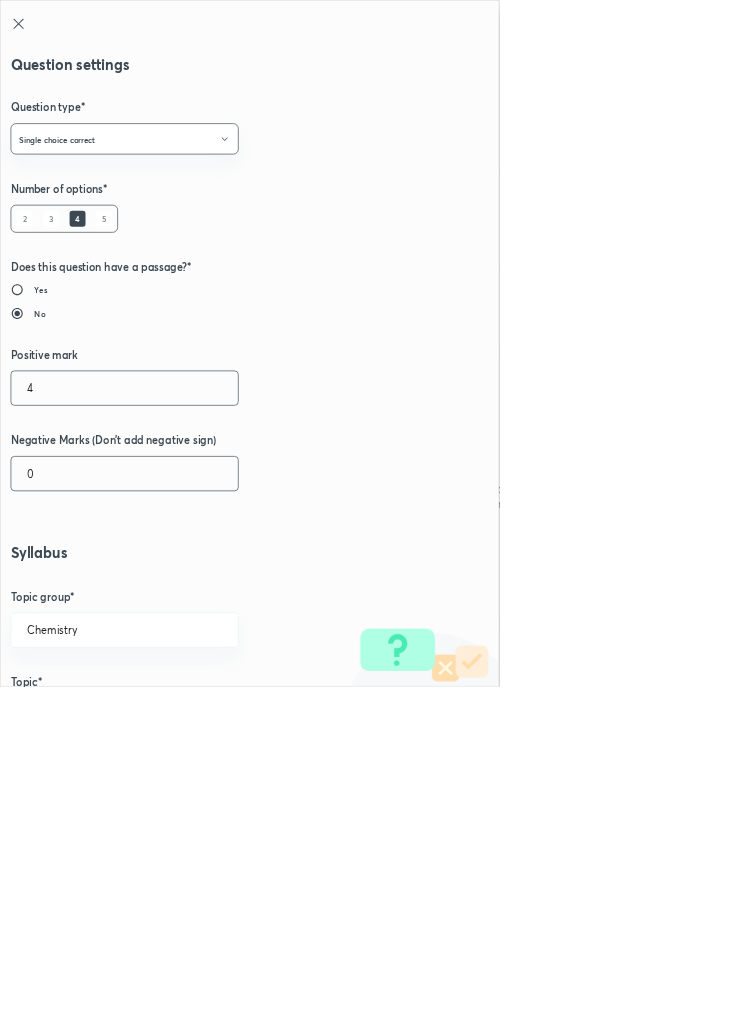 type on "4" 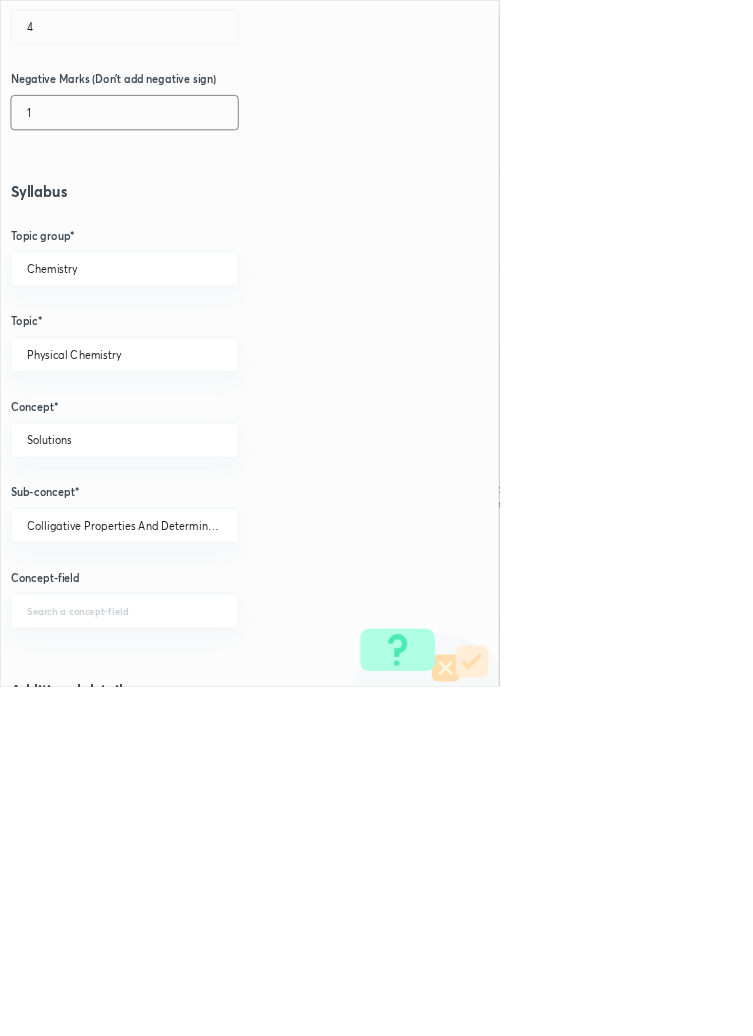 scroll, scrollTop: 1125, scrollLeft: 0, axis: vertical 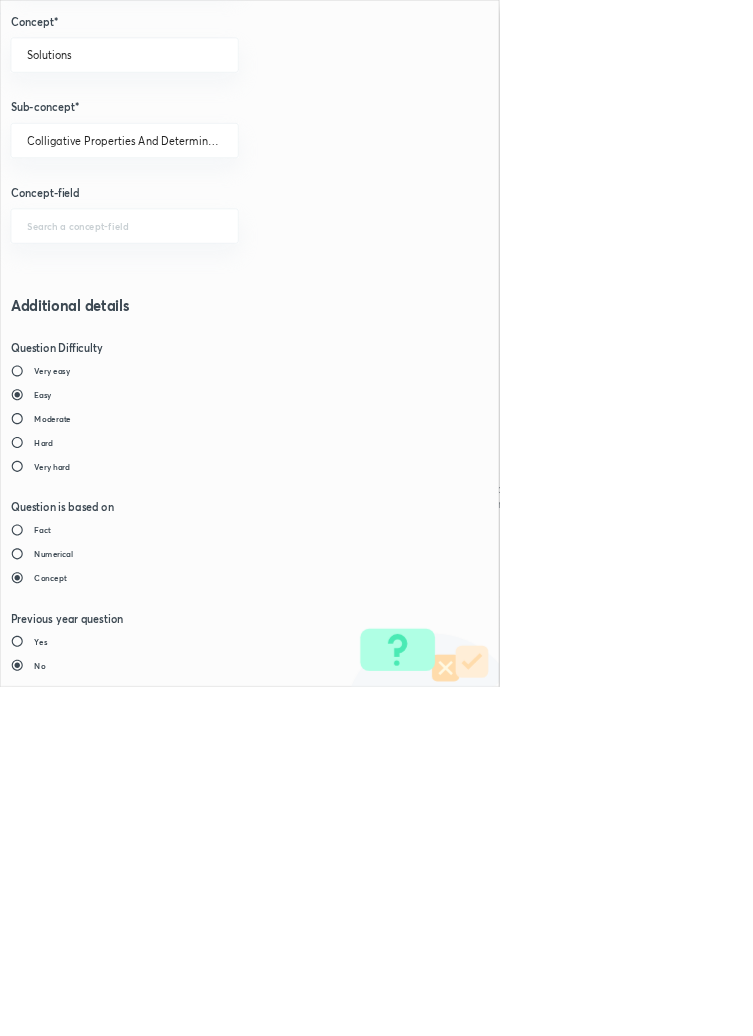 type on "1" 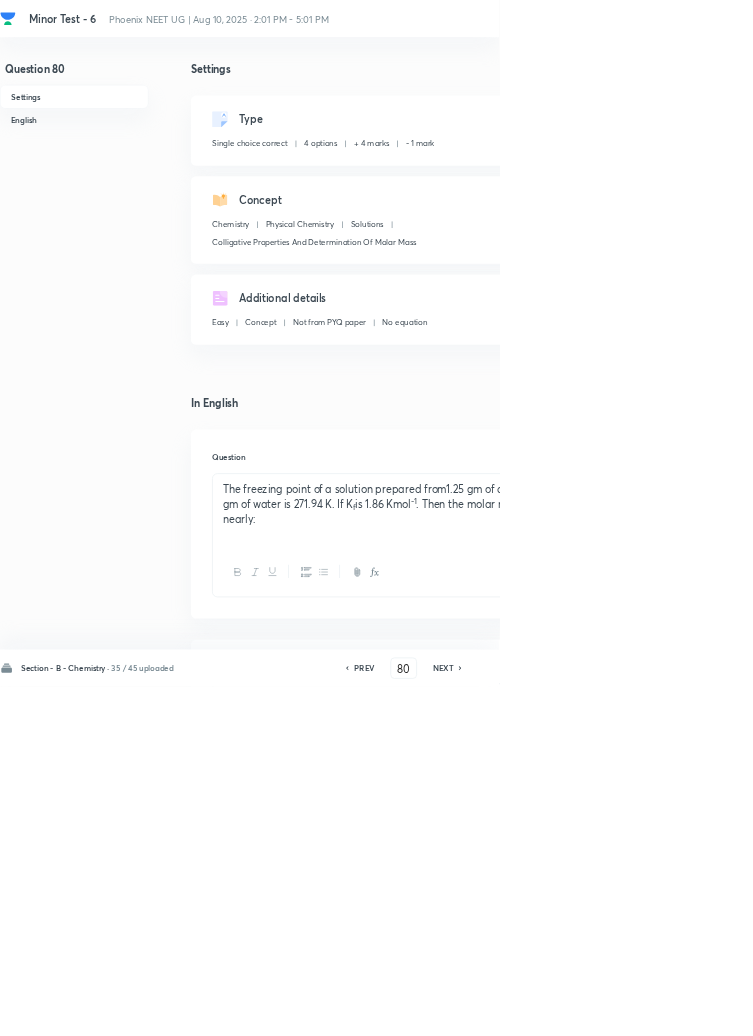 click on "Save" at bounding box center [1096, 1006] 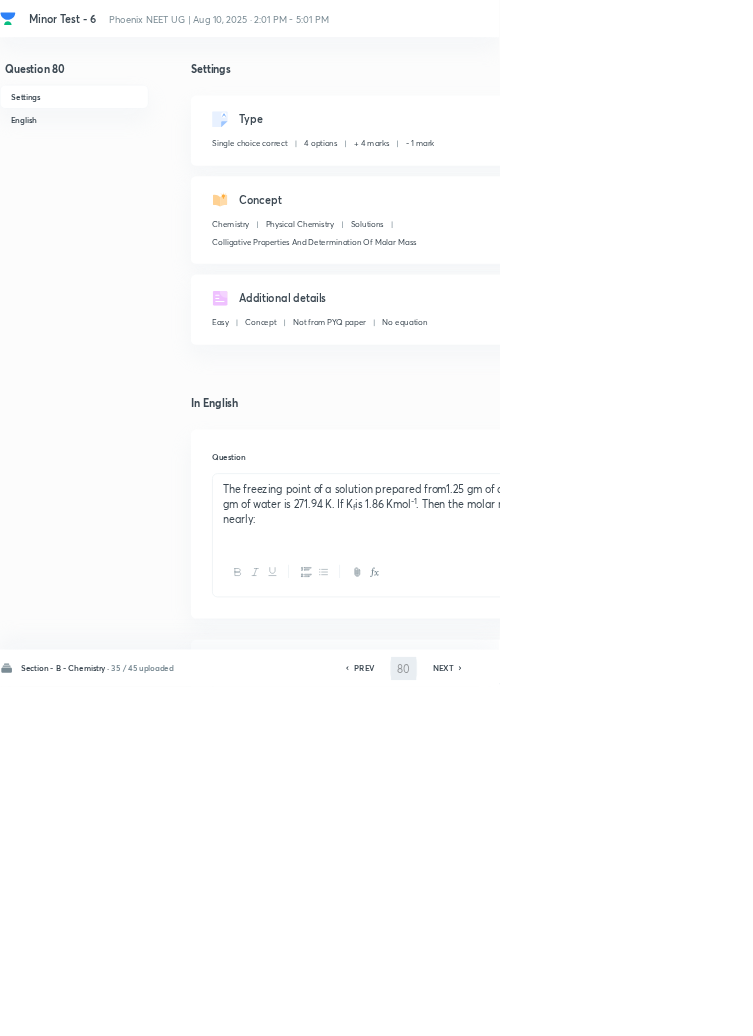 type on "81" 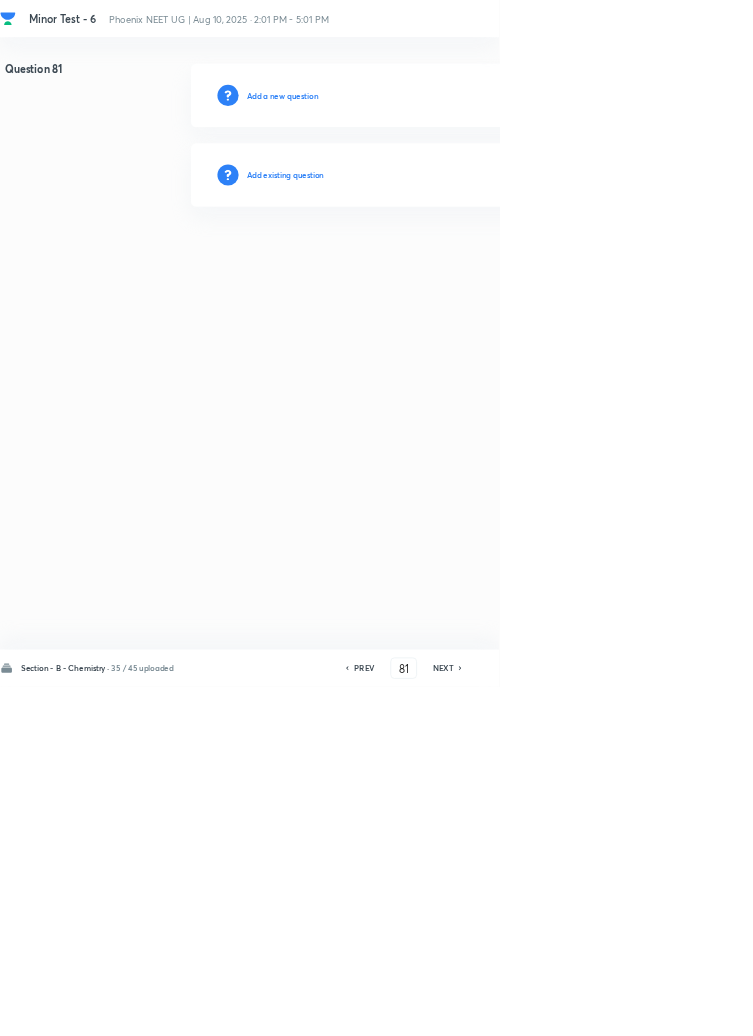 click on "Add existing question" at bounding box center [430, 264] 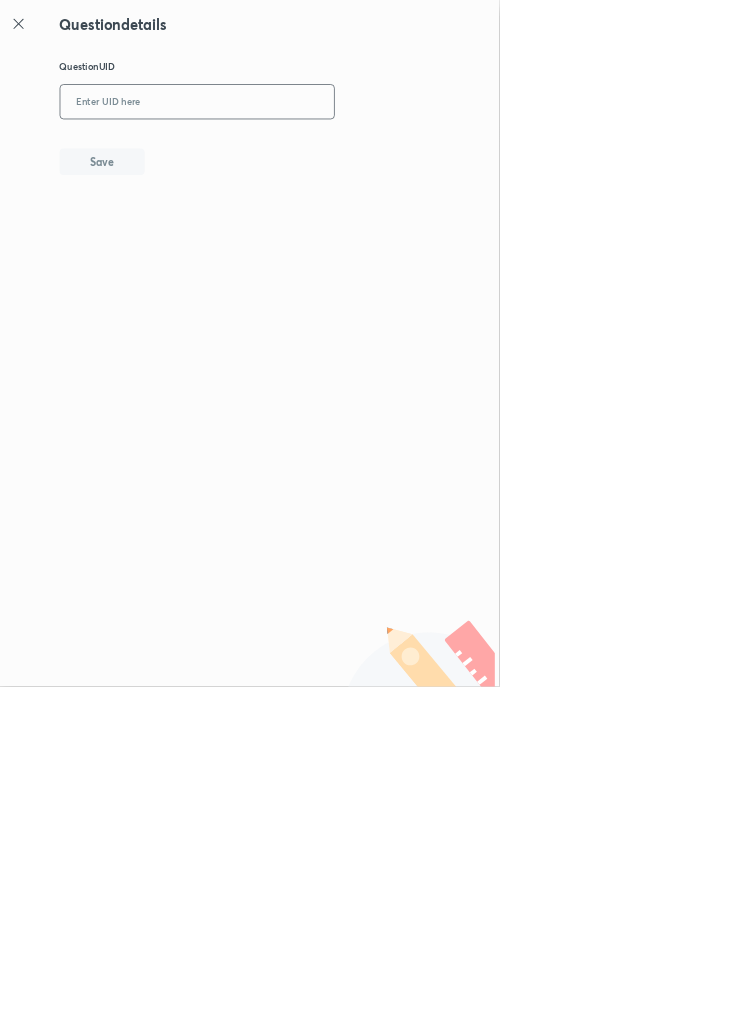 click at bounding box center (297, 154) 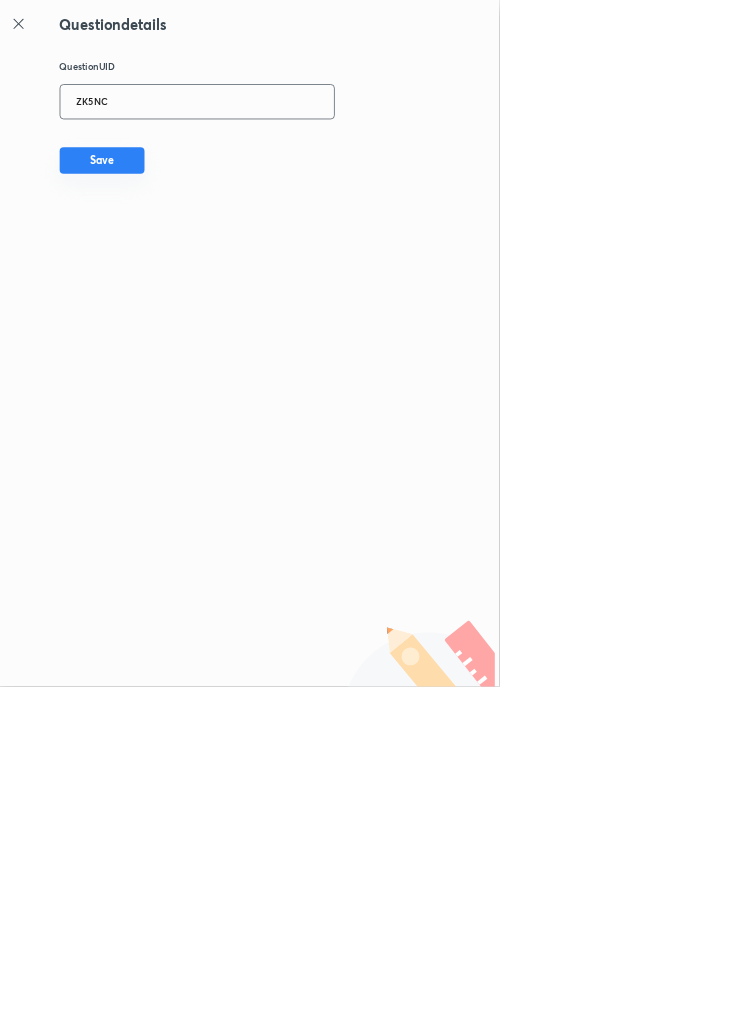 type on "ZK5NC" 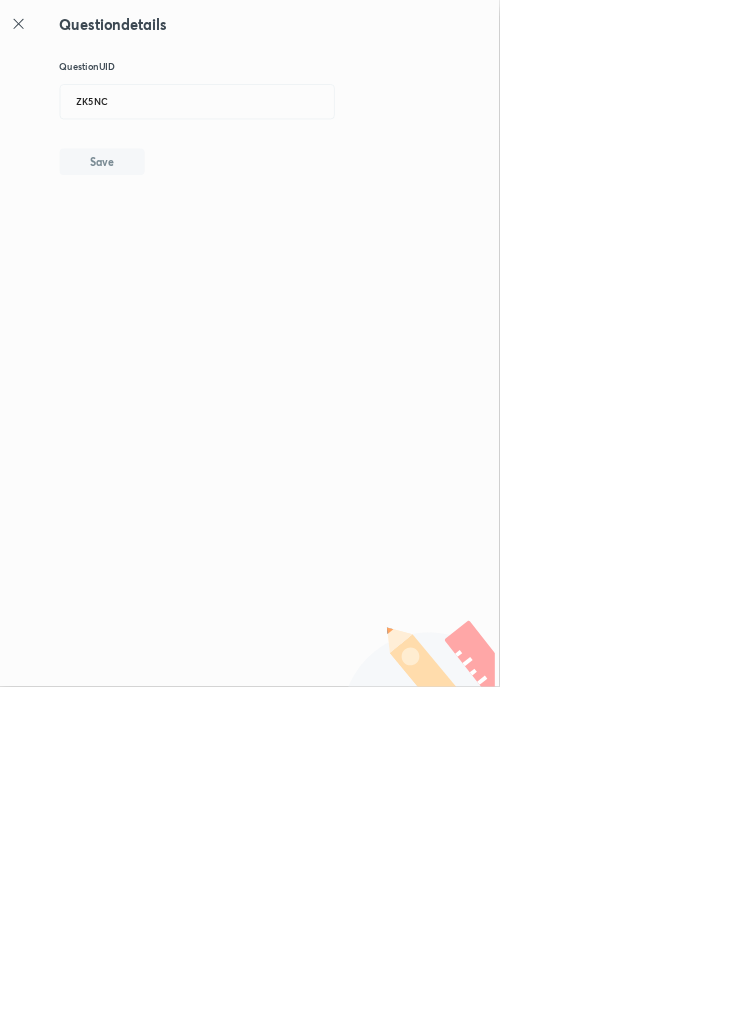 type 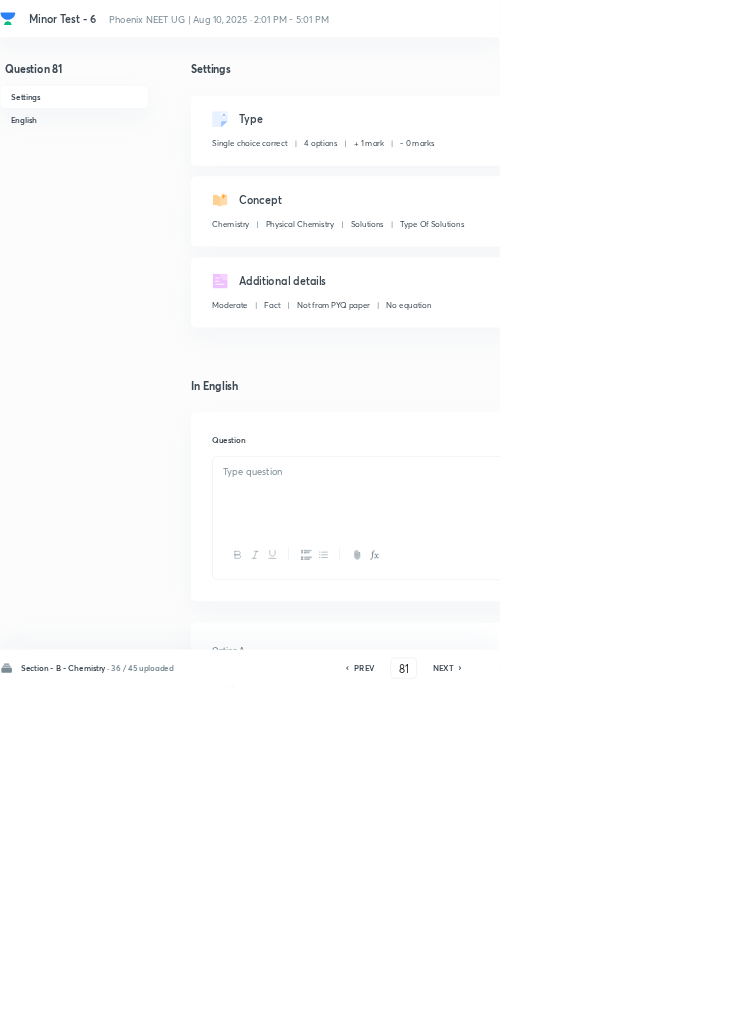 checkbox on "true" 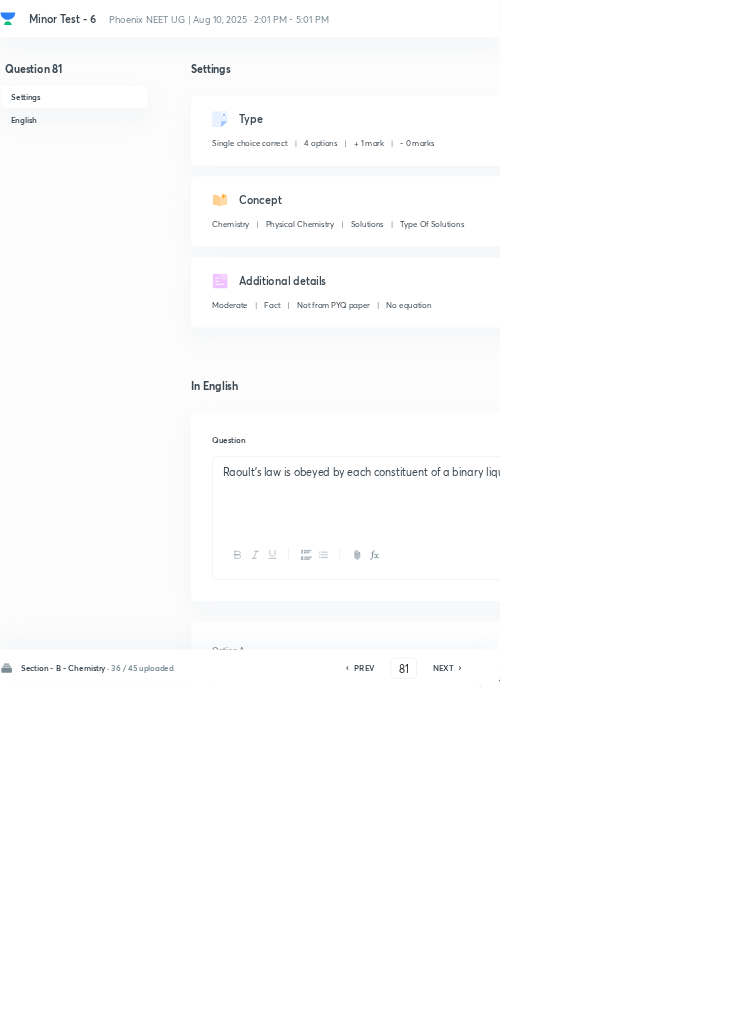 click on "Edit" at bounding box center [920, 182] 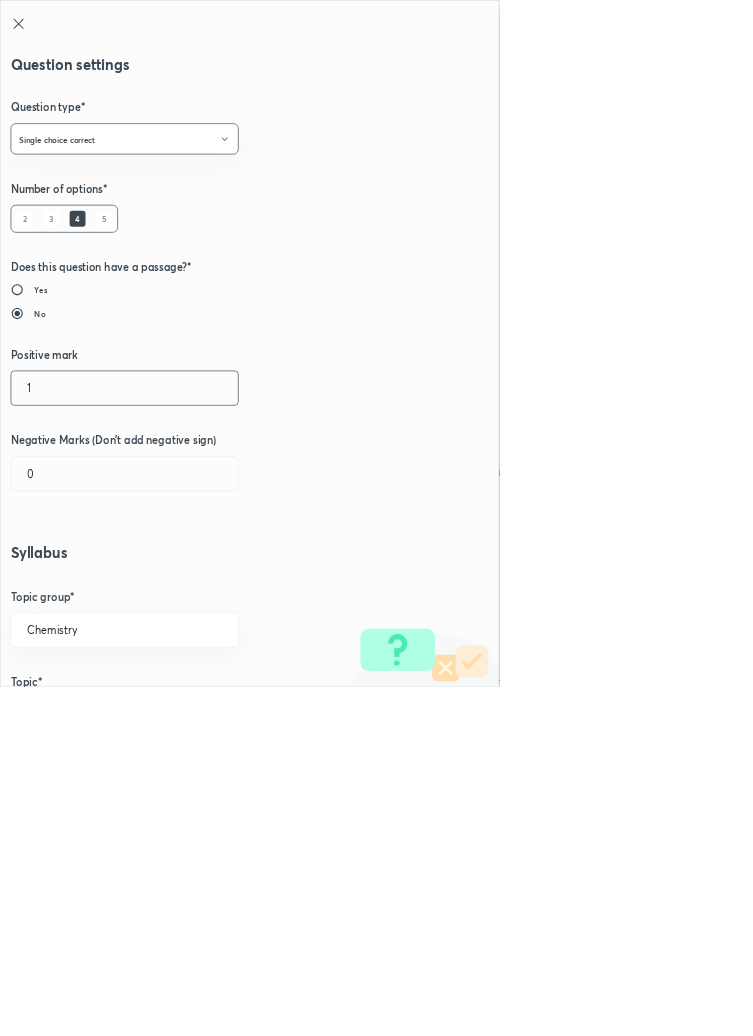 click on "1" at bounding box center [188, 585] 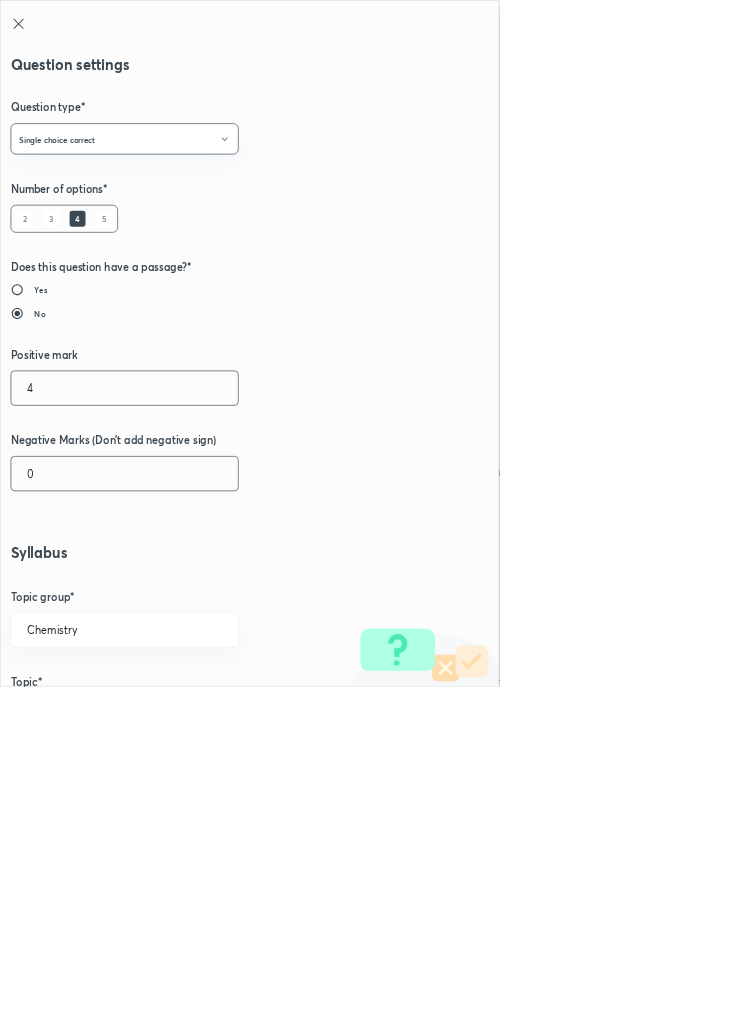 type on "4" 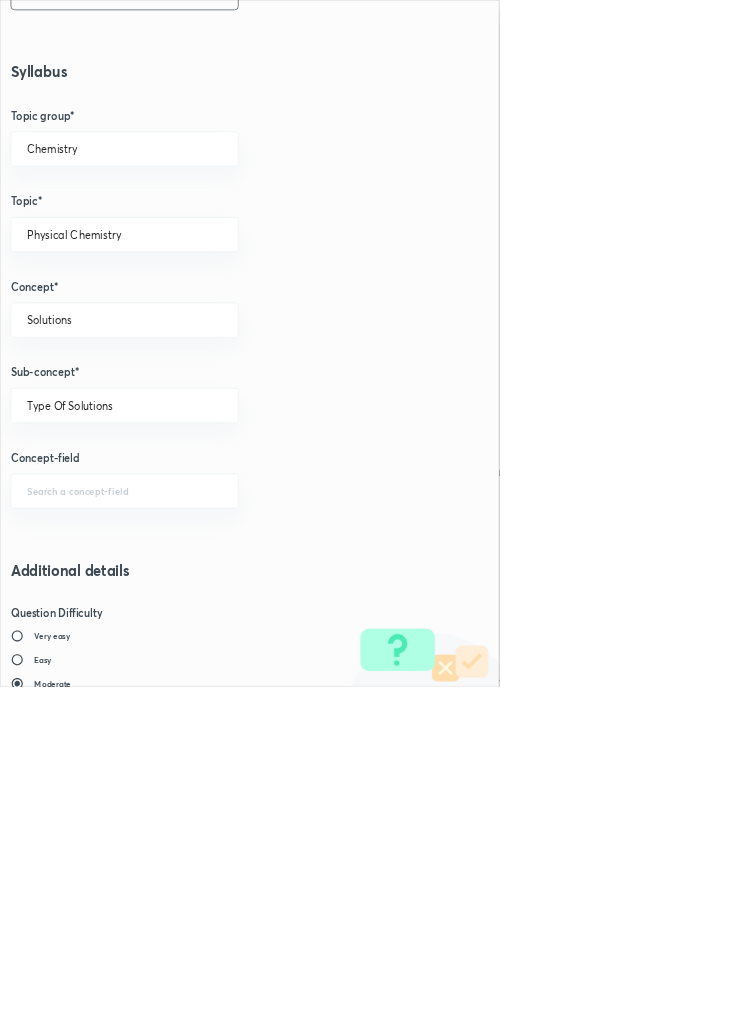 scroll, scrollTop: 1125, scrollLeft: 0, axis: vertical 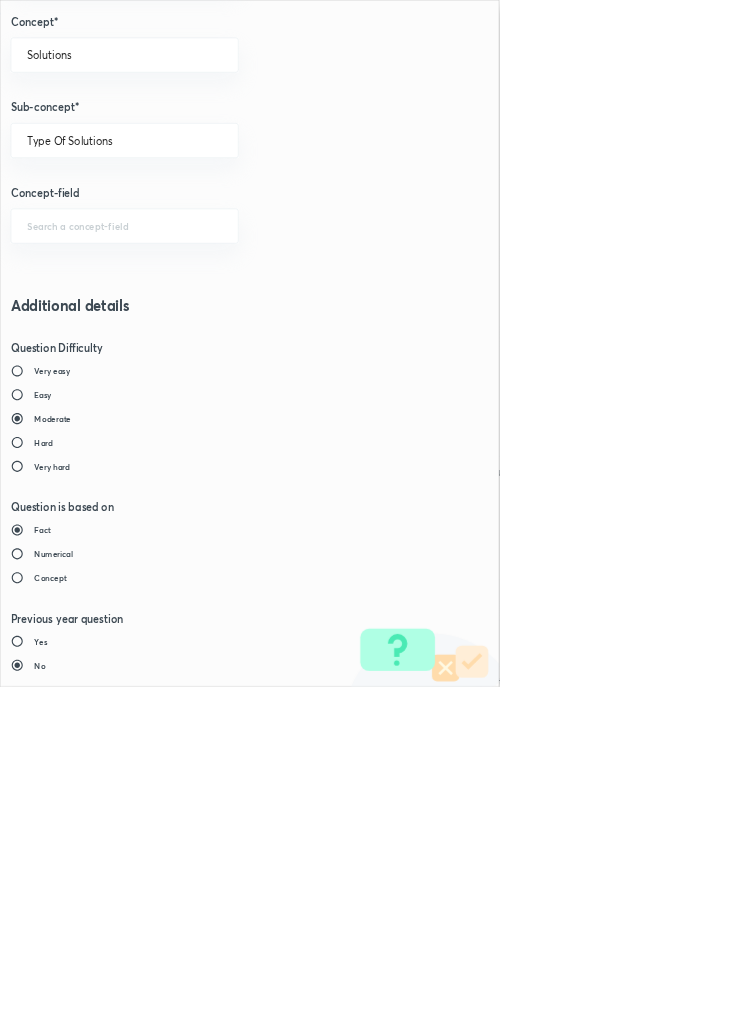 type on "1" 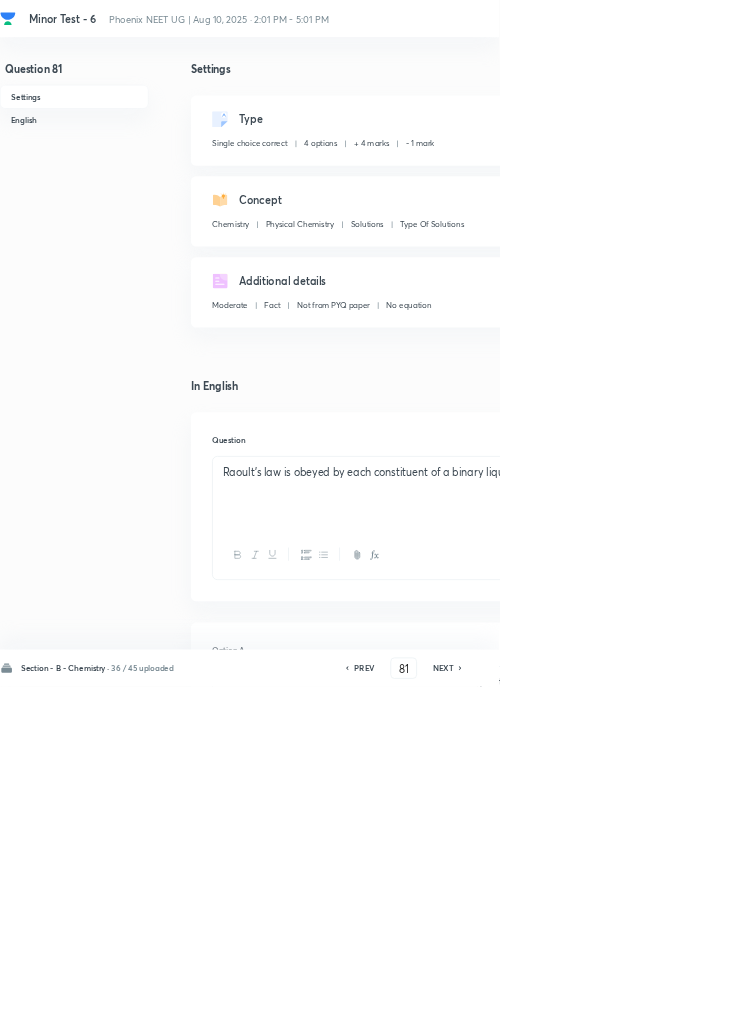click on "Save" at bounding box center [1096, 1006] 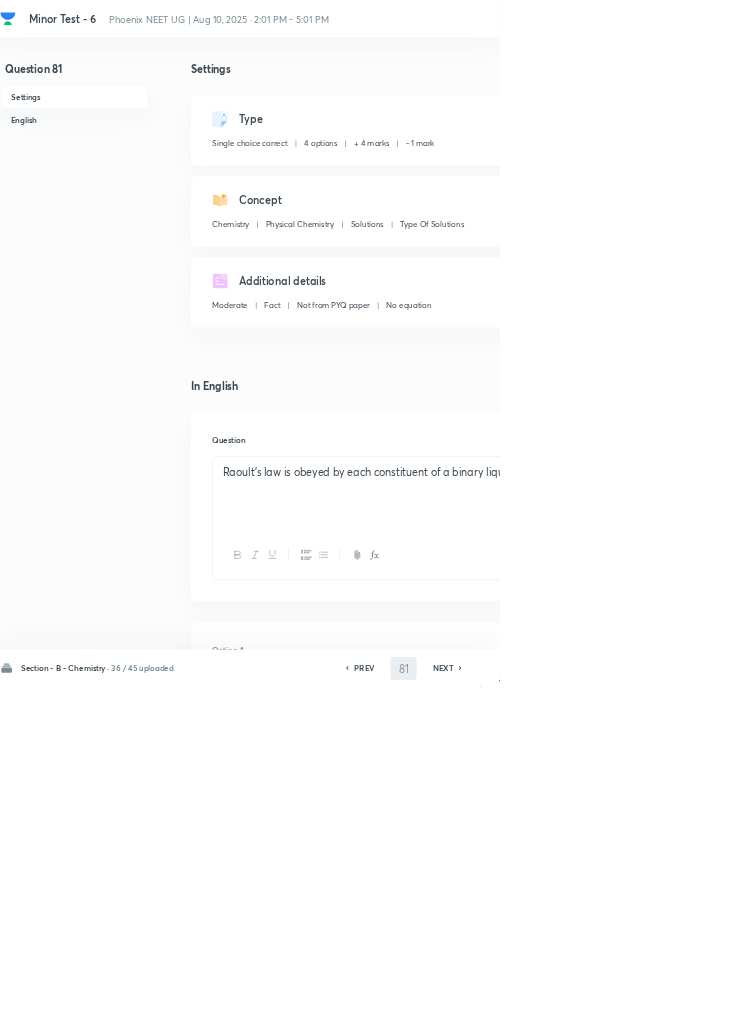 type on "82" 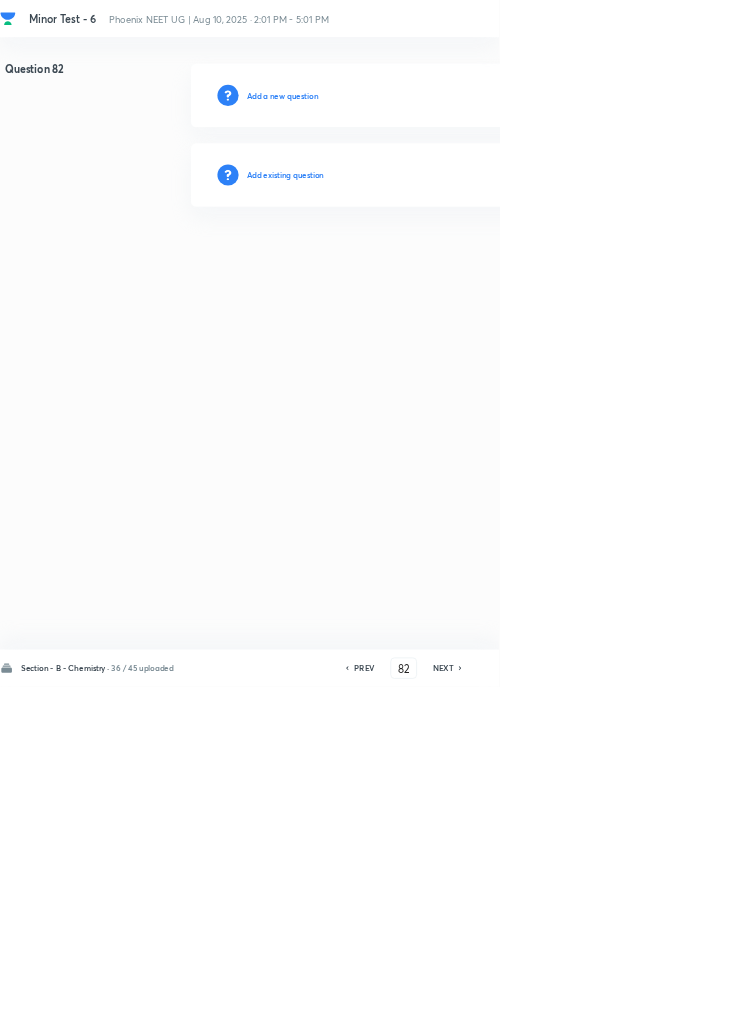 click on "Add existing question" at bounding box center (430, 264) 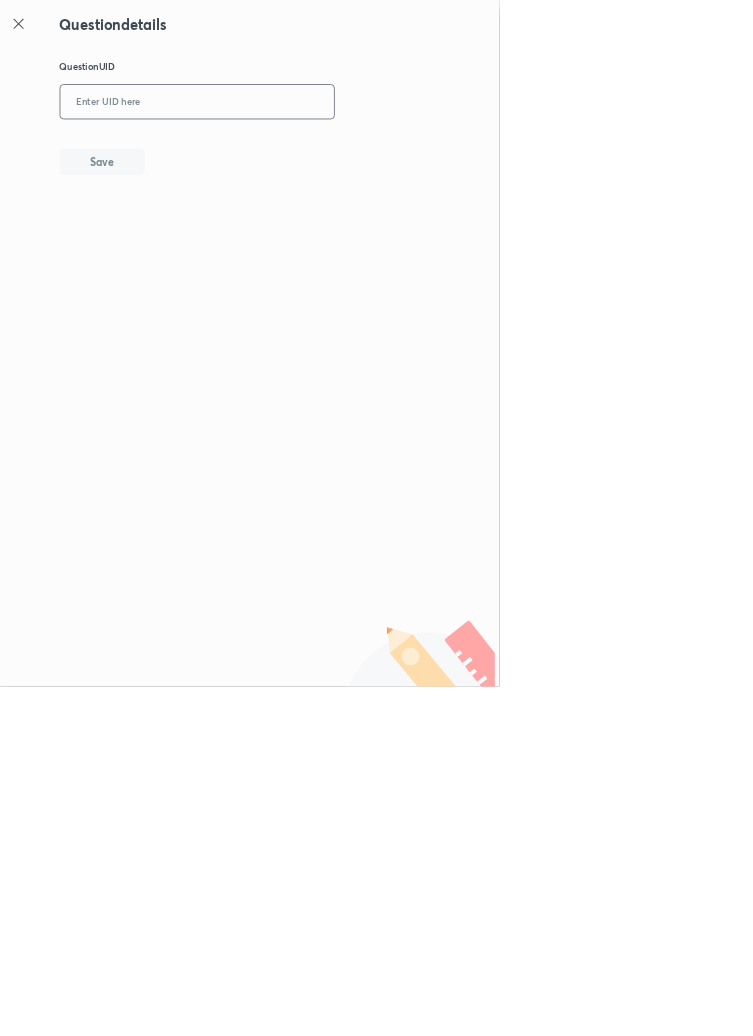 click at bounding box center (297, 154) 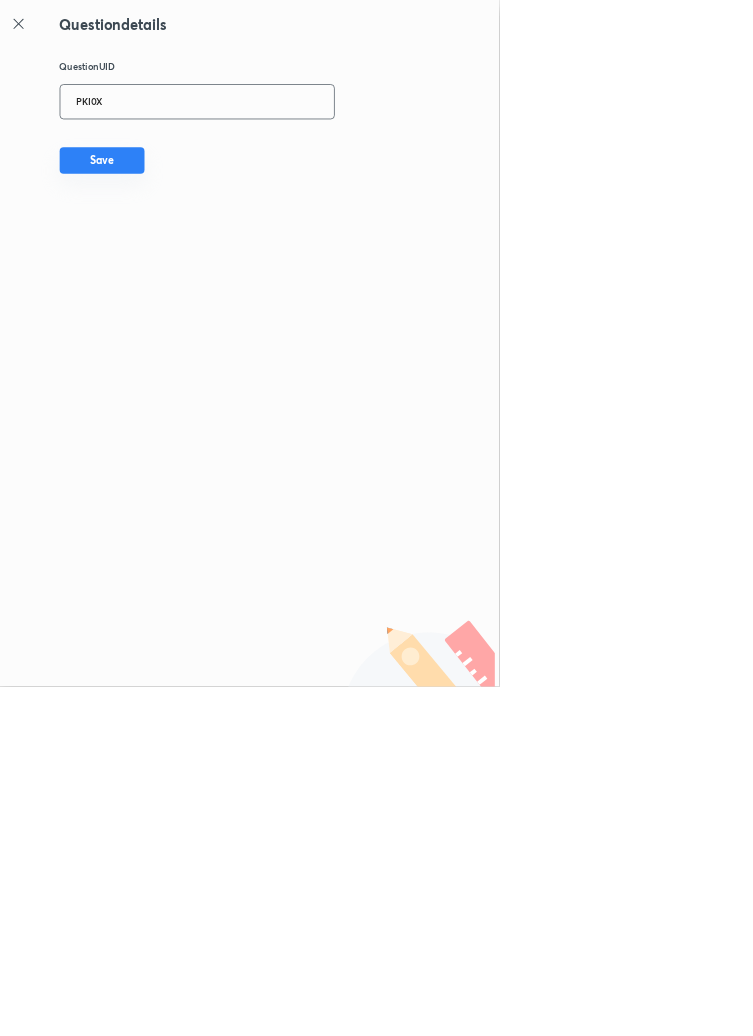 type on "PKI0X" 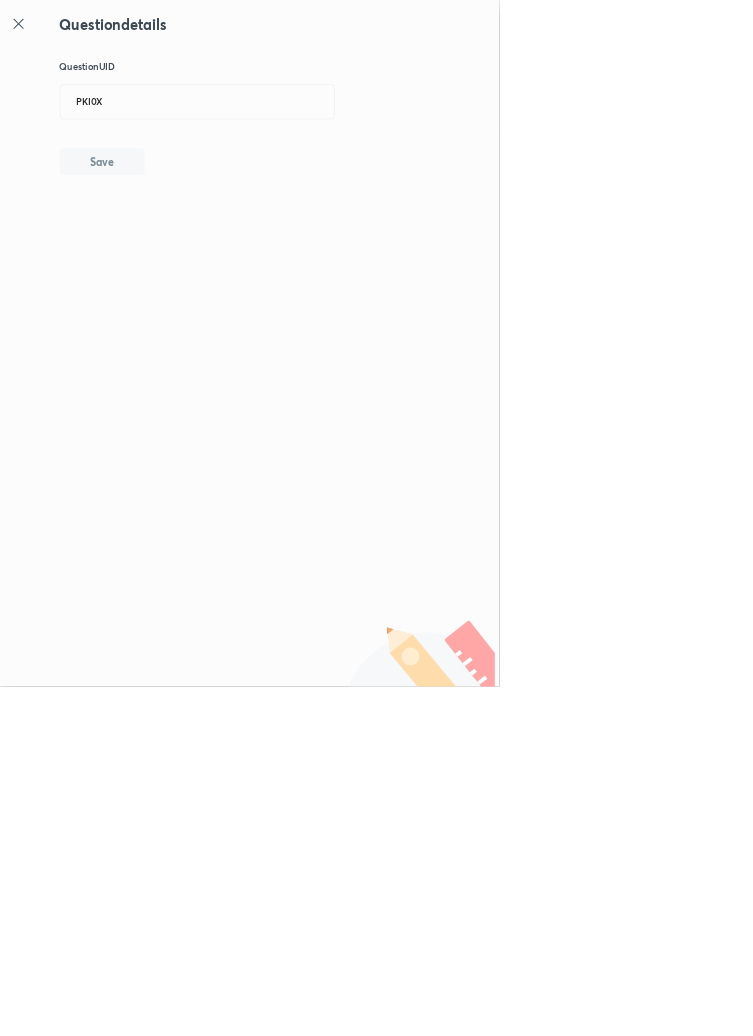 type 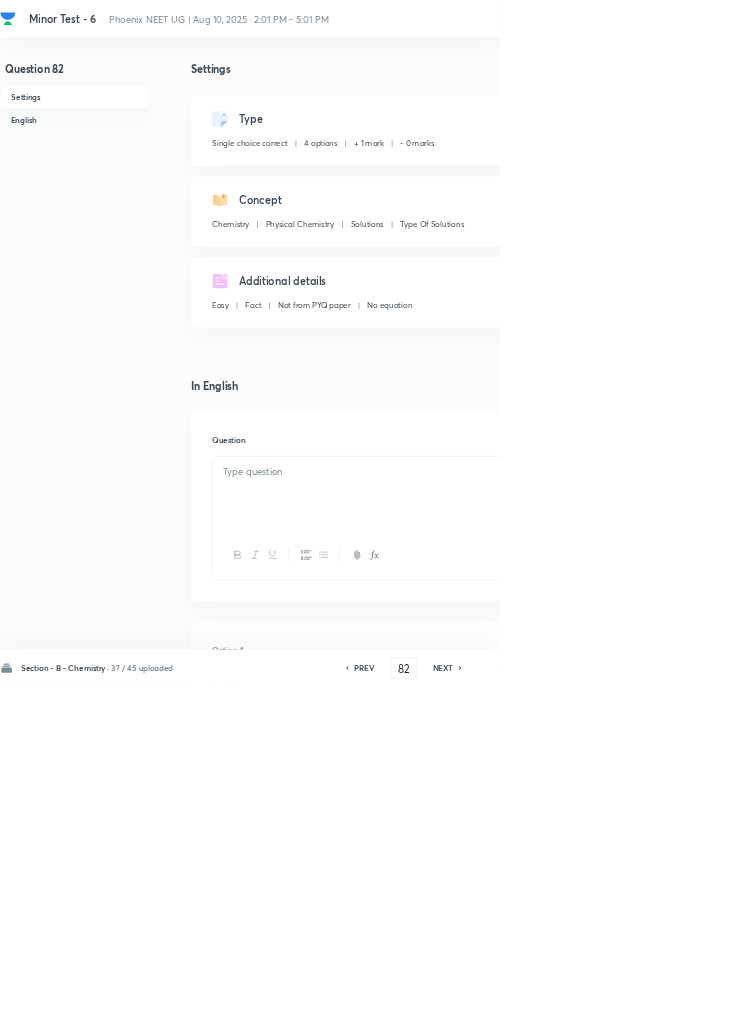 checkbox on "true" 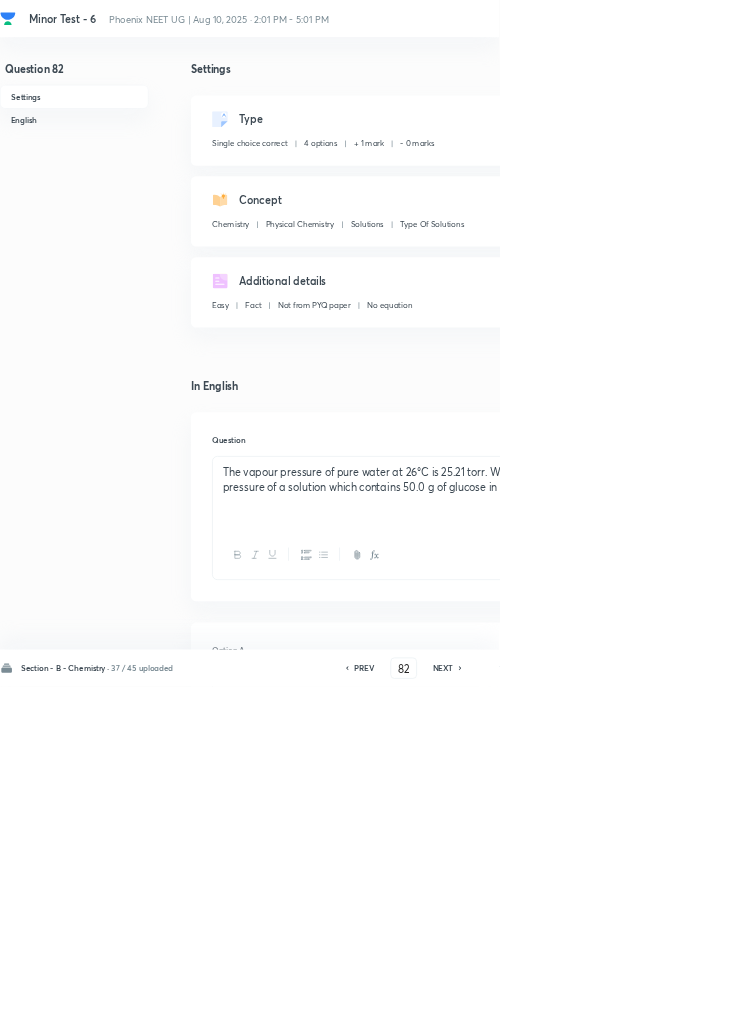 click on "Edit" at bounding box center [920, 182] 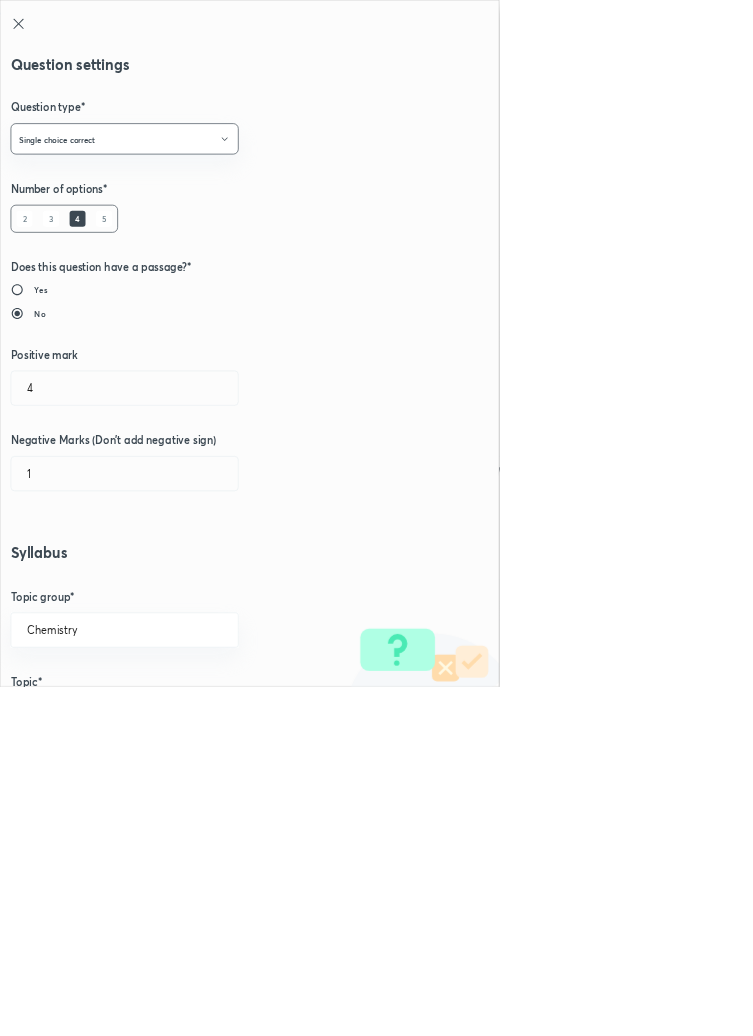 radio on "true" 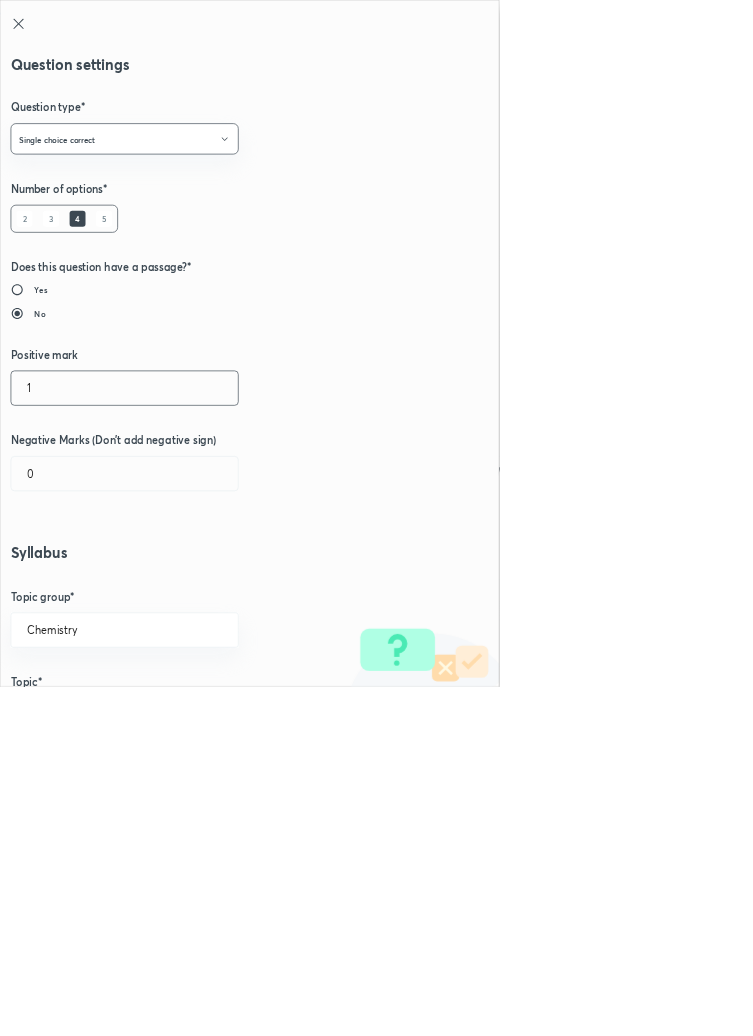 click on "1" at bounding box center [188, 585] 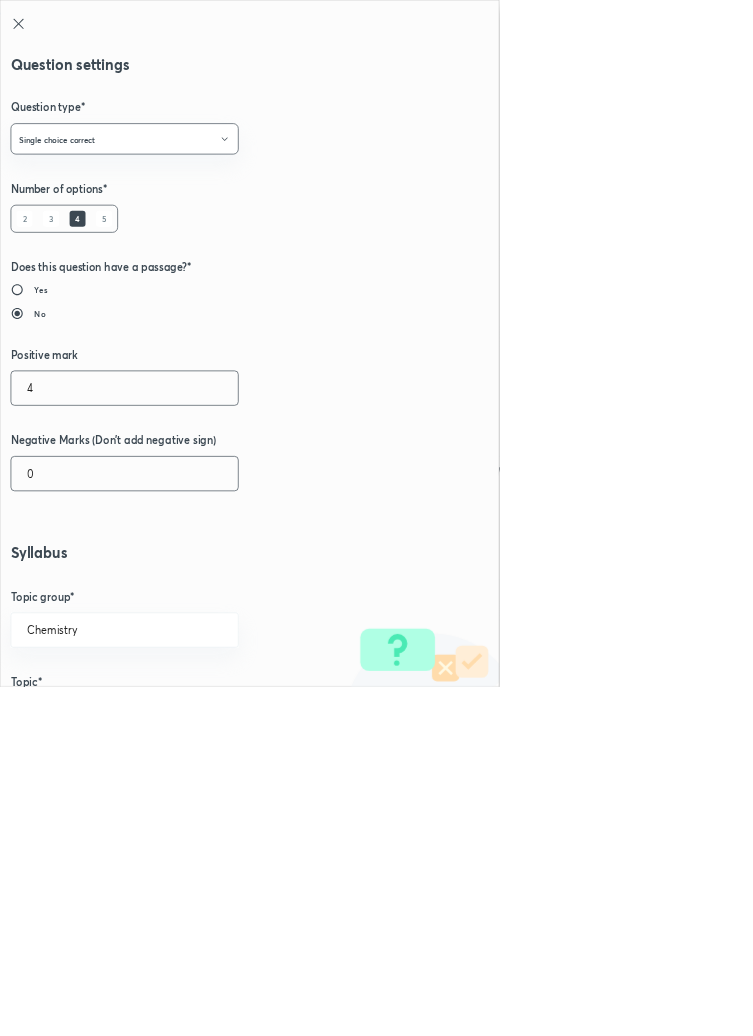 type on "4" 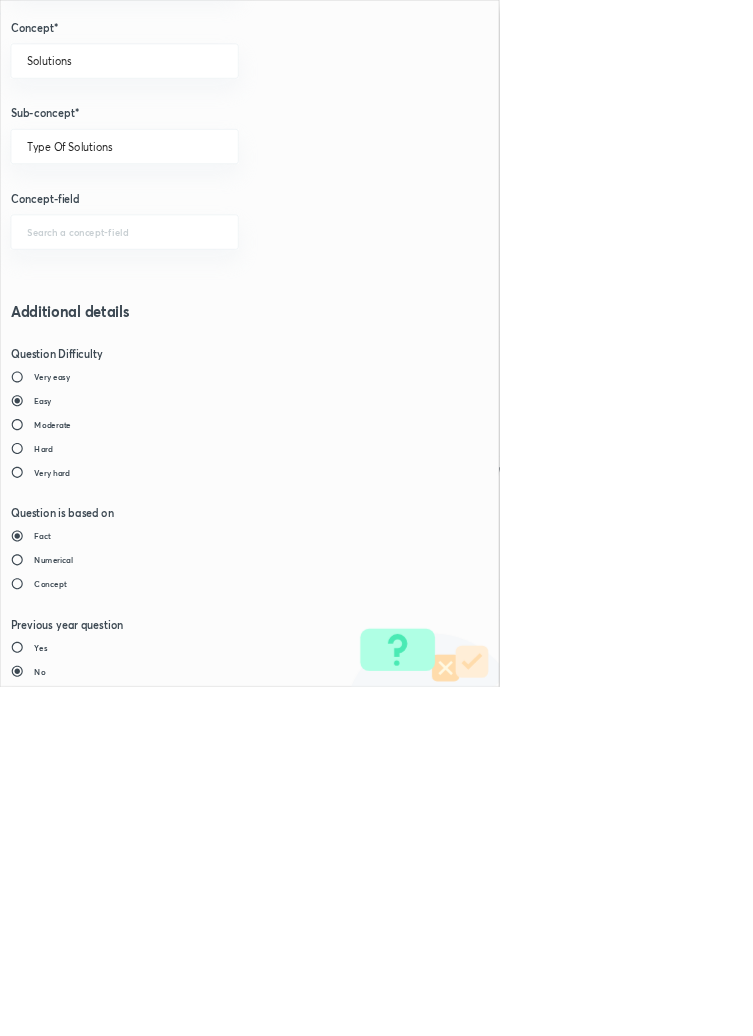 scroll, scrollTop: 1125, scrollLeft: 0, axis: vertical 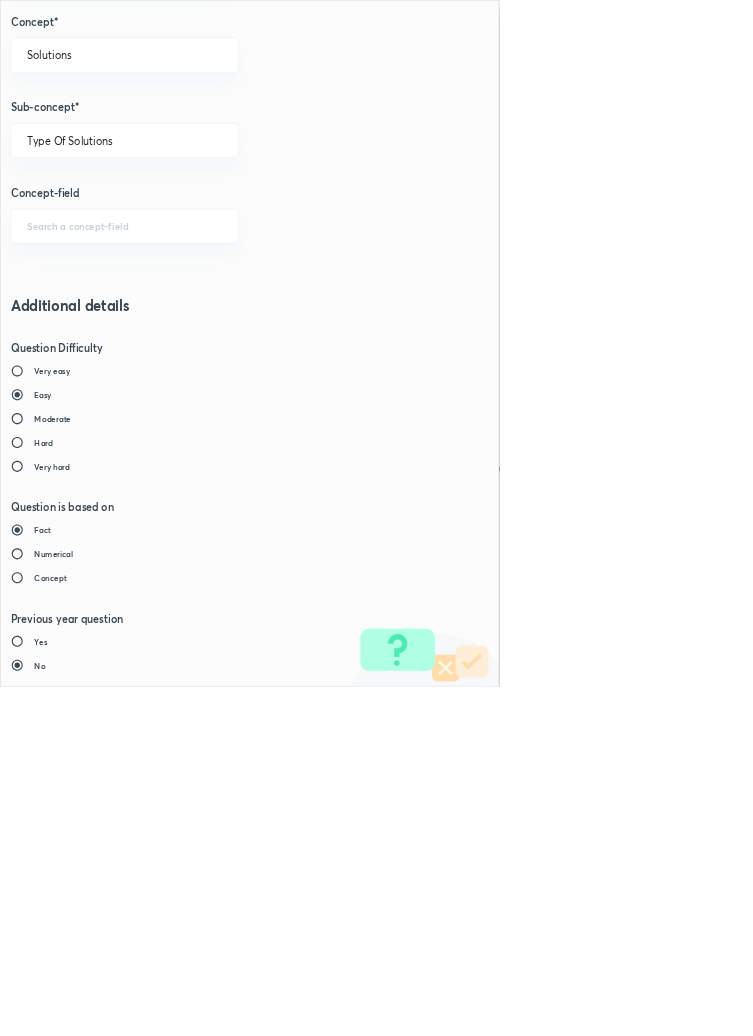 type on "1" 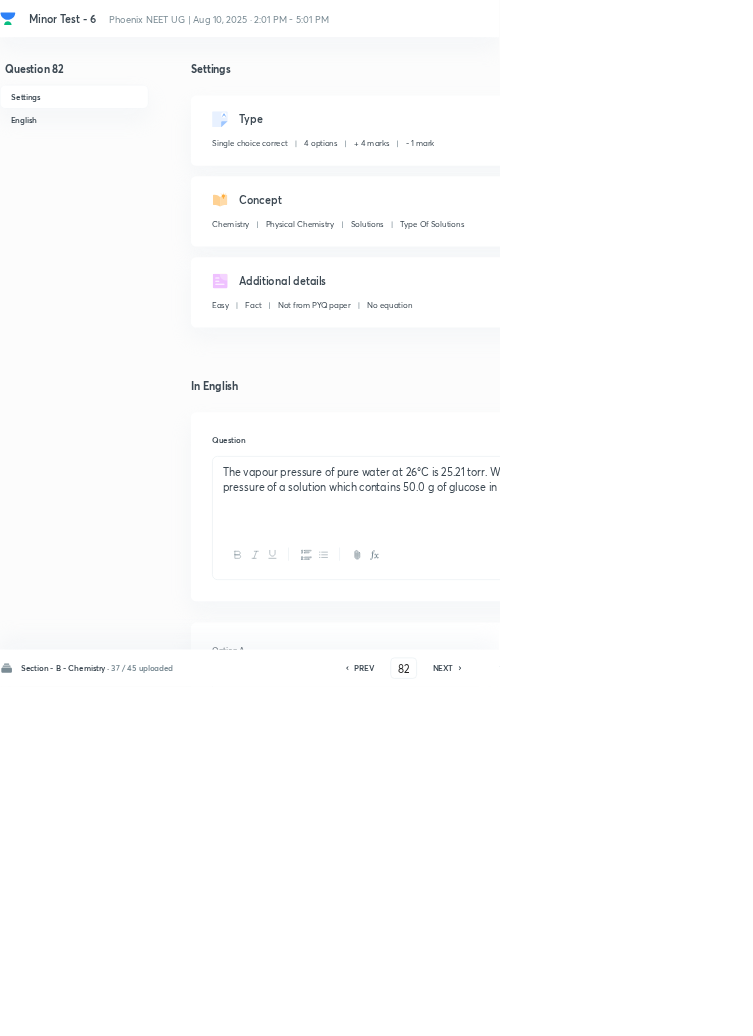click on "Save" at bounding box center (1096, 1006) 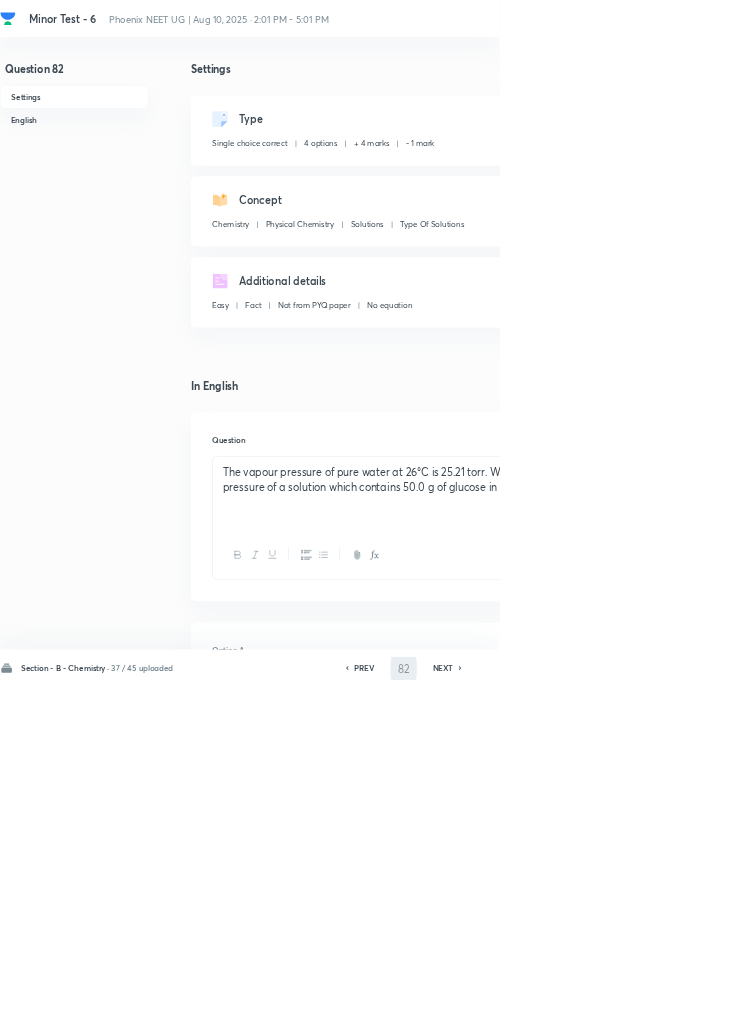 type on "83" 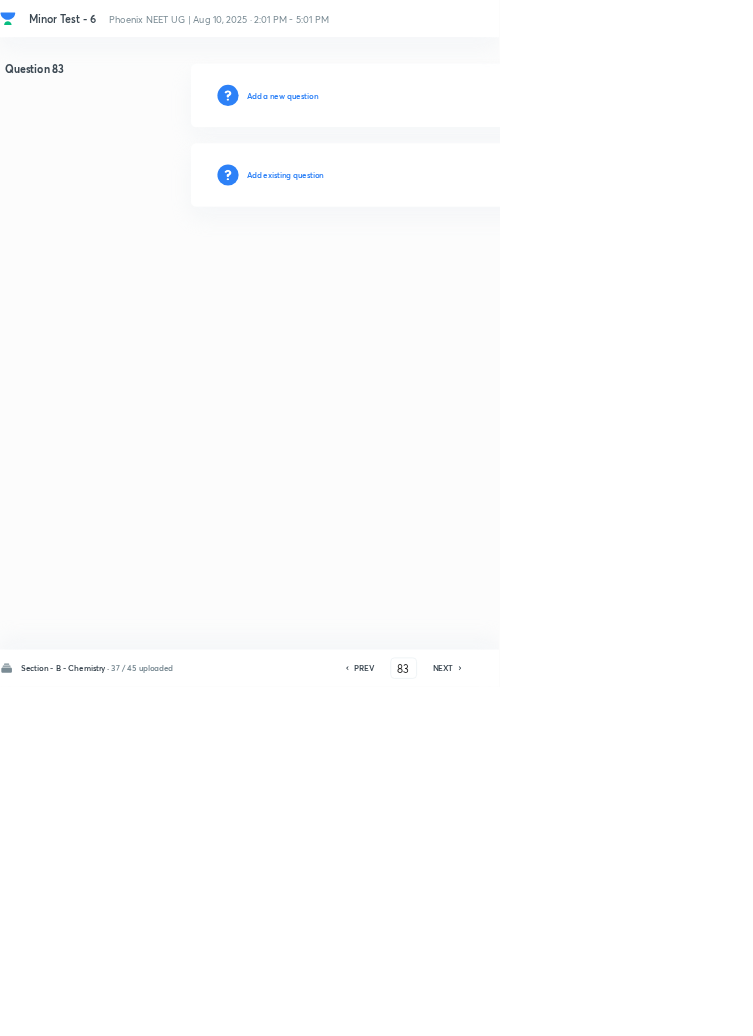 click on "Add existing question" at bounding box center [430, 264] 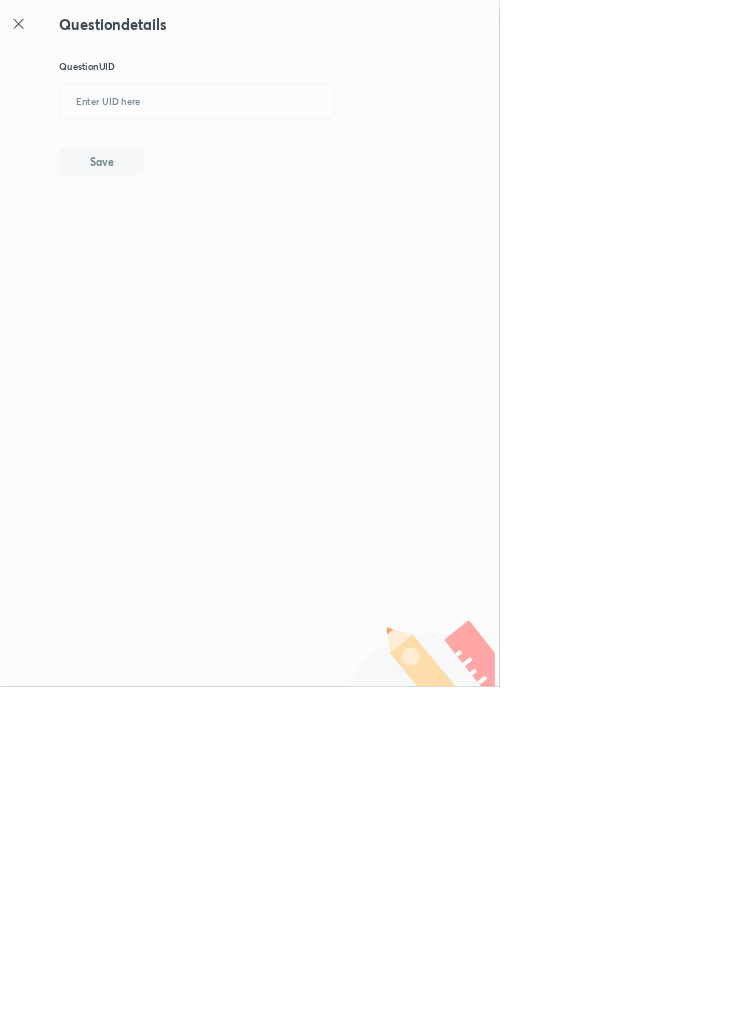 click on "Question  details Question  UID ​ Save" at bounding box center [376, 518] 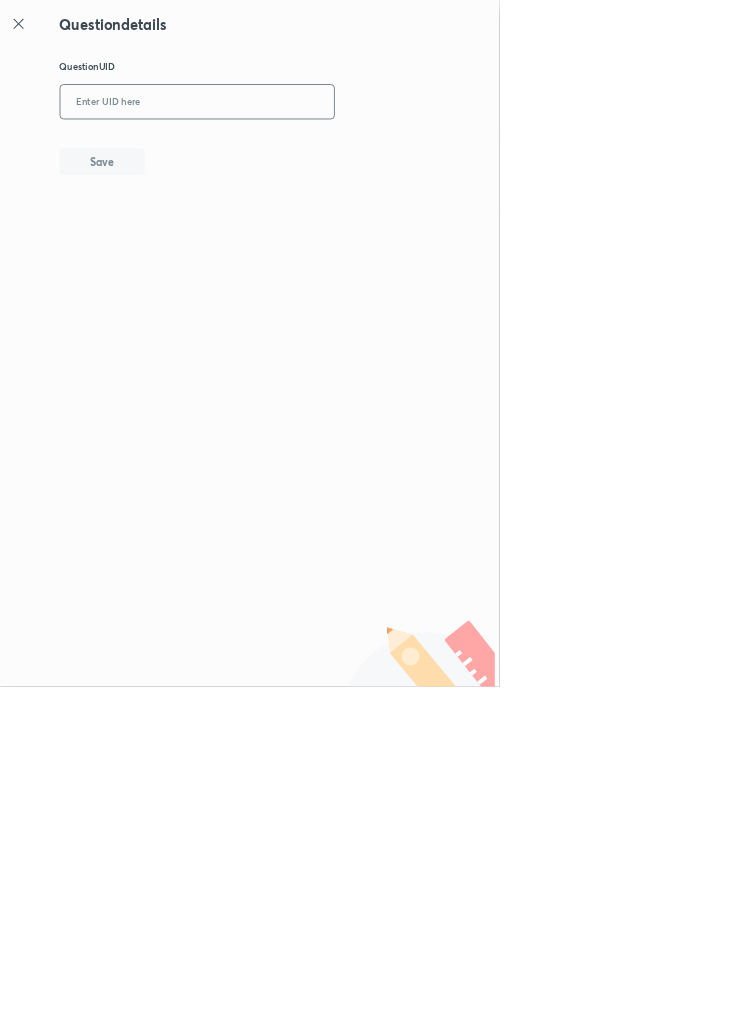 click at bounding box center (297, 154) 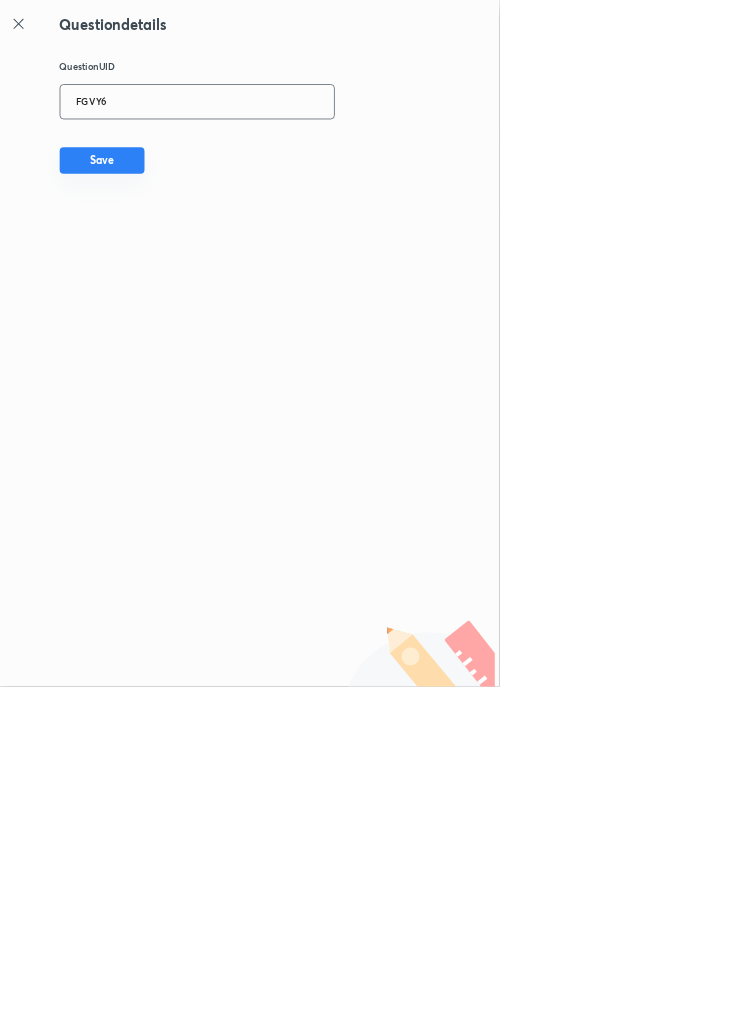 type on "FGVY6" 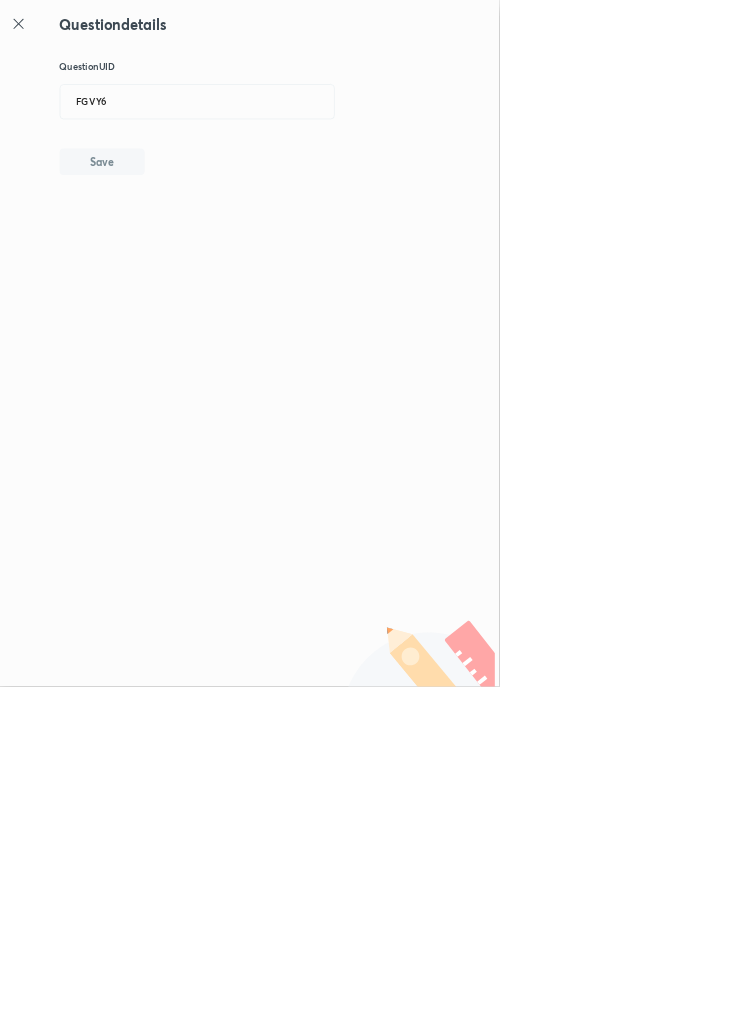 type 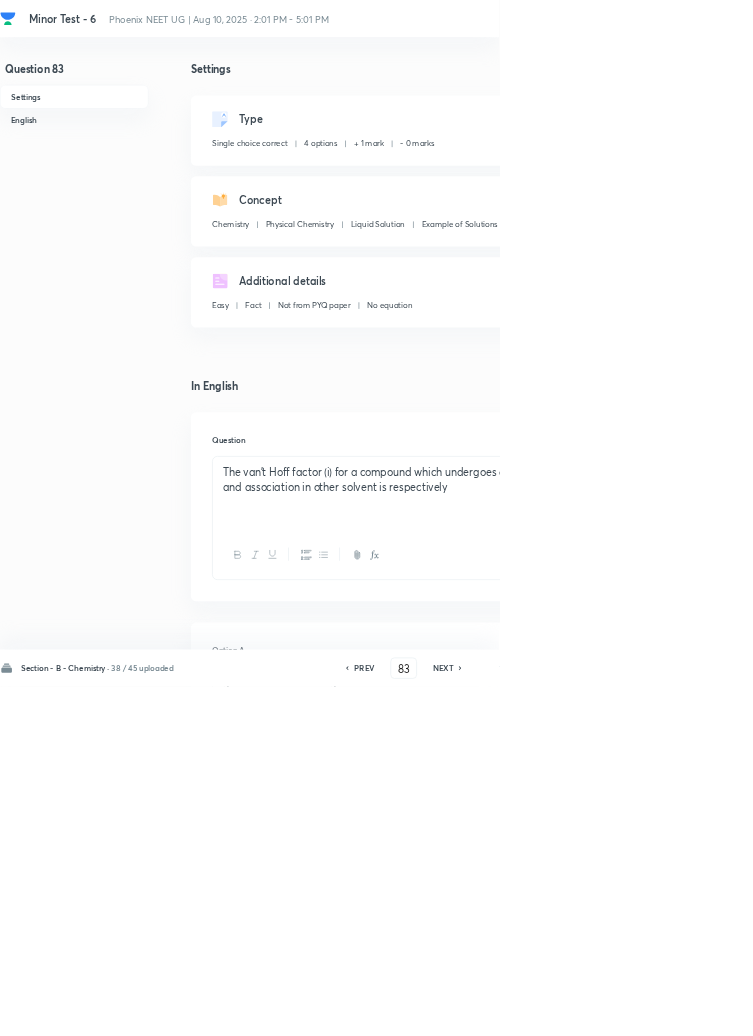 click on "Edit" at bounding box center [920, 182] 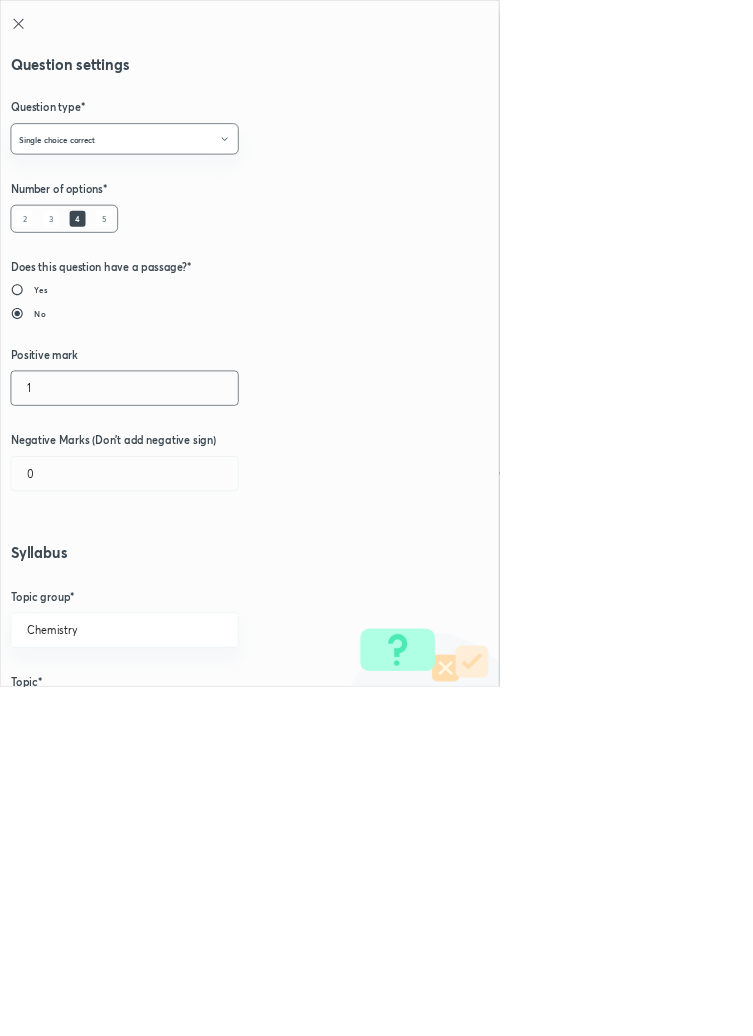 click on "1" at bounding box center [188, 585] 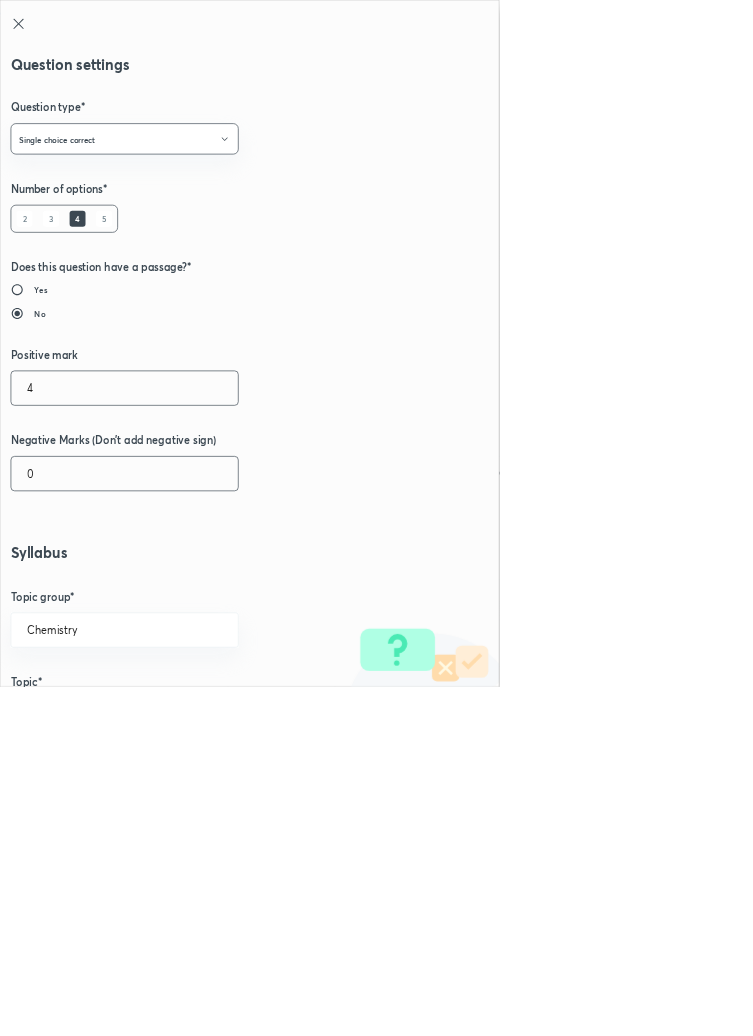 type on "4" 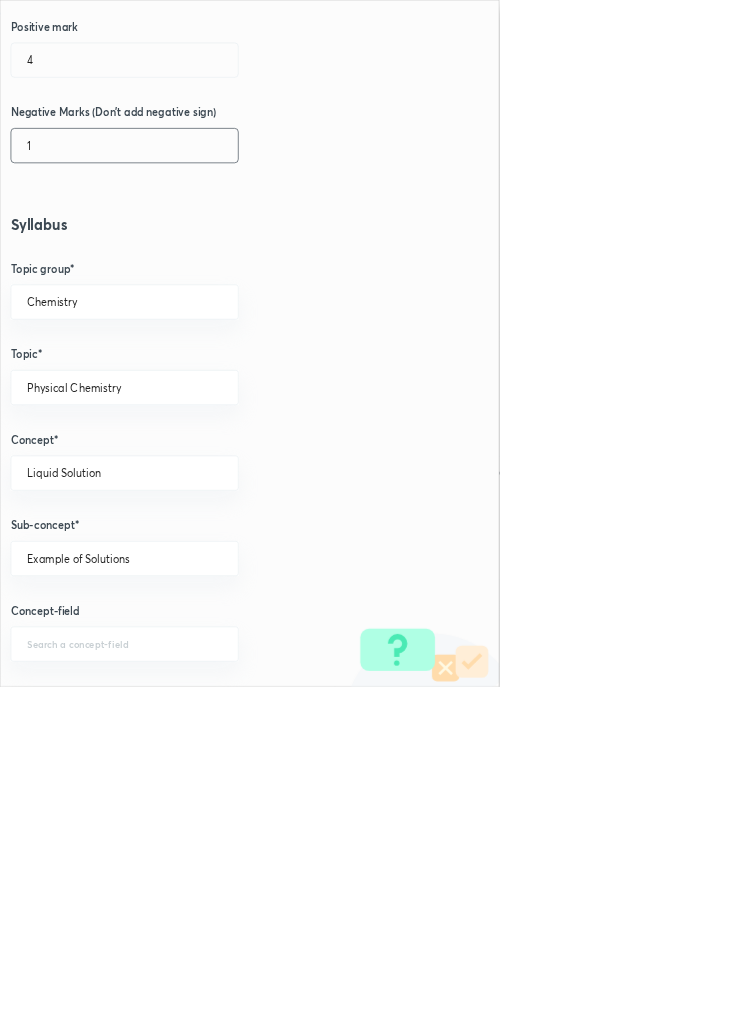 scroll, scrollTop: 1125, scrollLeft: 0, axis: vertical 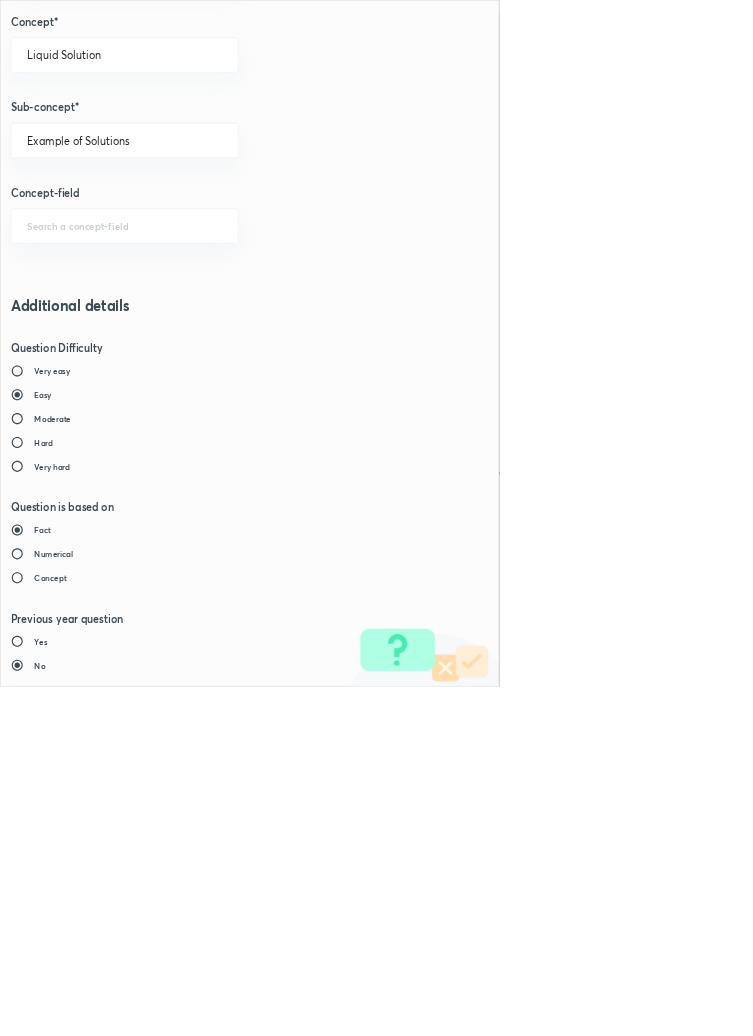 type on "1" 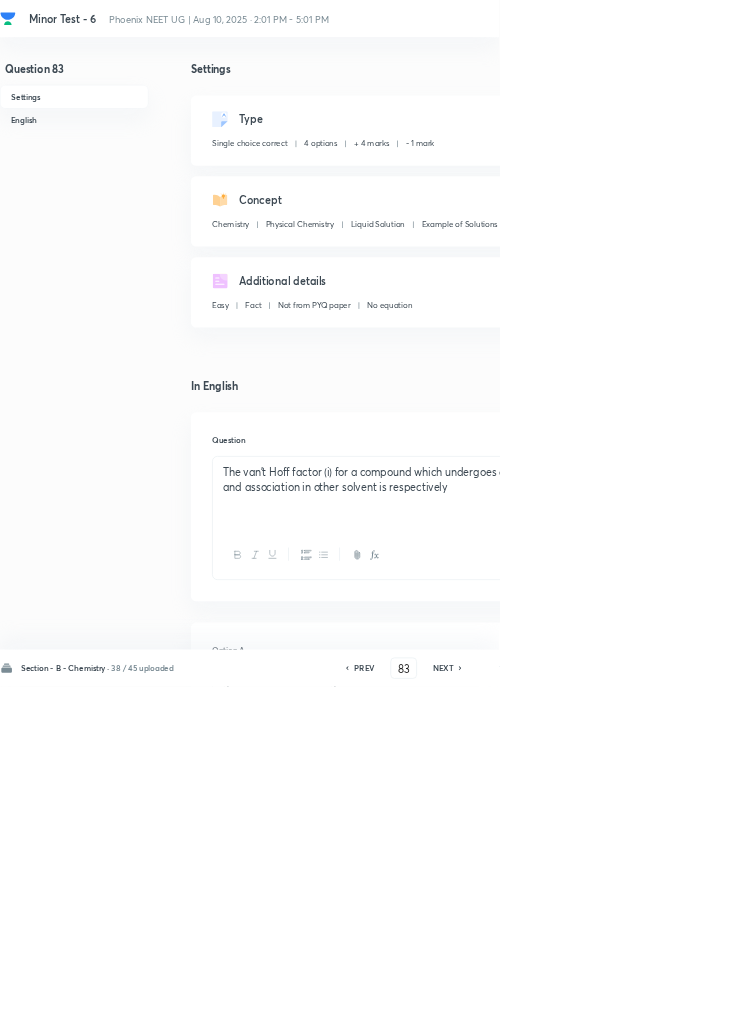 click on "Save" at bounding box center (1096, 1006) 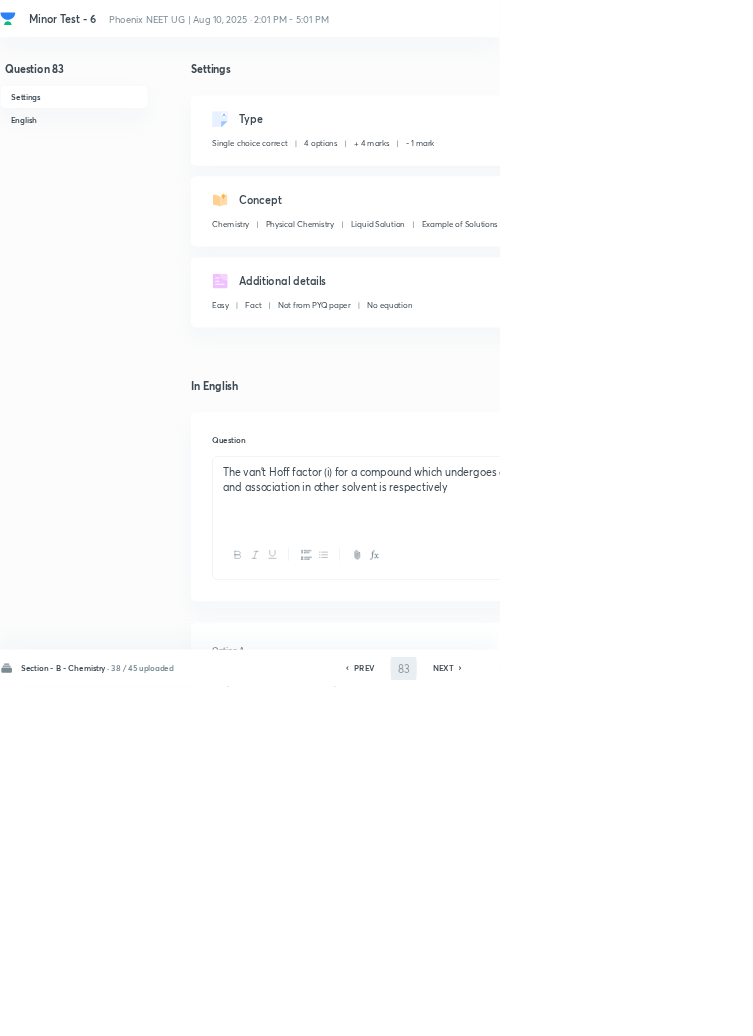 type on "84" 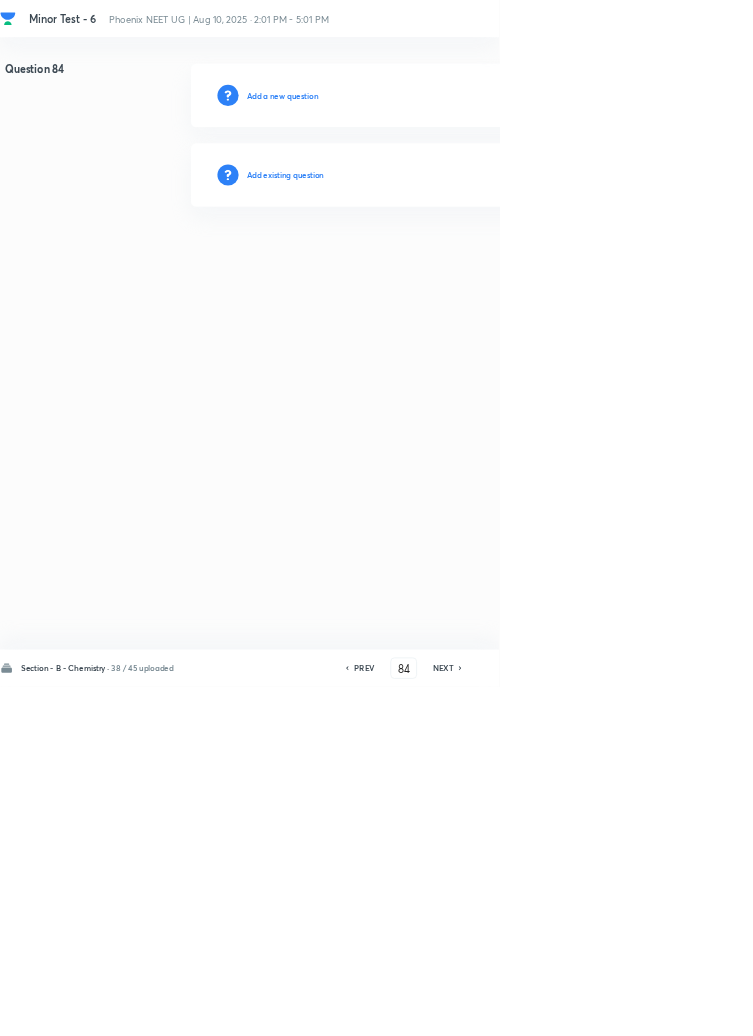 click on "Add existing question" at bounding box center [430, 264] 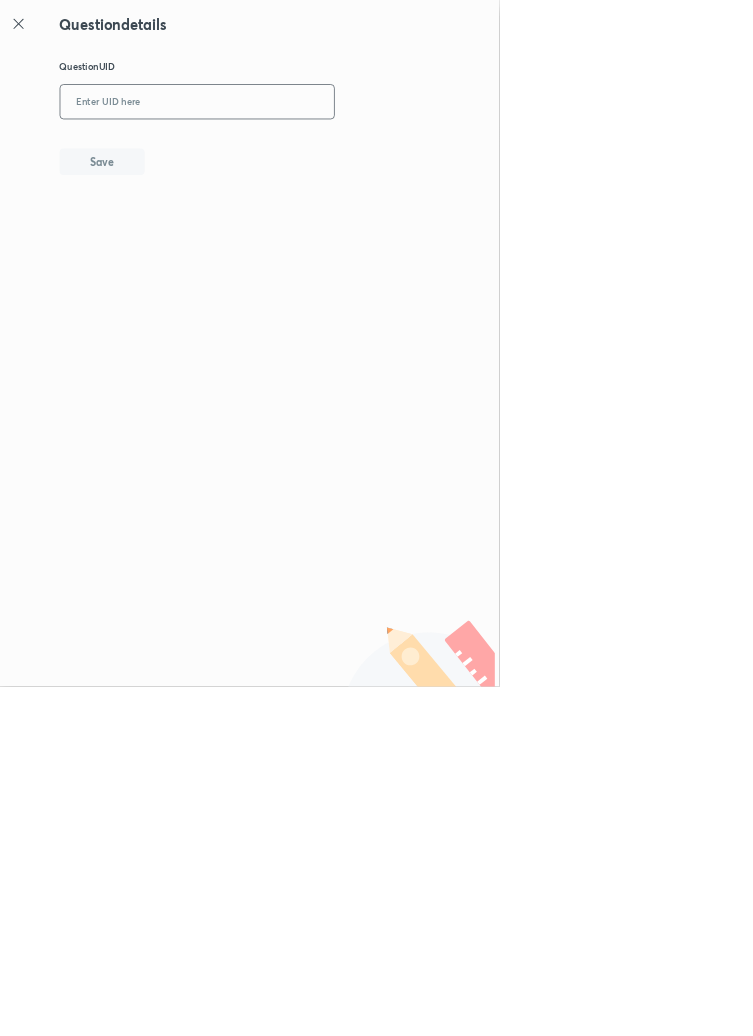 click at bounding box center [297, 154] 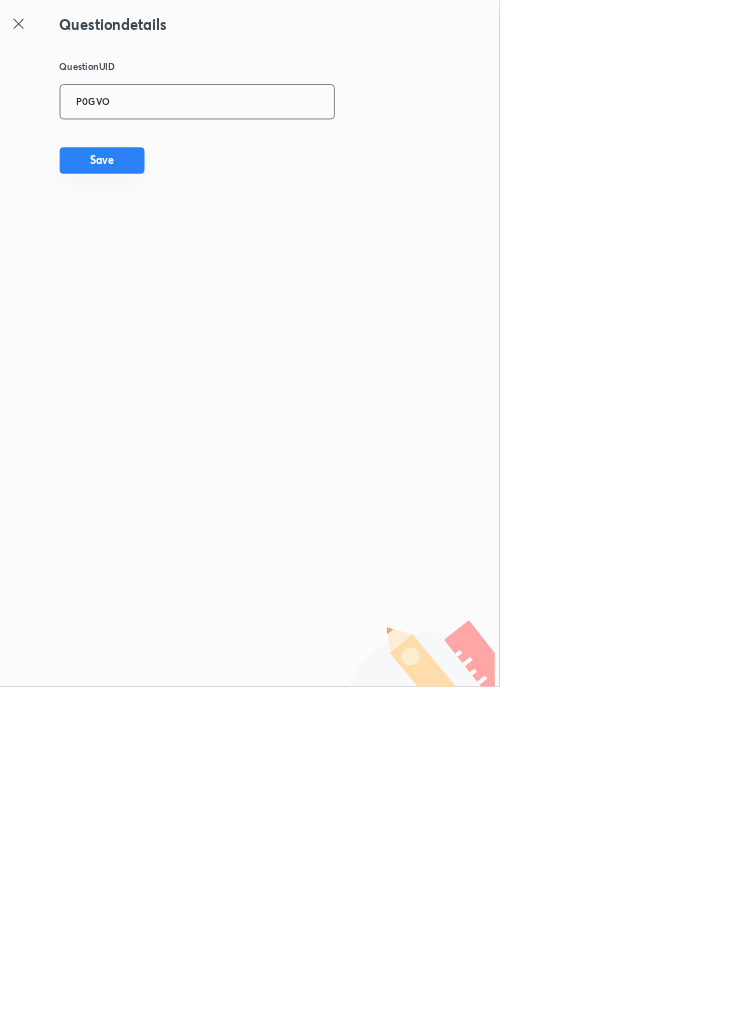 type on "P0GVO" 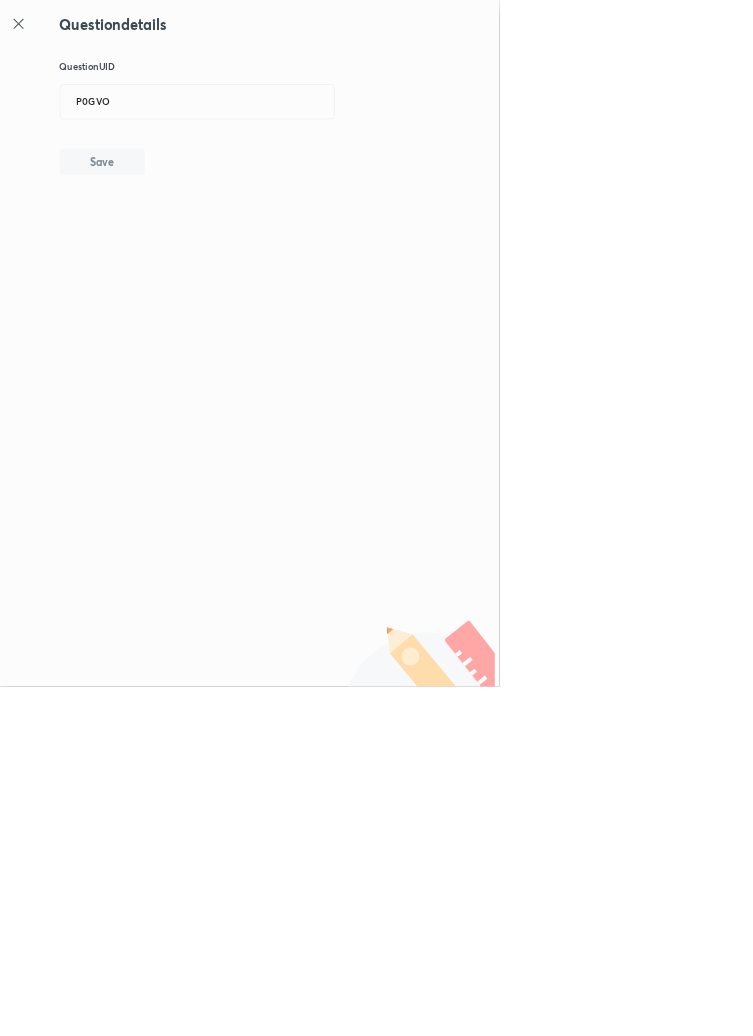 type 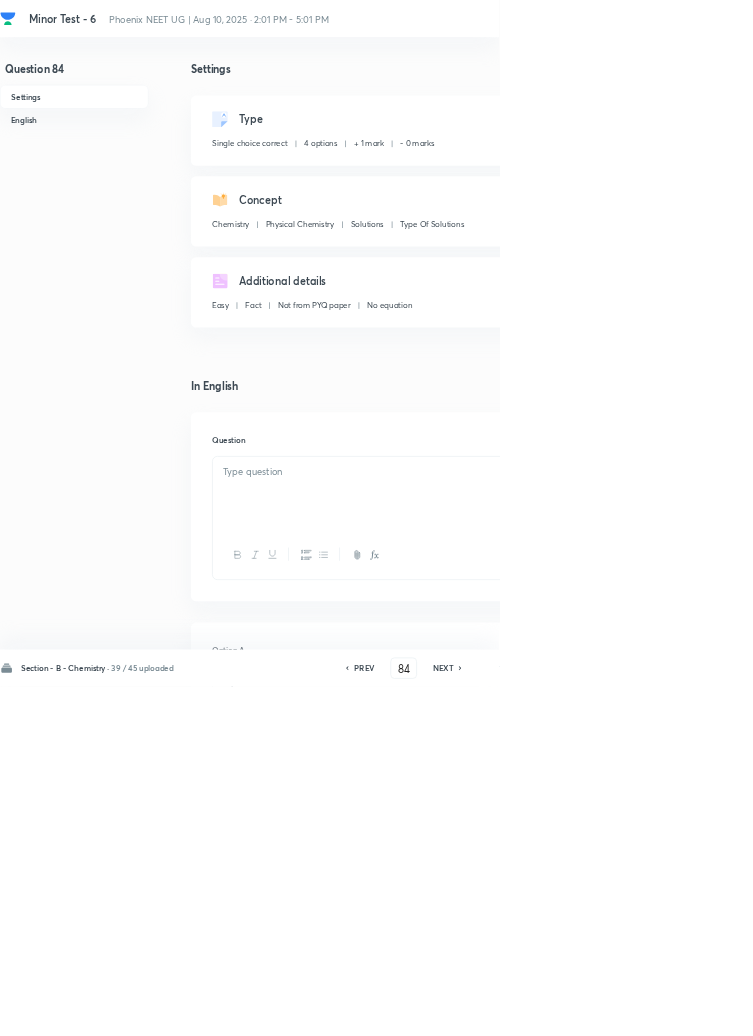 checkbox on "true" 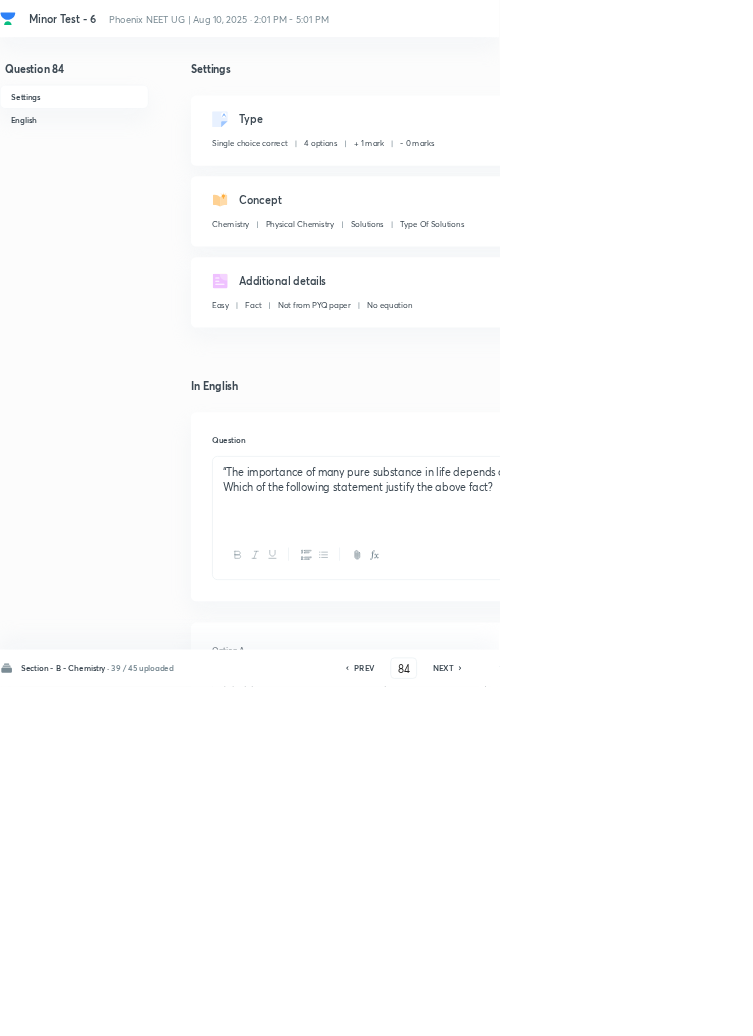 click on "Edit" at bounding box center (920, 182) 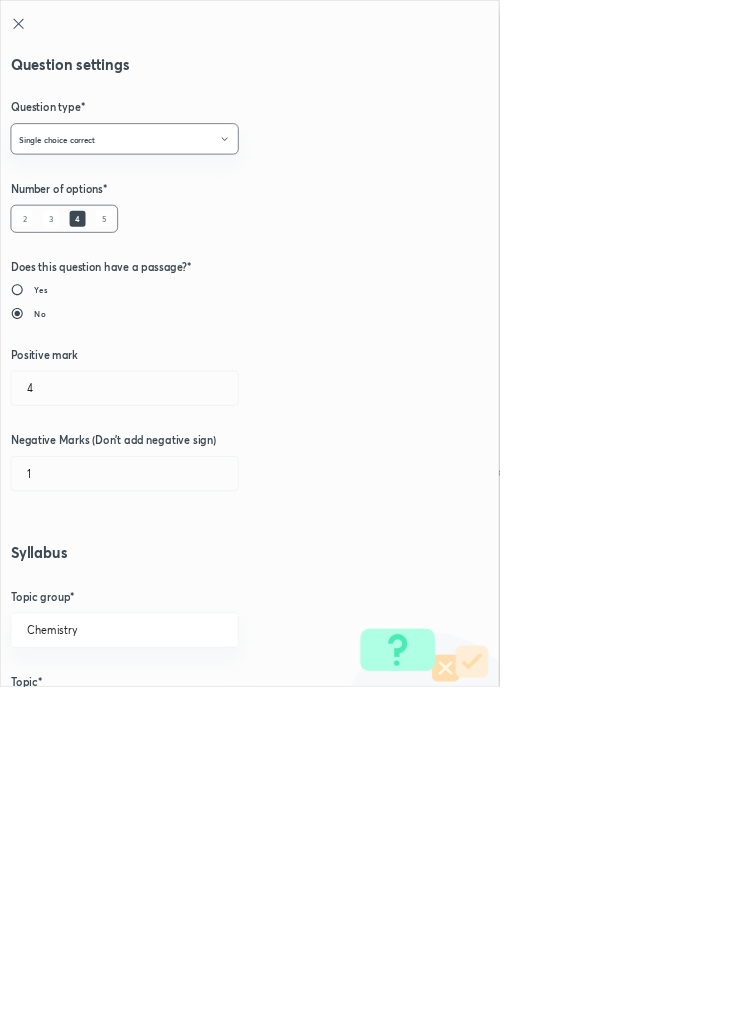 type on "1" 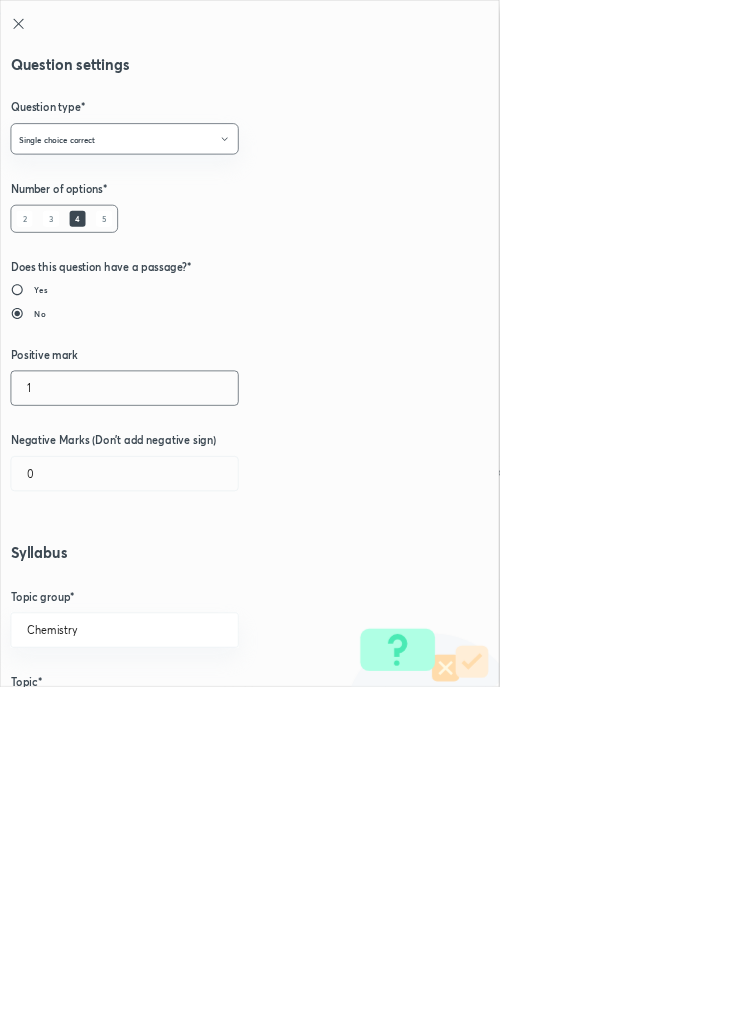 click on "1" at bounding box center (188, 585) 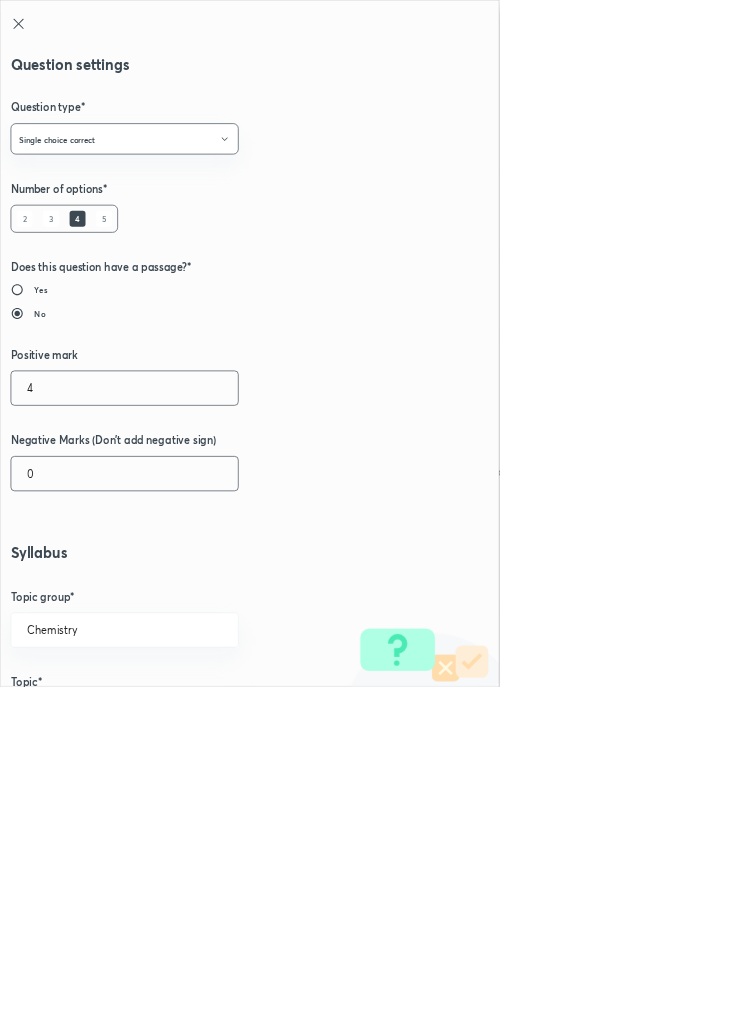 type on "4" 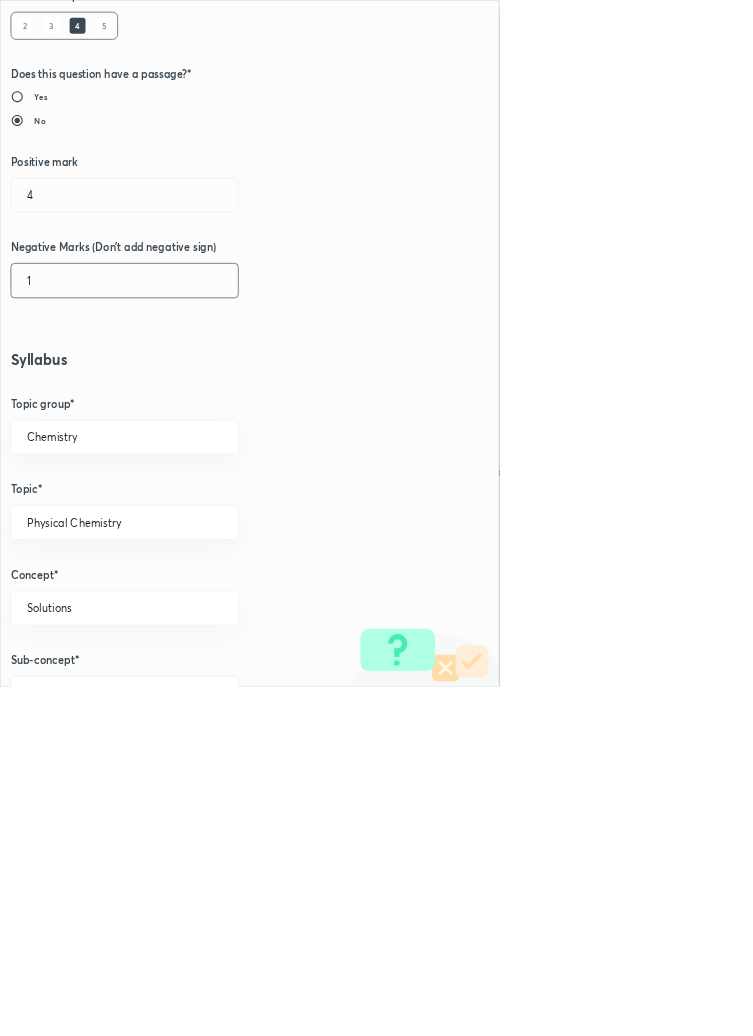 scroll, scrollTop: 1125, scrollLeft: 0, axis: vertical 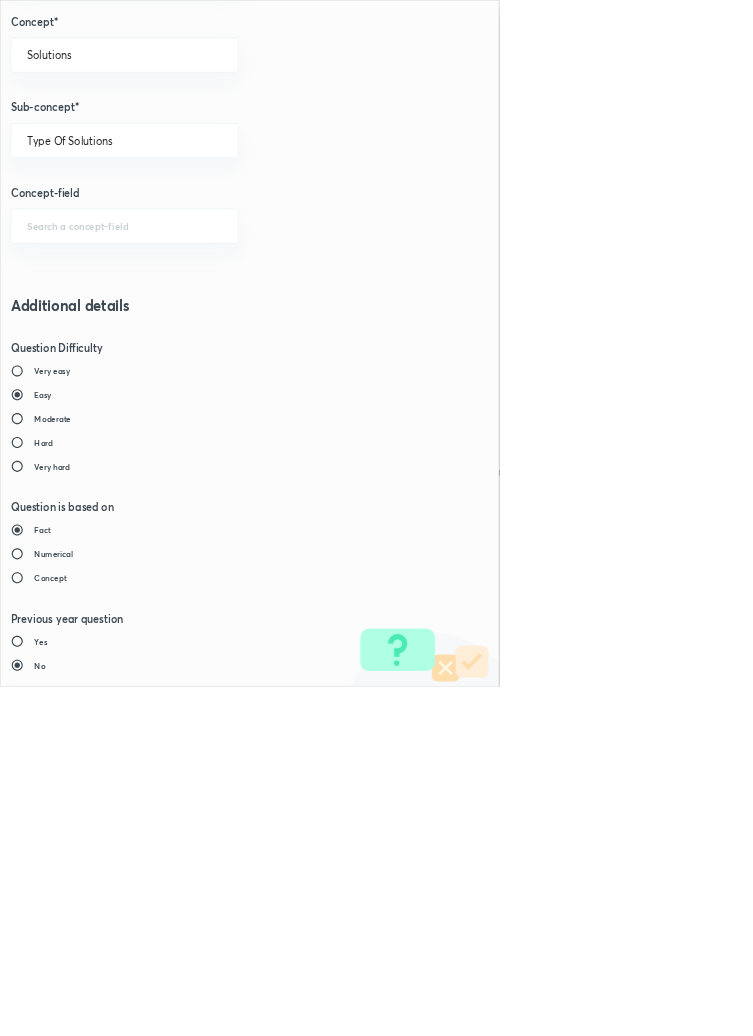type on "1" 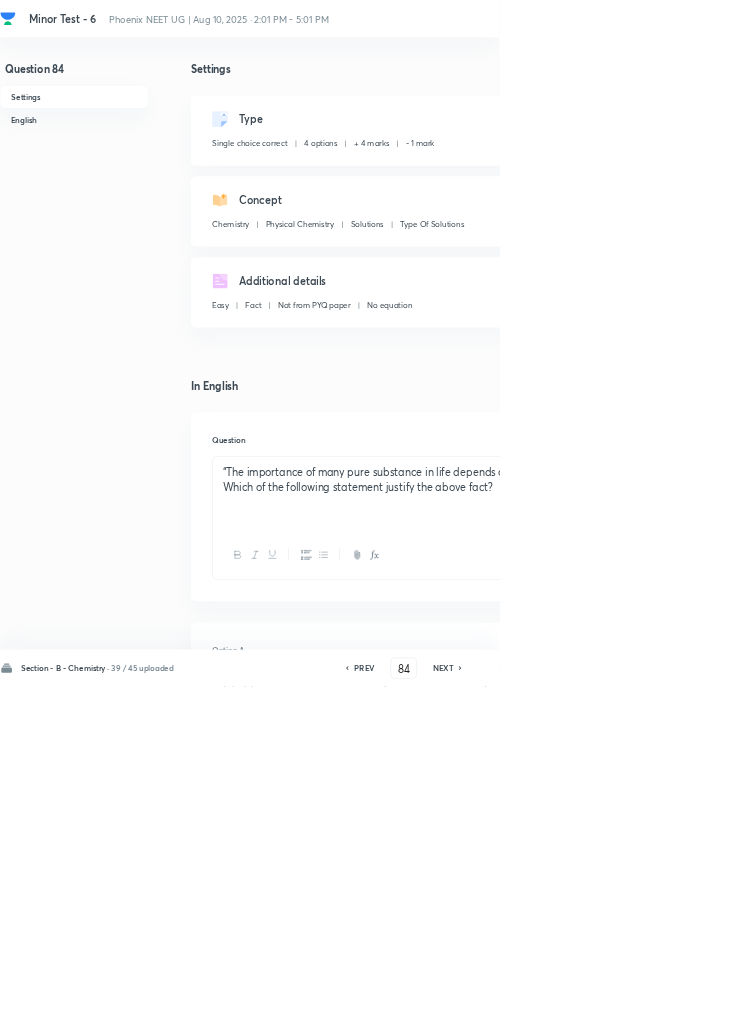 click on "Save" at bounding box center [1096, 1006] 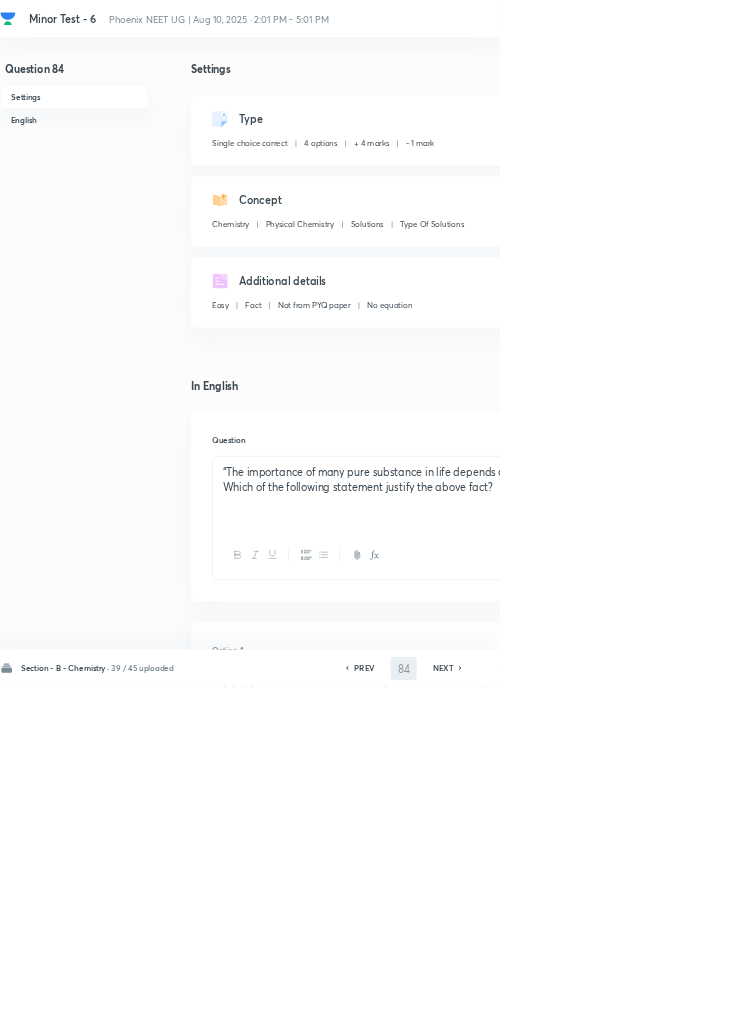 type on "85" 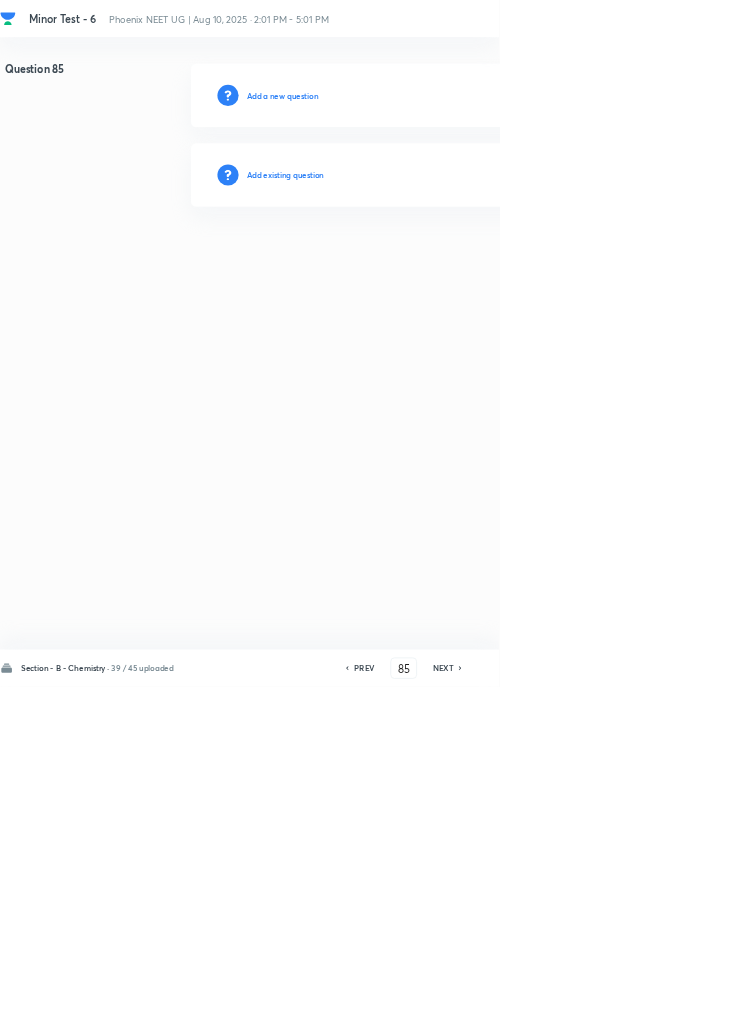 click on "Add existing question" at bounding box center [430, 264] 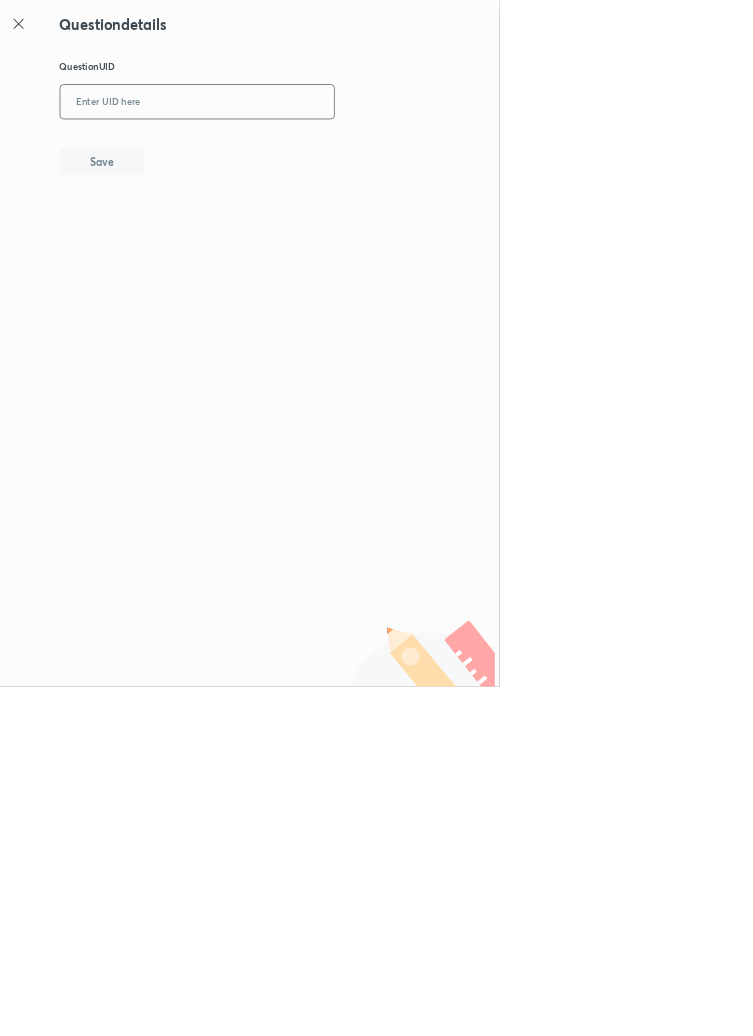 click at bounding box center (297, 154) 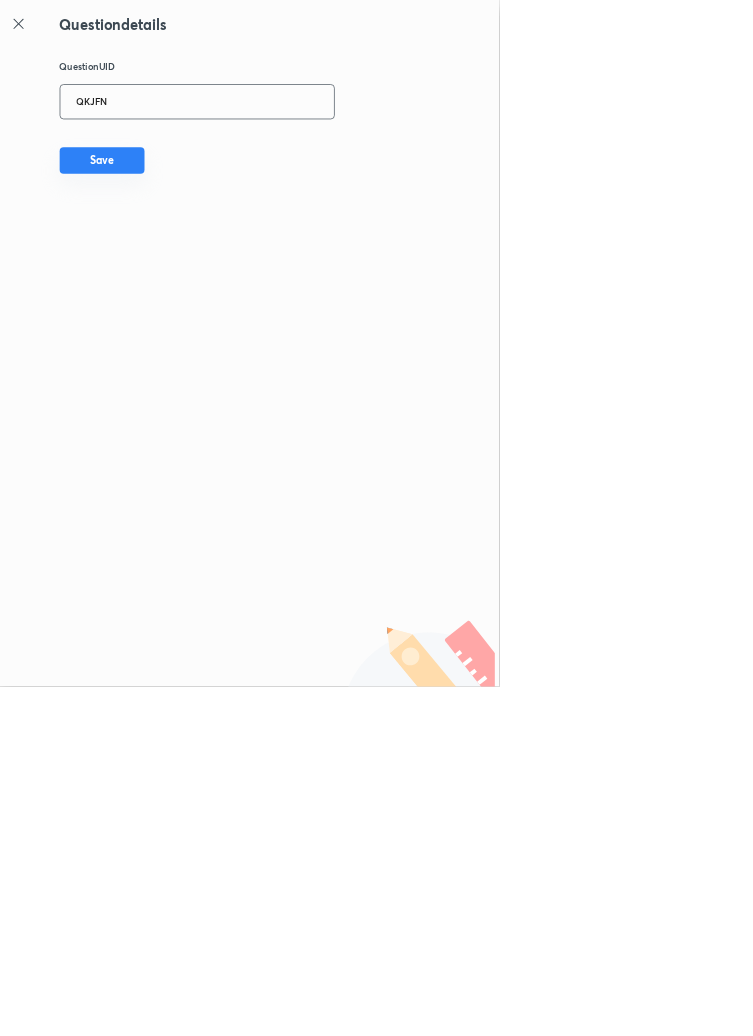 type on "QKJFN" 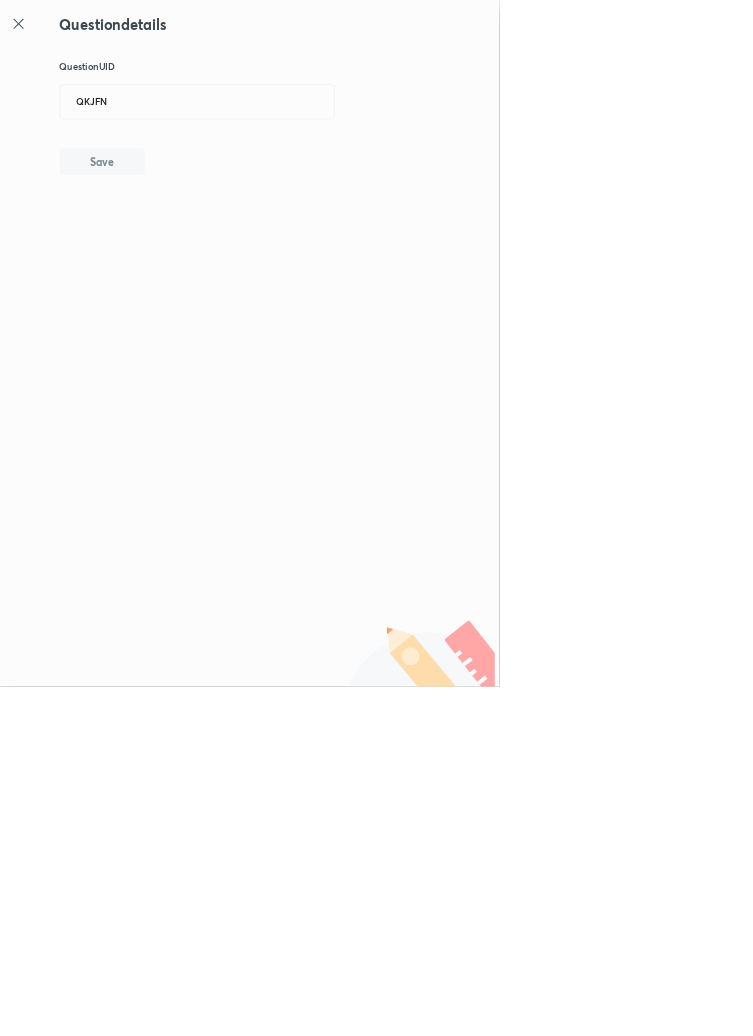 type 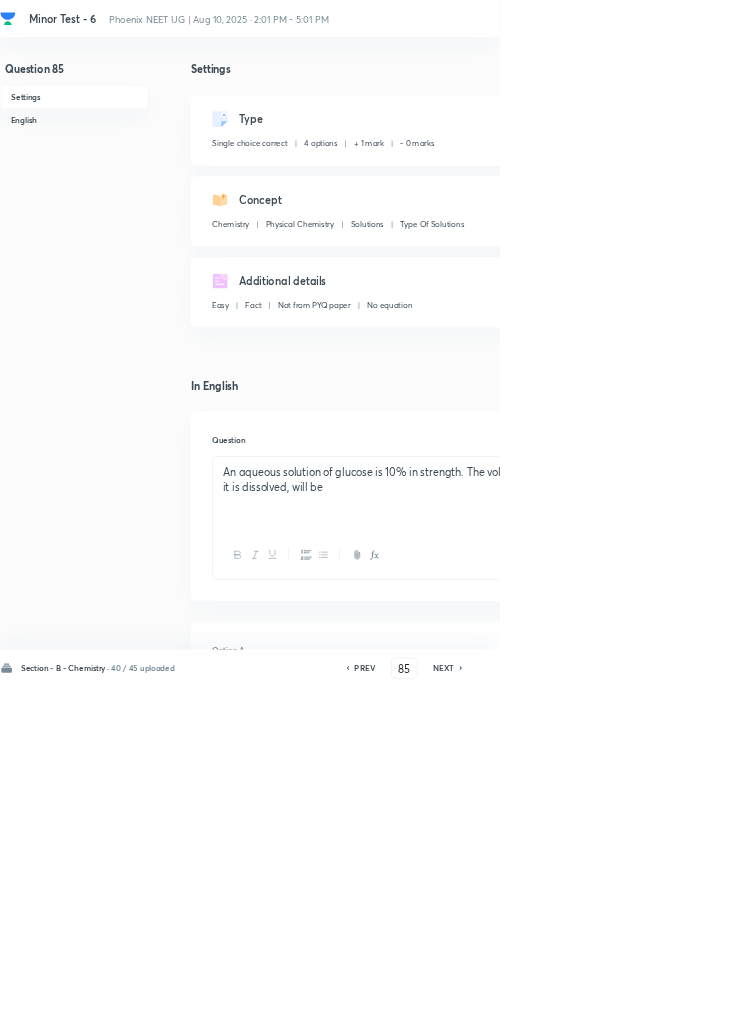 click on "Edit" at bounding box center (920, 182) 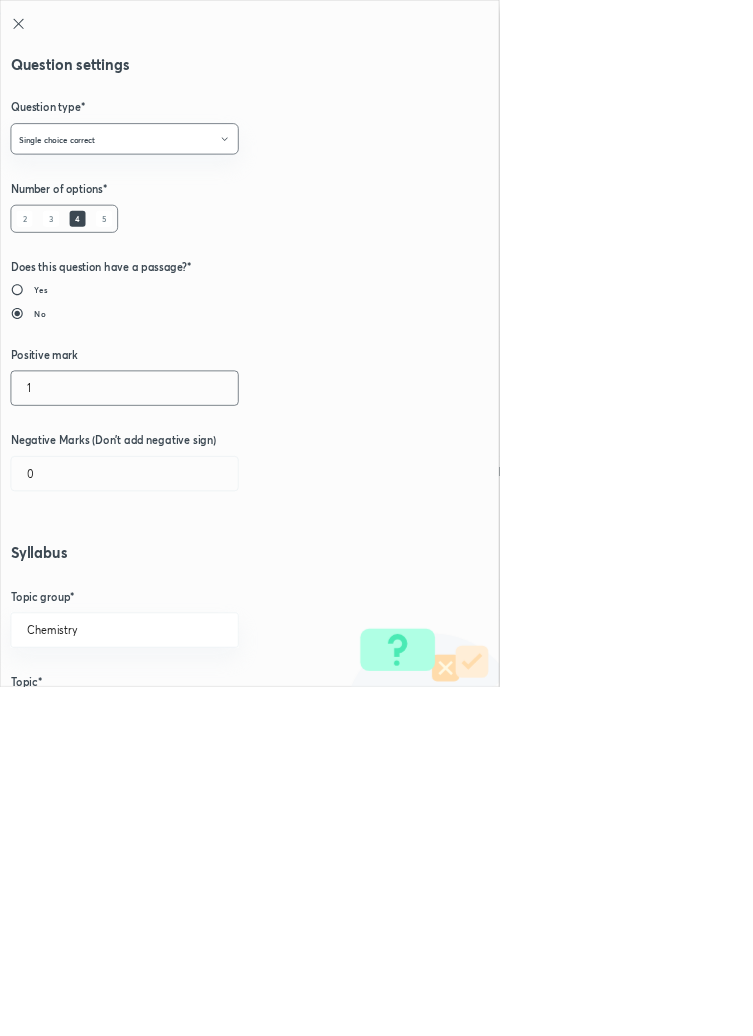 click on "1" at bounding box center (188, 585) 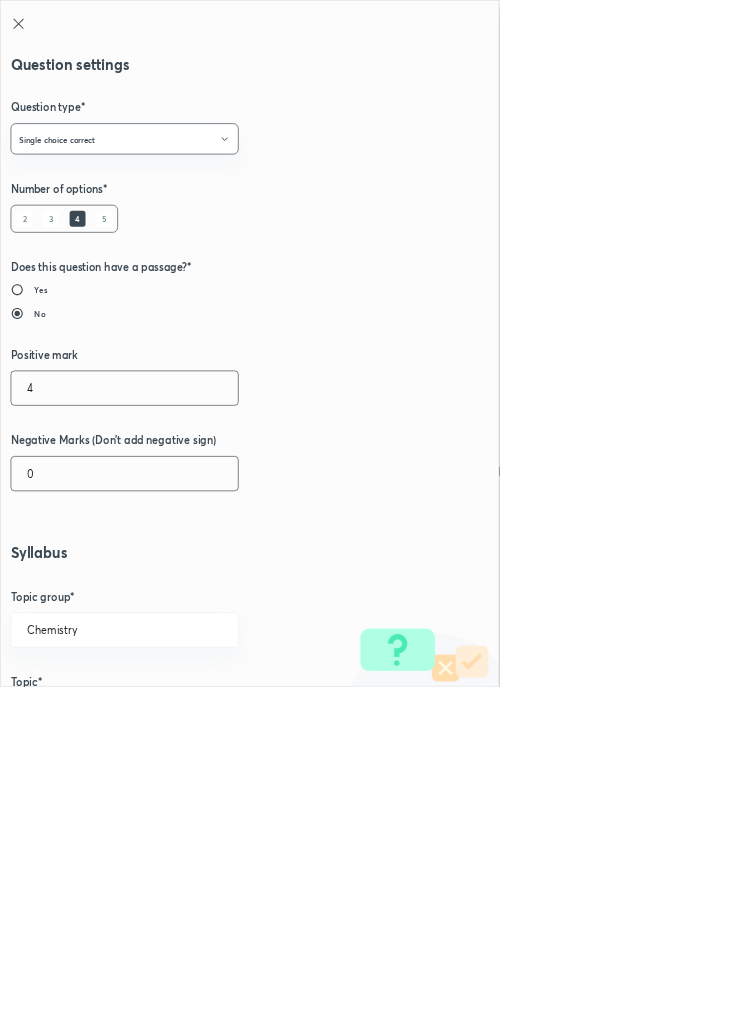 type on "4" 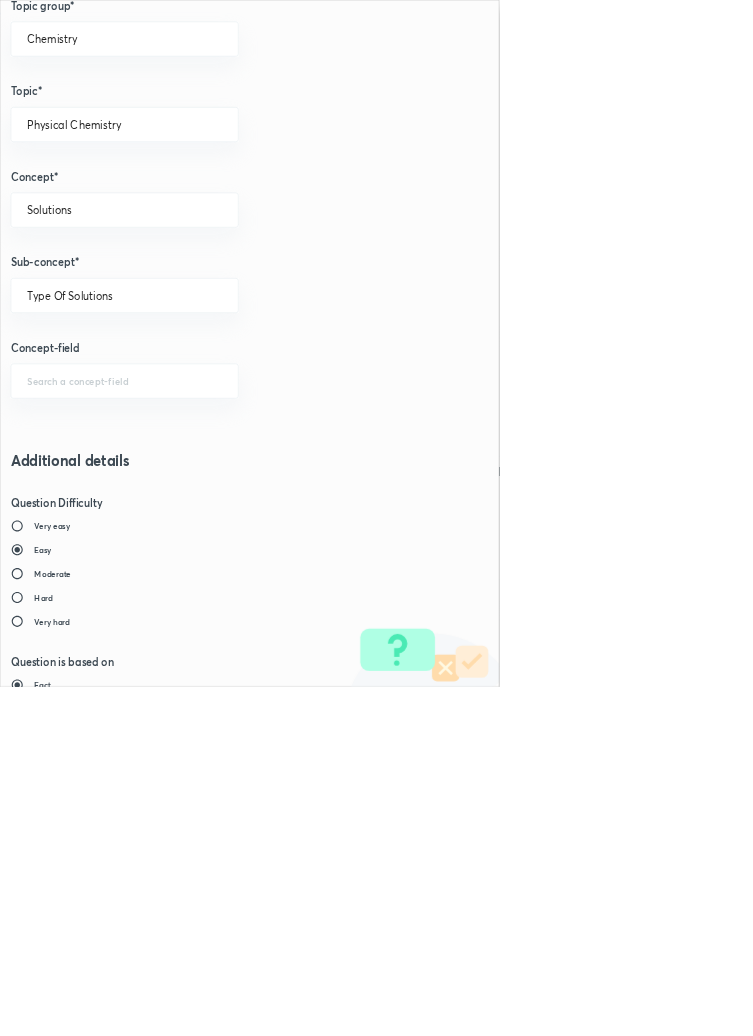 scroll, scrollTop: 1125, scrollLeft: 0, axis: vertical 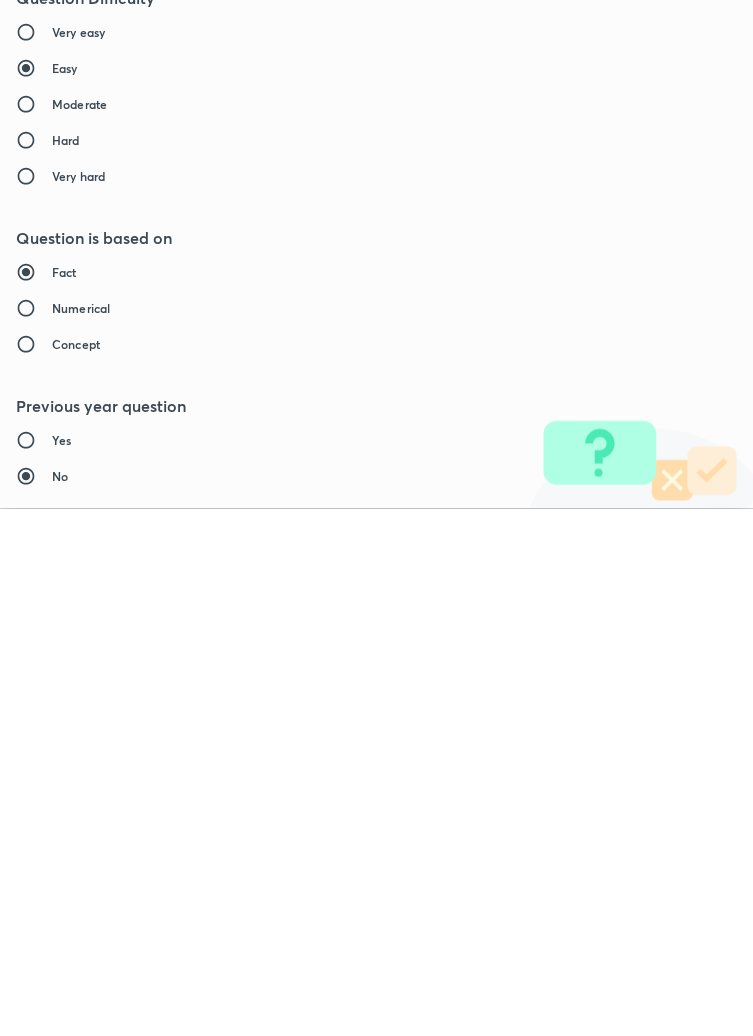 type on "1" 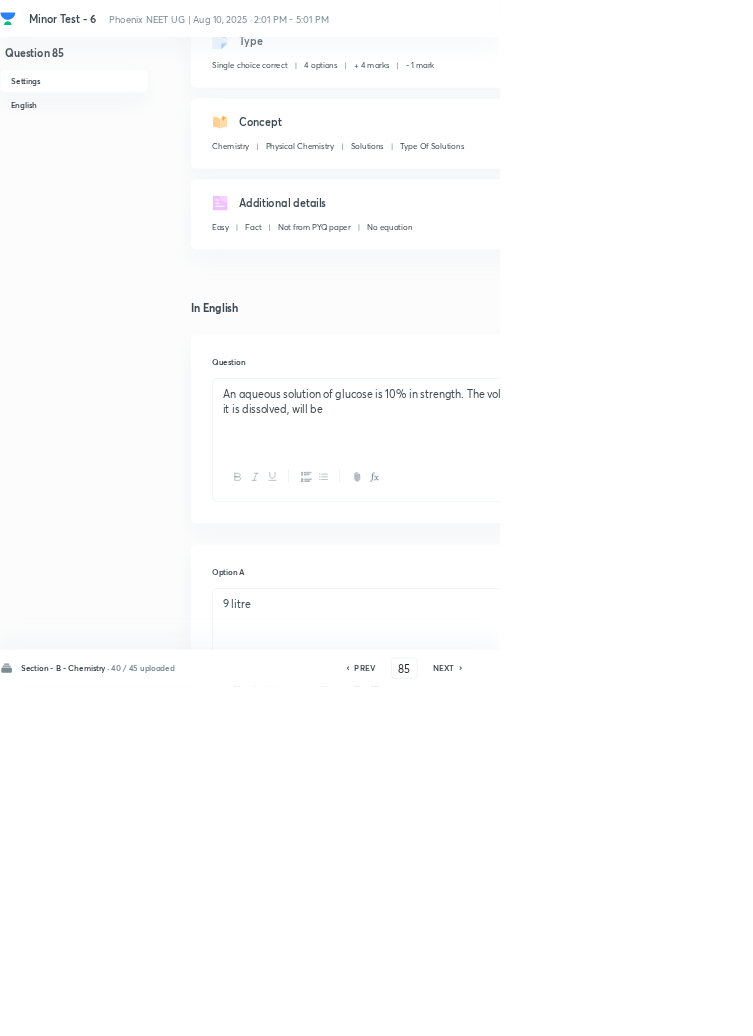 scroll, scrollTop: 119, scrollLeft: 0, axis: vertical 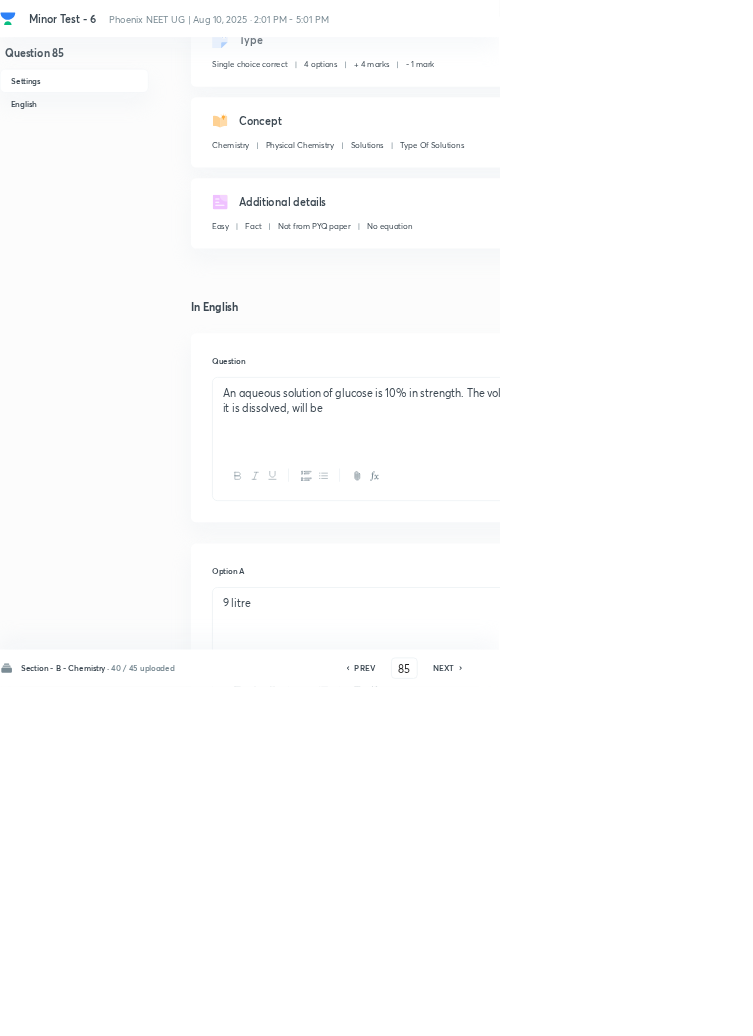 click on "NEXT" at bounding box center [669, 1008] 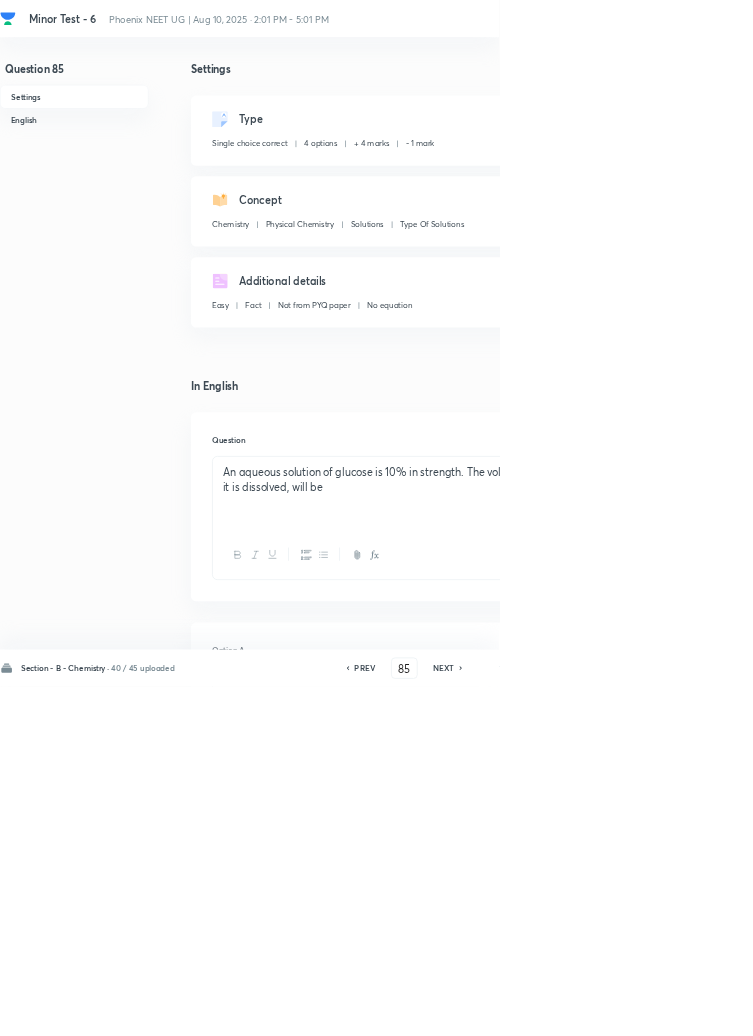 type on "86" 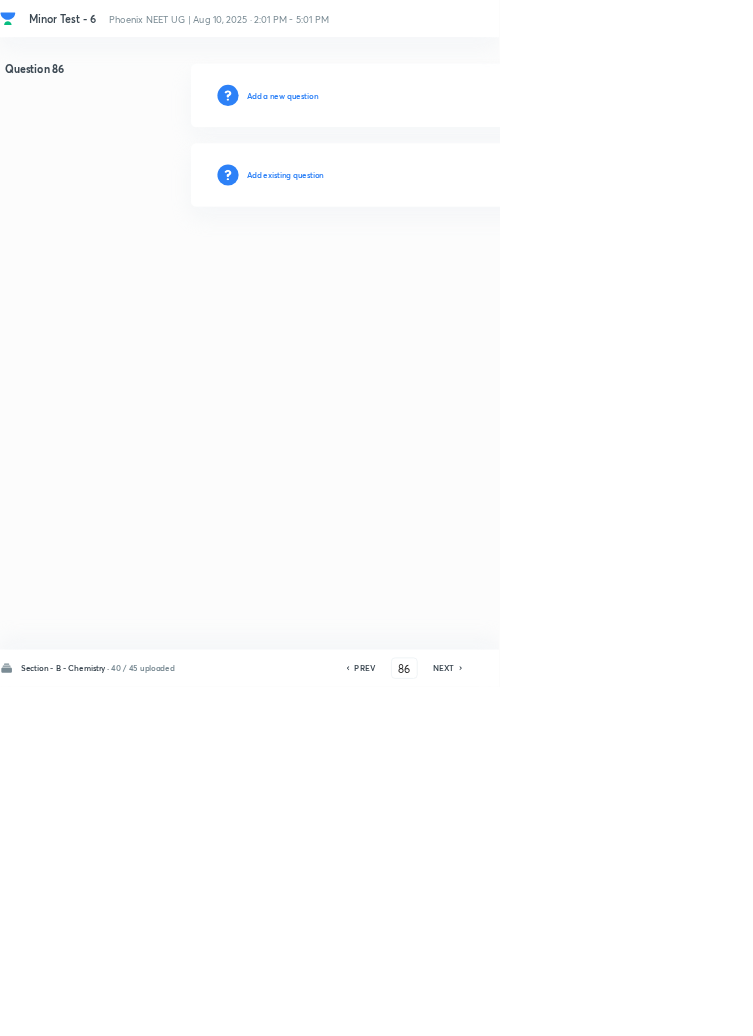 click on "Add existing question" at bounding box center [430, 264] 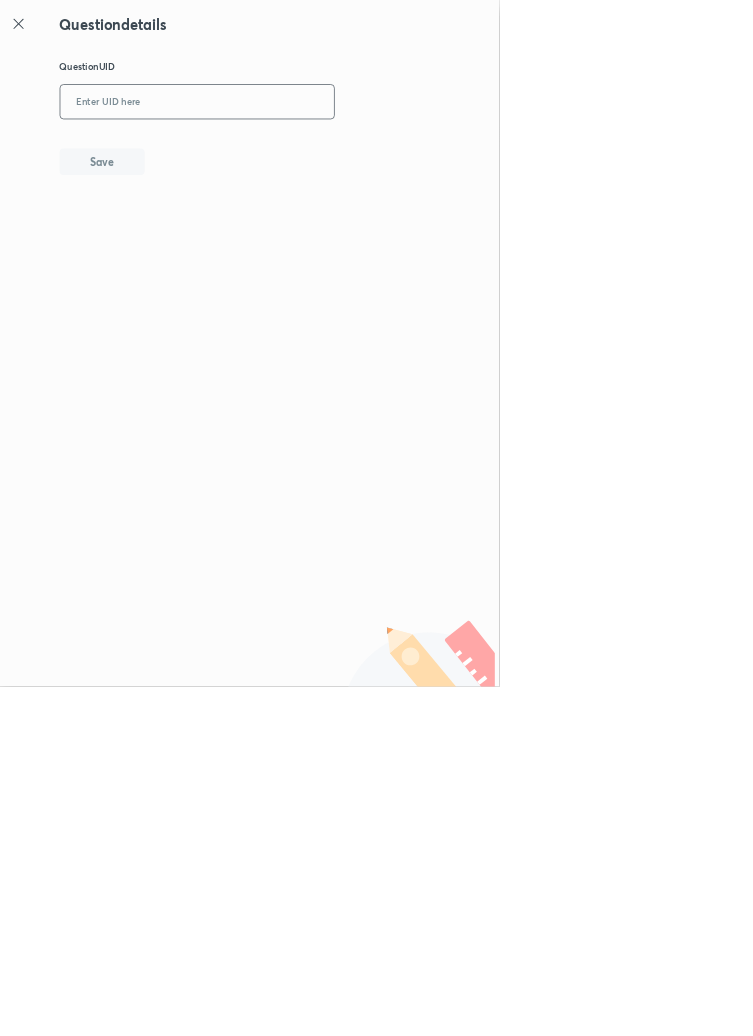 click at bounding box center [297, 154] 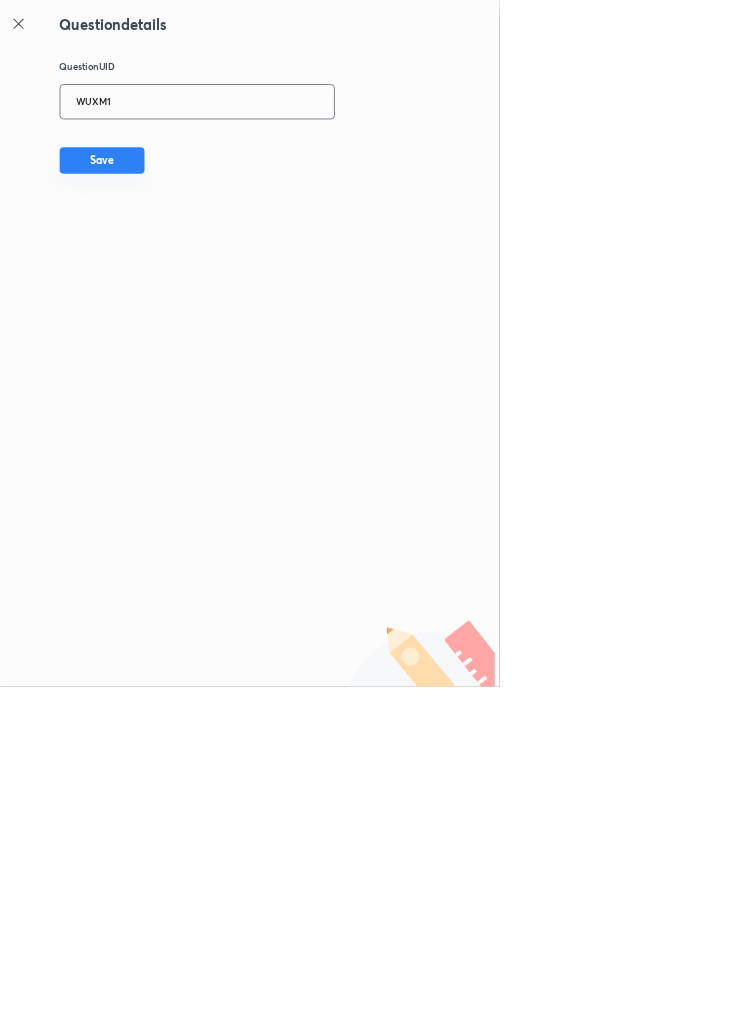 type on "WUXM1" 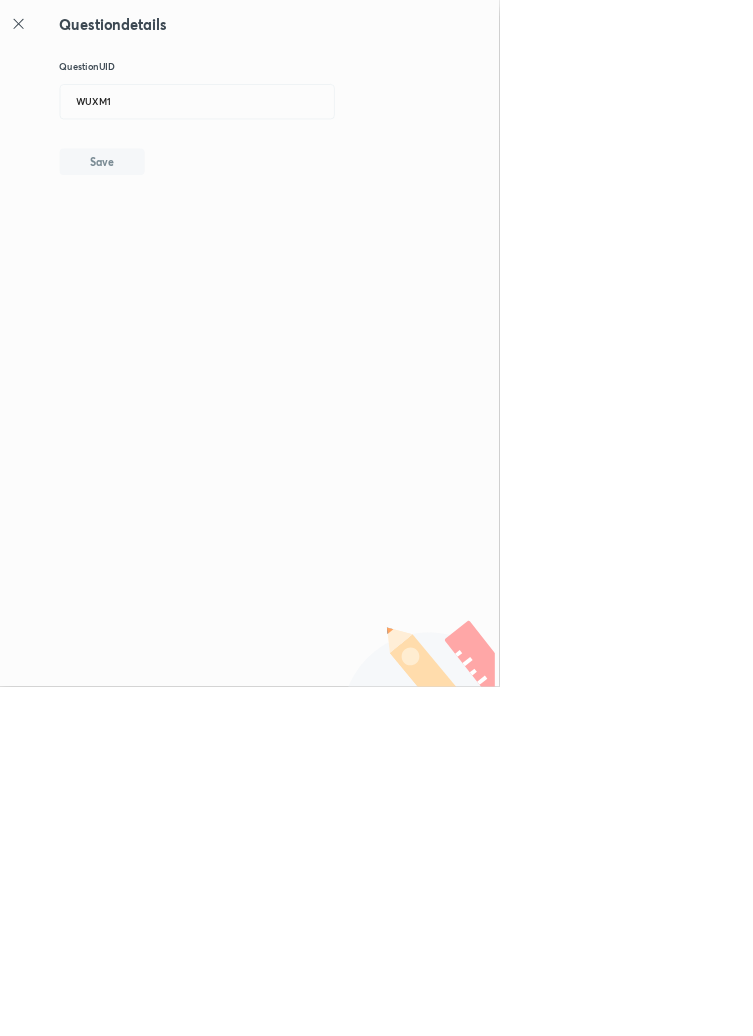 type 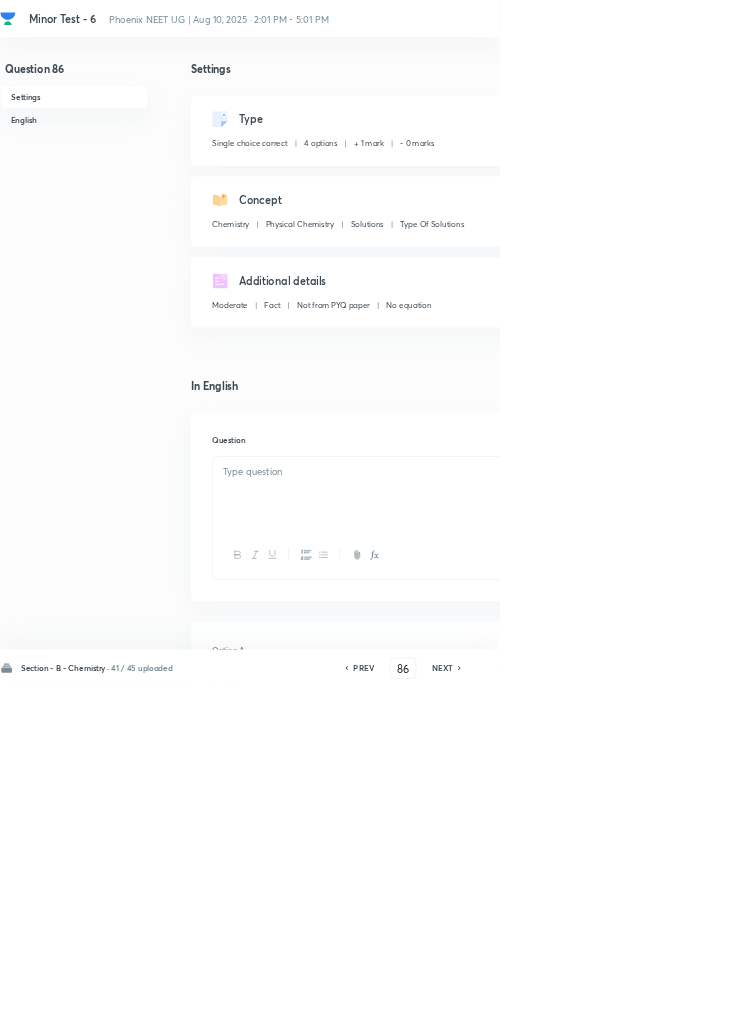 checkbox on "true" 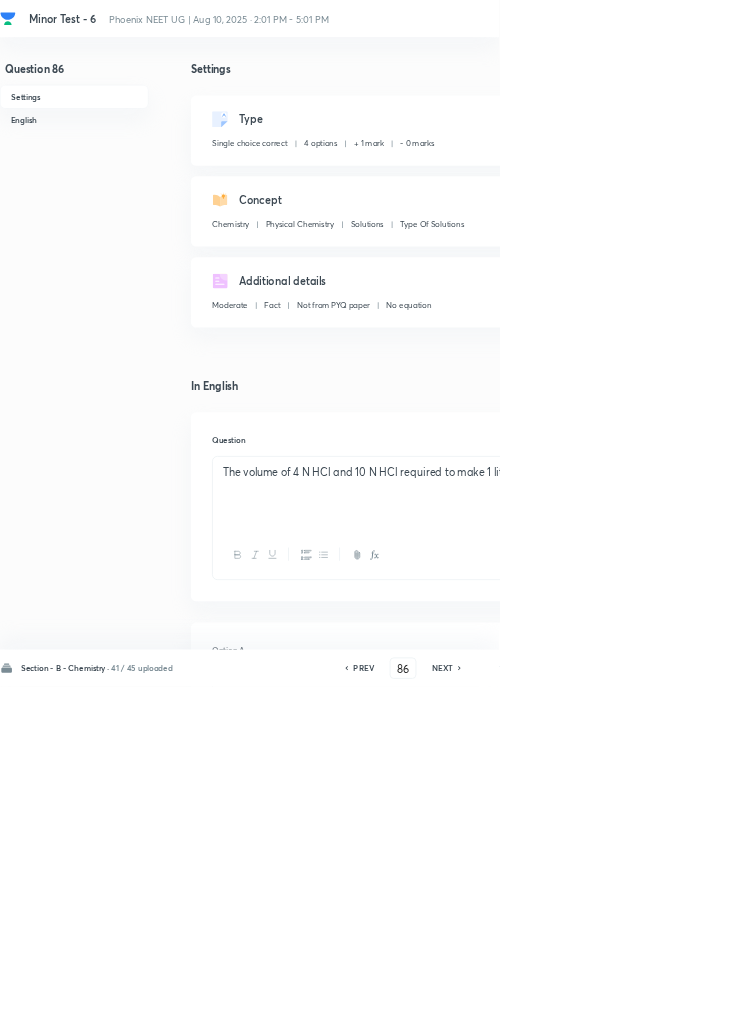 click on "Type Single choice correct 4 options + 1 mark - 0 marks Edit" at bounding box center [640, 197] 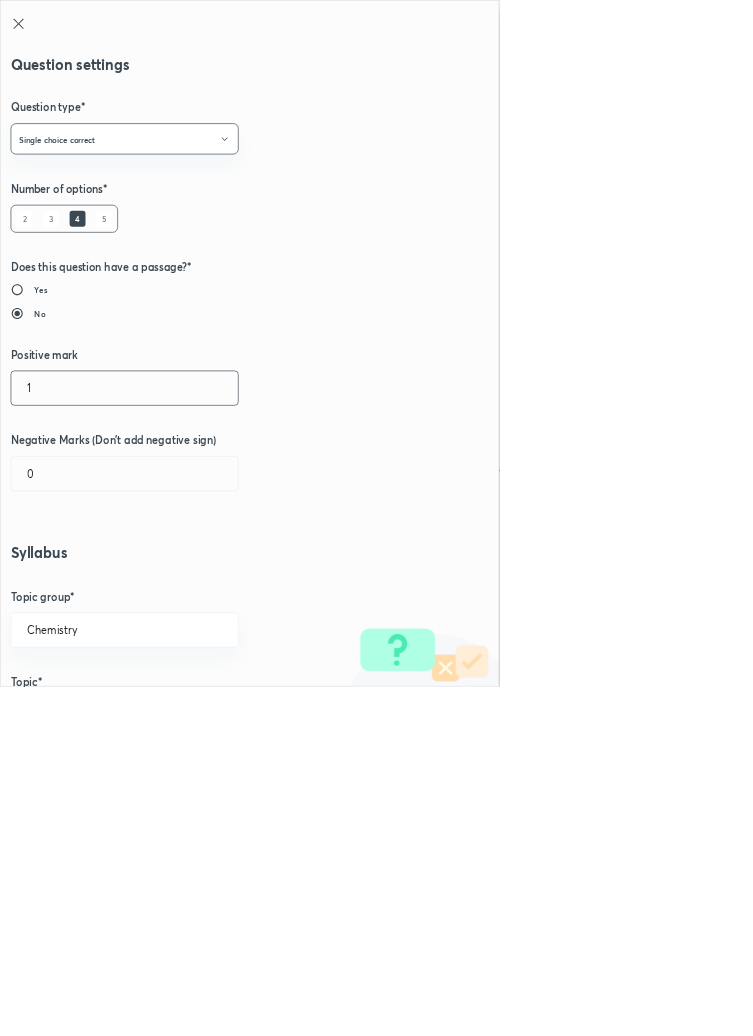 click on "1" at bounding box center (188, 585) 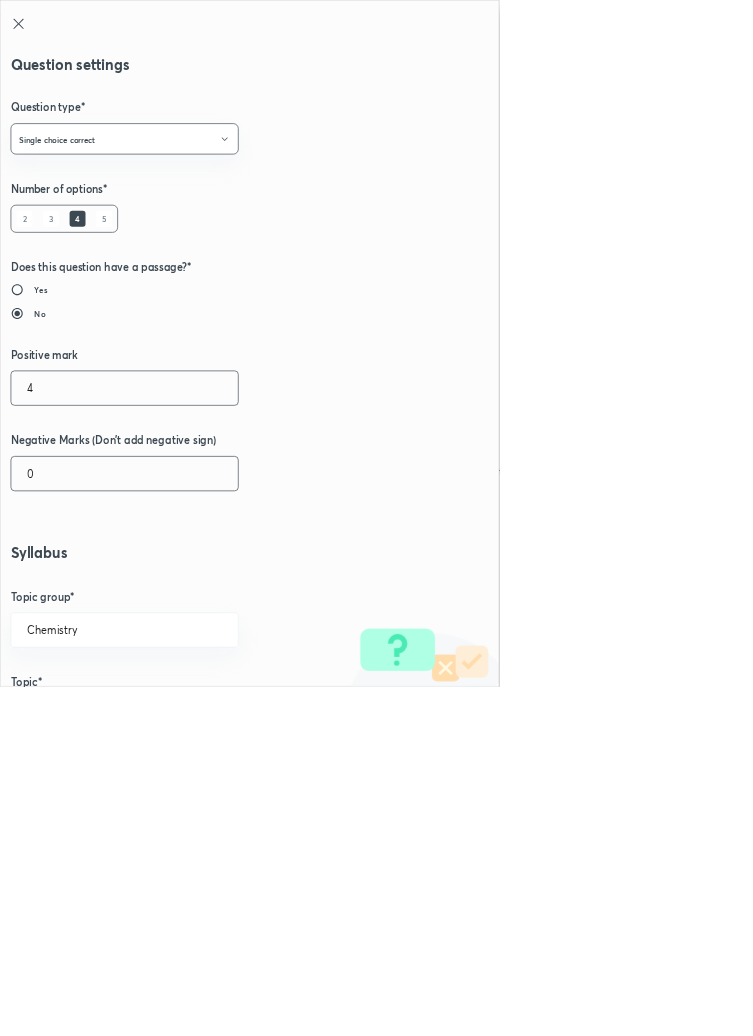 type on "4" 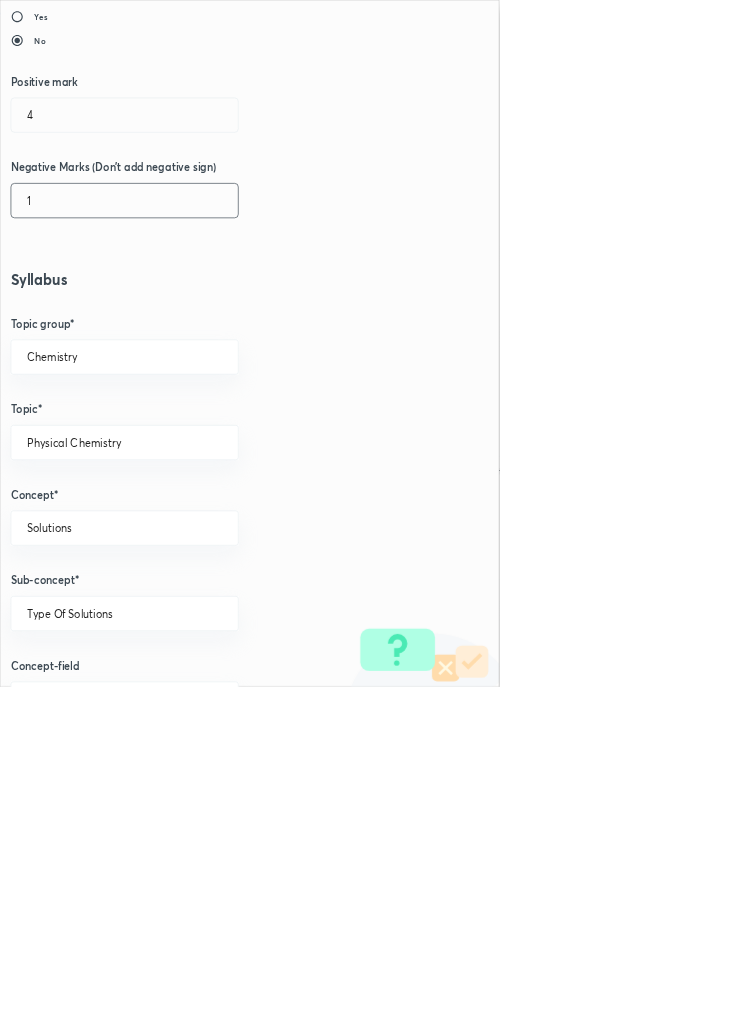 scroll, scrollTop: 1125, scrollLeft: 0, axis: vertical 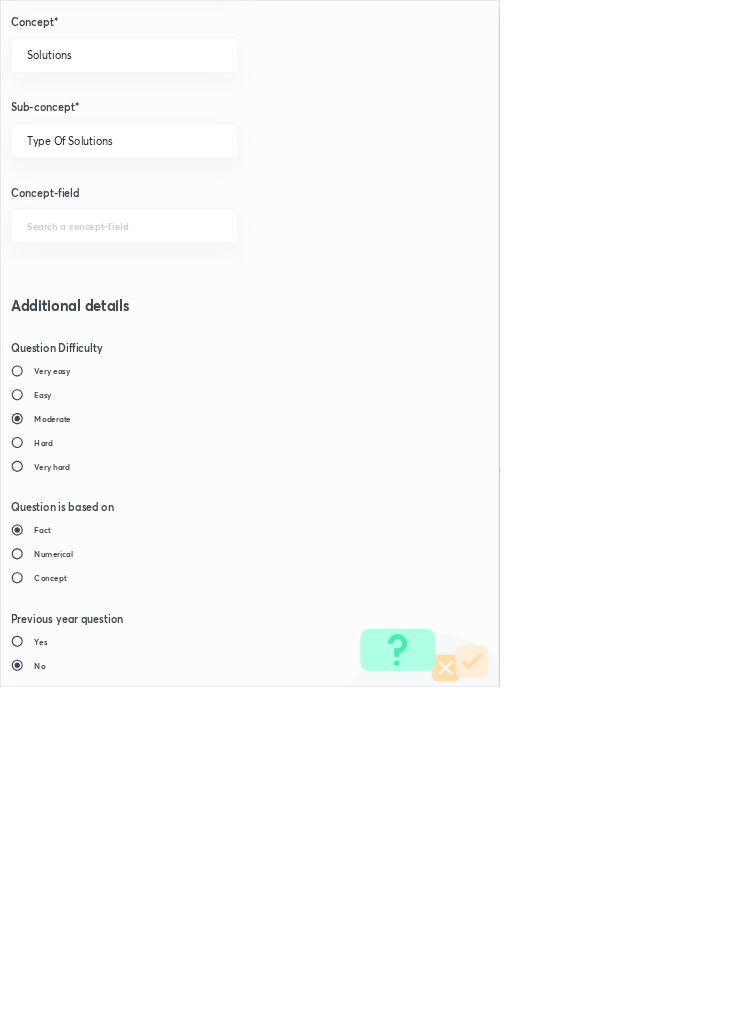 type on "1" 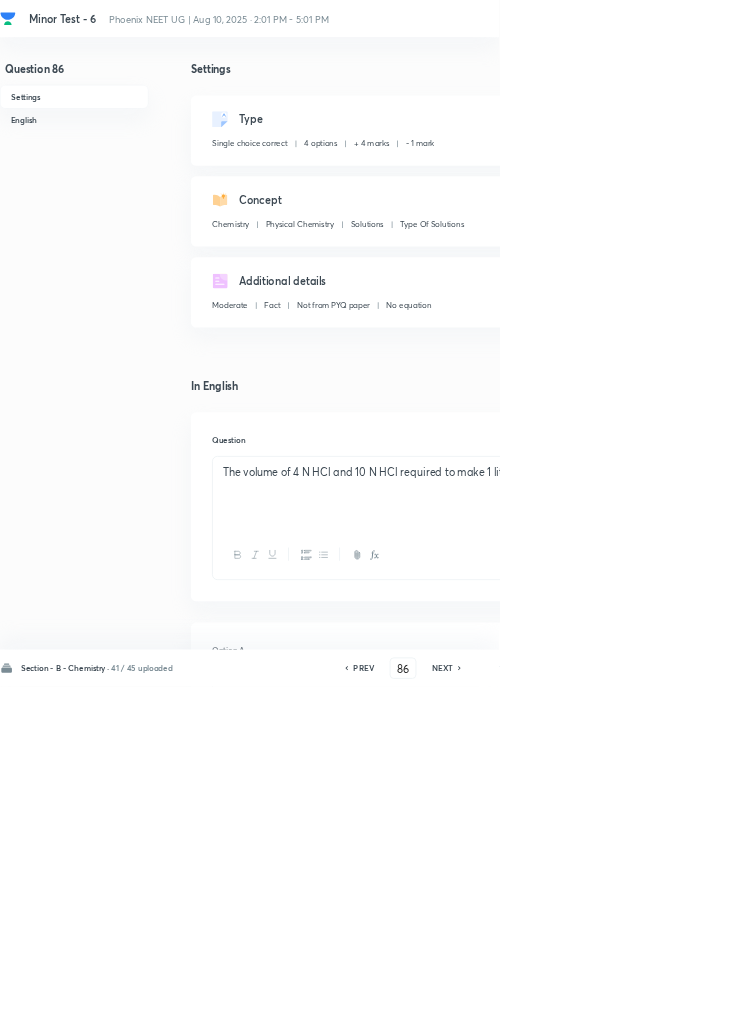 click on "Save" at bounding box center (1096, 1006) 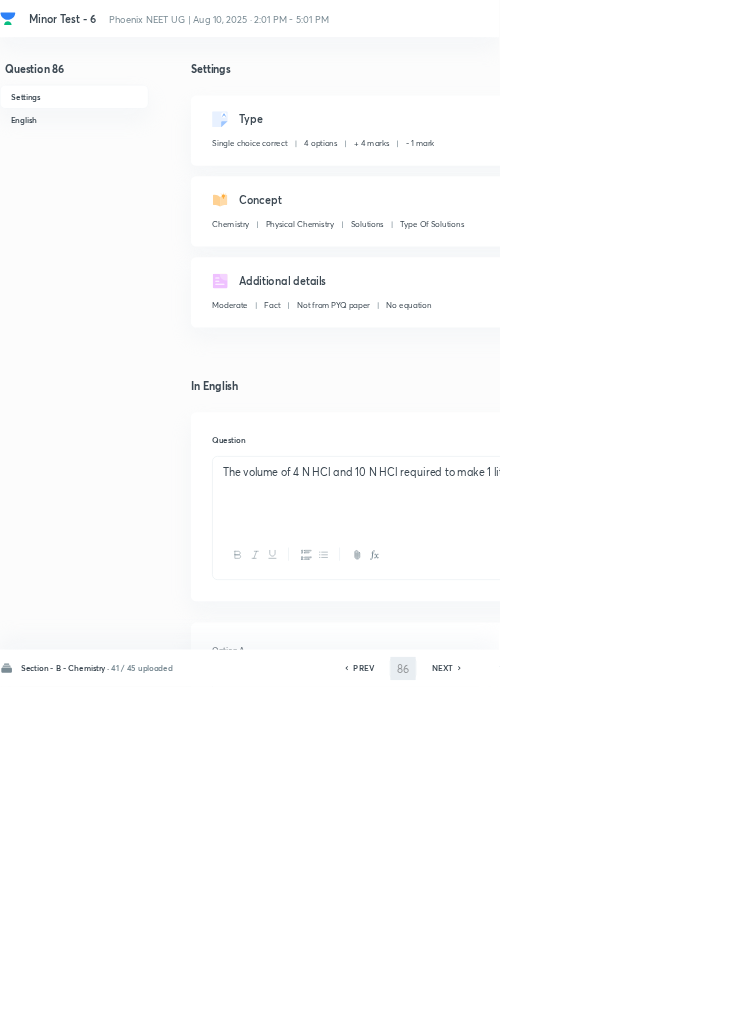 type on "87" 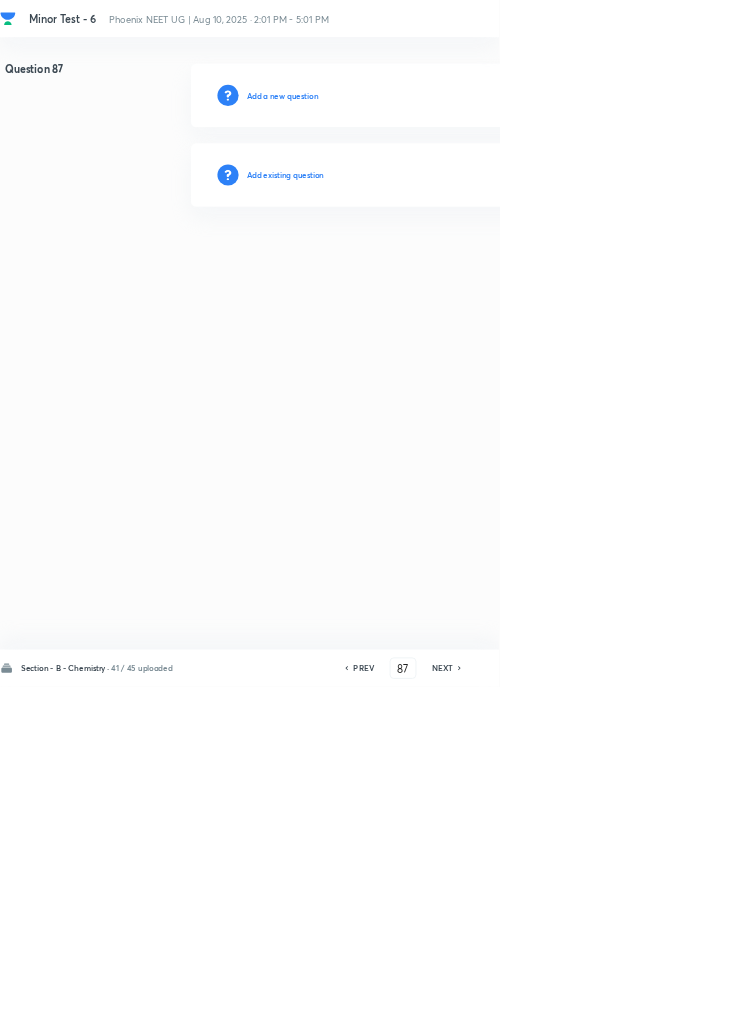 click on "Add existing question" at bounding box center (430, 264) 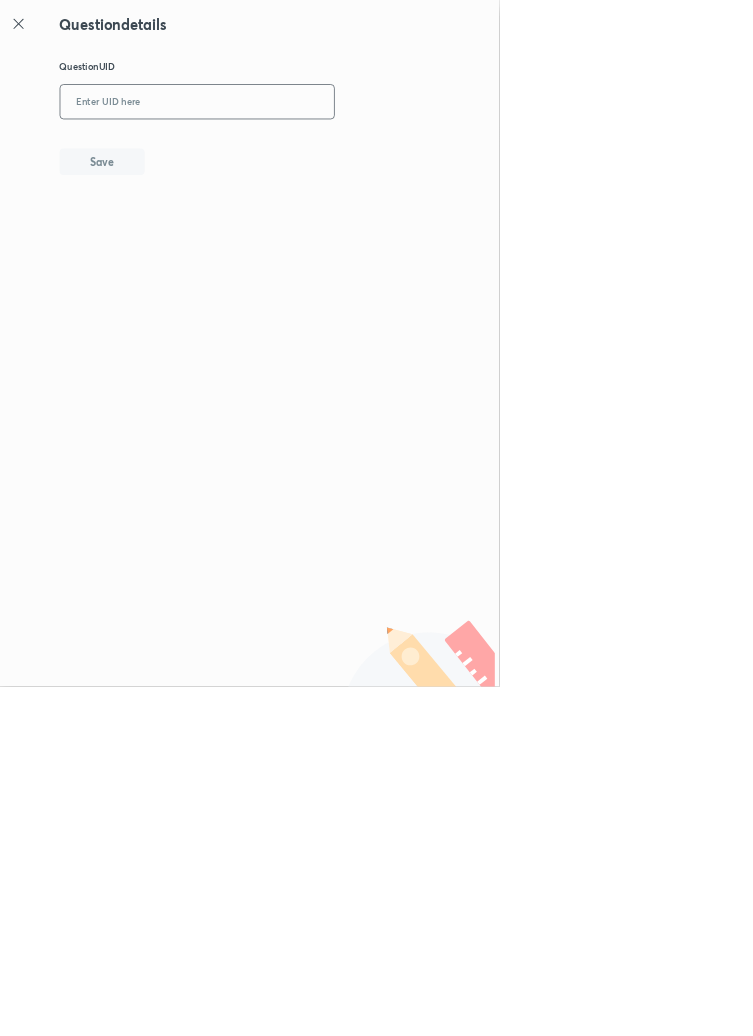 click at bounding box center [297, 154] 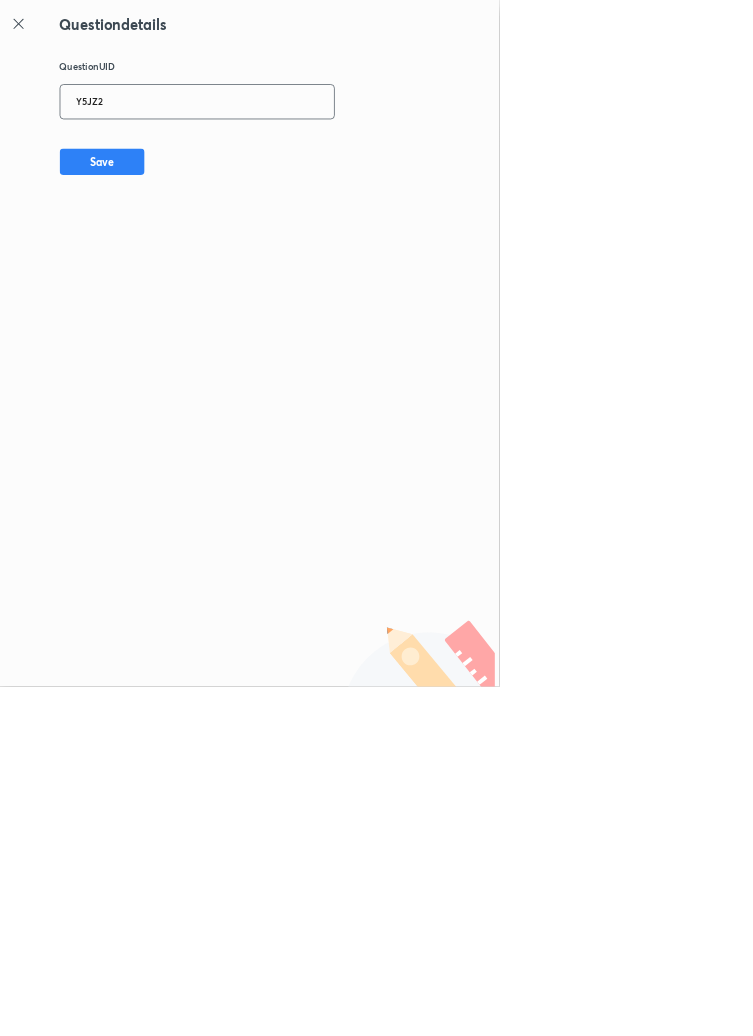 type on "Y5JZ2" 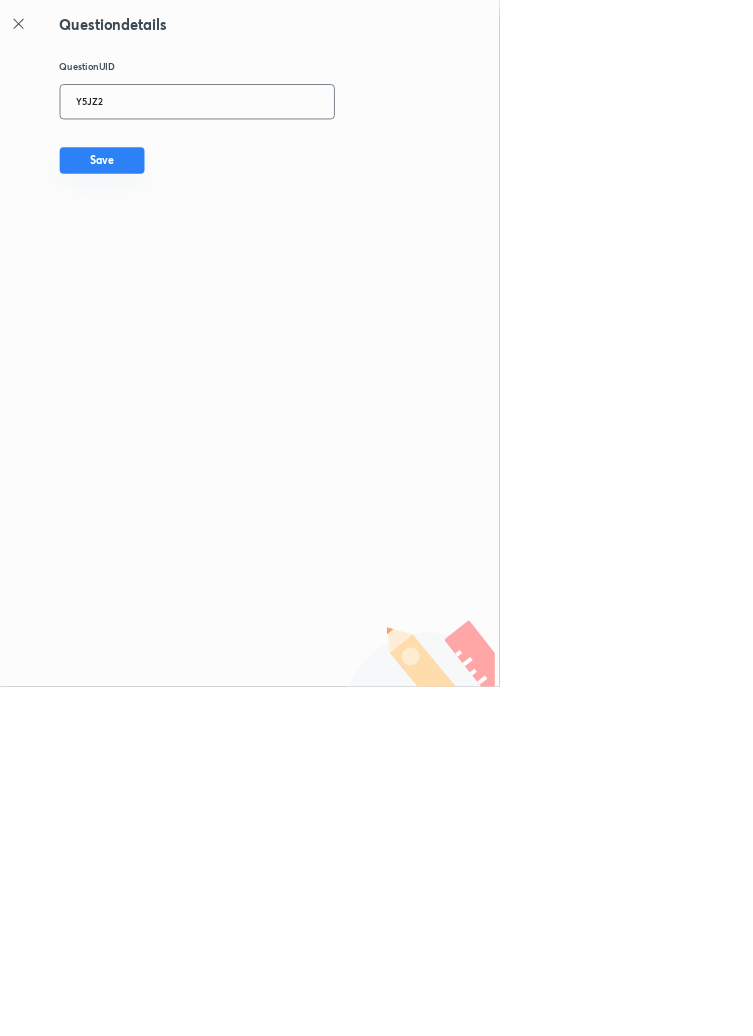 click on "Save" at bounding box center (154, 242) 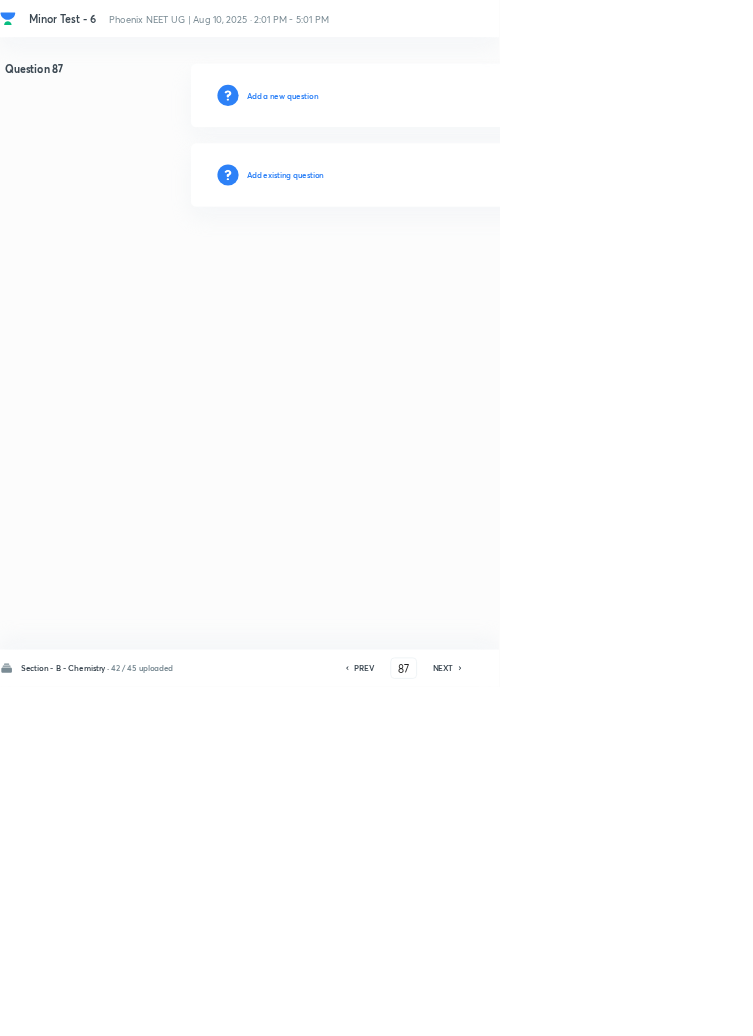 type 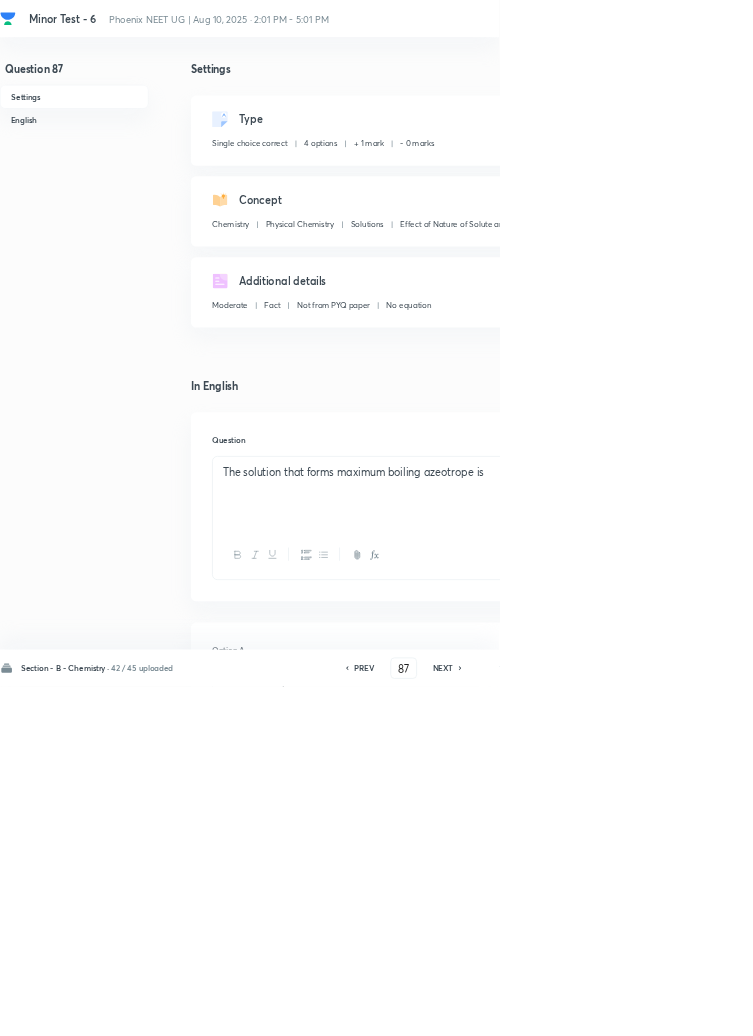 click on "Edit" at bounding box center [920, 182] 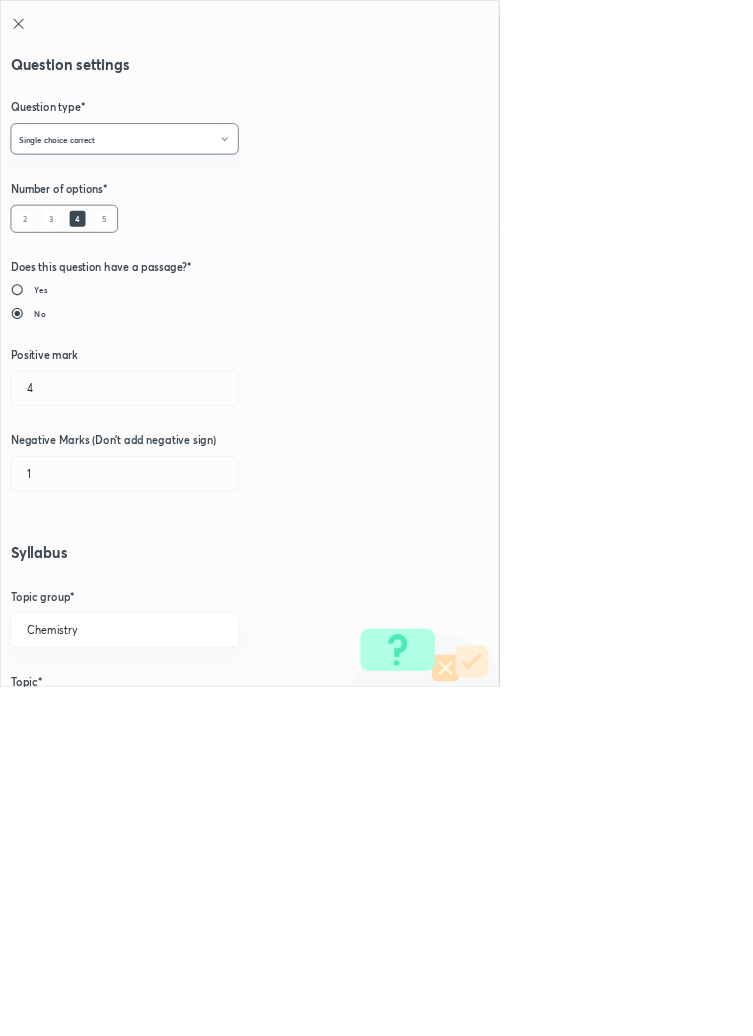 type on "1" 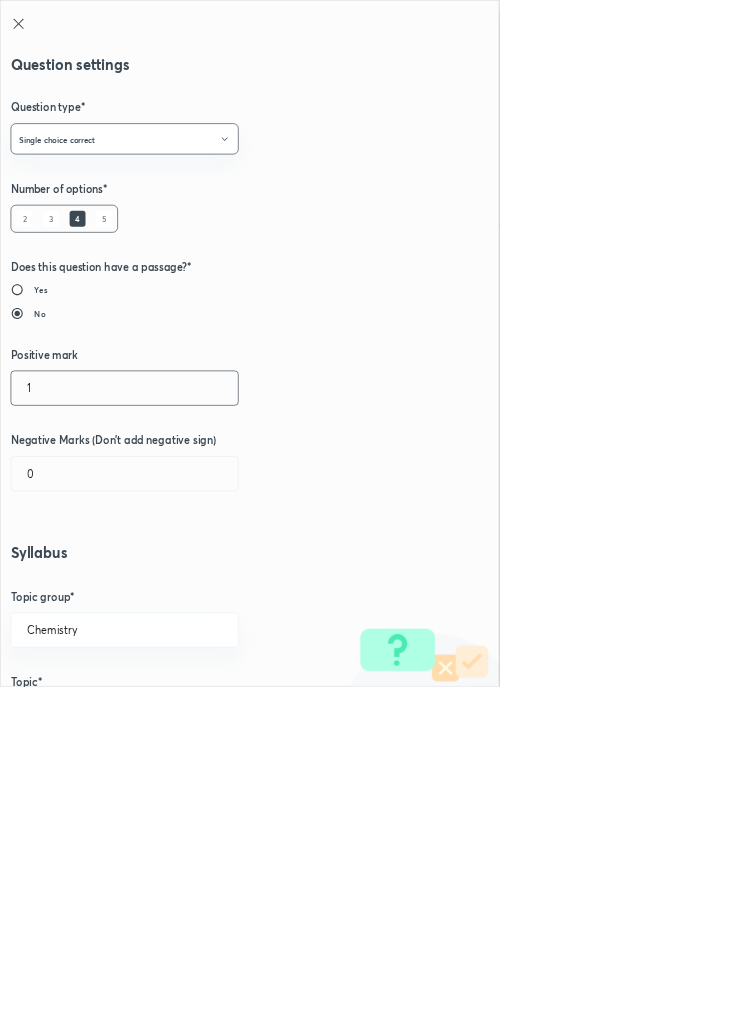 click on "1" at bounding box center (188, 585) 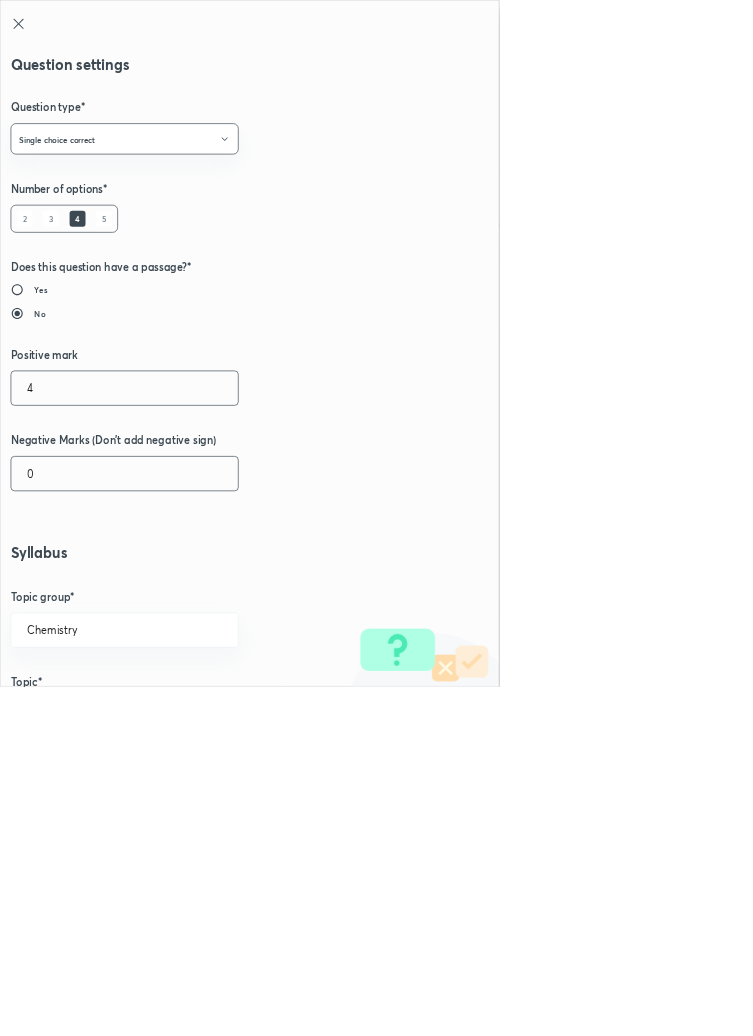 type on "4" 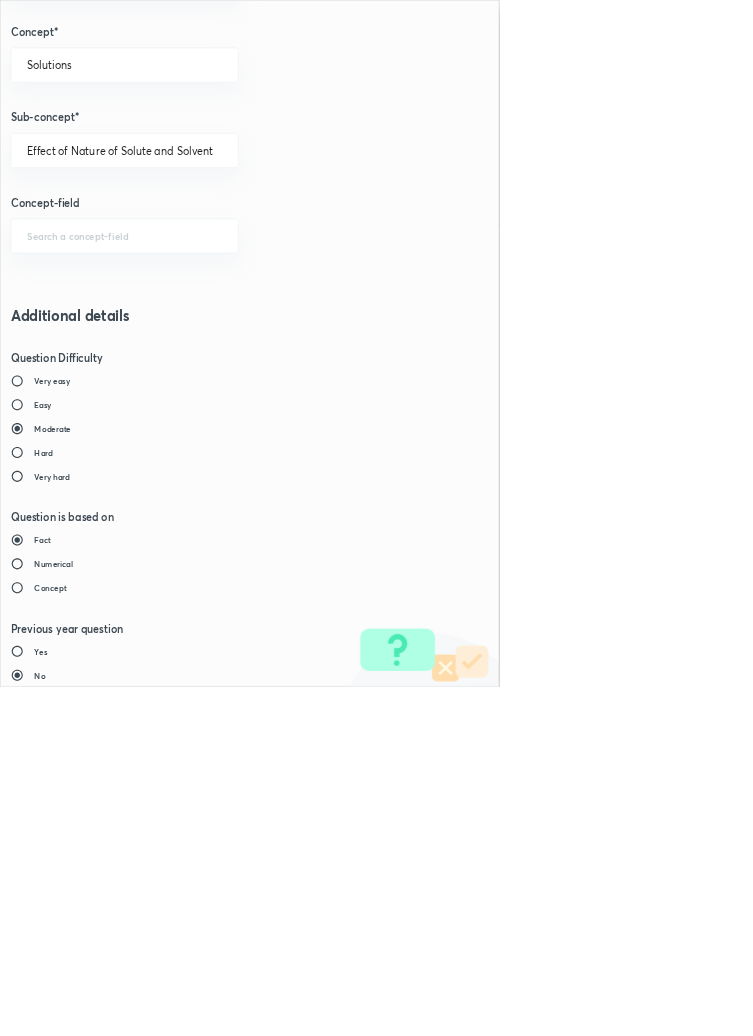 scroll, scrollTop: 1125, scrollLeft: 0, axis: vertical 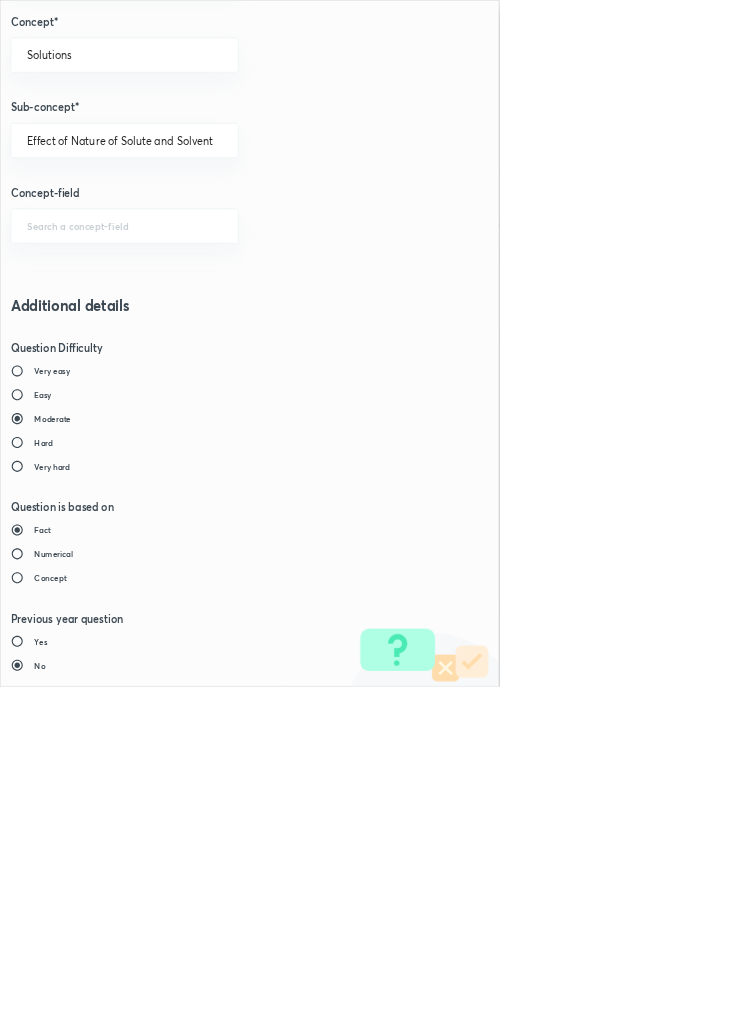 type 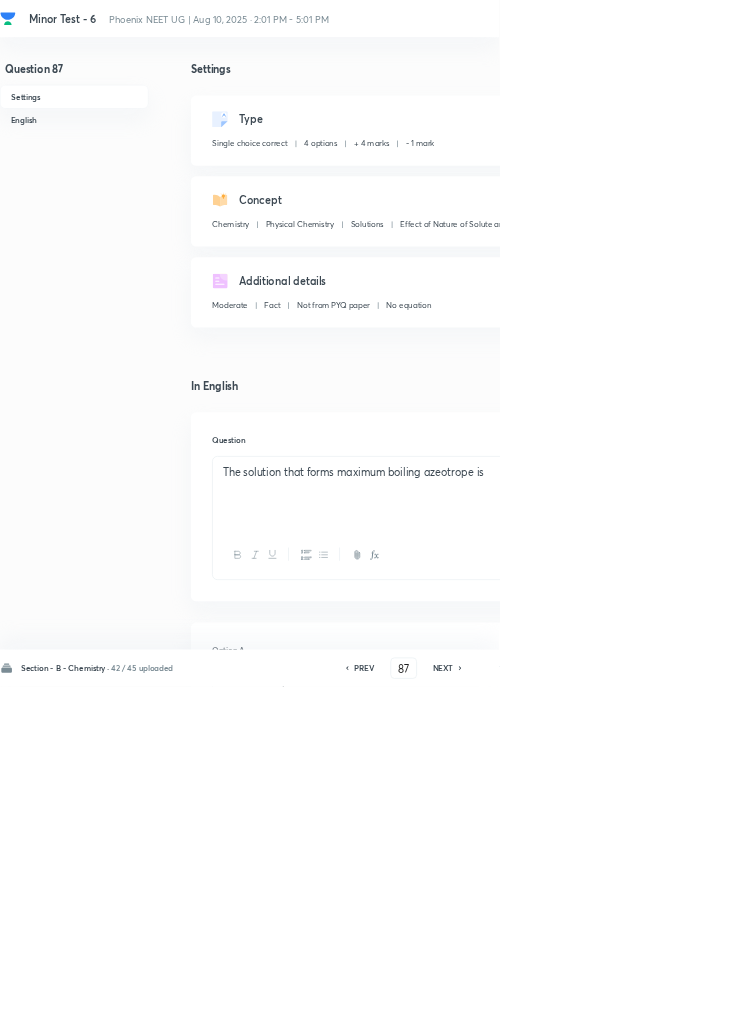 click on "Save" at bounding box center [1096, 1006] 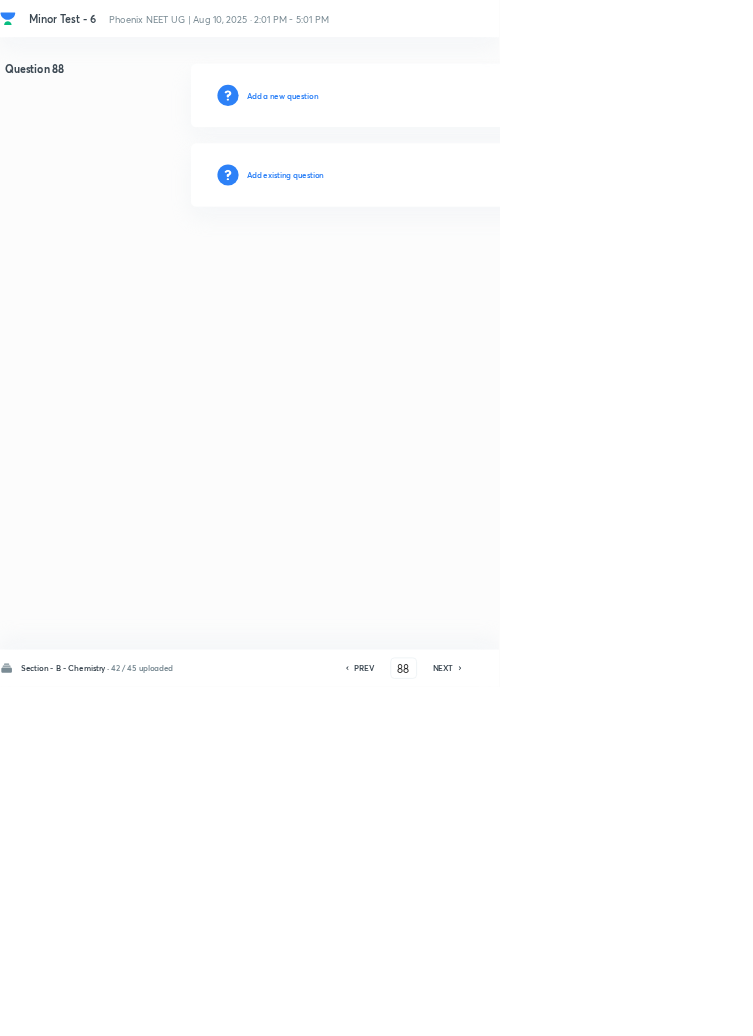 click on "Add existing question" at bounding box center [430, 264] 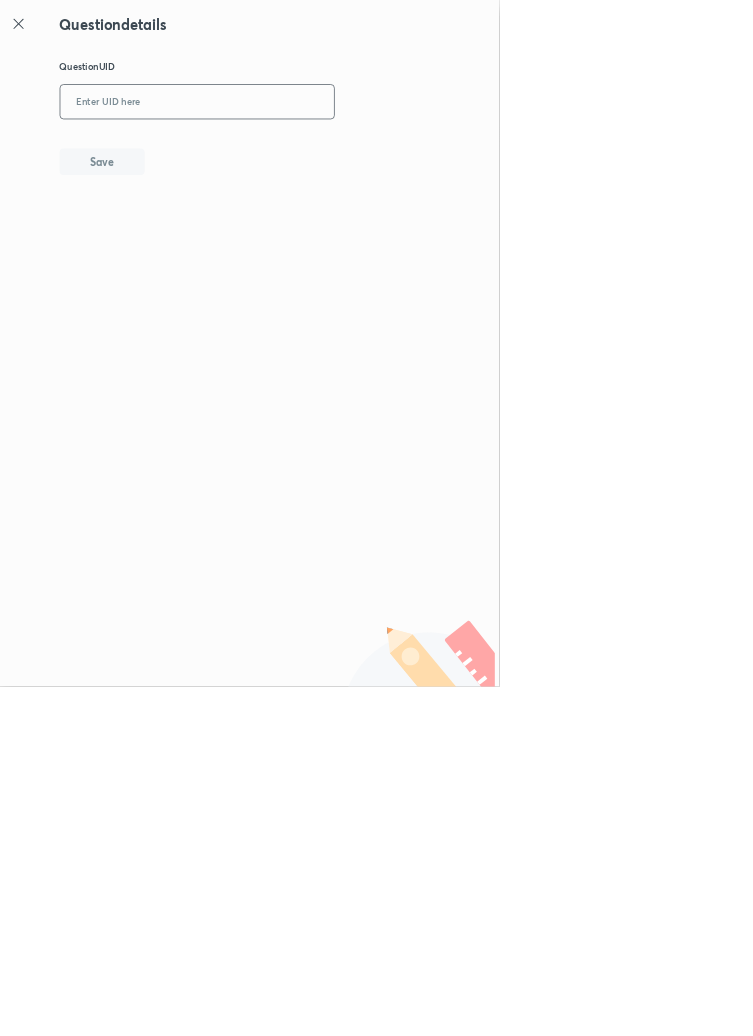 click at bounding box center (297, 154) 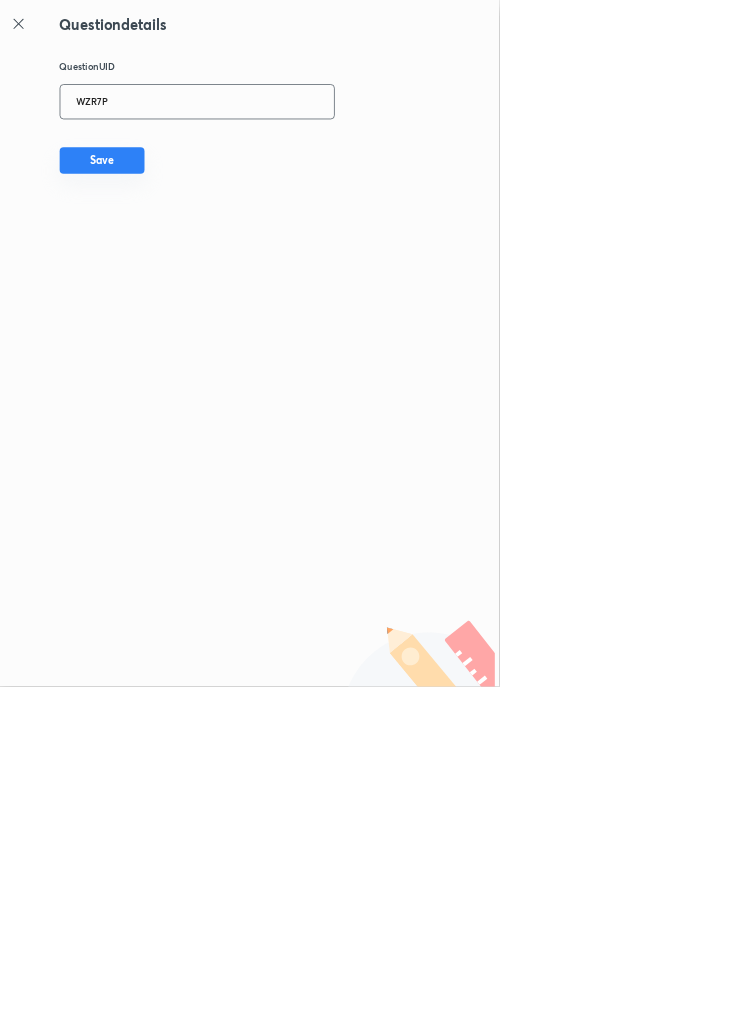 click on "Save" at bounding box center [154, 242] 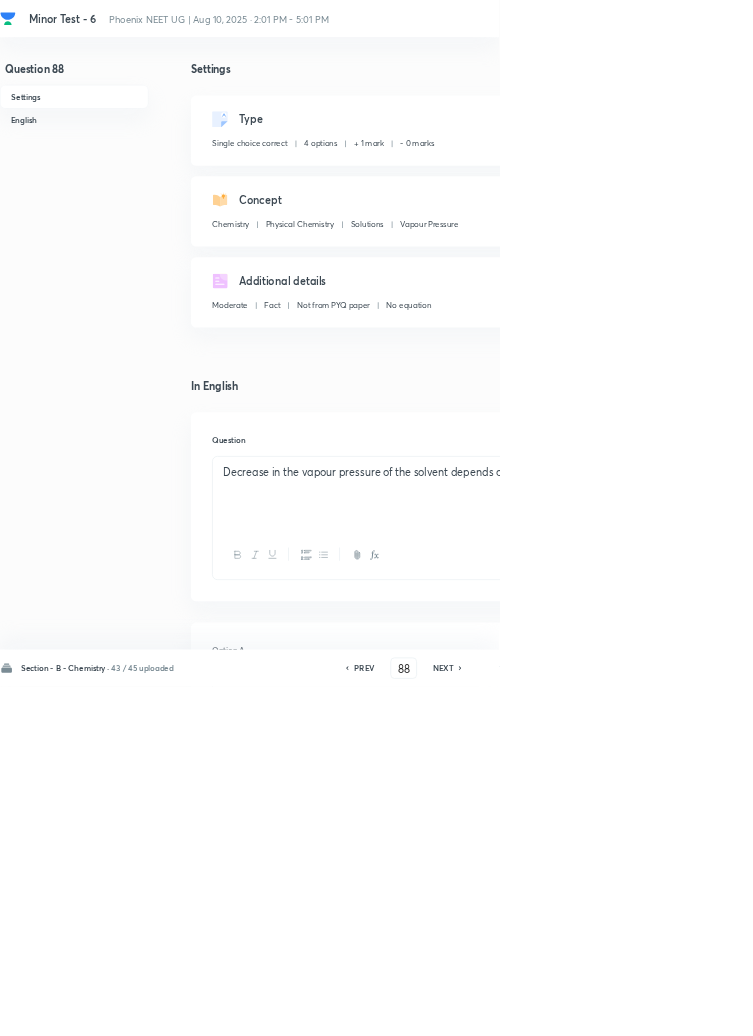 click on "Type Single choice correct 4 options + 1 mark - 0 marks Edit" at bounding box center [640, 197] 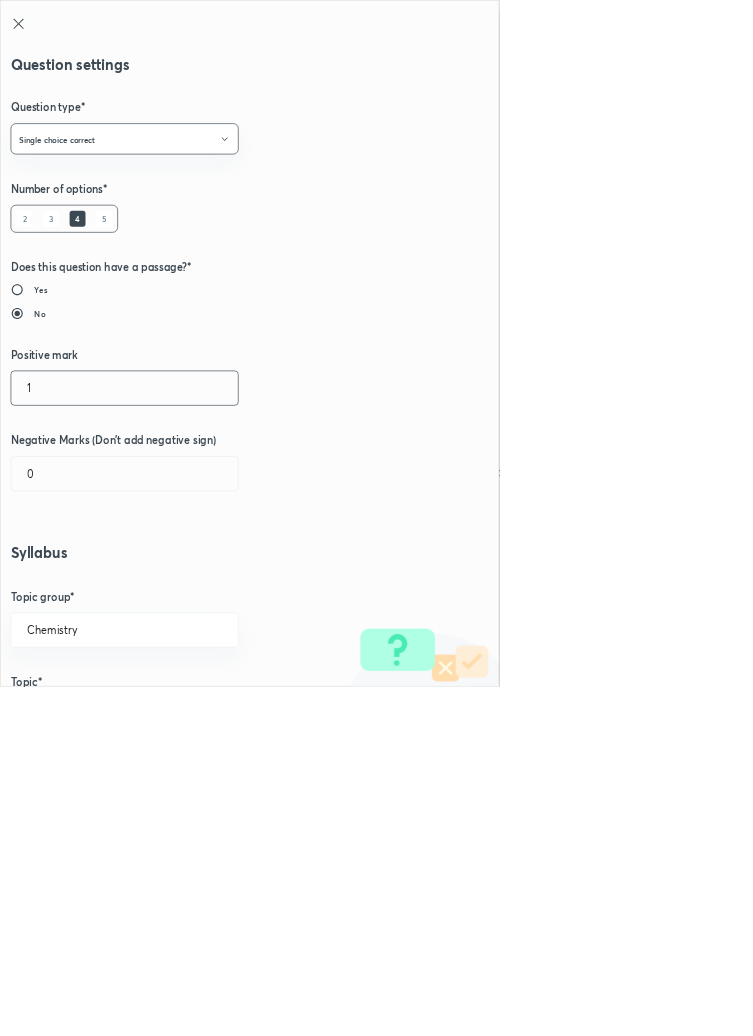 click on "1" at bounding box center (188, 585) 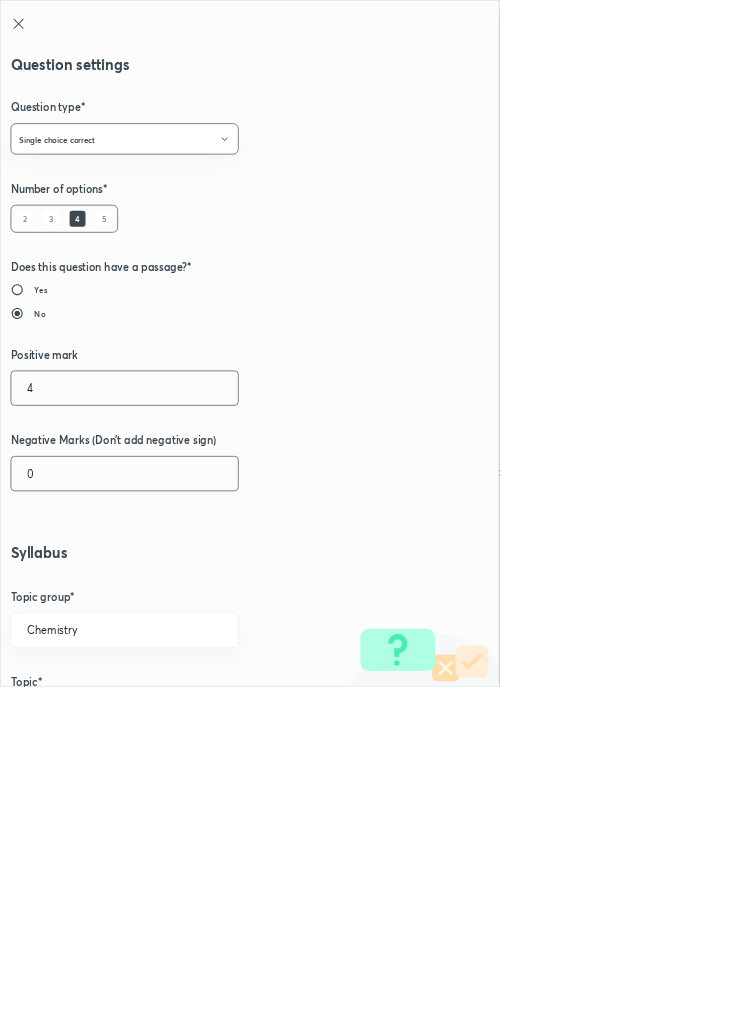 click on "0" at bounding box center (188, 714) 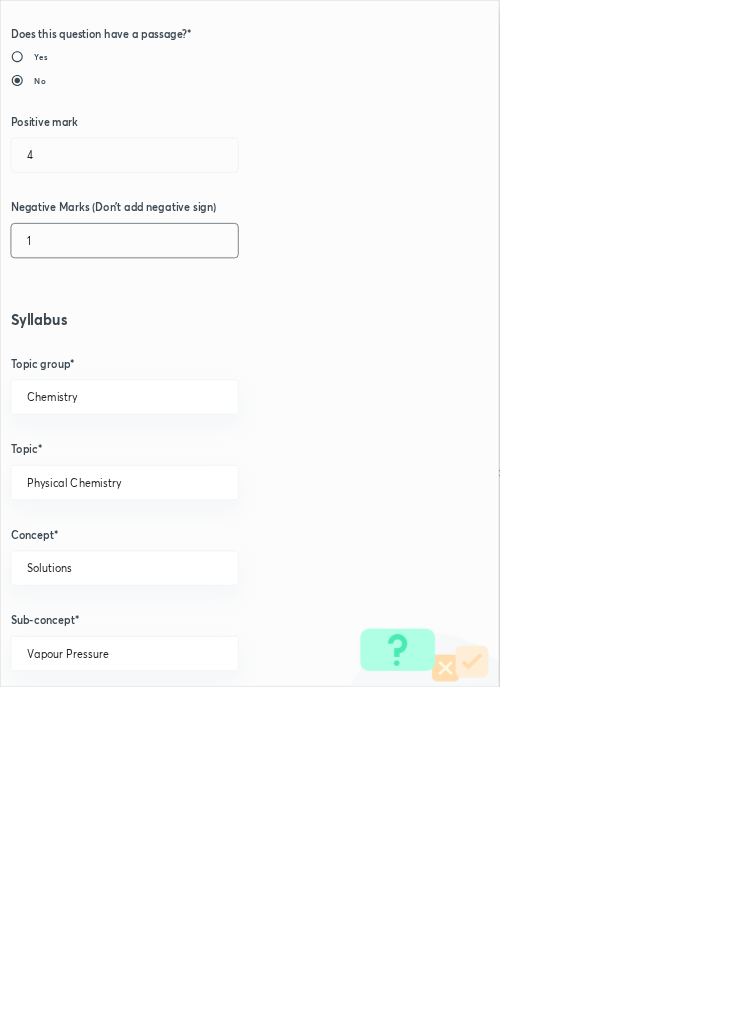 scroll, scrollTop: 1125, scrollLeft: 0, axis: vertical 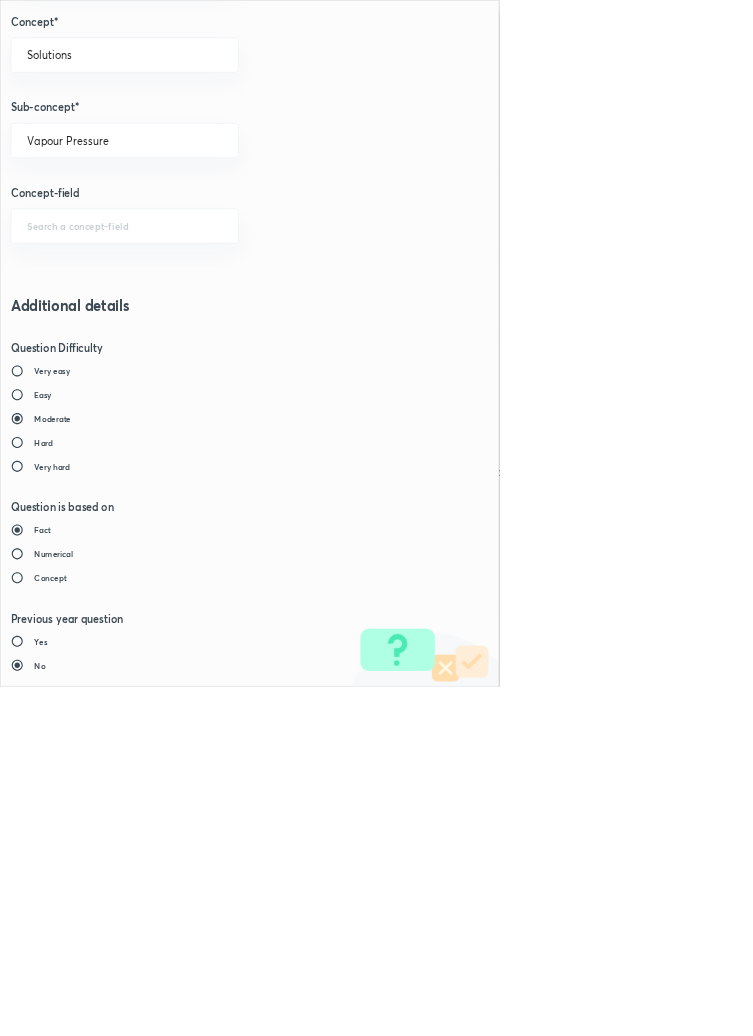 click on "Save" at bounding box center [80, 1476] 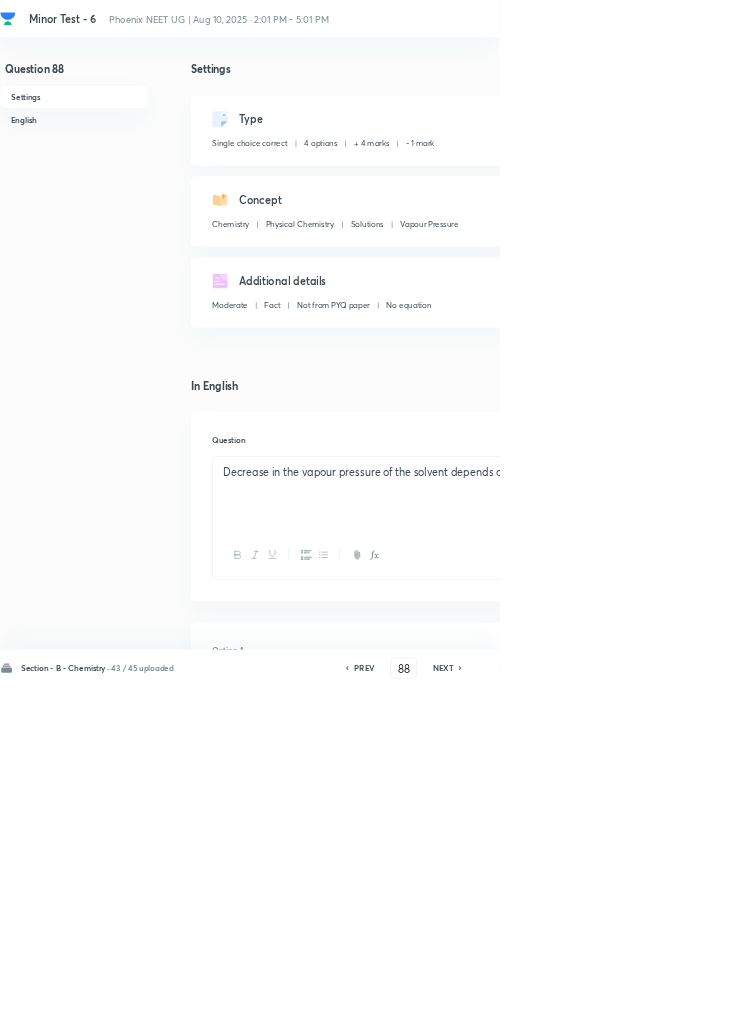 click on "Save" at bounding box center (1096, 1006) 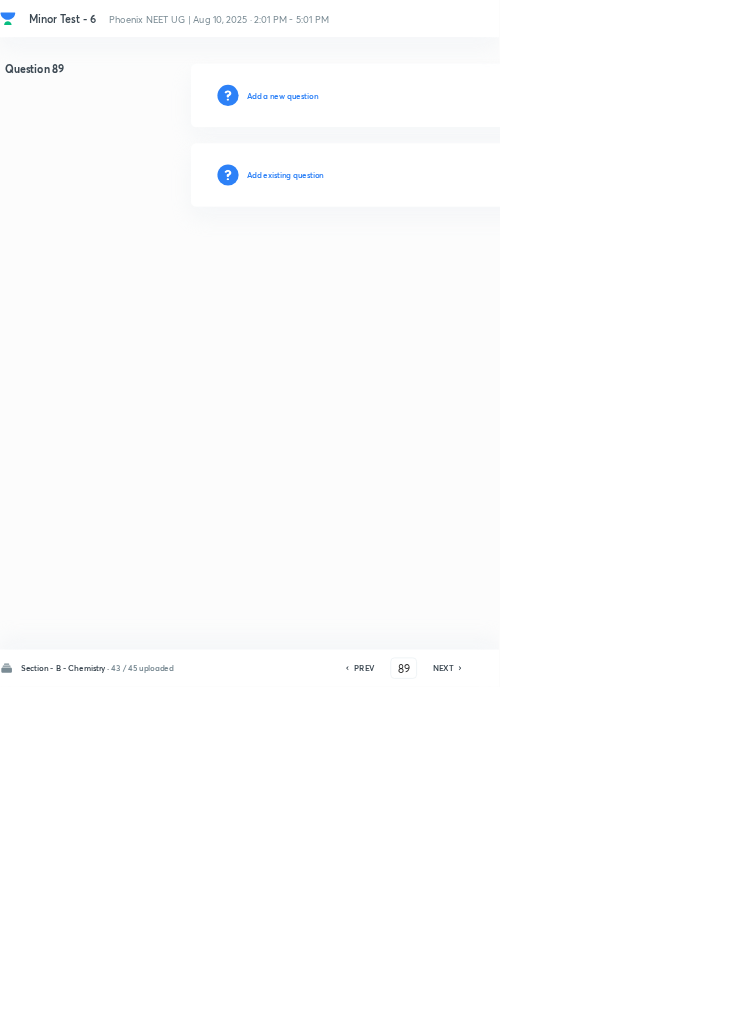 click on "Add existing question" at bounding box center (430, 264) 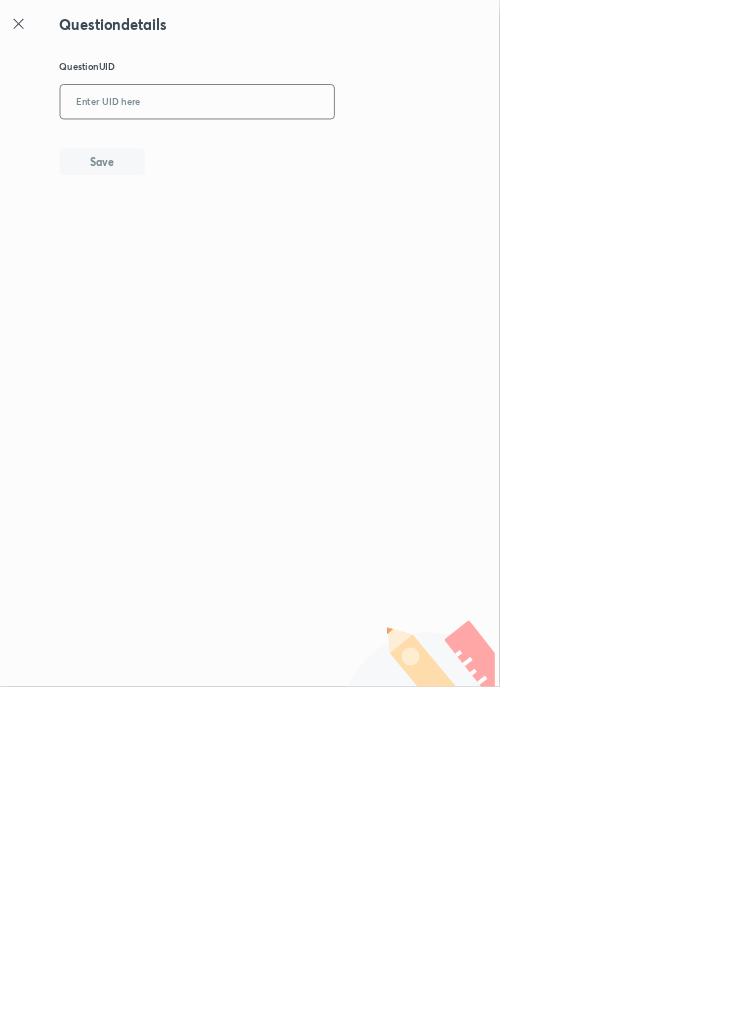 click at bounding box center (297, 154) 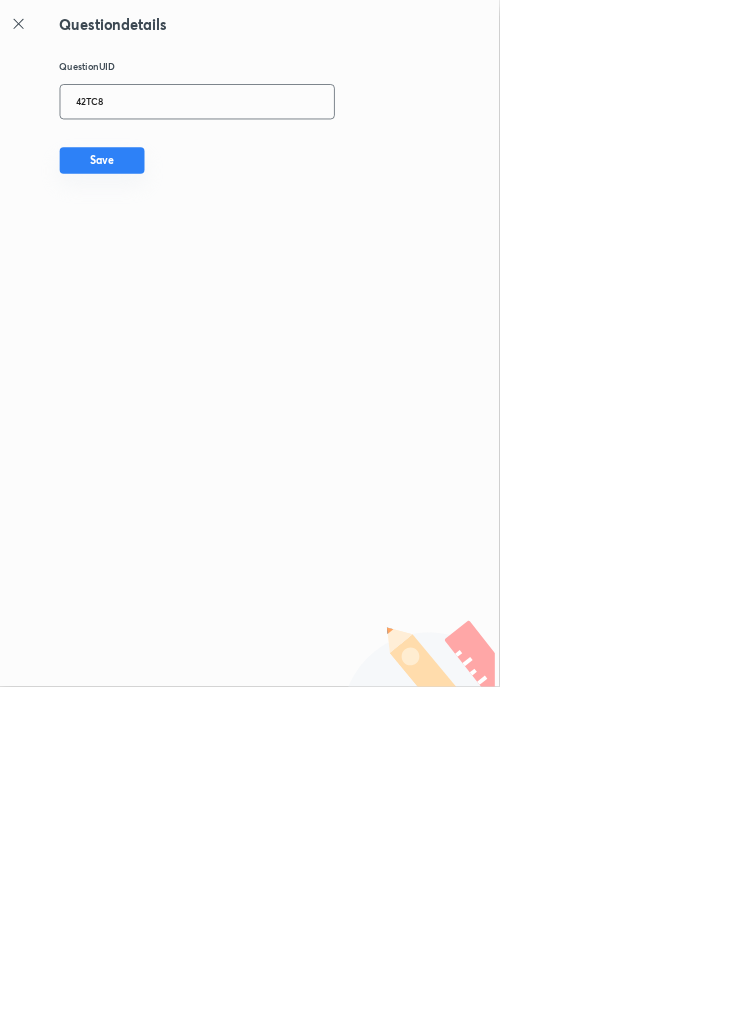 click on "Save" at bounding box center [154, 242] 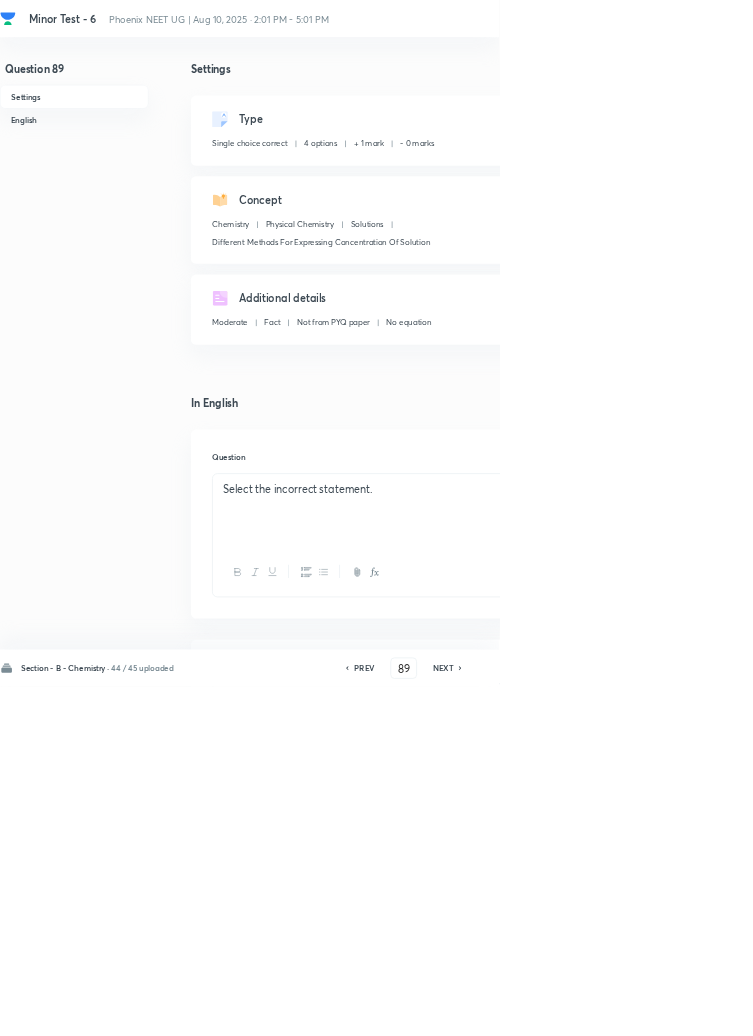 click on "Edit" at bounding box center (920, 182) 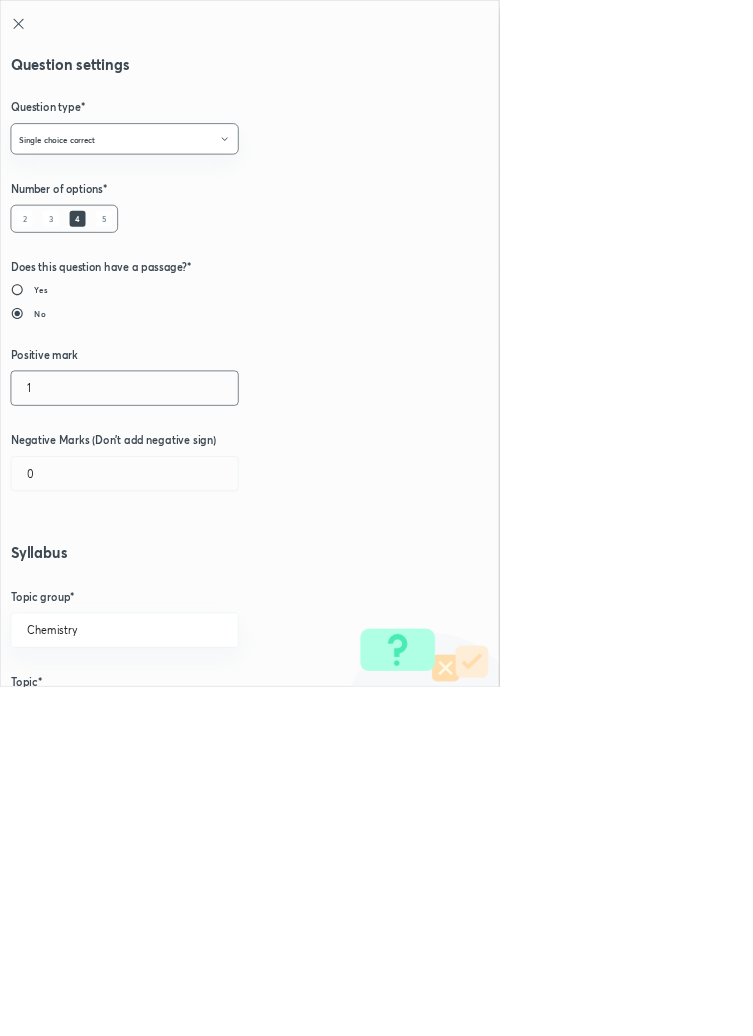 click on "1" at bounding box center [188, 585] 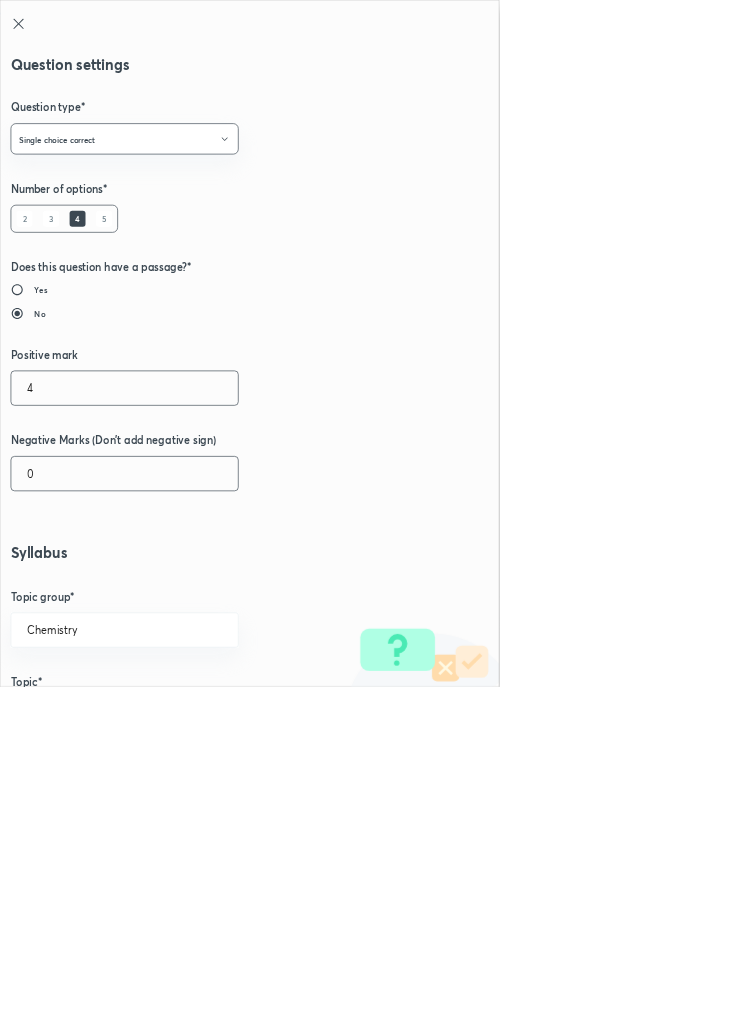 click on "0" at bounding box center [188, 714] 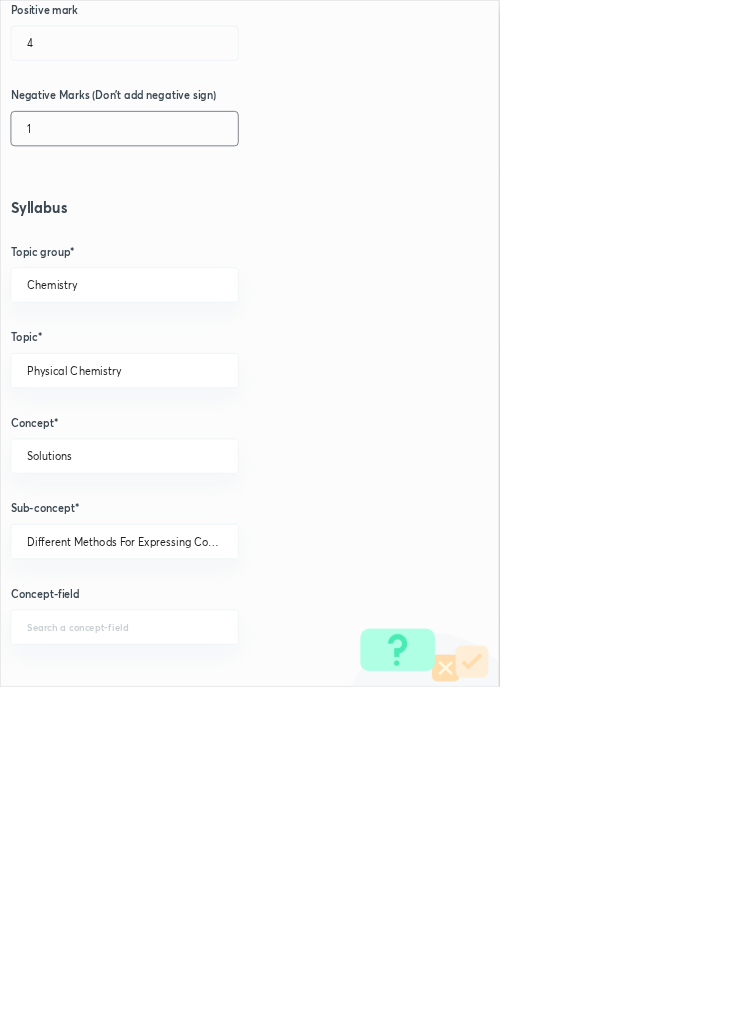 scroll, scrollTop: 1125, scrollLeft: 0, axis: vertical 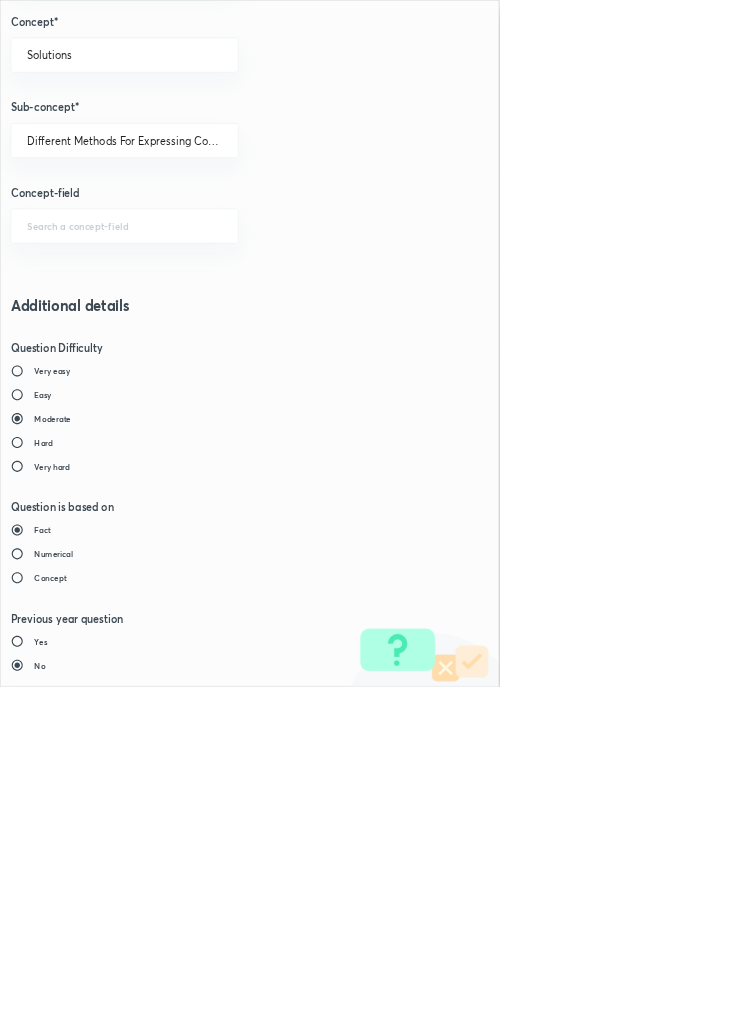 click on "Save" at bounding box center (80, 1476) 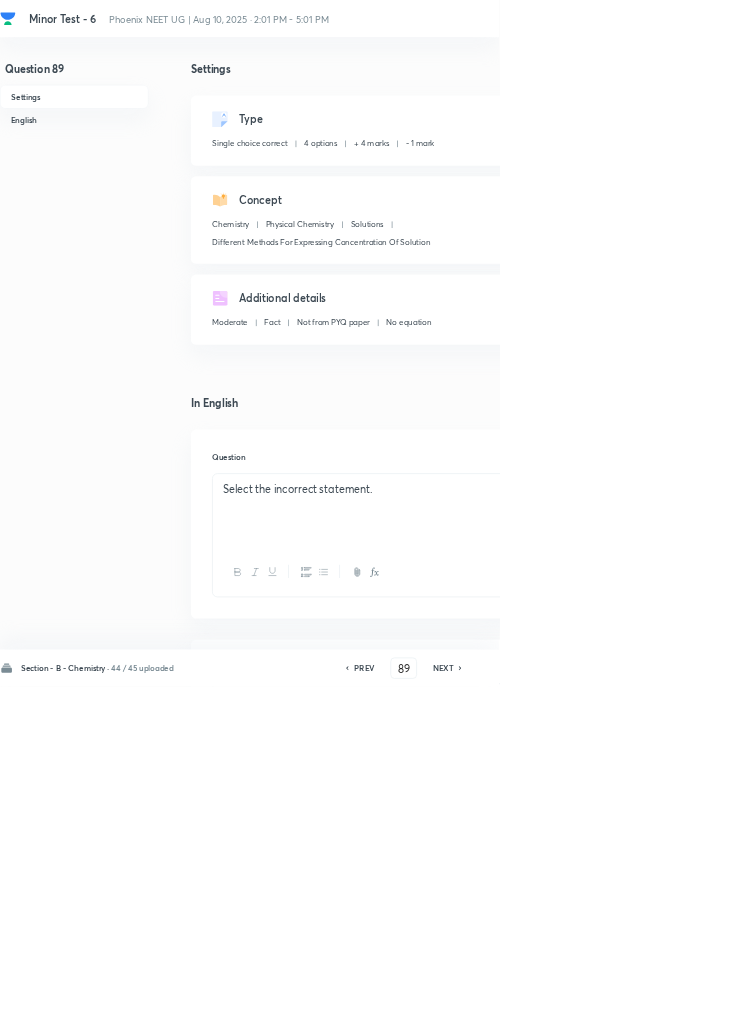 click on "Save" at bounding box center (1096, 1006) 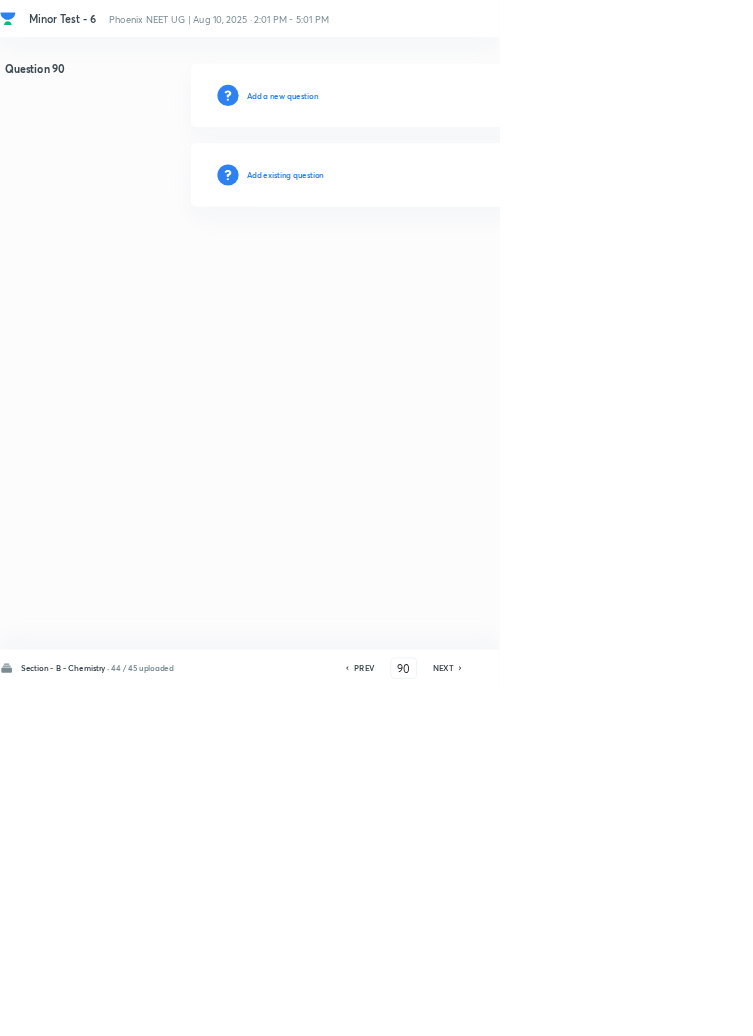 click on "Add existing question" at bounding box center (430, 264) 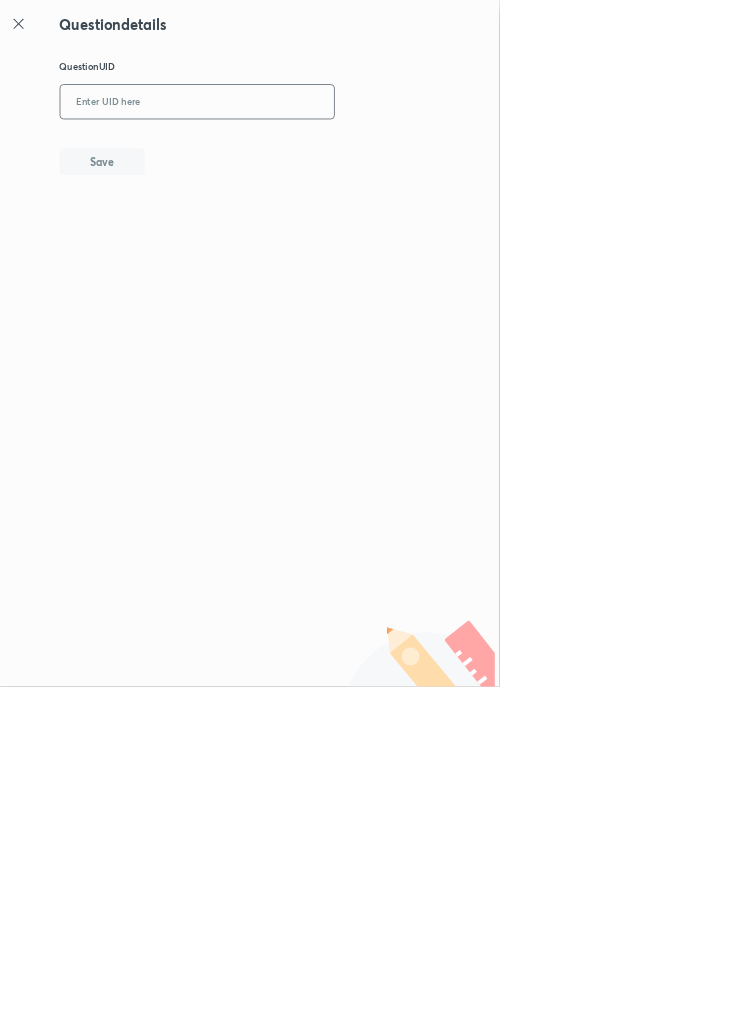 click at bounding box center [297, 154] 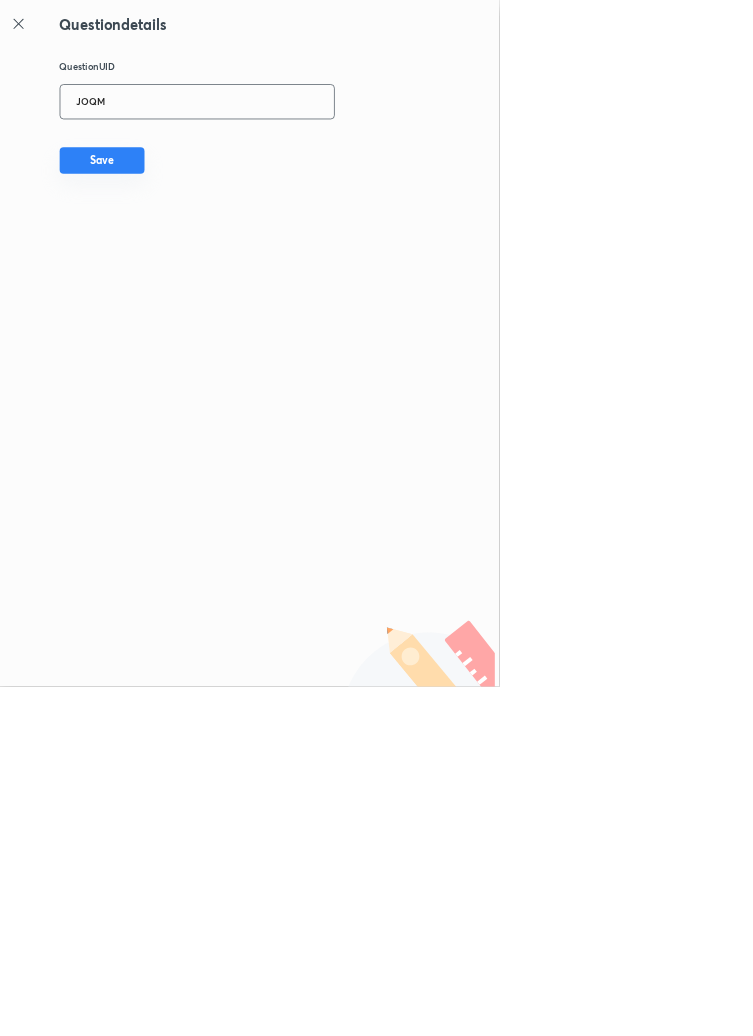 click on "Save" at bounding box center [154, 242] 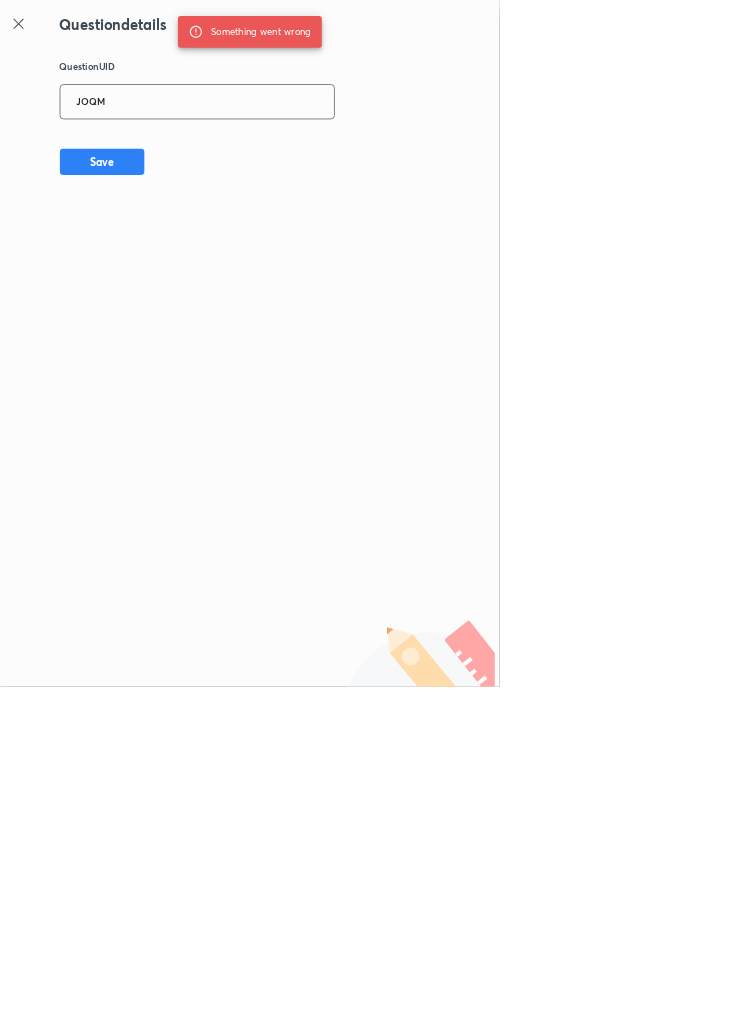 click on "JOQM" at bounding box center [297, 154] 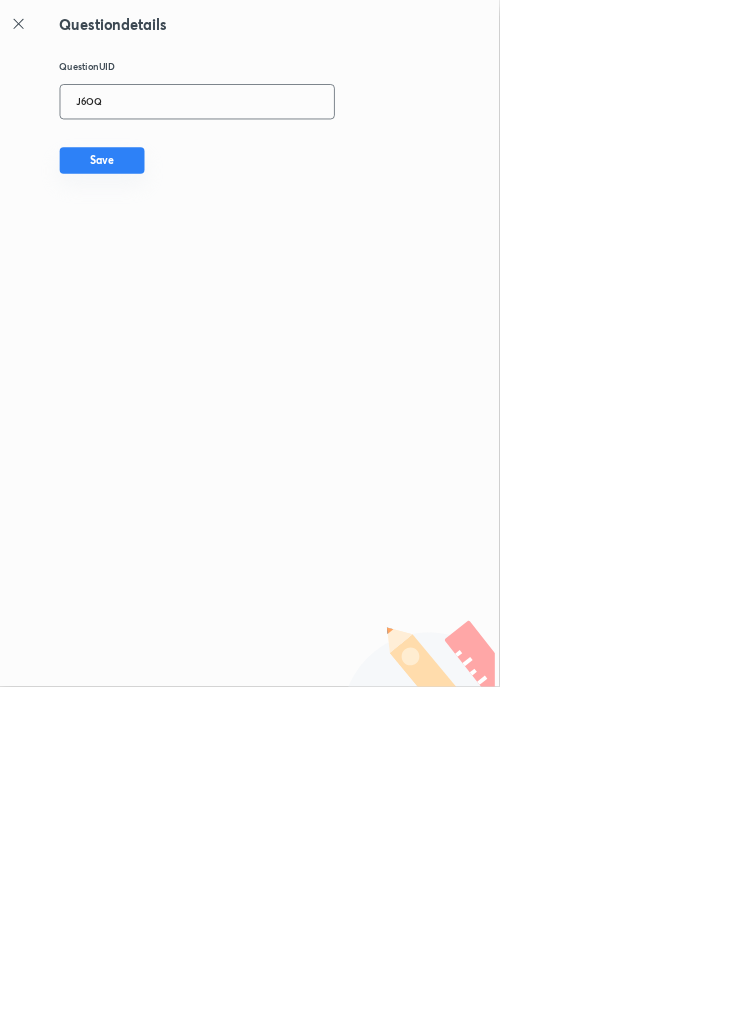 click on "Save" at bounding box center [154, 242] 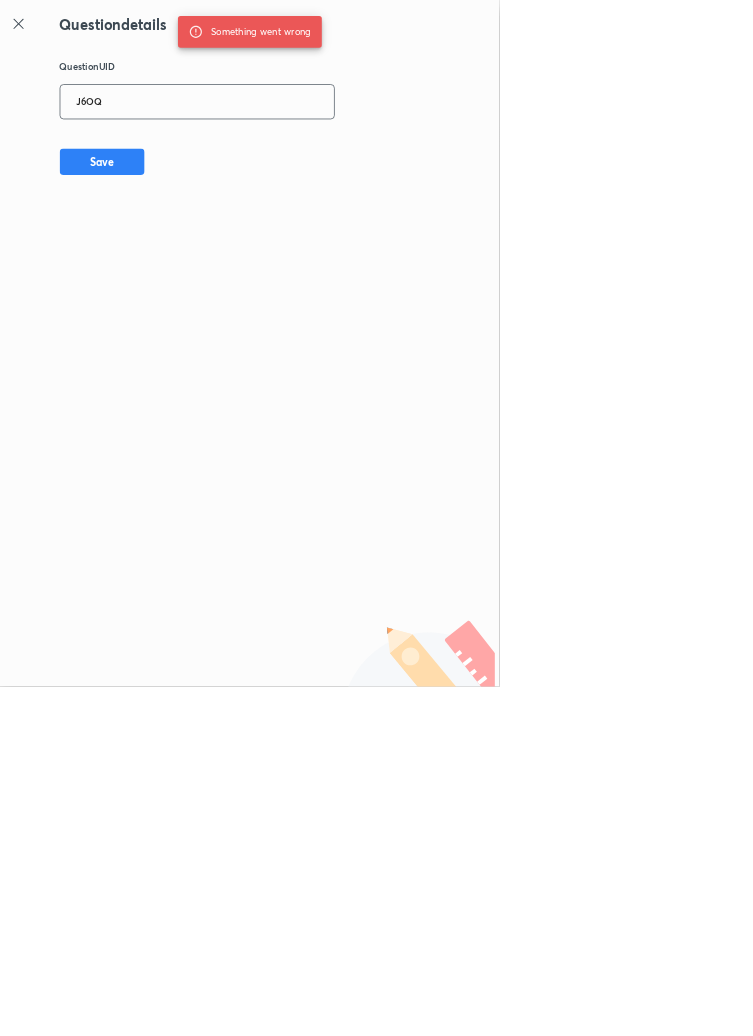 click on "J6OQ" at bounding box center (297, 154) 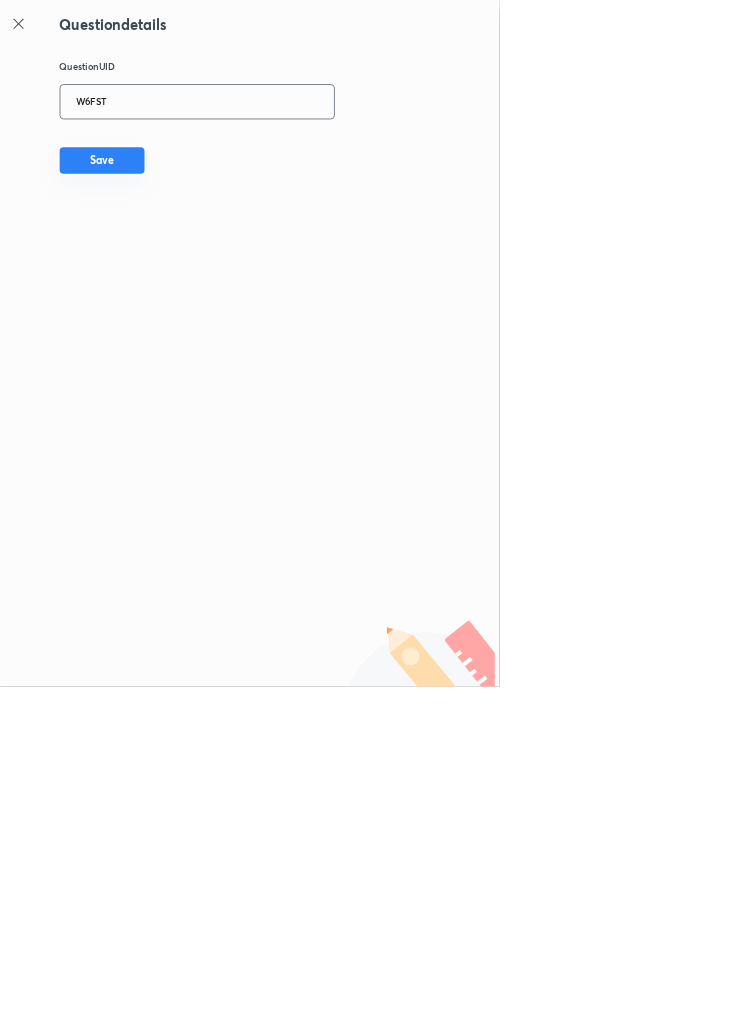 click on "Save" at bounding box center (154, 242) 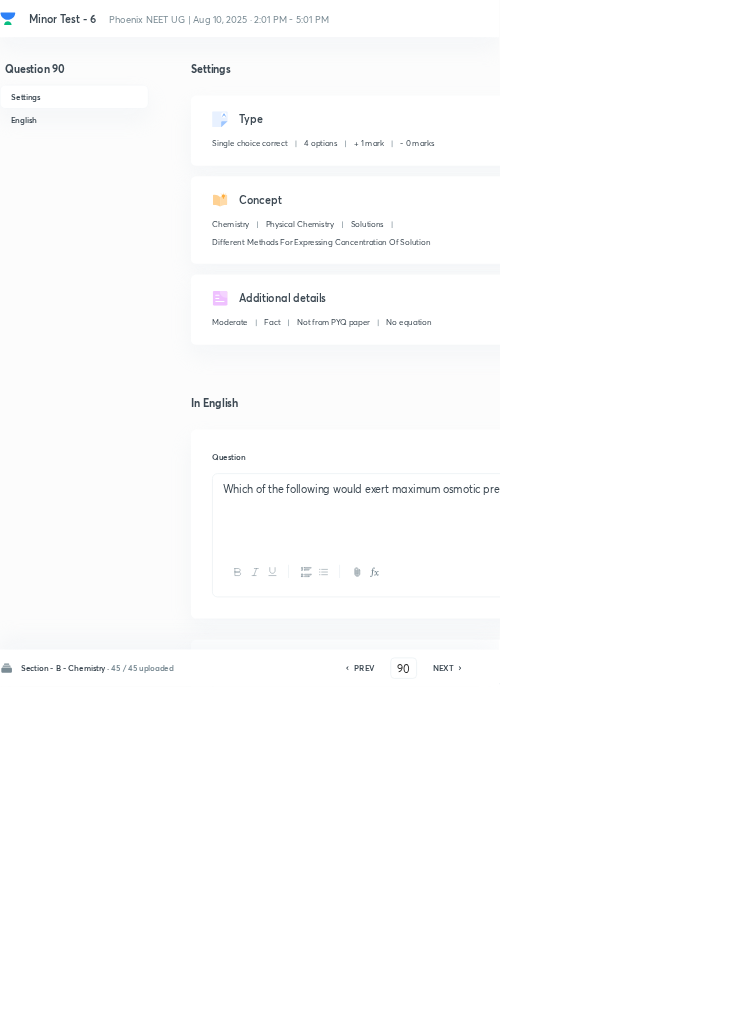 click on "Edit" at bounding box center (920, 182) 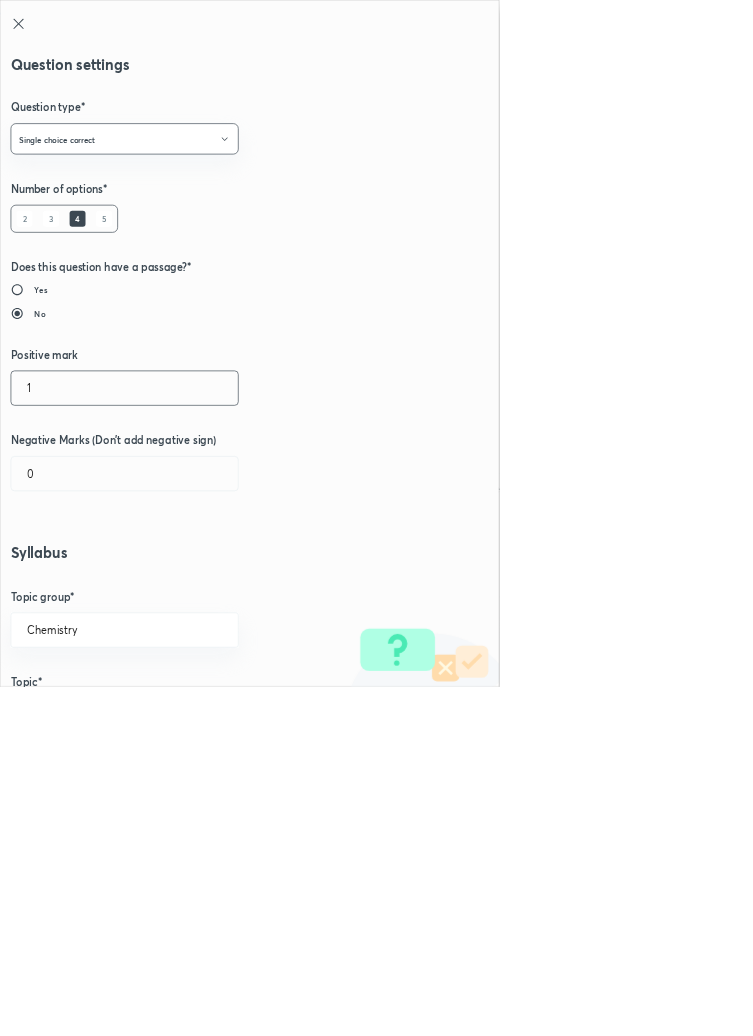 click on "1" at bounding box center [188, 585] 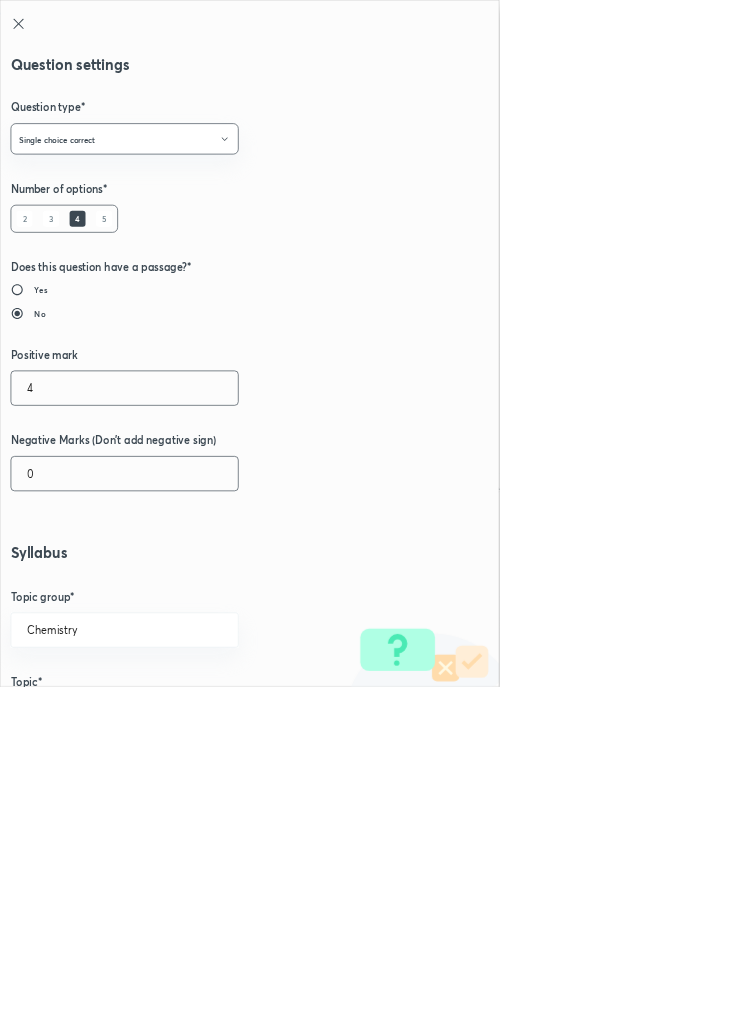 click on "0" at bounding box center (188, 714) 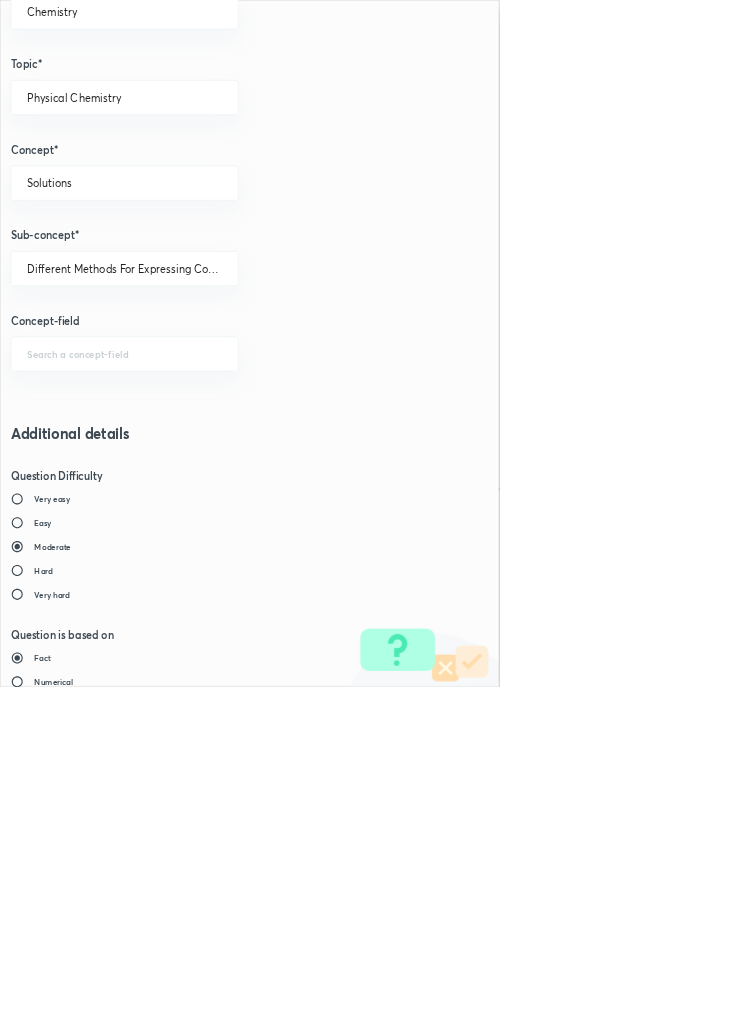 scroll, scrollTop: 1125, scrollLeft: 0, axis: vertical 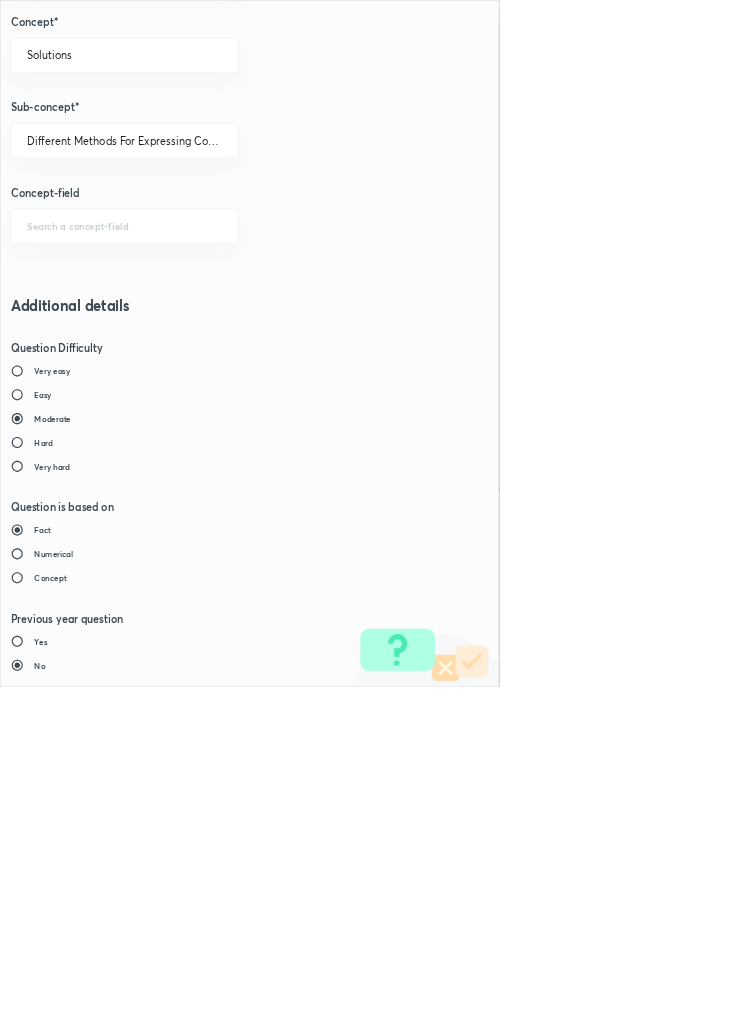 click on "Save" at bounding box center [80, 1476] 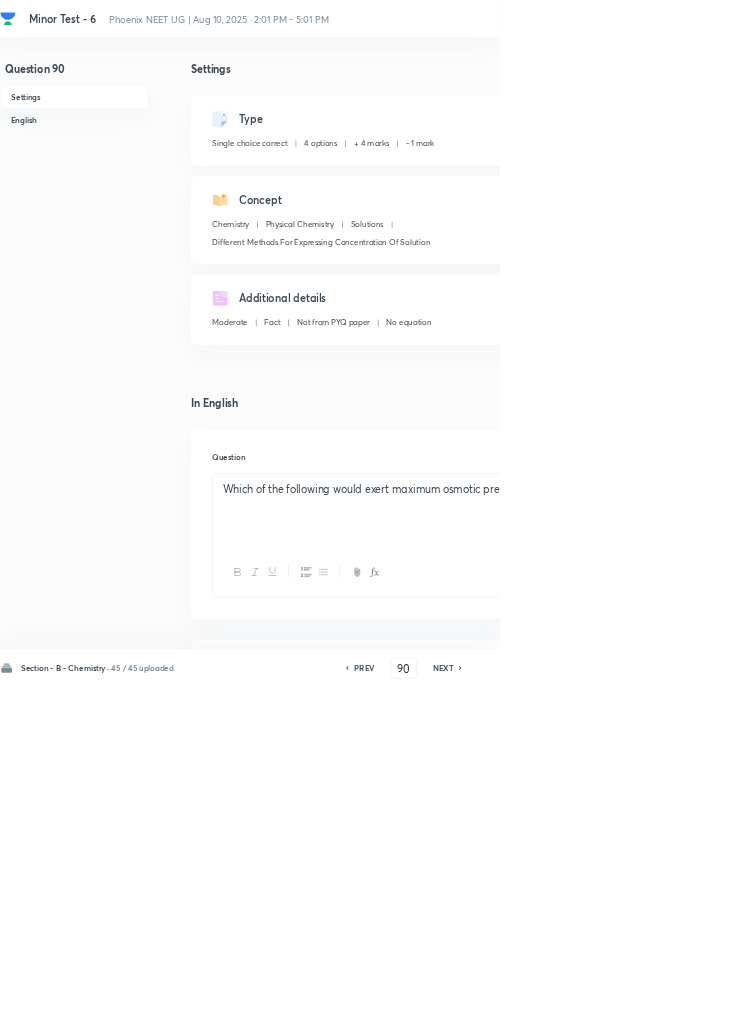 click on "Edit" at bounding box center [920, 182] 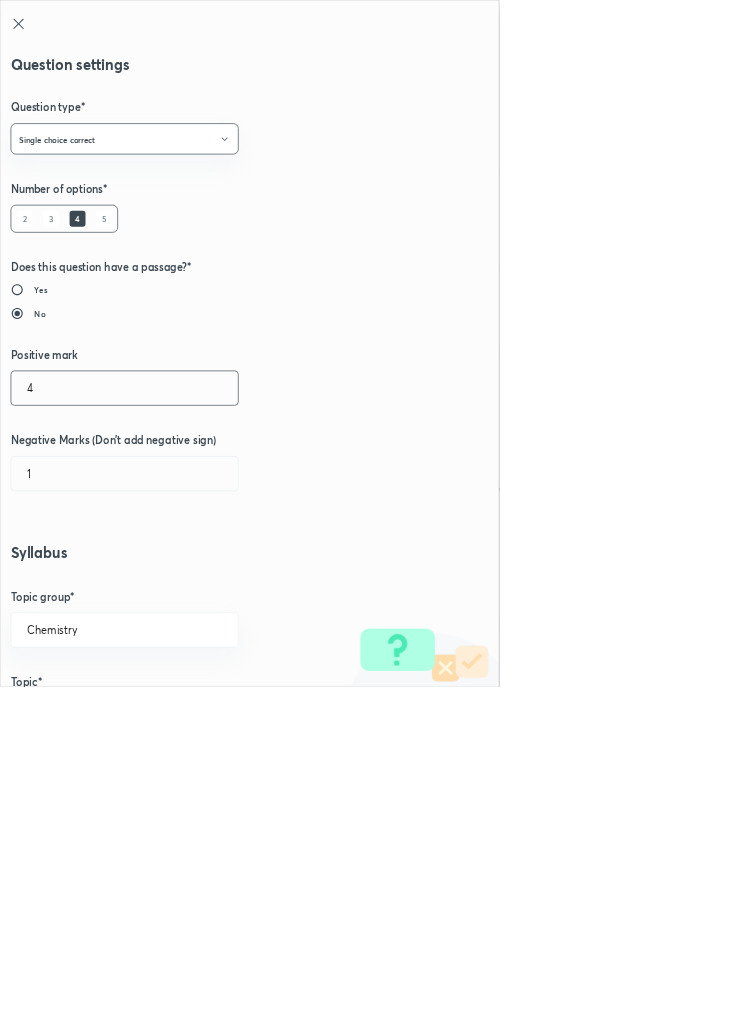 click on "4" at bounding box center (188, 585) 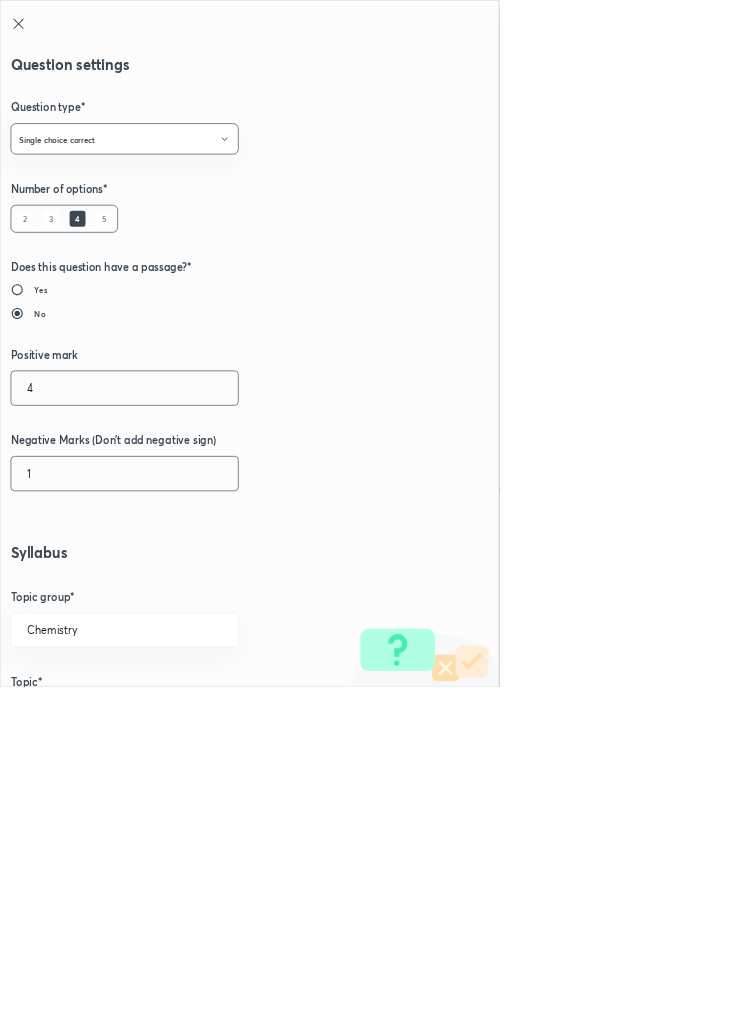 click on "1" at bounding box center [188, 714] 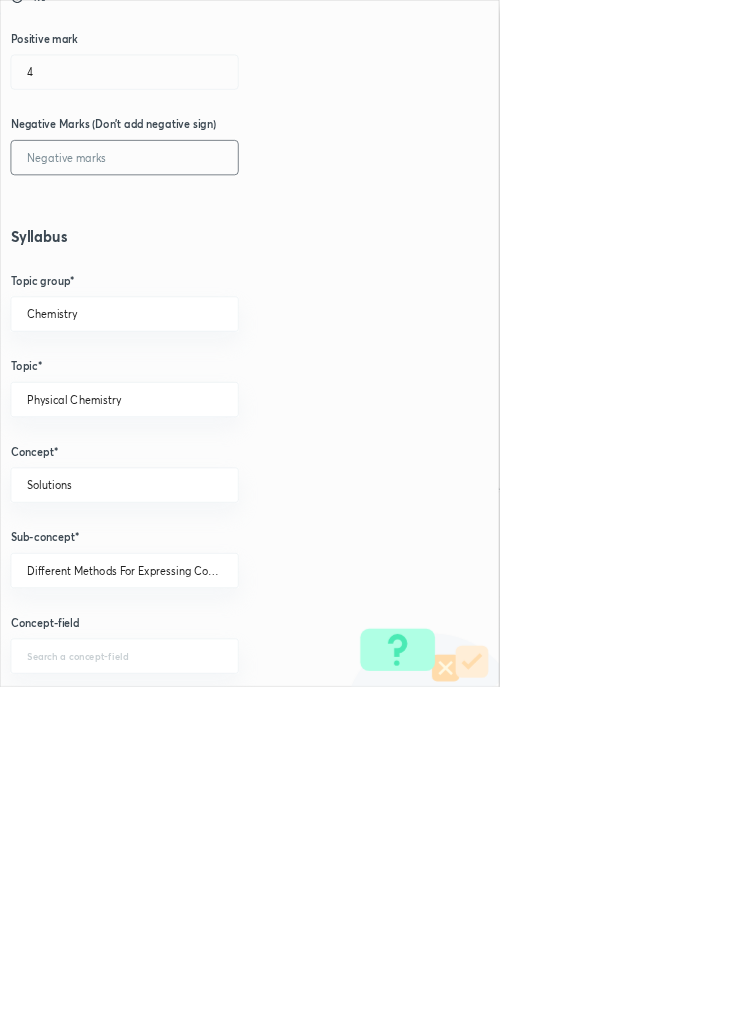 scroll, scrollTop: 1125, scrollLeft: 0, axis: vertical 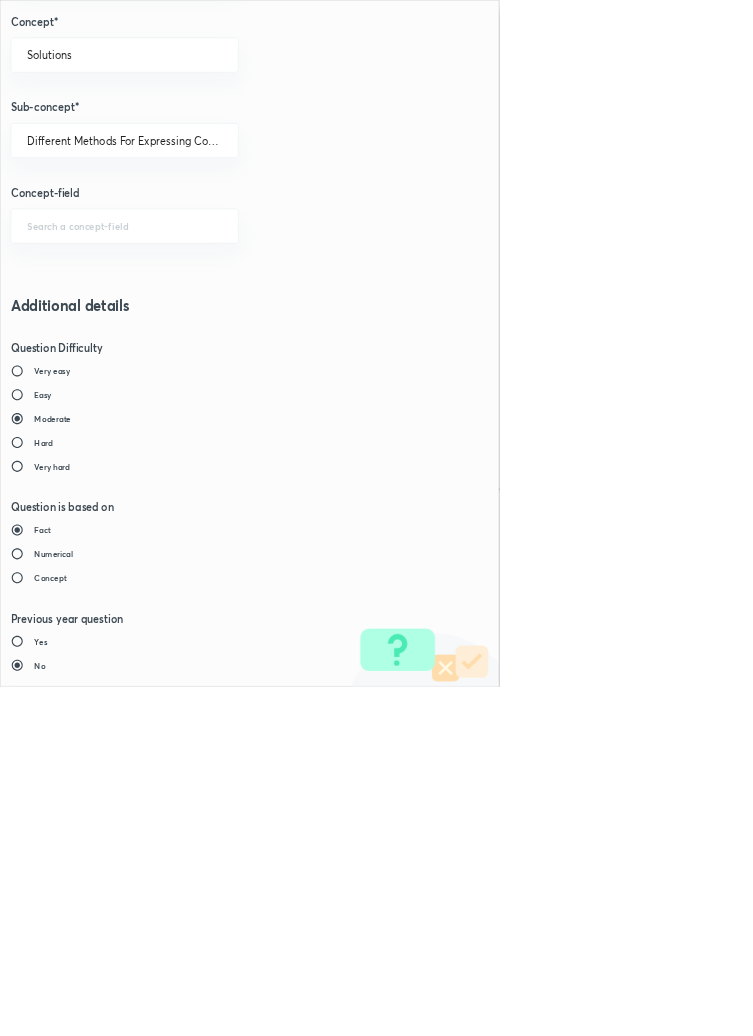 click on "Save" at bounding box center [80, 1476] 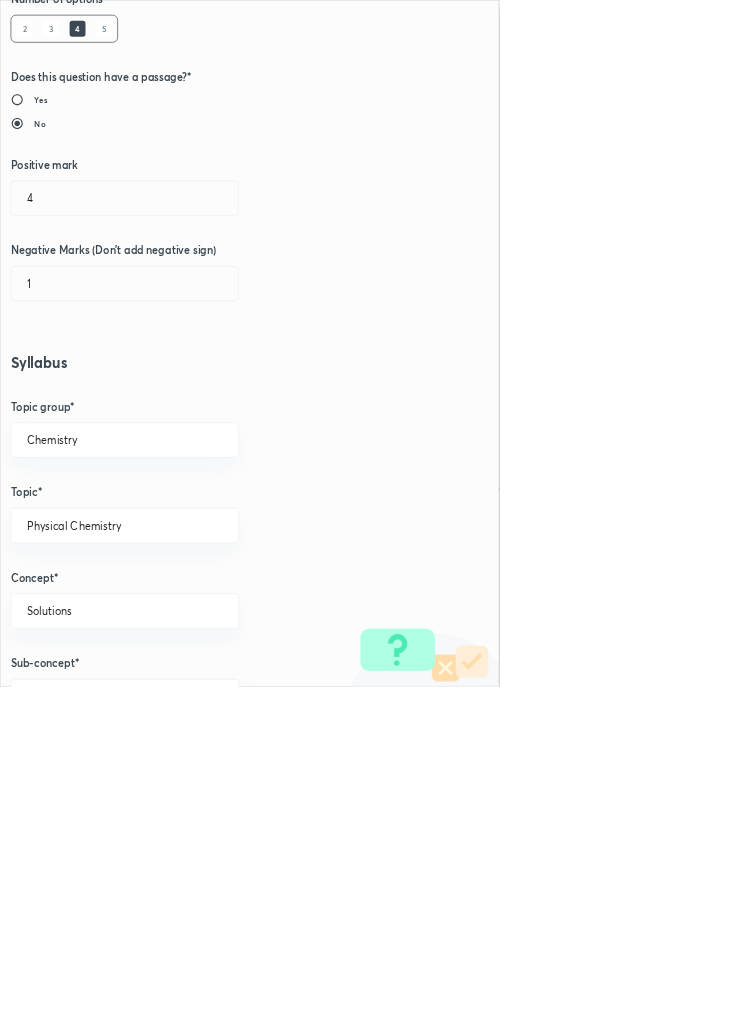 scroll, scrollTop: 1125, scrollLeft: 0, axis: vertical 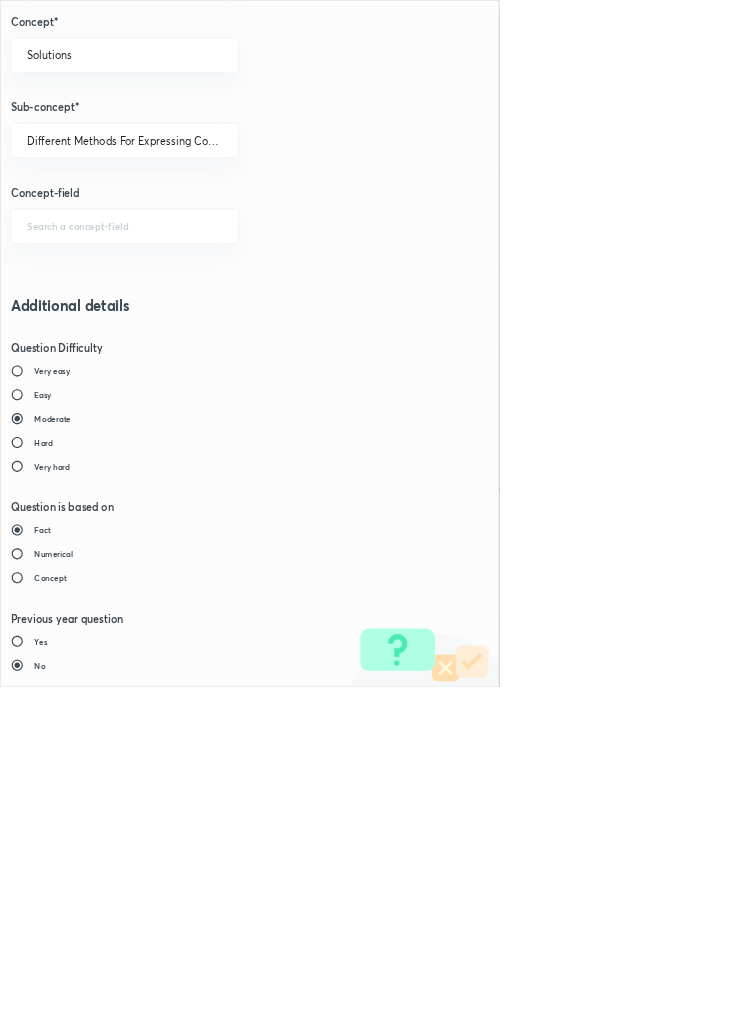 click on "Save" at bounding box center [80, 1476] 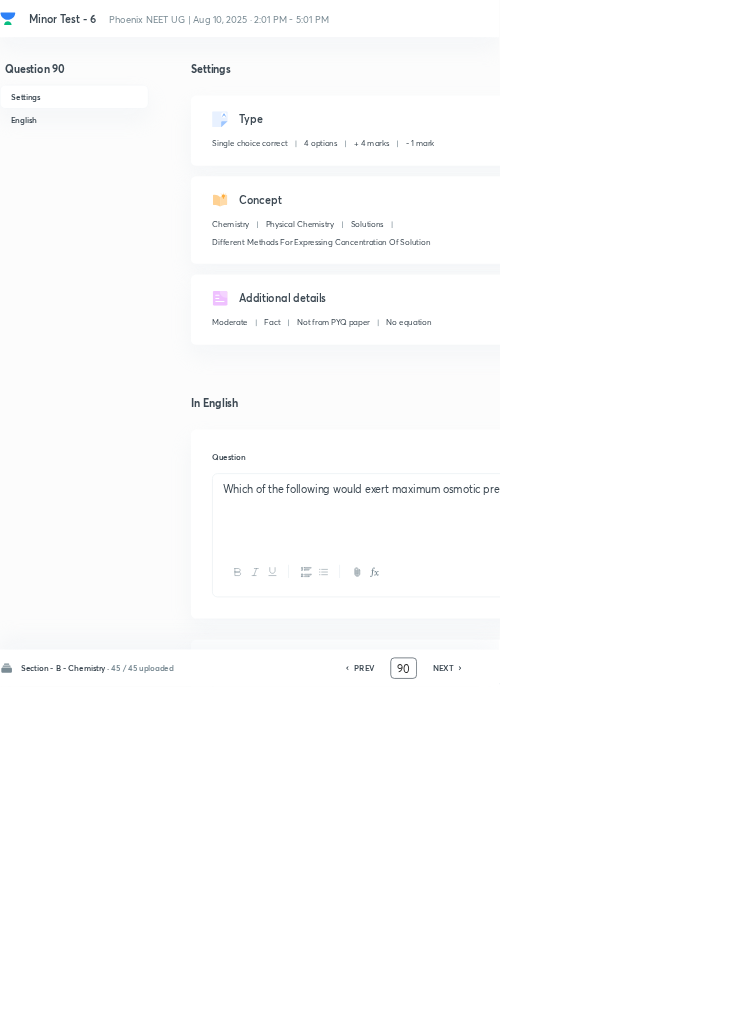 click on "90" at bounding box center [609, 1008] 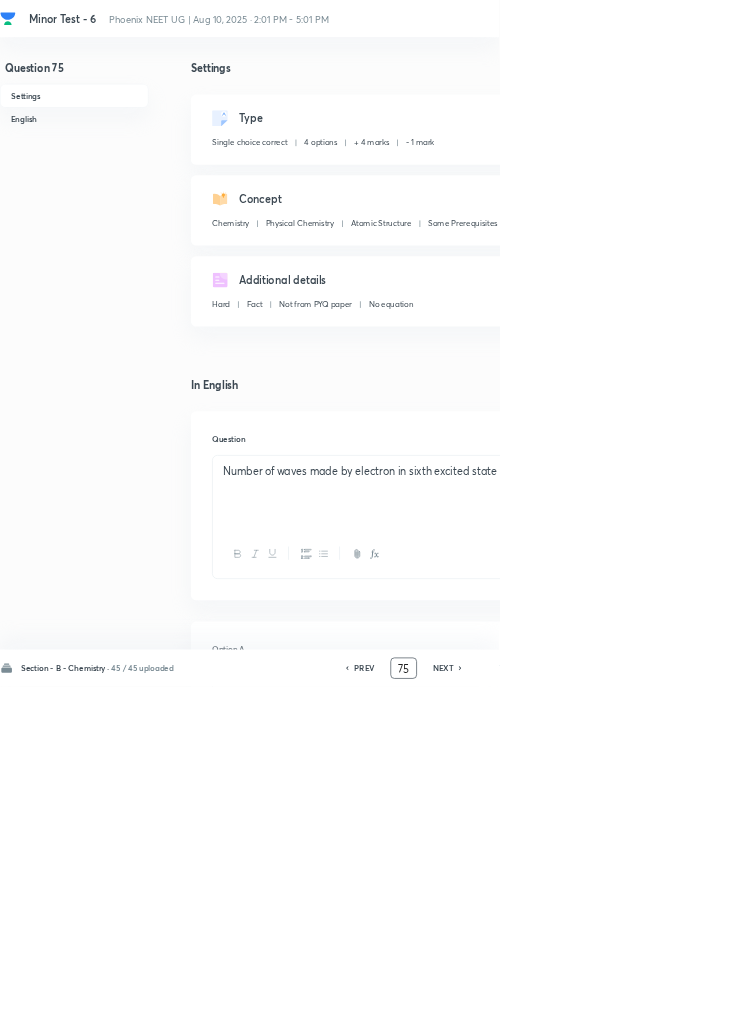 scroll, scrollTop: 0, scrollLeft: 0, axis: both 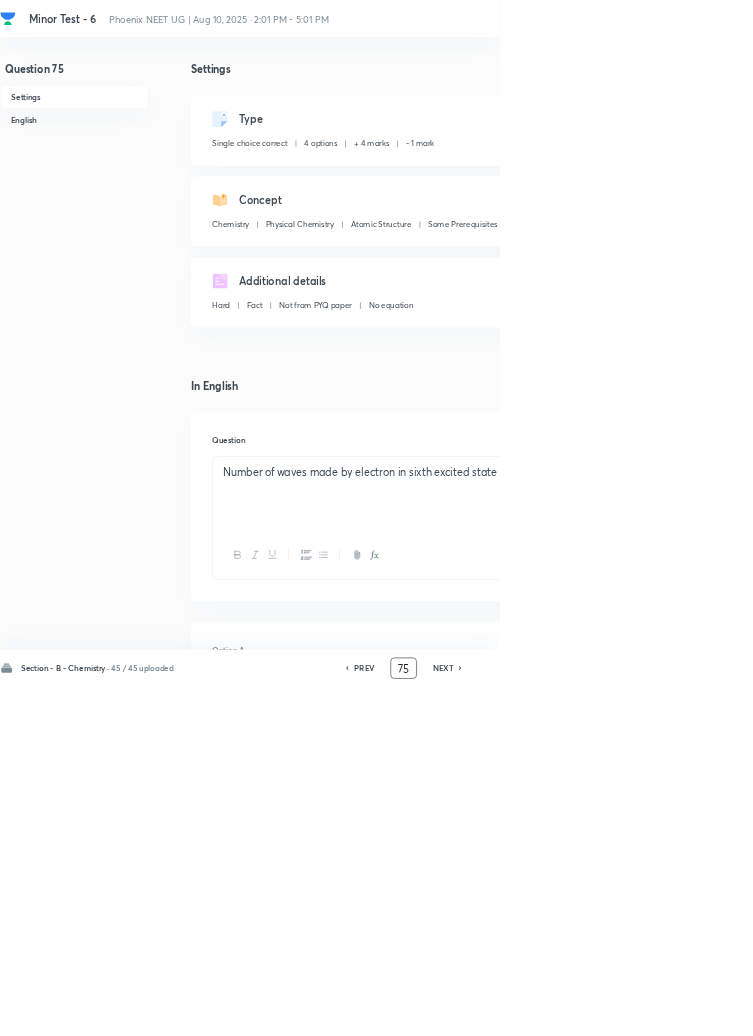 click on "75" at bounding box center (609, 1008) 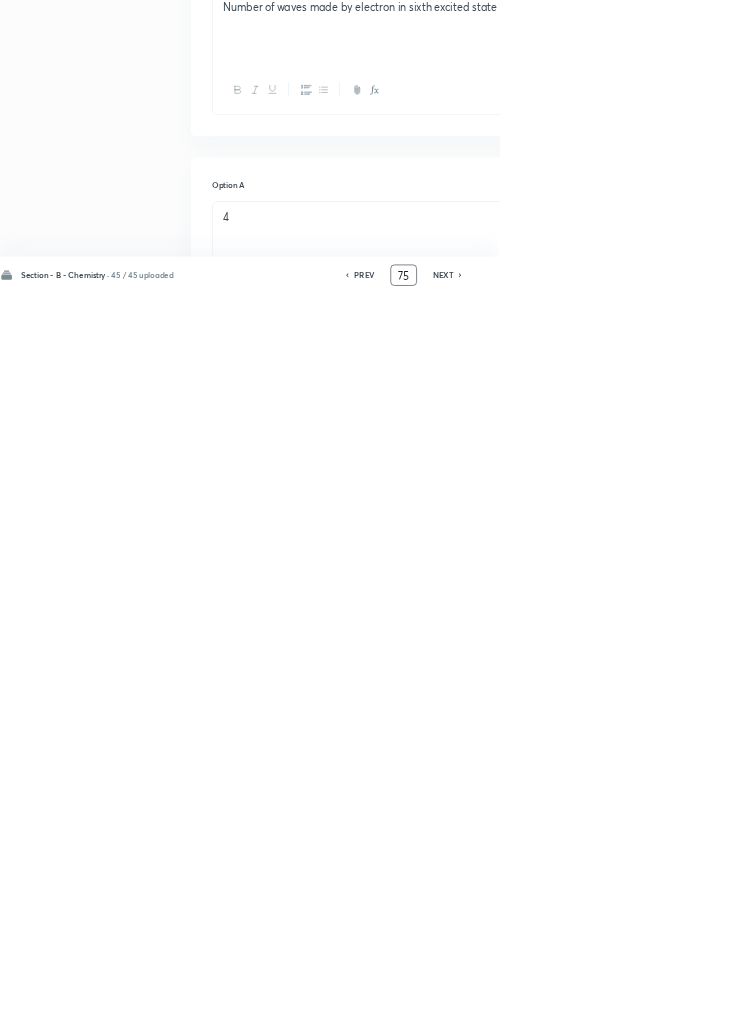 scroll, scrollTop: 529, scrollLeft: 0, axis: vertical 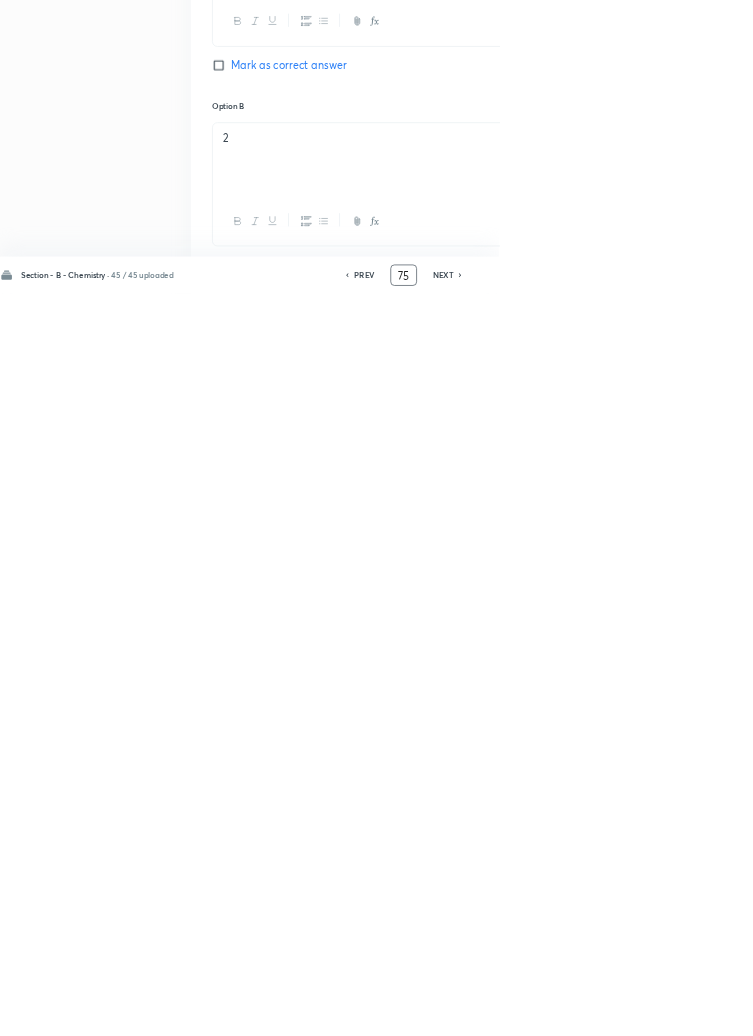 click on "Remove" at bounding box center [996, 1006] 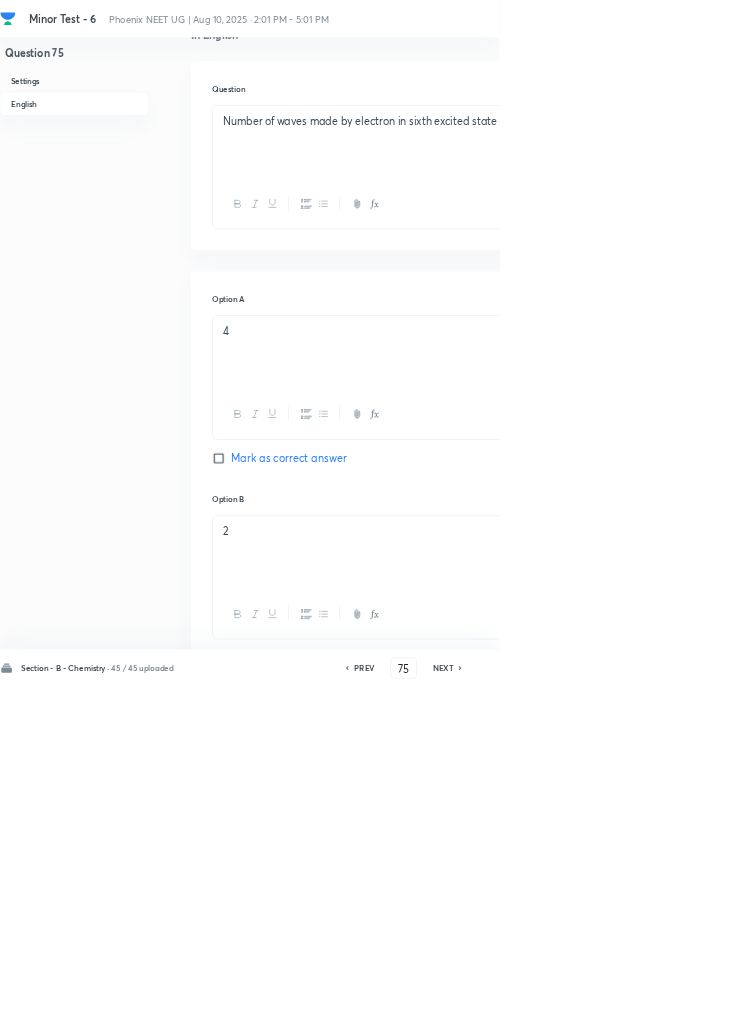 scroll, scrollTop: 0, scrollLeft: 0, axis: both 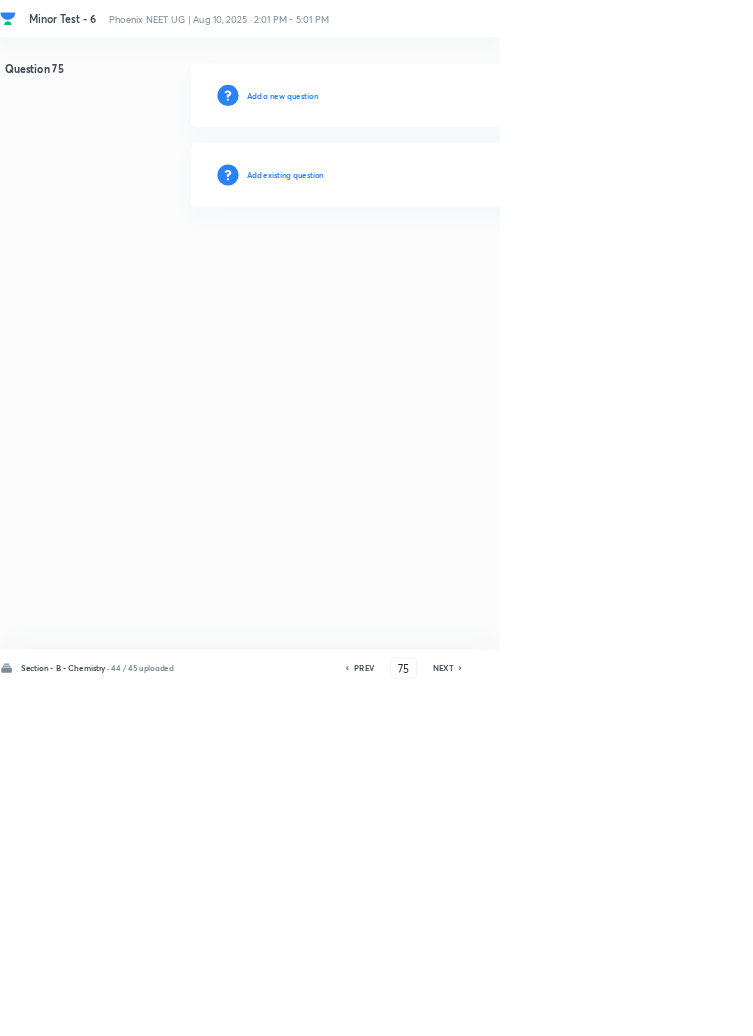 click on "Add existing question" at bounding box center (430, 264) 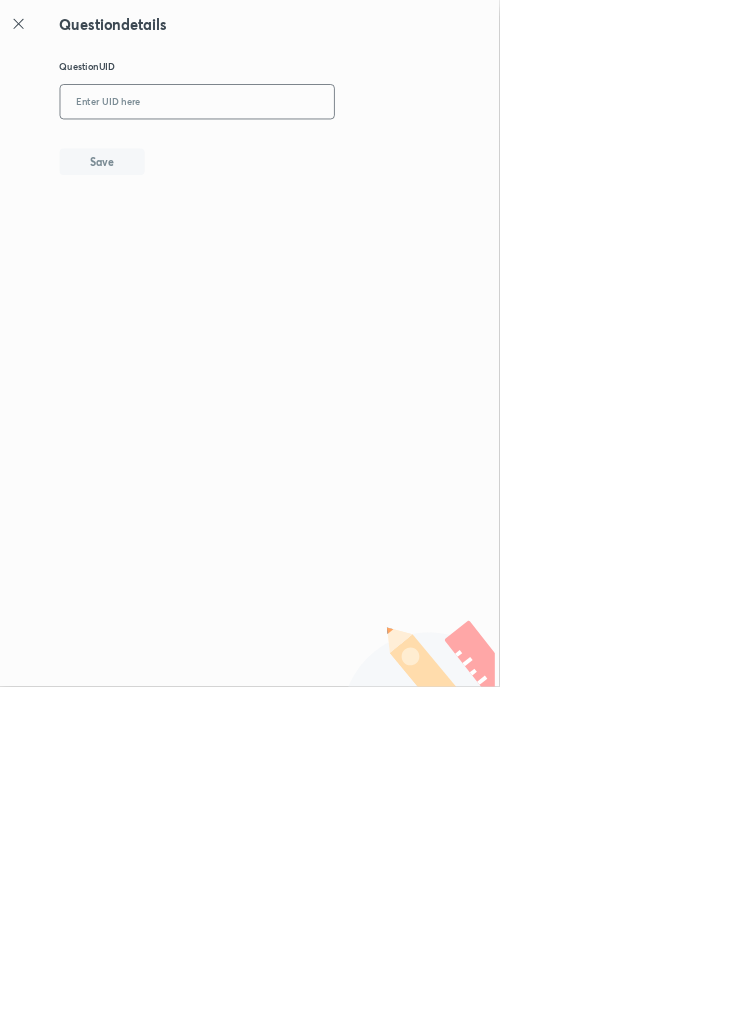 click at bounding box center (297, 154) 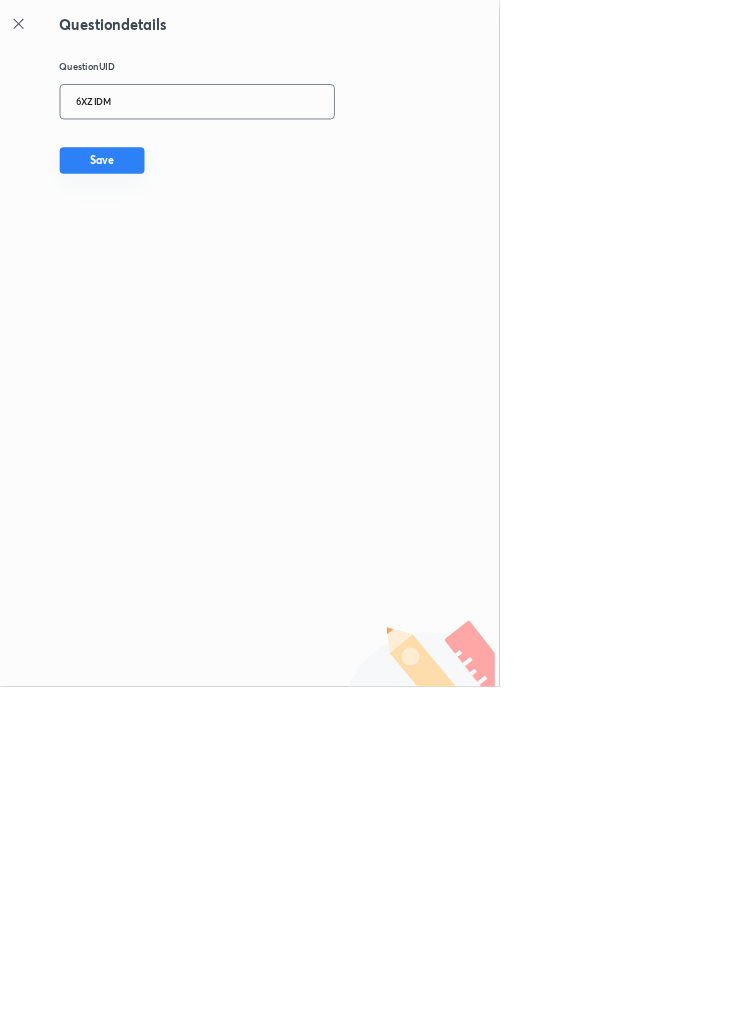 click on "Save" at bounding box center [154, 242] 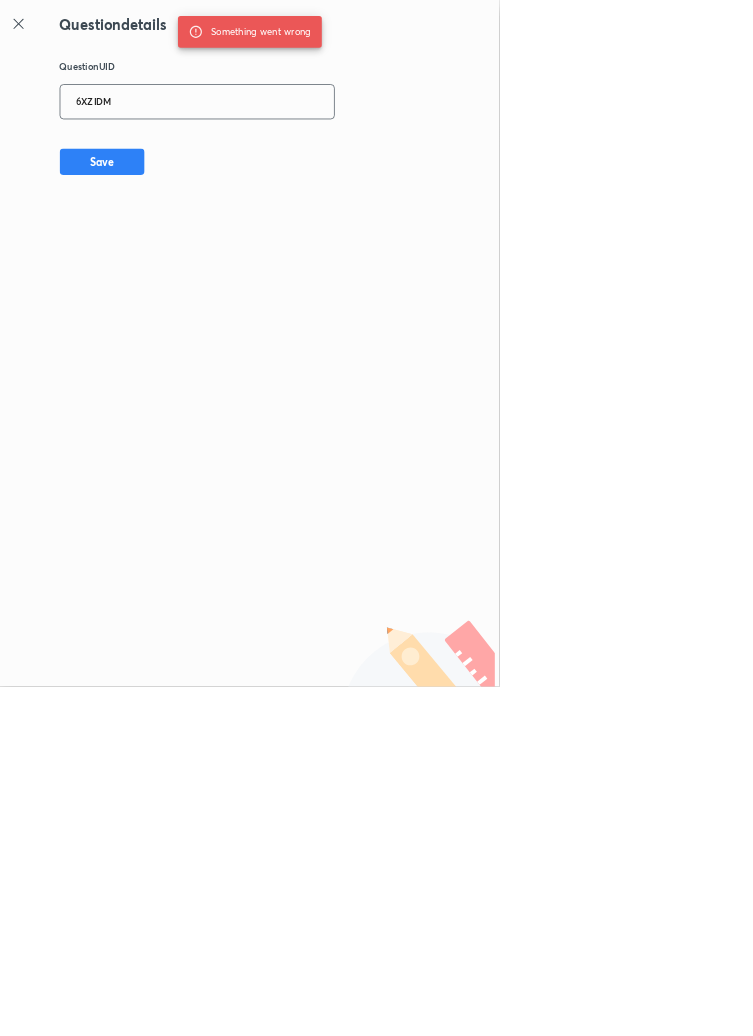 click on "6XZIDM" at bounding box center (297, 154) 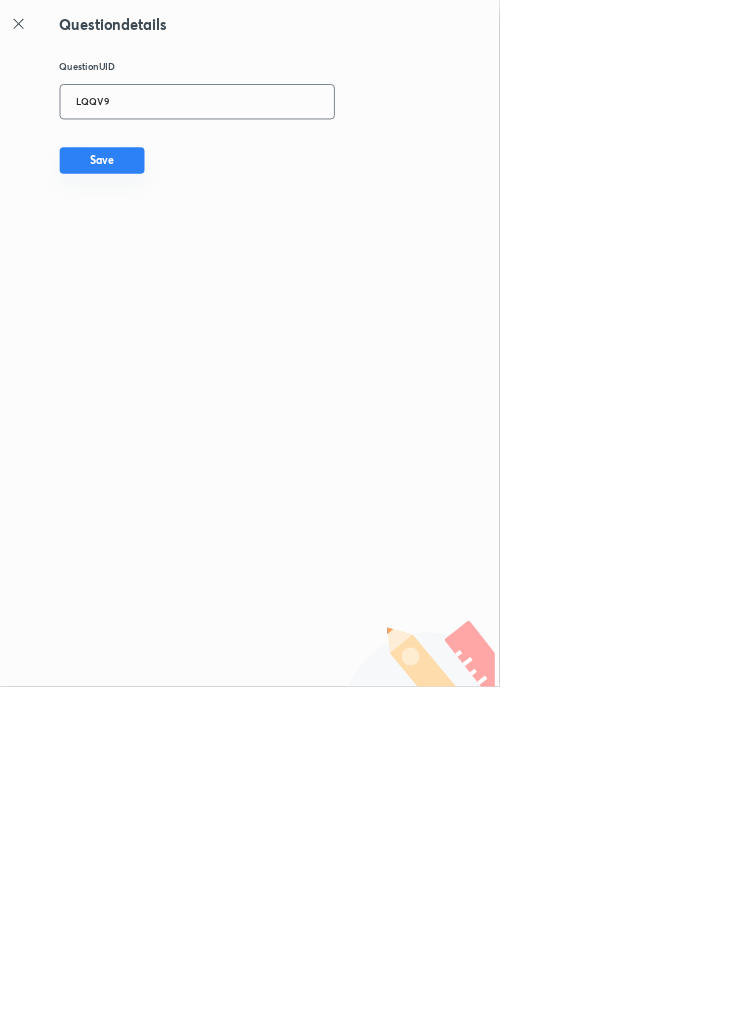 click on "Save" at bounding box center (154, 242) 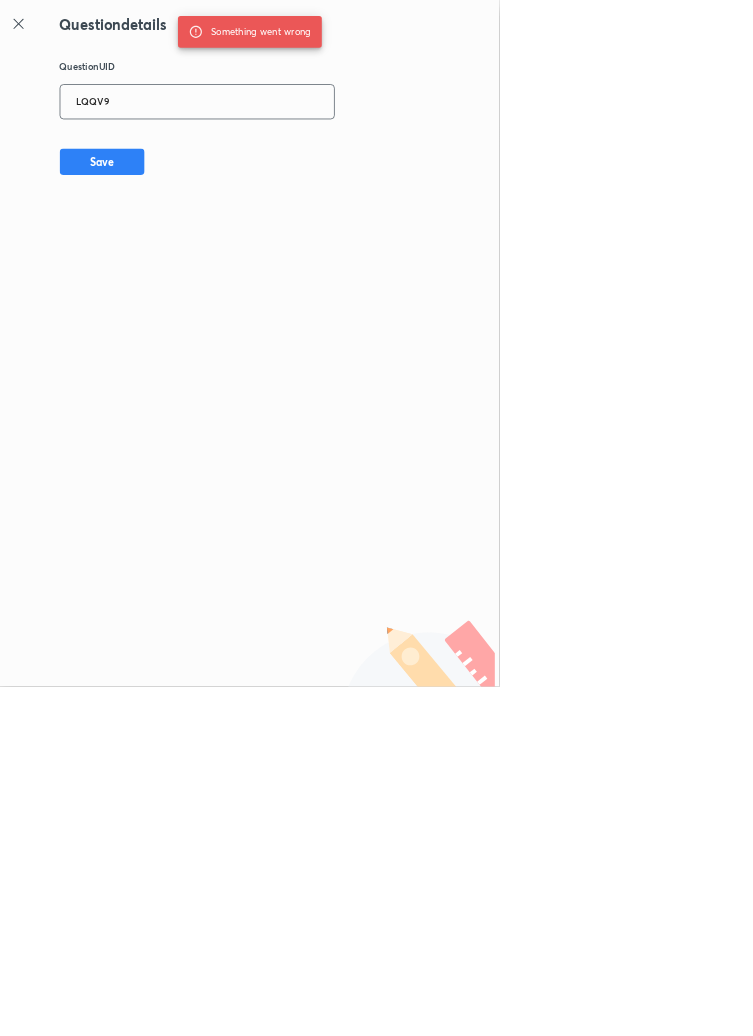 click on "LQQV9" at bounding box center [297, 154] 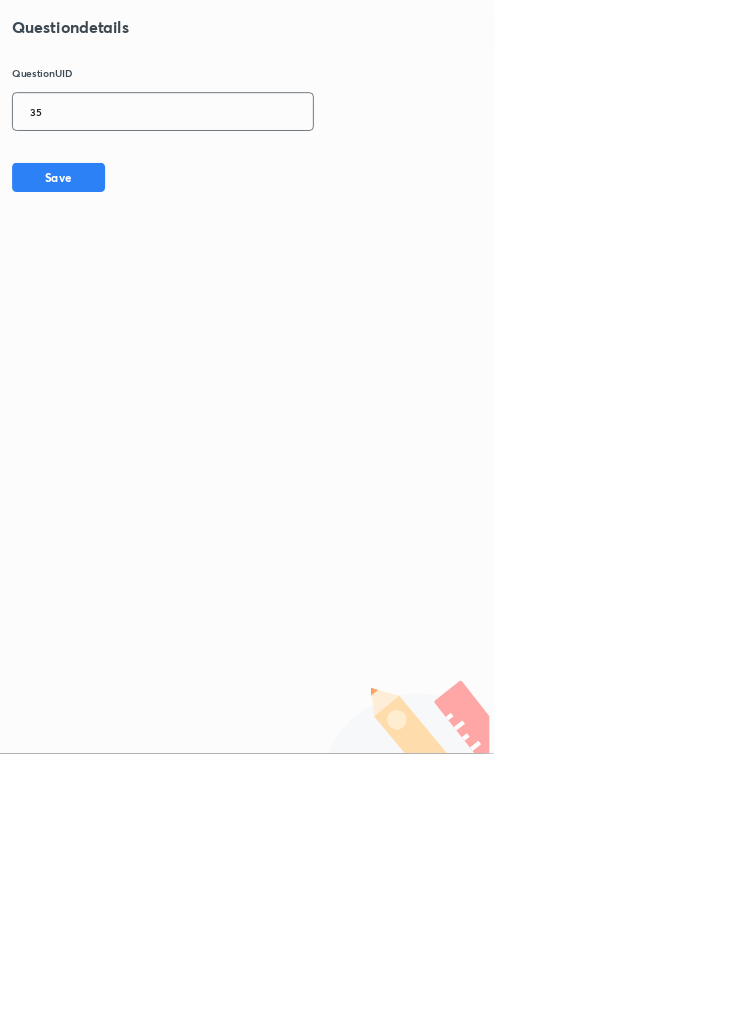 click on "35" at bounding box center [297, 154] 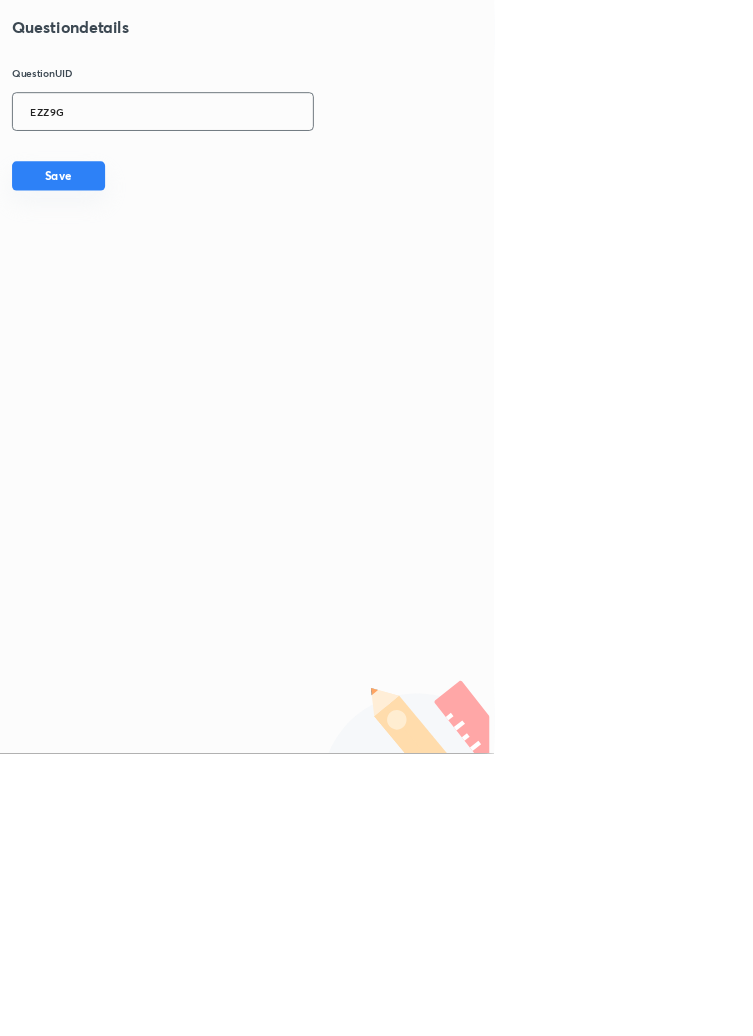 click on "Save" at bounding box center [154, 242] 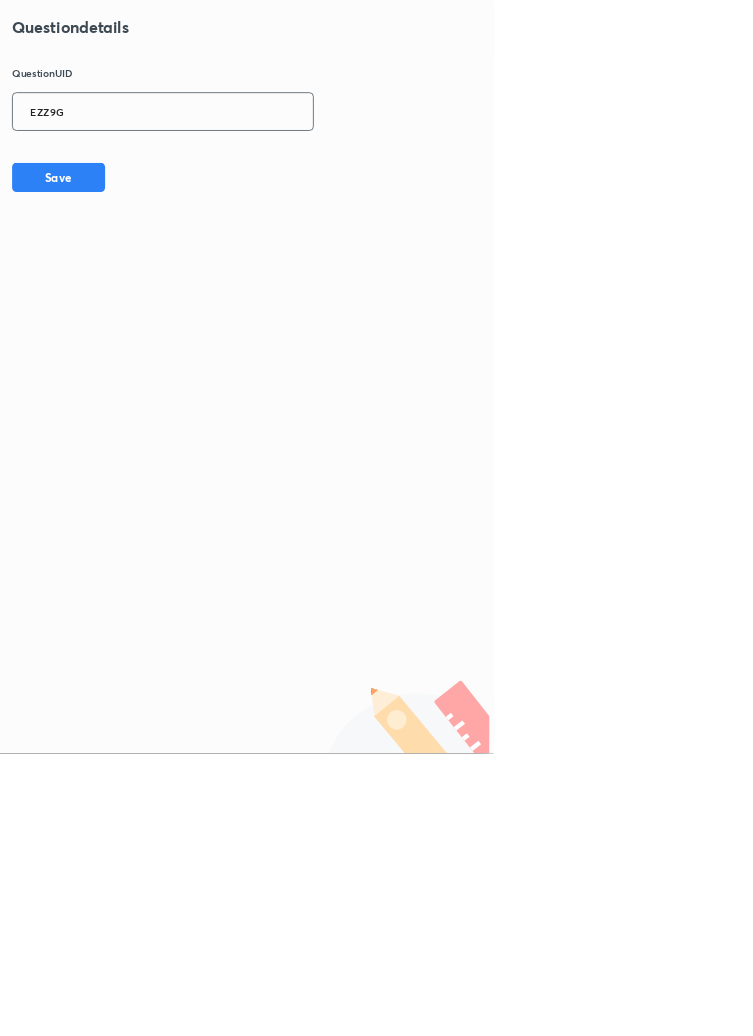 click on "EZZ9G" at bounding box center [297, 154] 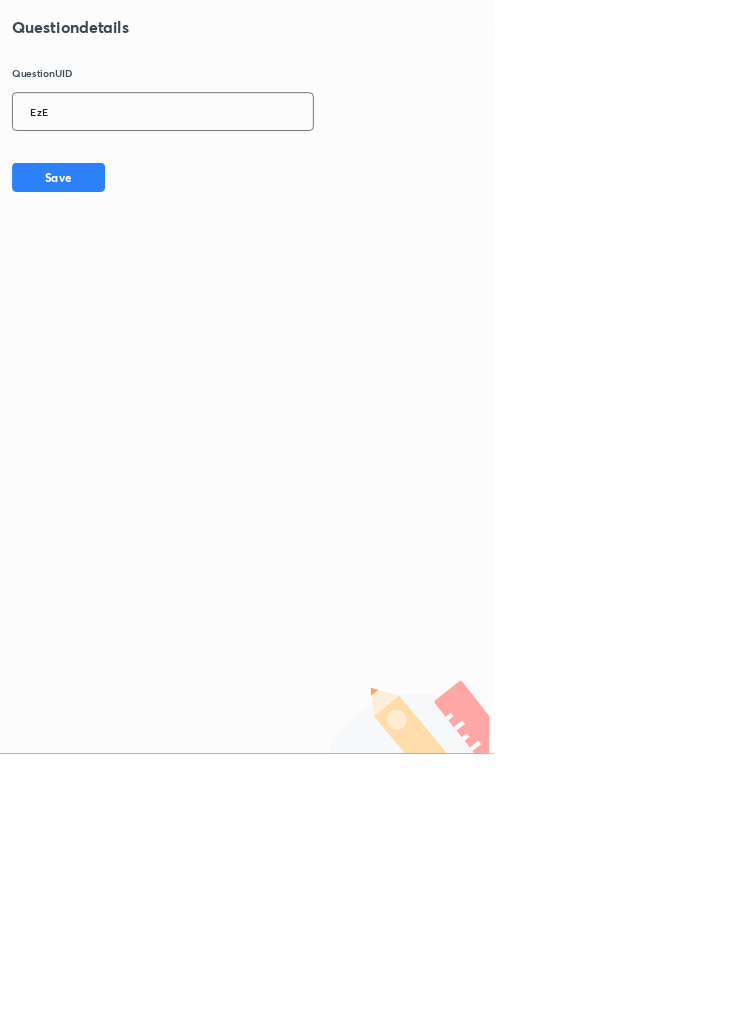 click on "EzE" at bounding box center [297, 154] 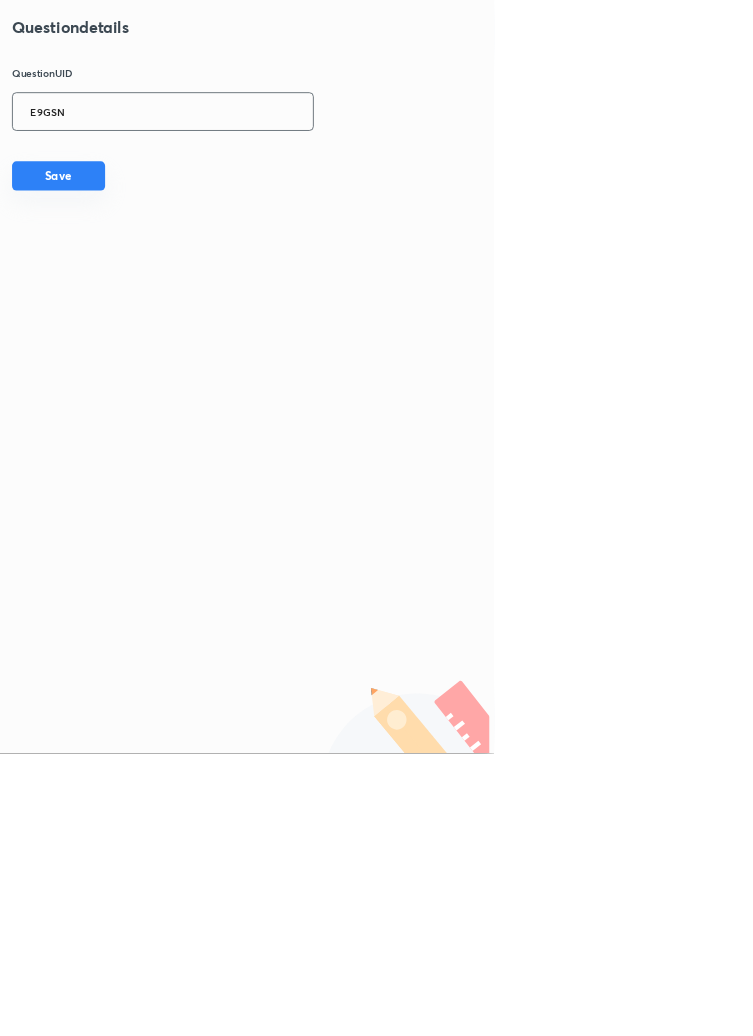 click on "Save" at bounding box center [154, 242] 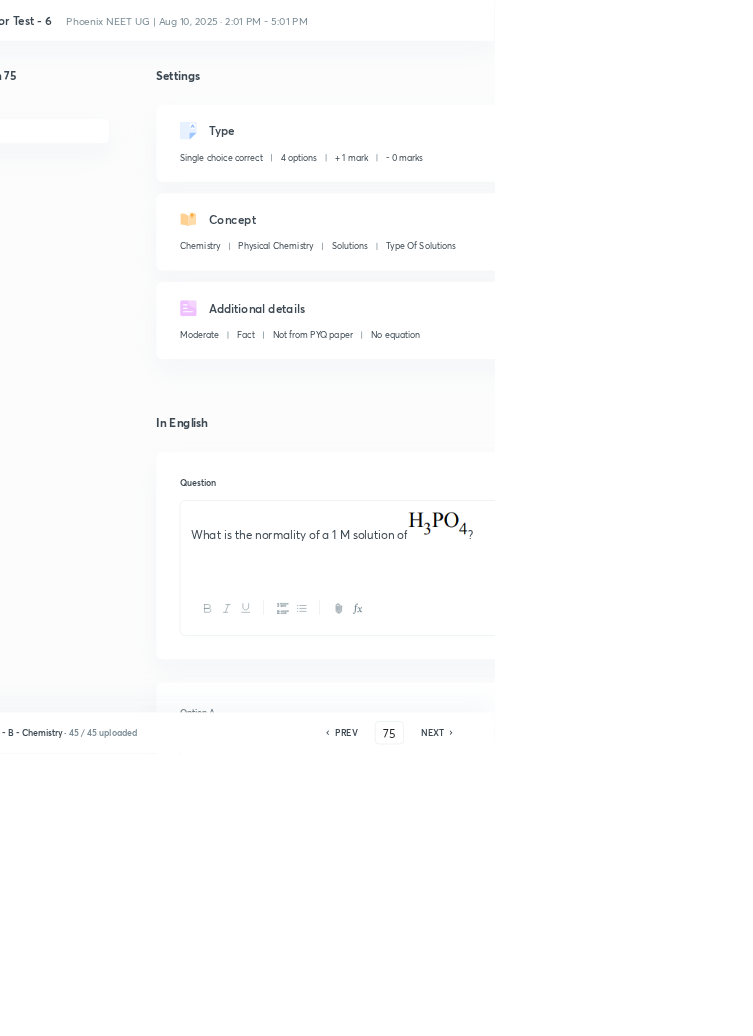 click on "Edit" at bounding box center (920, 182) 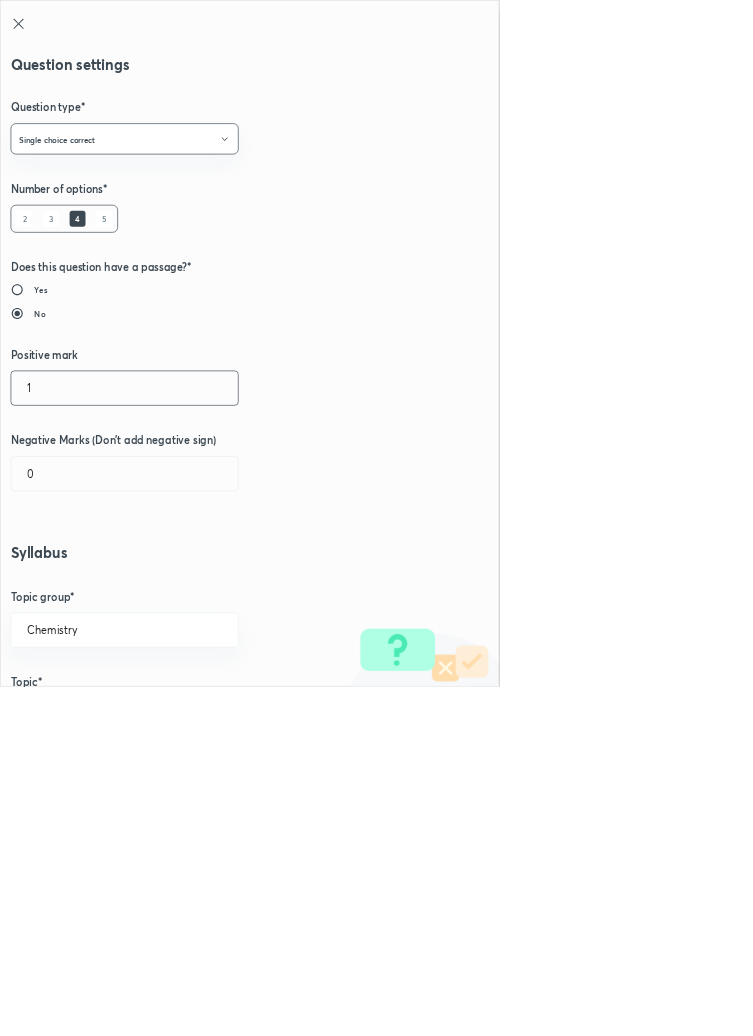 click on "1" at bounding box center (188, 585) 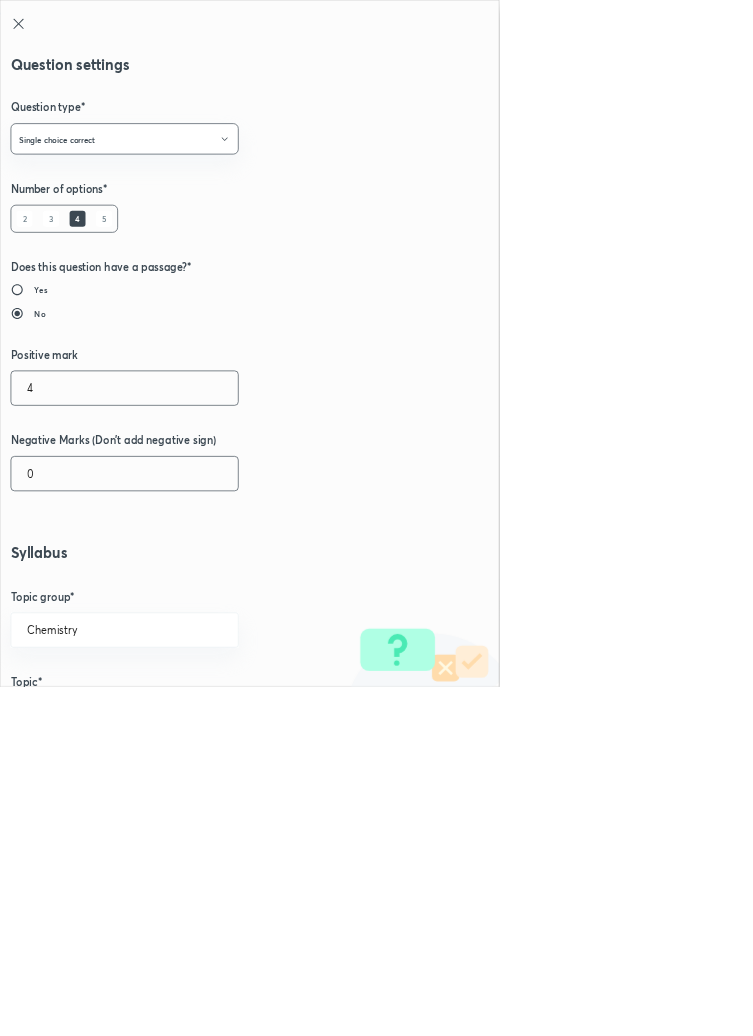 click on "0" at bounding box center [188, 714] 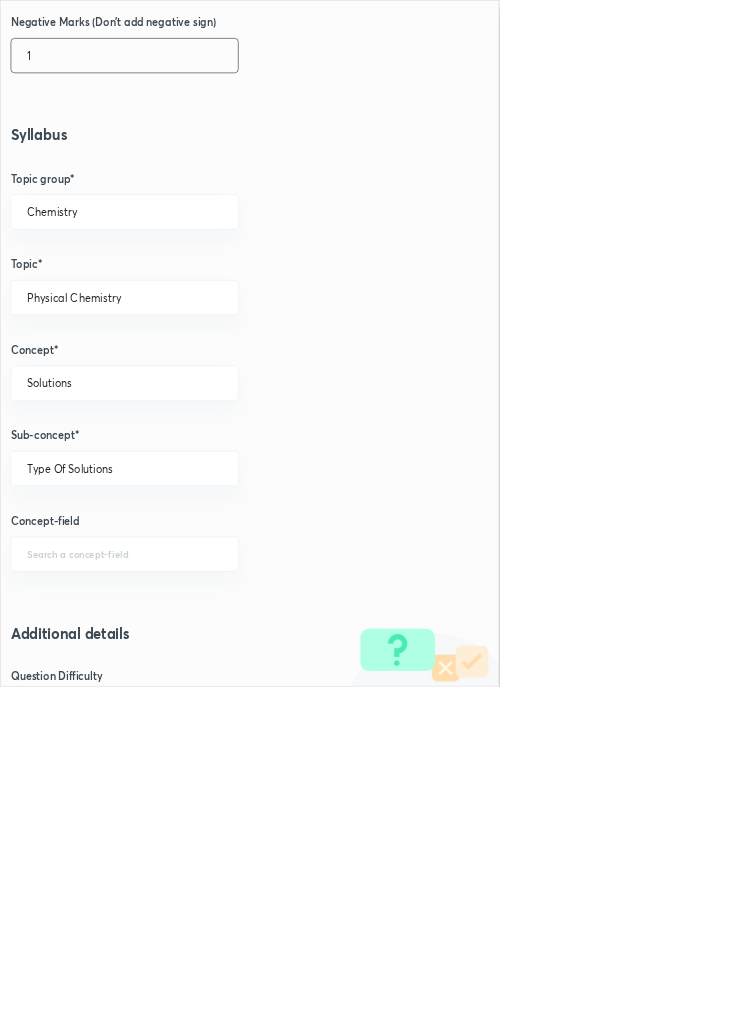scroll, scrollTop: 1125, scrollLeft: 0, axis: vertical 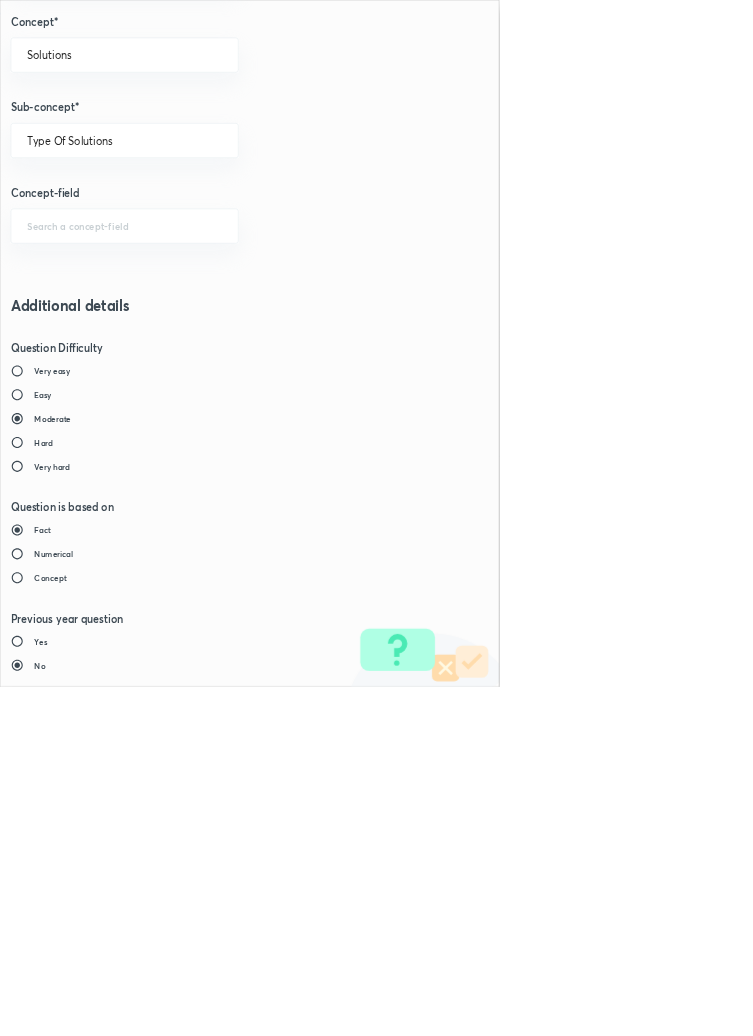 click on "Save" at bounding box center [80, 1476] 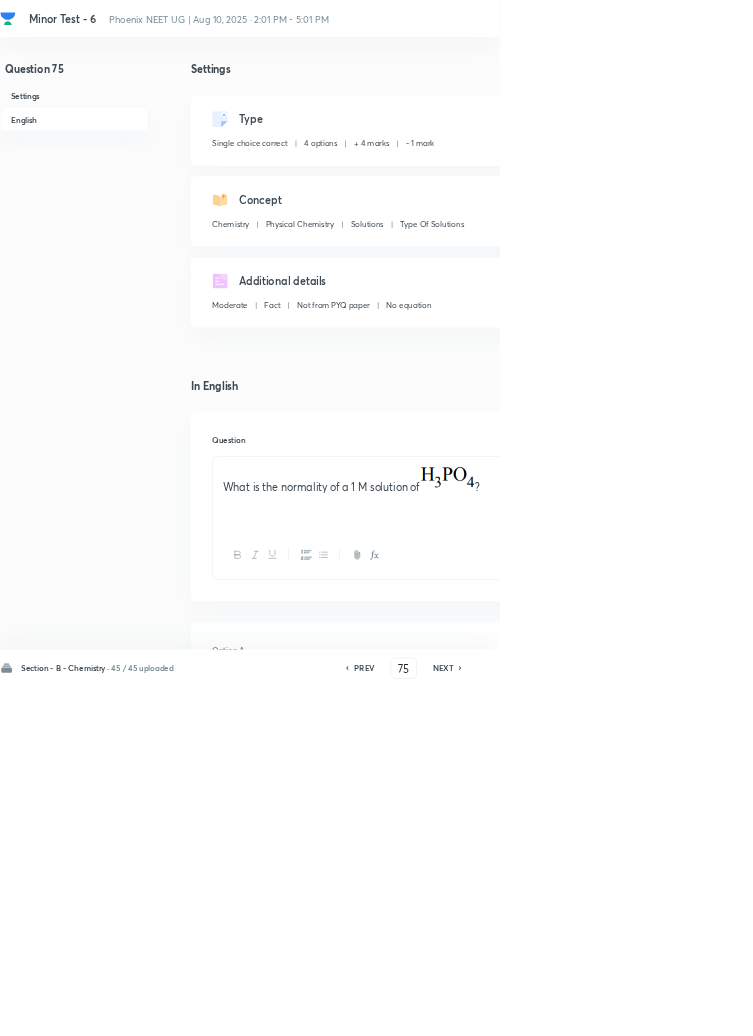 click on "Edit" at bounding box center [920, 182] 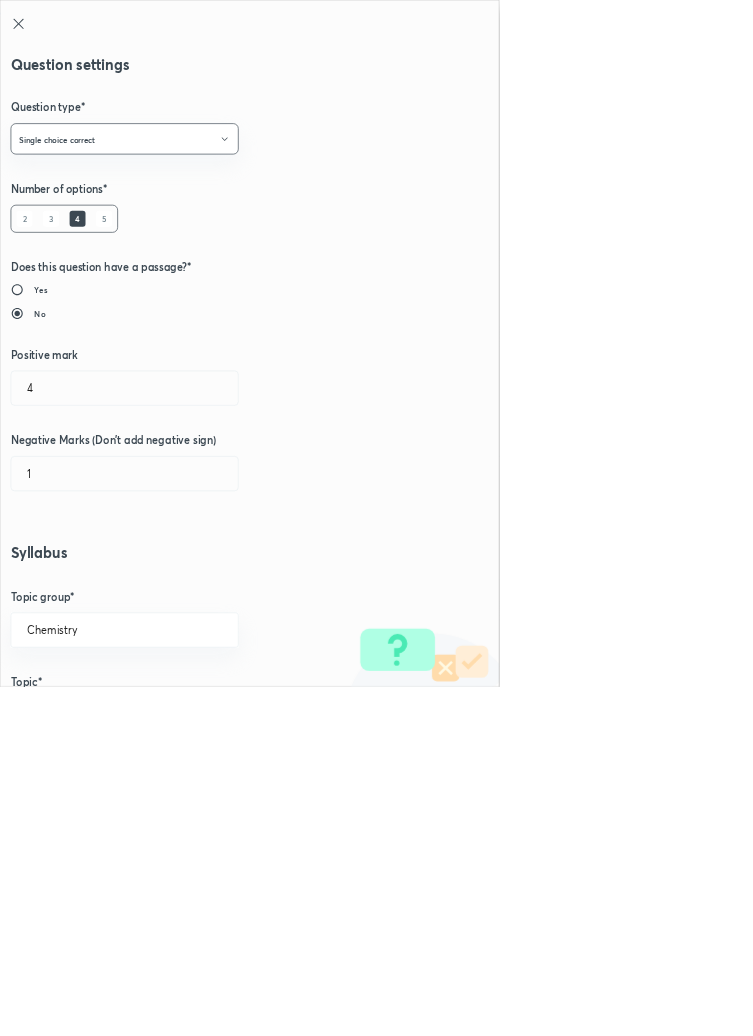 click on "Question settings Question type* Single choice correct Number of options* 2 3 4 5 Does this question have a passage?* Yes No Positive mark 4 ​ Negative Marks (Don’t add negative sign) 1 ​ Syllabus Topic group* Chemistry ​ Topic* Physical Chemistry ​ Concept* Solutions ​ Sub-concept* Type Of Solutions ​ Concept-field ​ Additional details Question Difficulty Very easy Easy Moderate Hard Very hard Question is based on Fact Numerical Concept Previous year question Yes No Does this question have equation? Yes No Verification status Is the question verified? *Select 'yes' only if a question is verified Yes No Save" at bounding box center [376, 518] 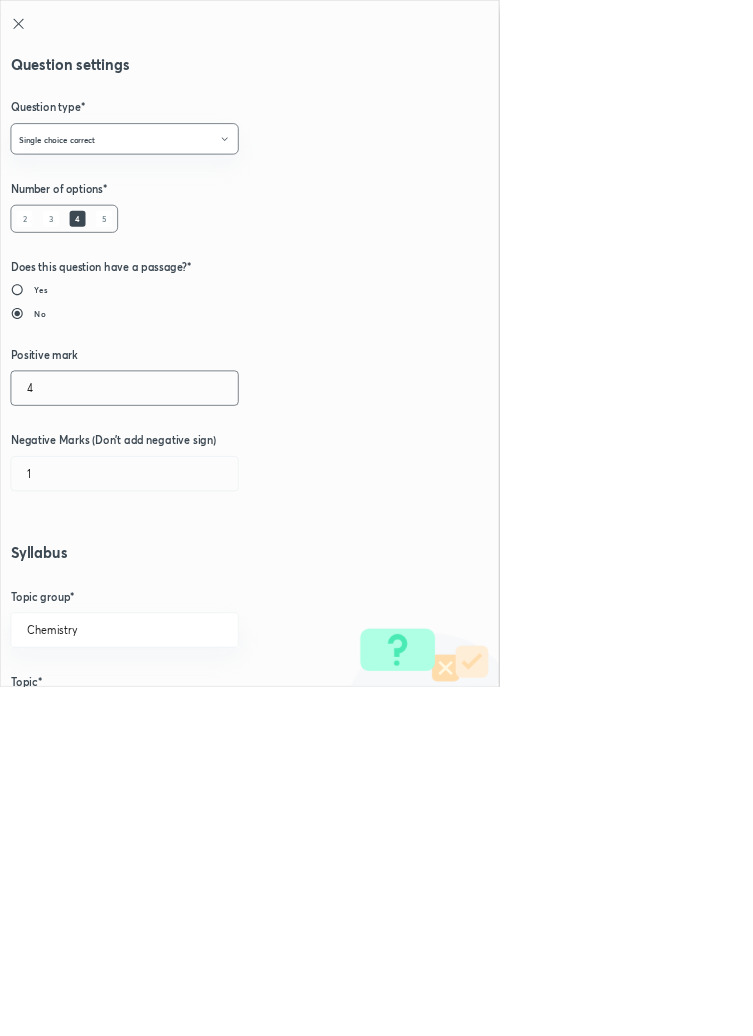 click on "4" at bounding box center (188, 585) 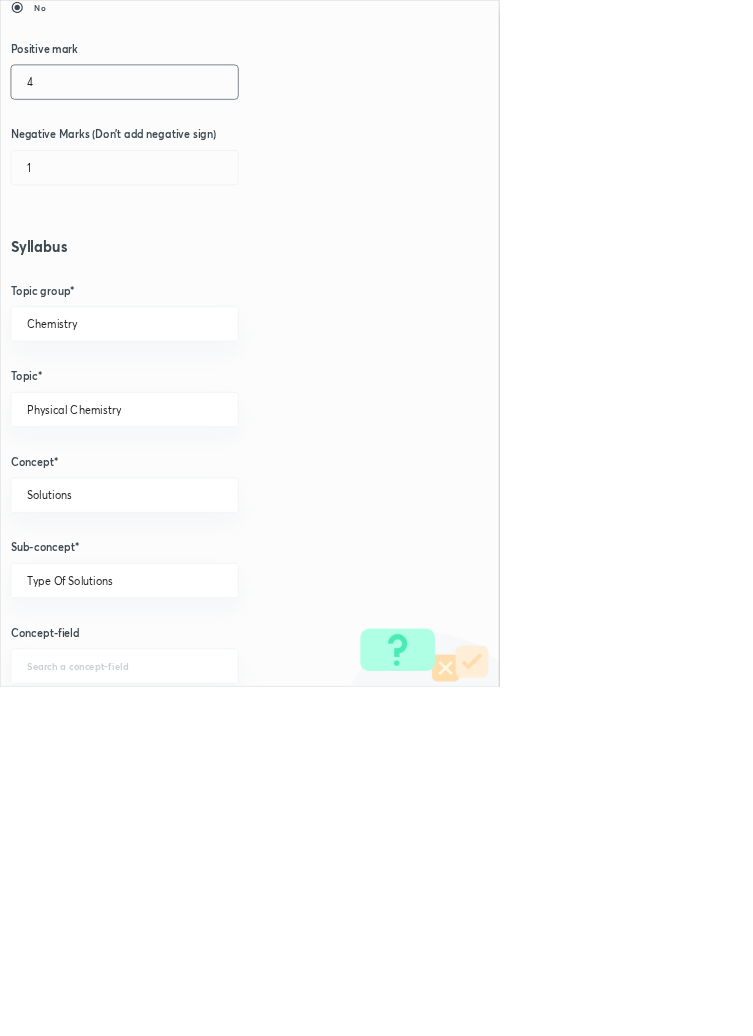scroll, scrollTop: 1125, scrollLeft: 0, axis: vertical 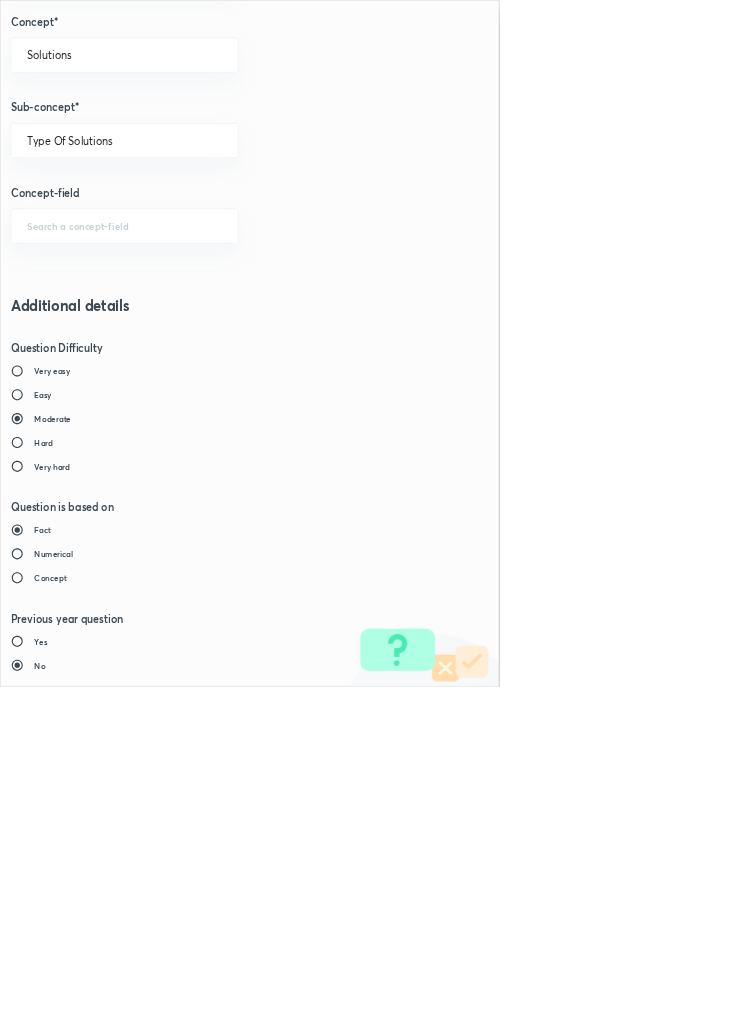 click on "Save" at bounding box center [80, 1476] 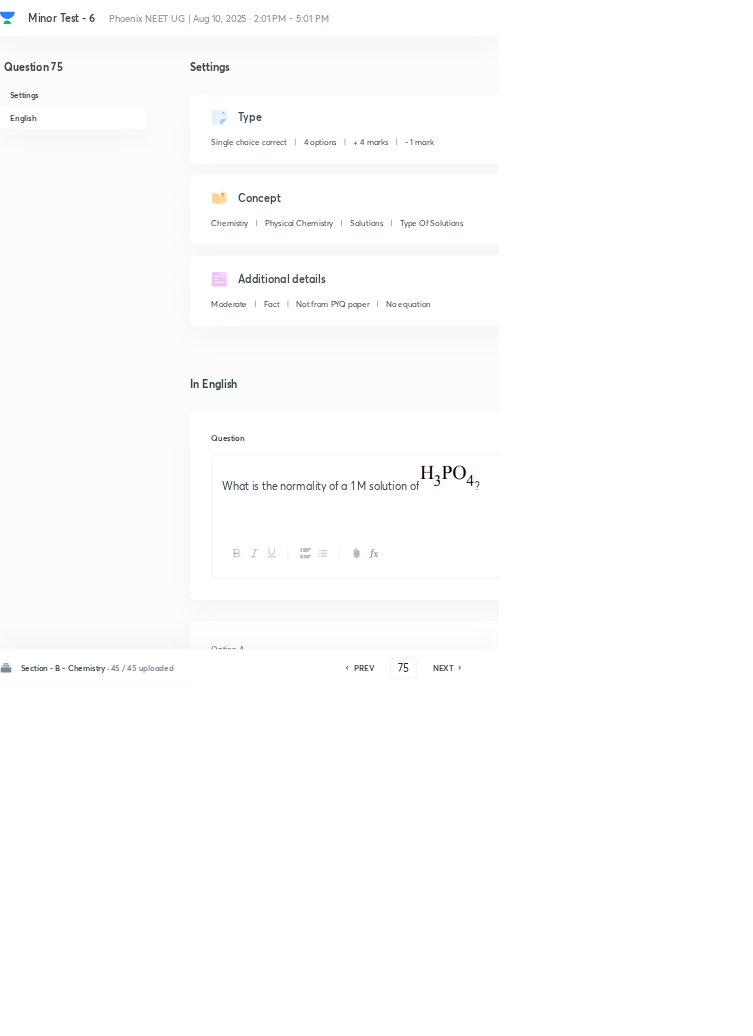 scroll, scrollTop: 489, scrollLeft: 0, axis: vertical 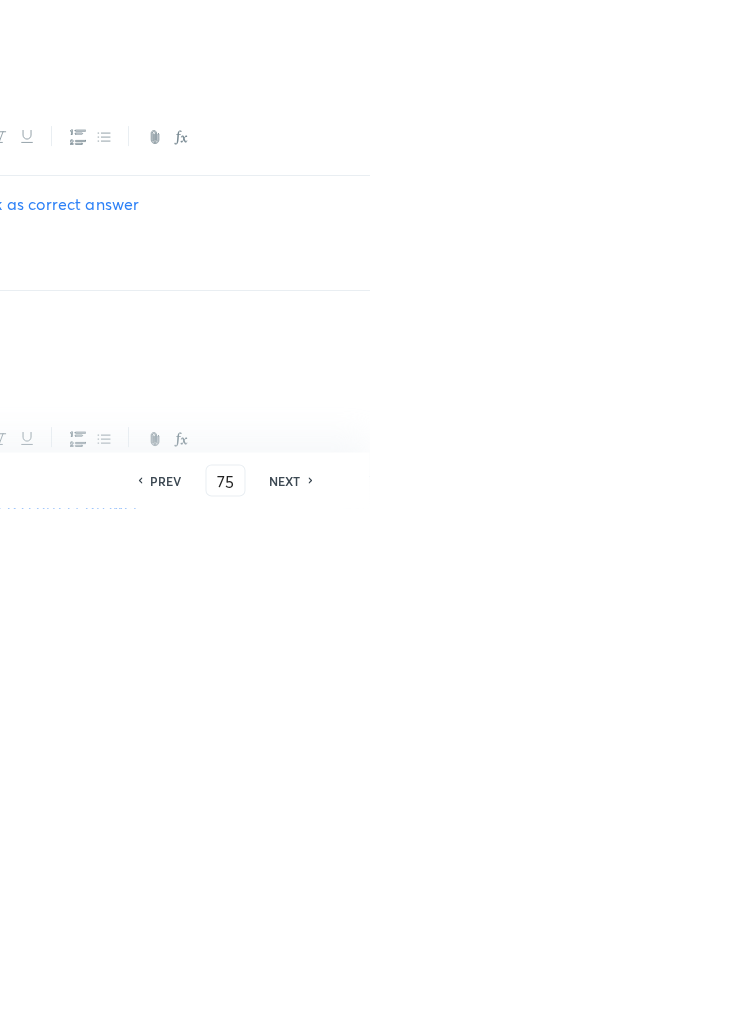 click on "Save" at bounding box center [1096, 1006] 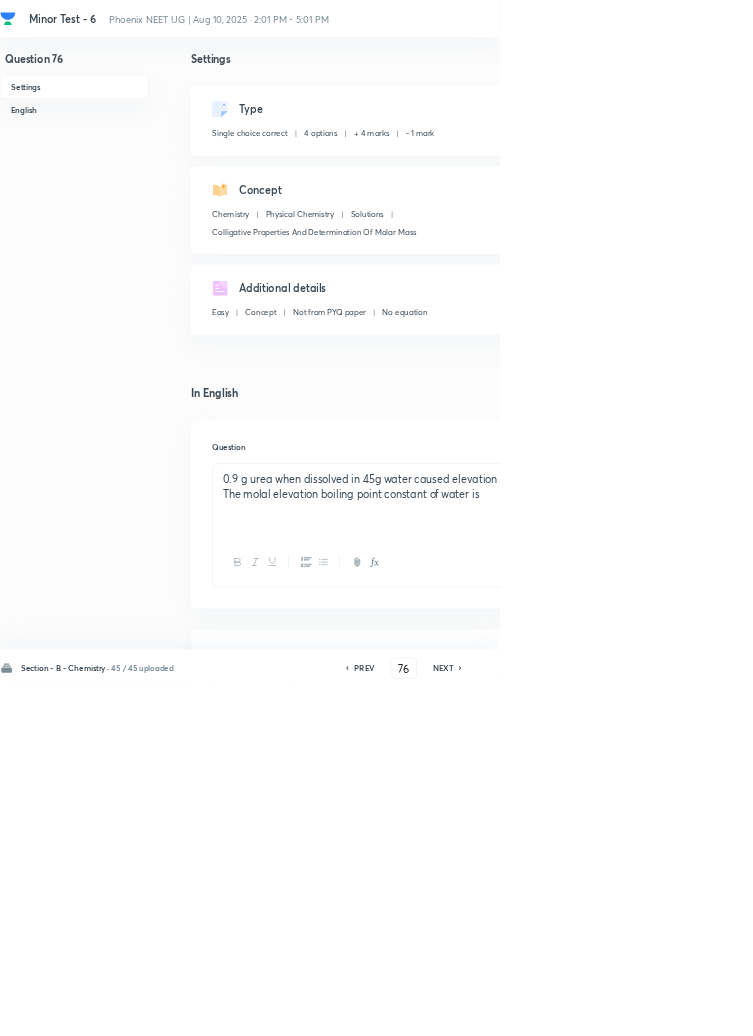 scroll, scrollTop: 0, scrollLeft: 0, axis: both 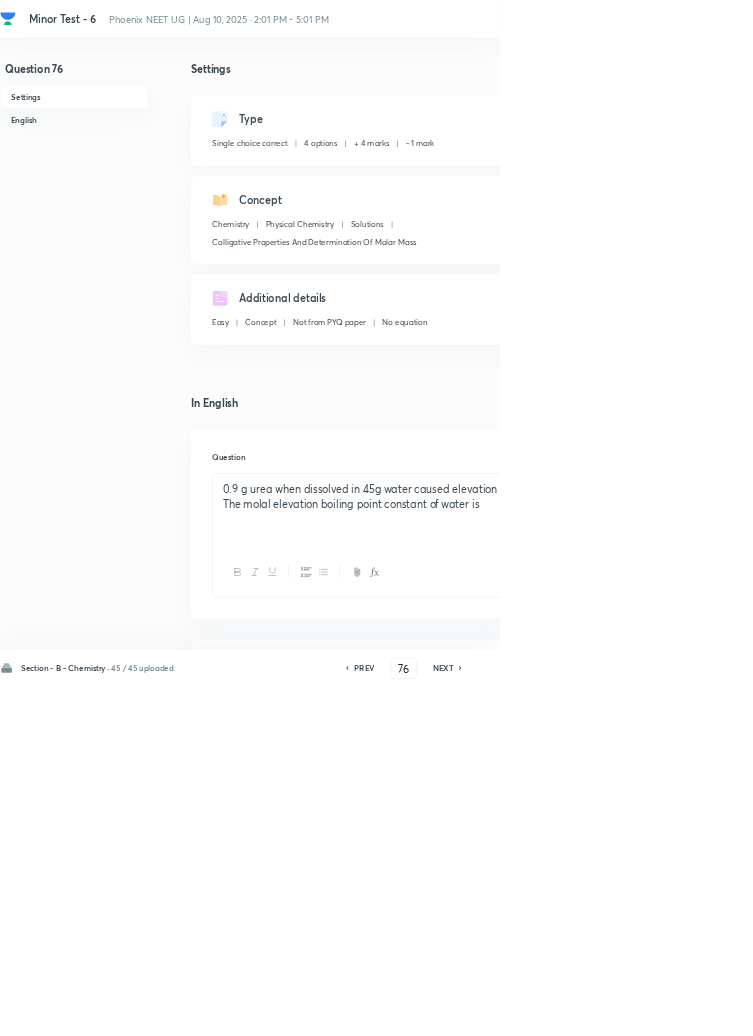 click on "PREV" at bounding box center (549, 1008) 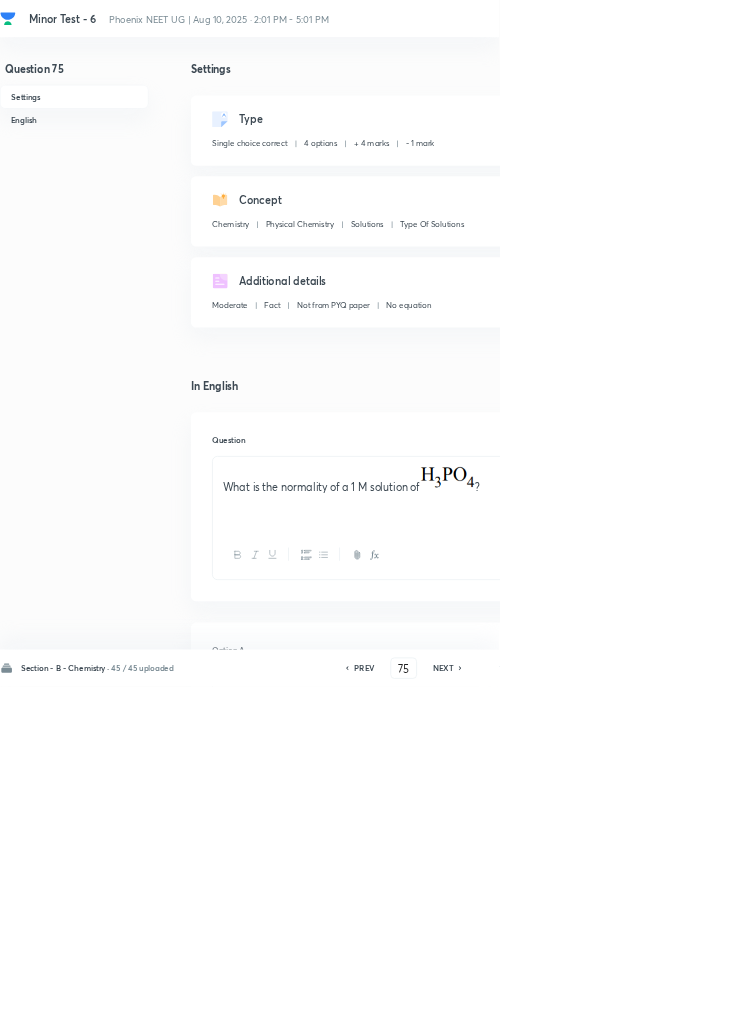 click on "PREV" at bounding box center (549, 1008) 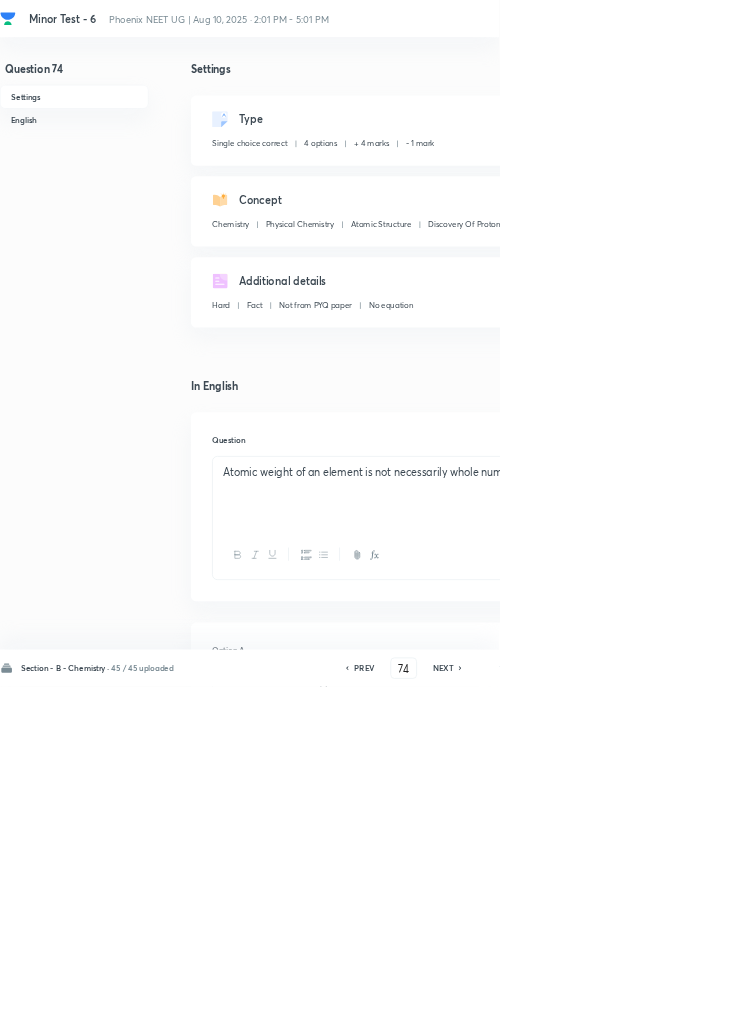 click on "Remove" at bounding box center [996, 1006] 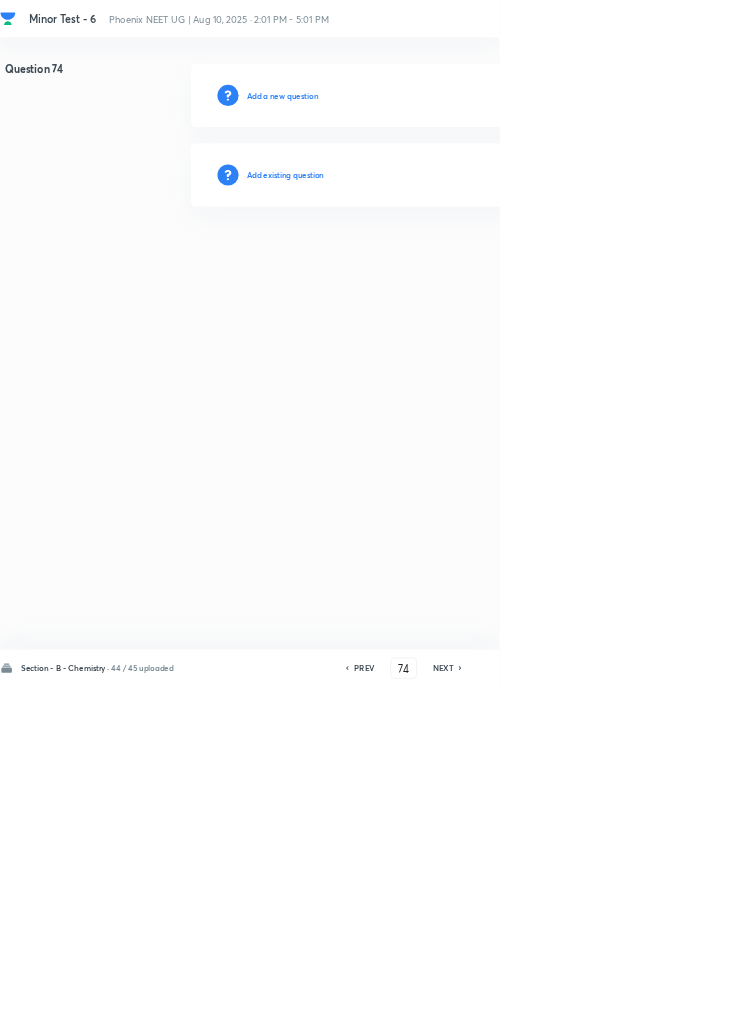 click on "Add existing question" at bounding box center [430, 264] 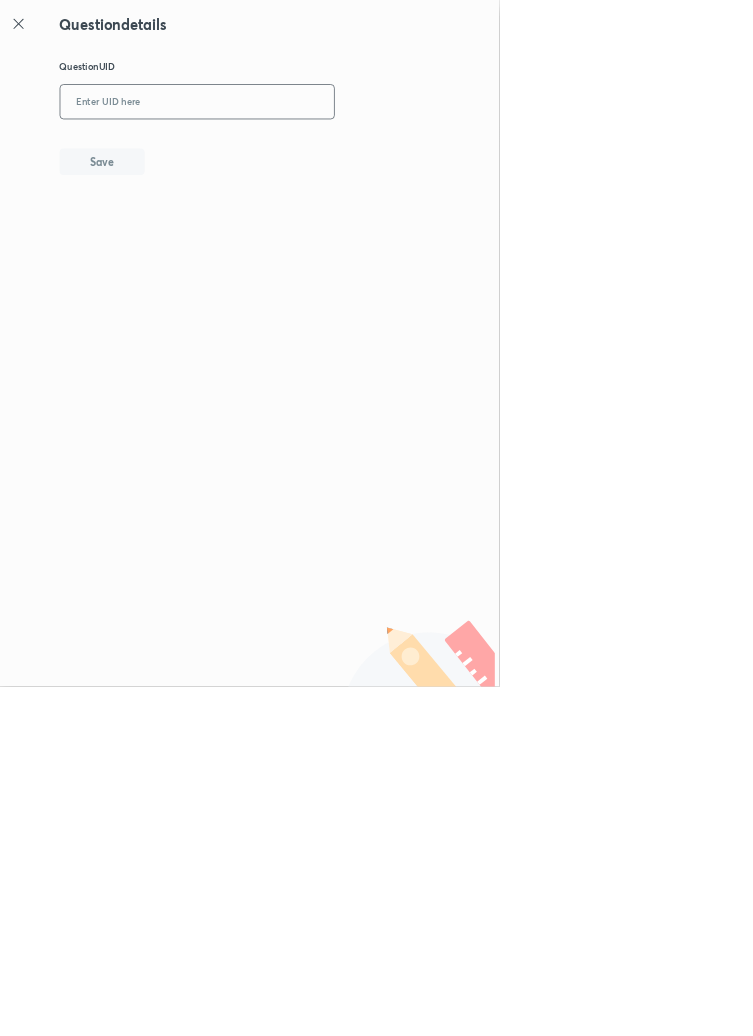 click at bounding box center (297, 154) 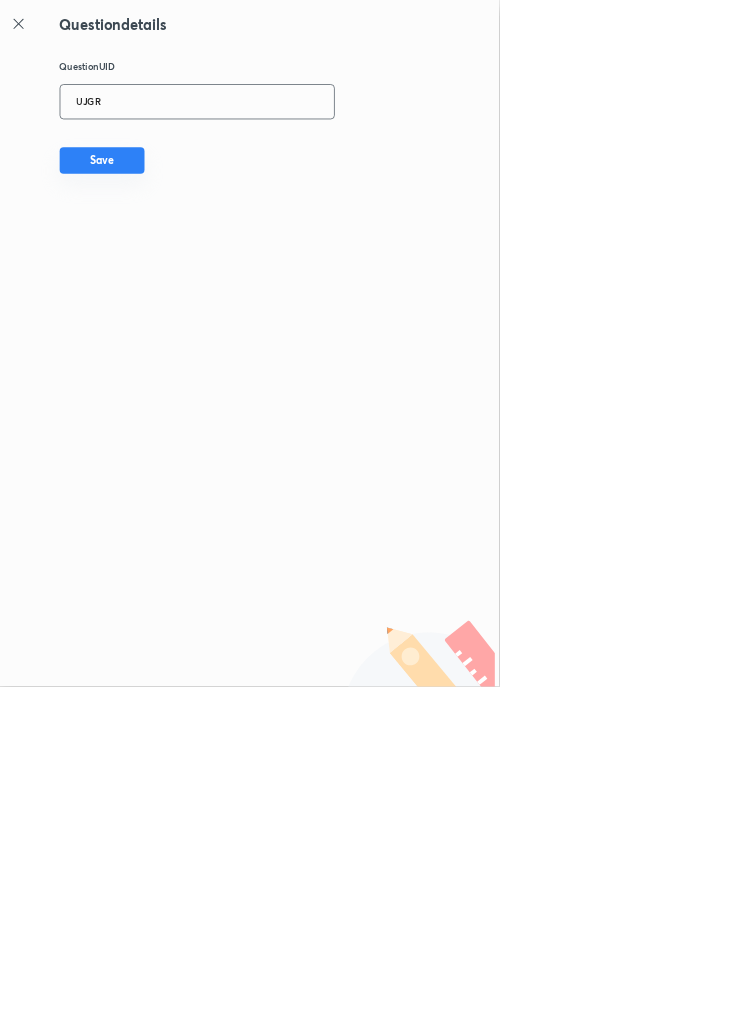 click on "Save" at bounding box center [154, 242] 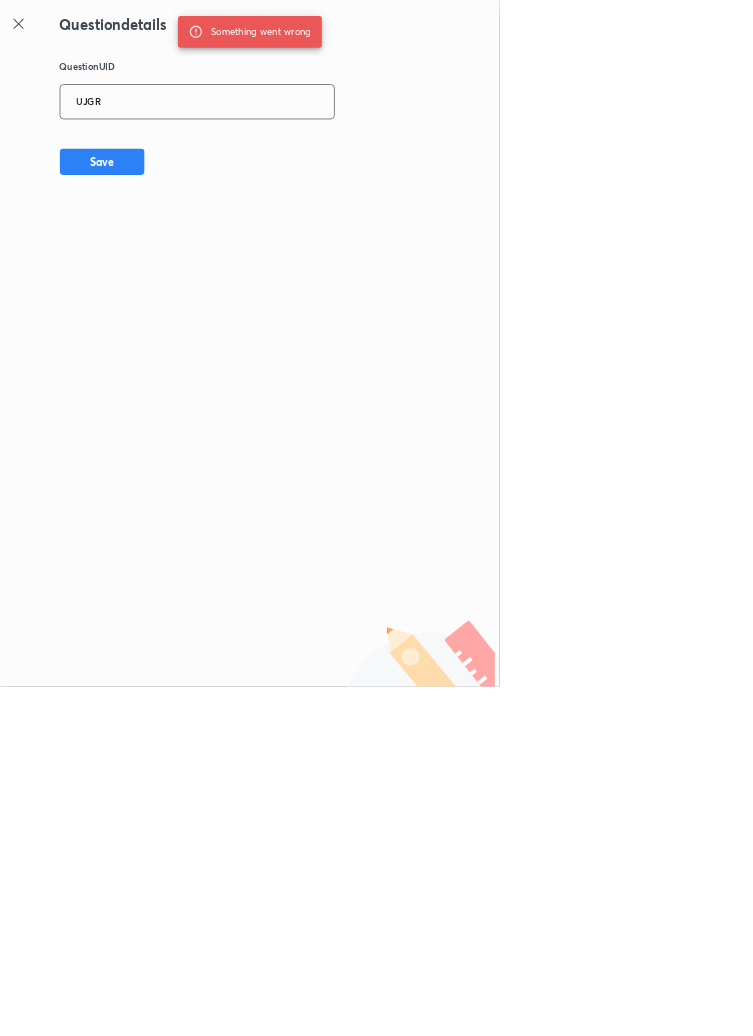 click on "UJGR" at bounding box center (297, 154) 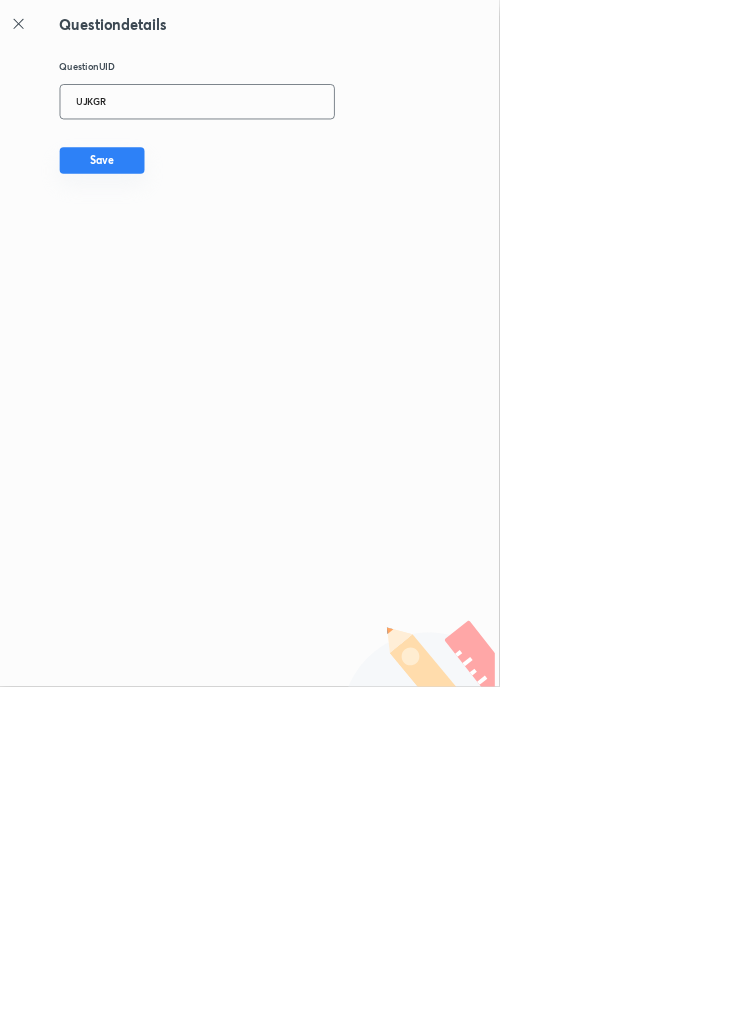 click on "Save" at bounding box center [154, 242] 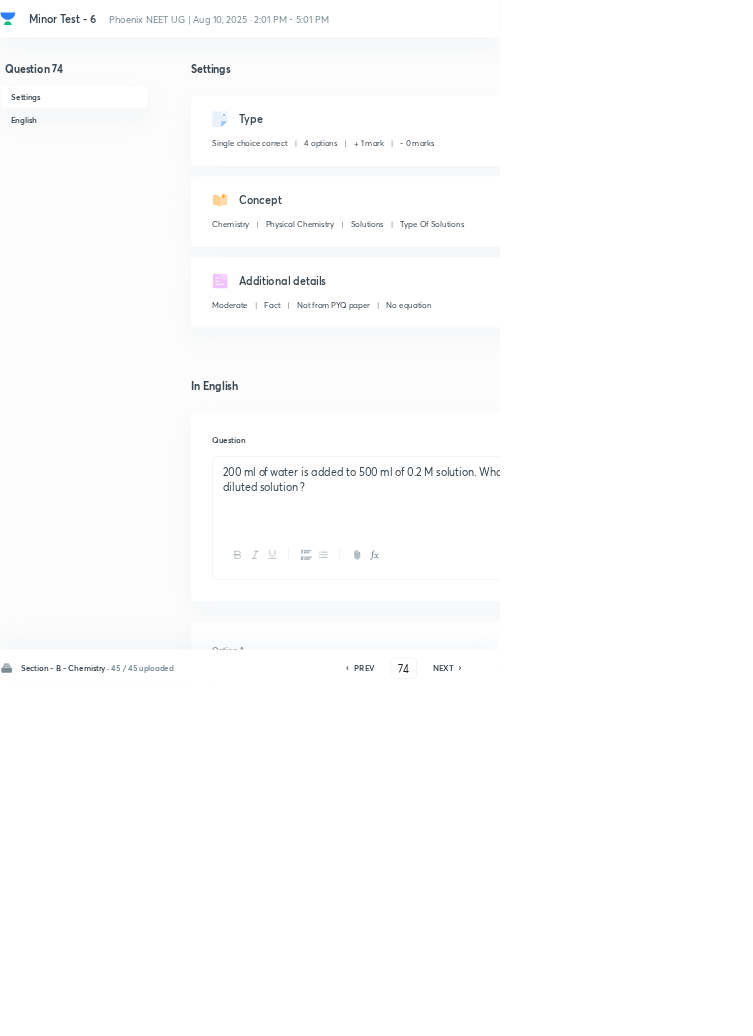 click on "Edit" at bounding box center (920, 182) 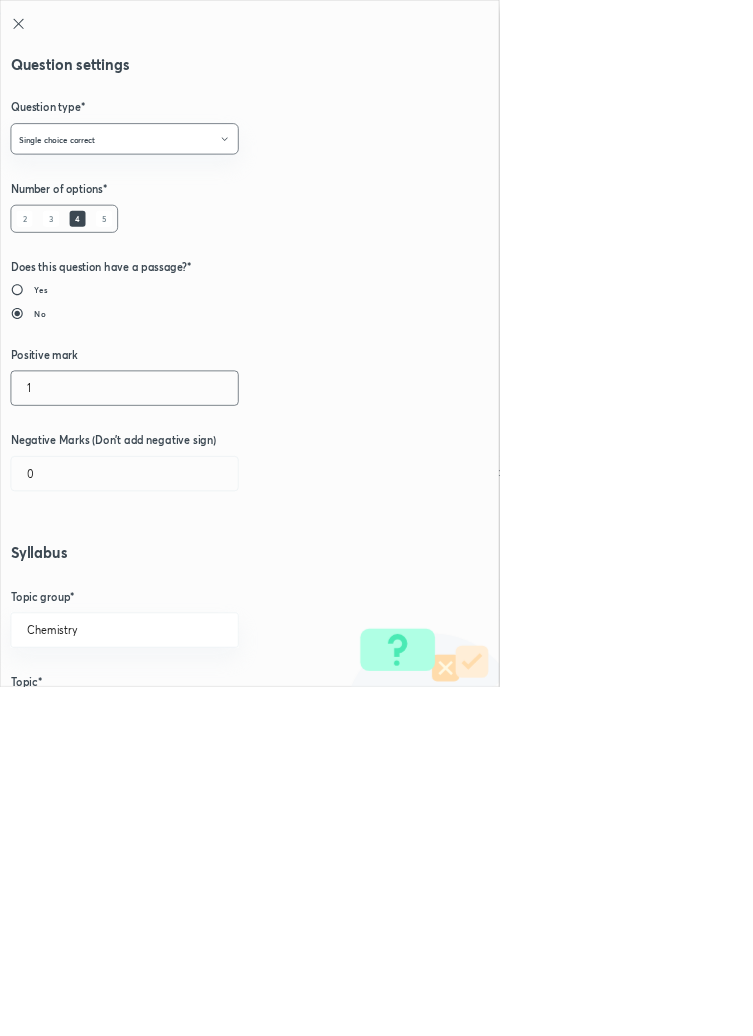 click on "1" at bounding box center [188, 585] 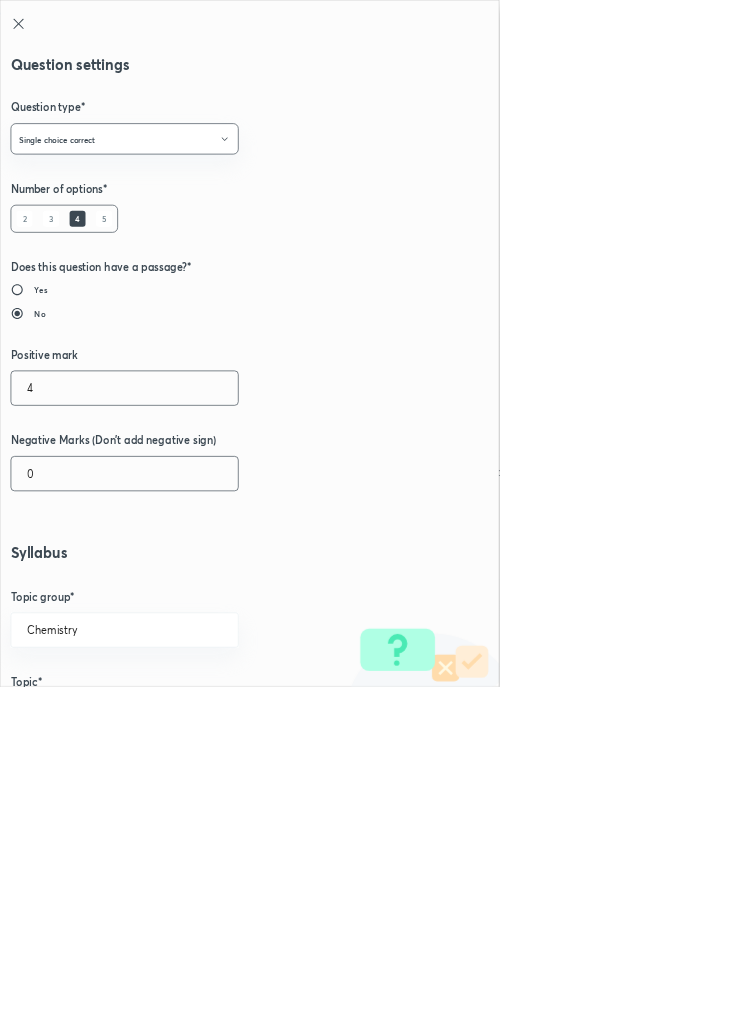 click on "0" at bounding box center (188, 714) 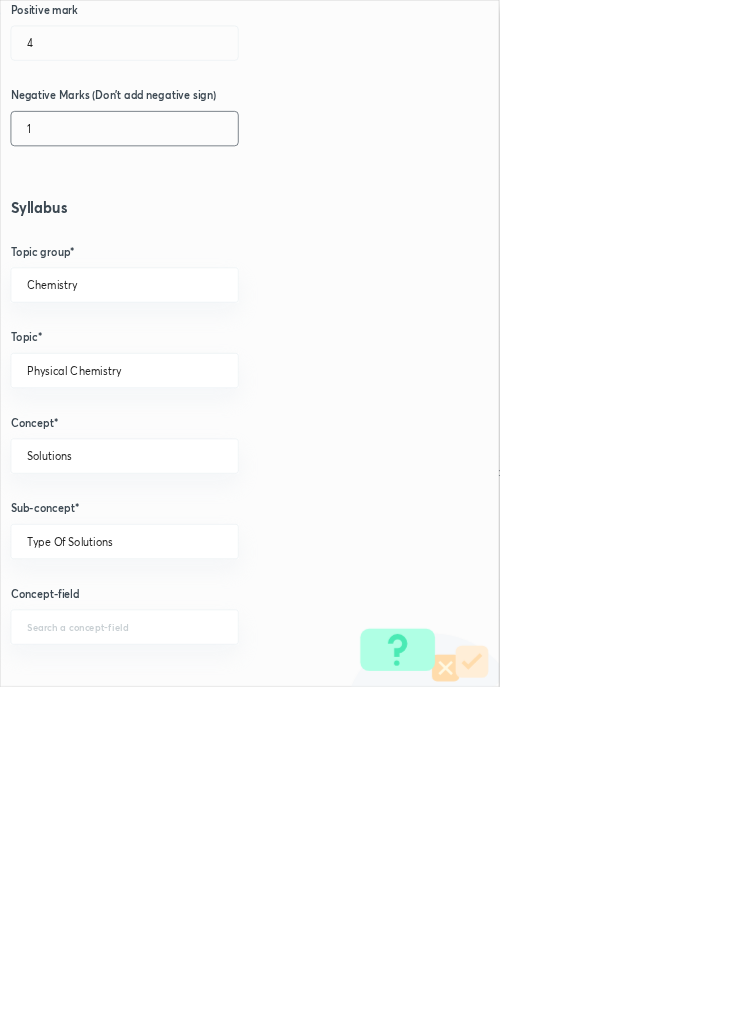 scroll, scrollTop: 1125, scrollLeft: 0, axis: vertical 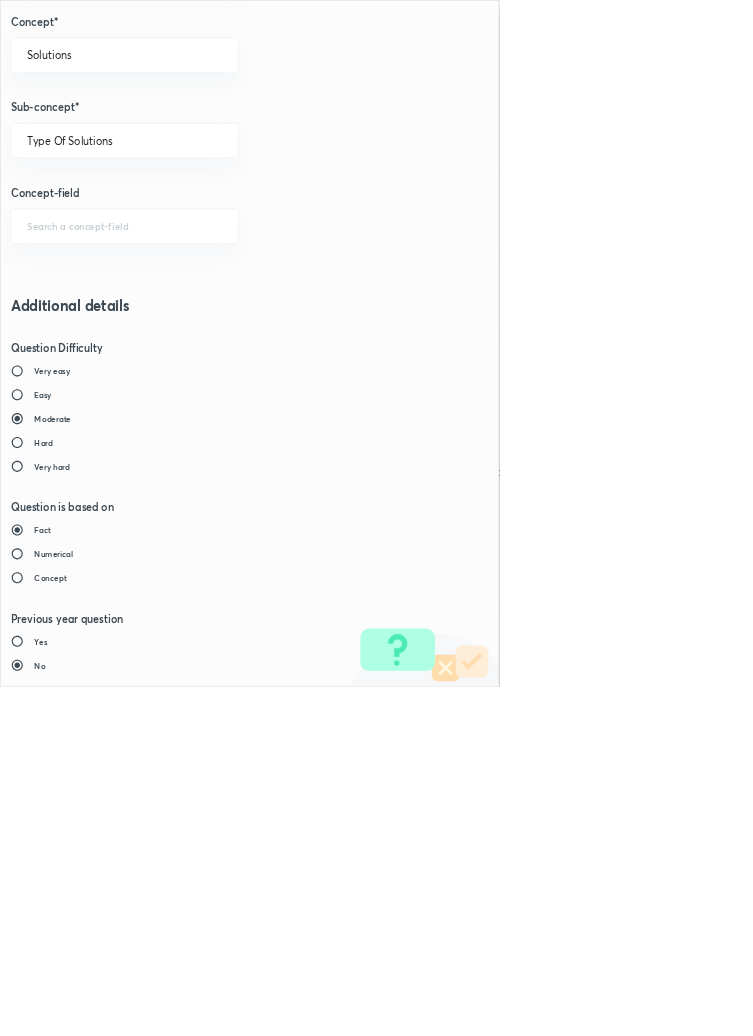 click on "Save" at bounding box center (80, 1476) 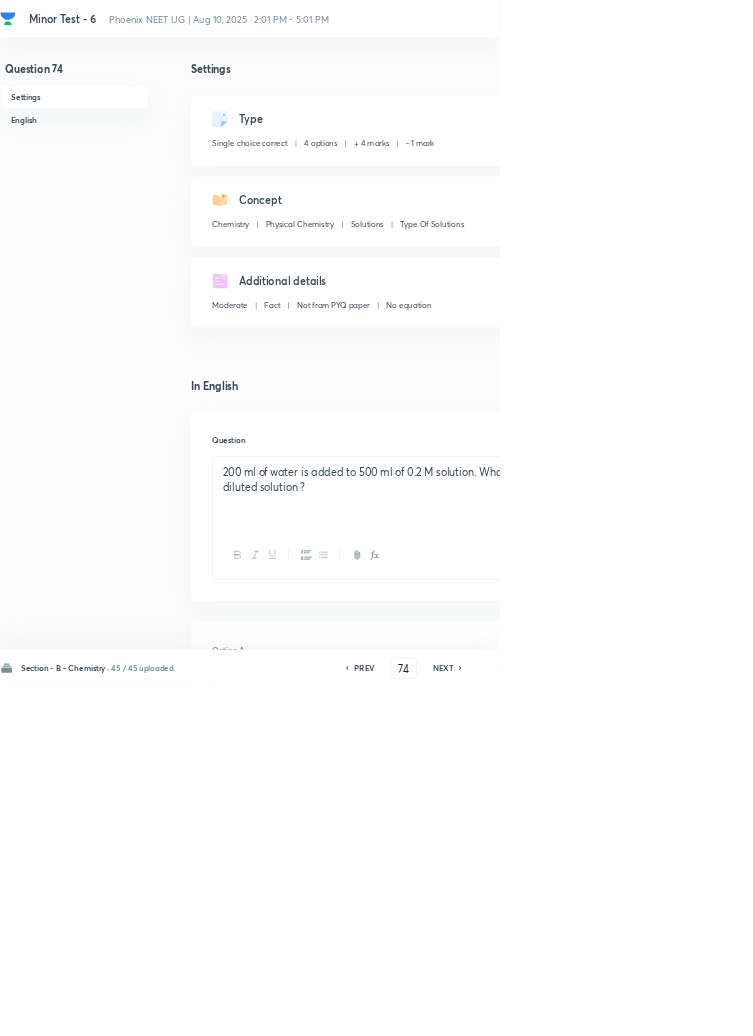 click on "Save" at bounding box center [1096, 1006] 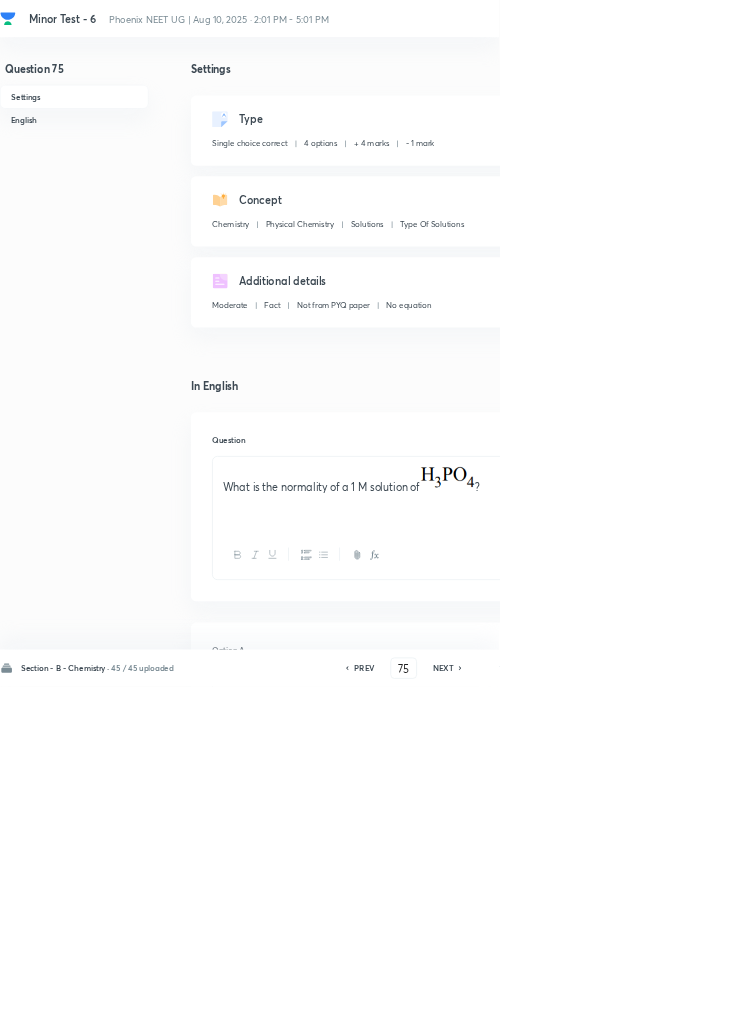 click on "NEXT" at bounding box center (668, 1008) 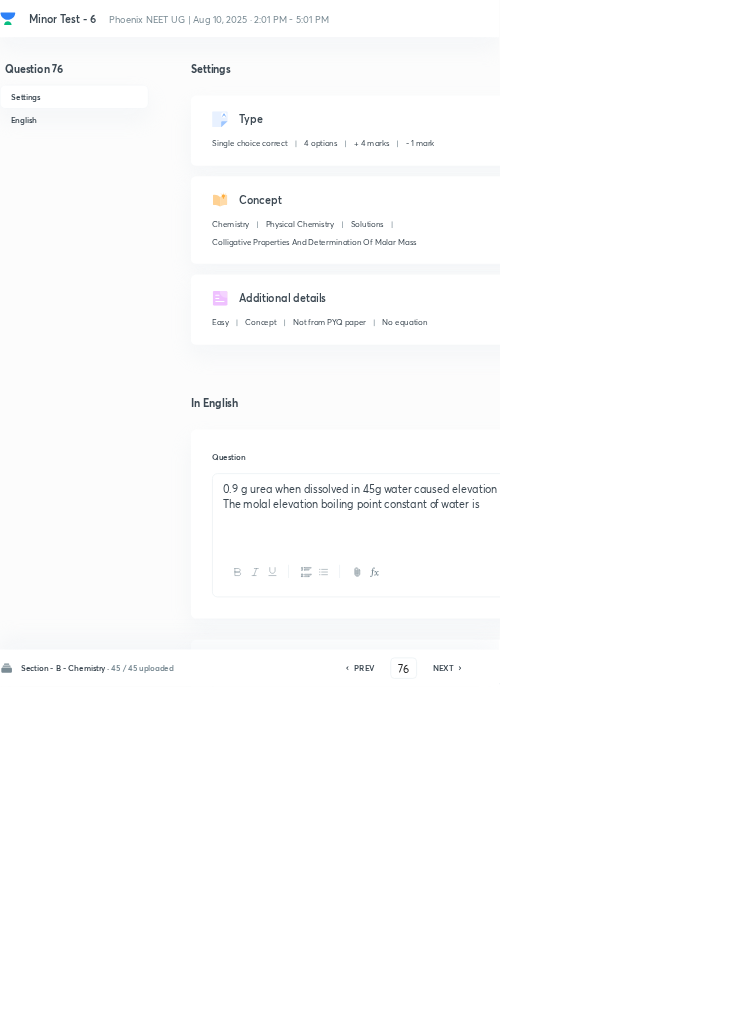 click 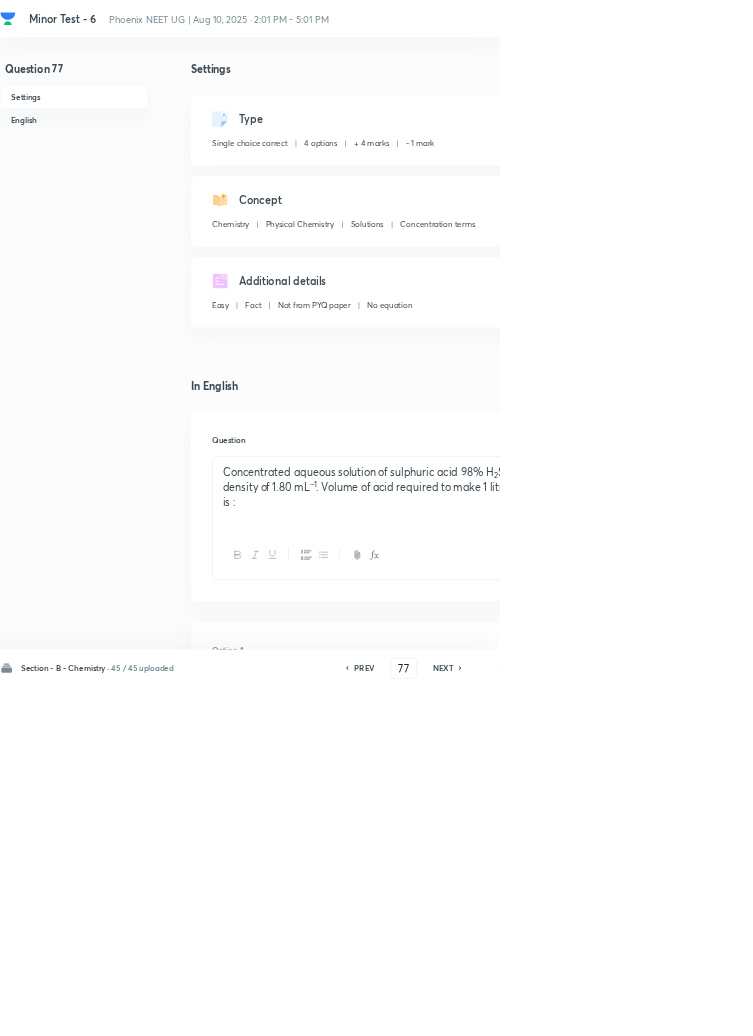 click on "11.10 mL" at bounding box center [640, 1062] 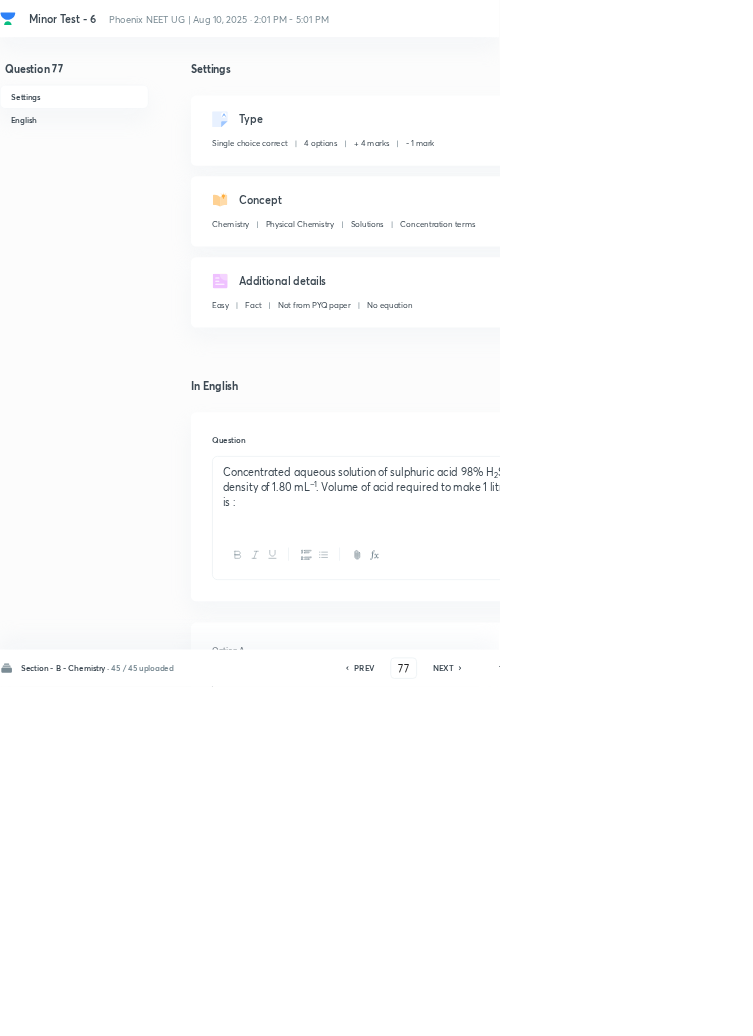 click on "PREV" at bounding box center (549, 1008) 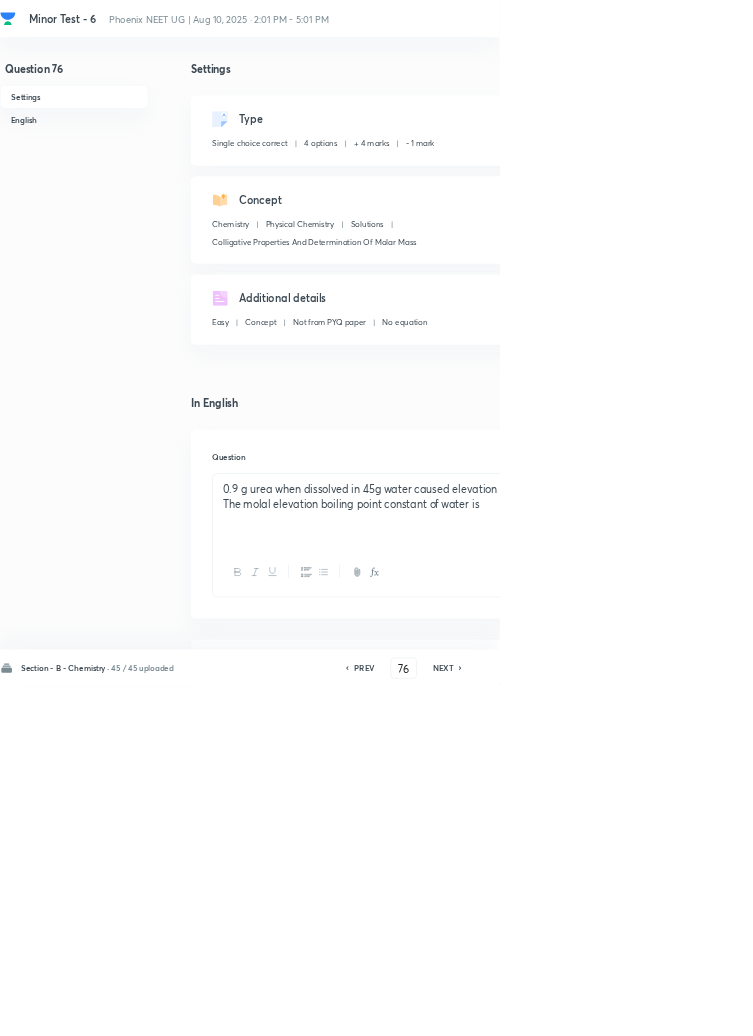 click on "PREV" at bounding box center (549, 1008) 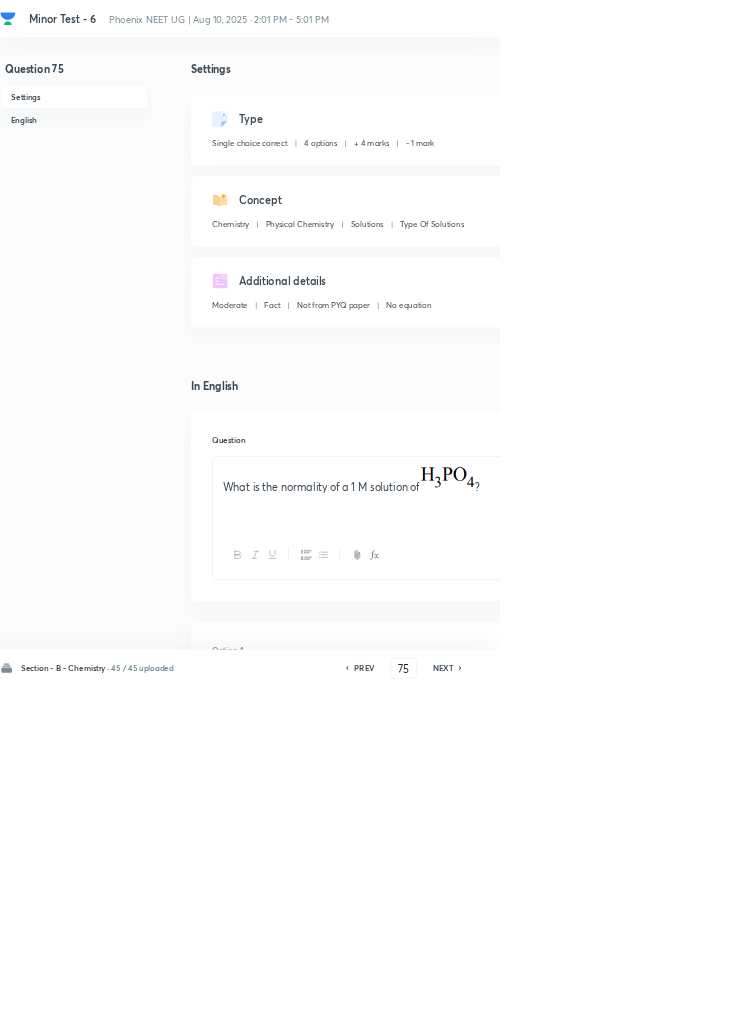 click on "PREV" at bounding box center [549, 1008] 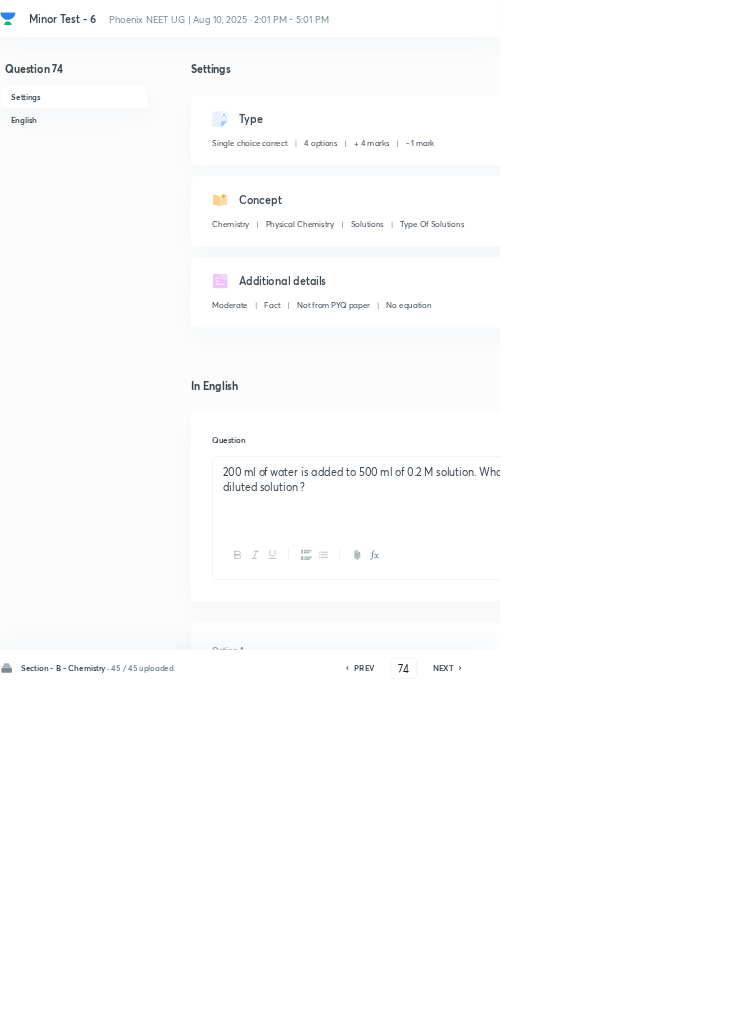 click on "PREV" at bounding box center (549, 1008) 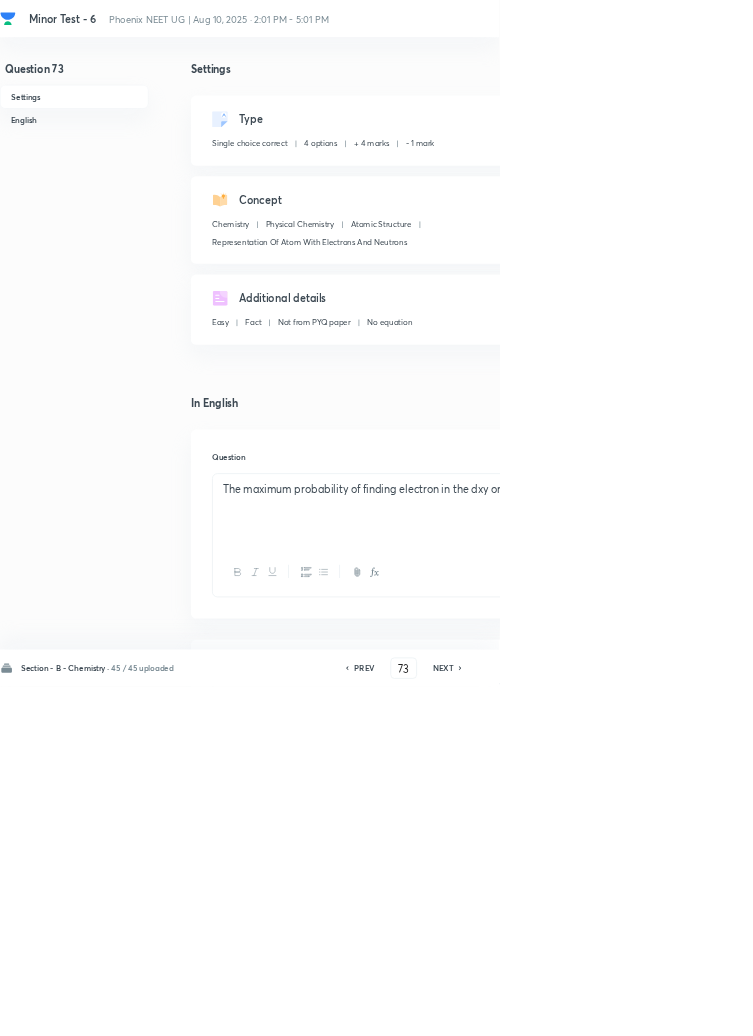 click on "PREV" at bounding box center [549, 1008] 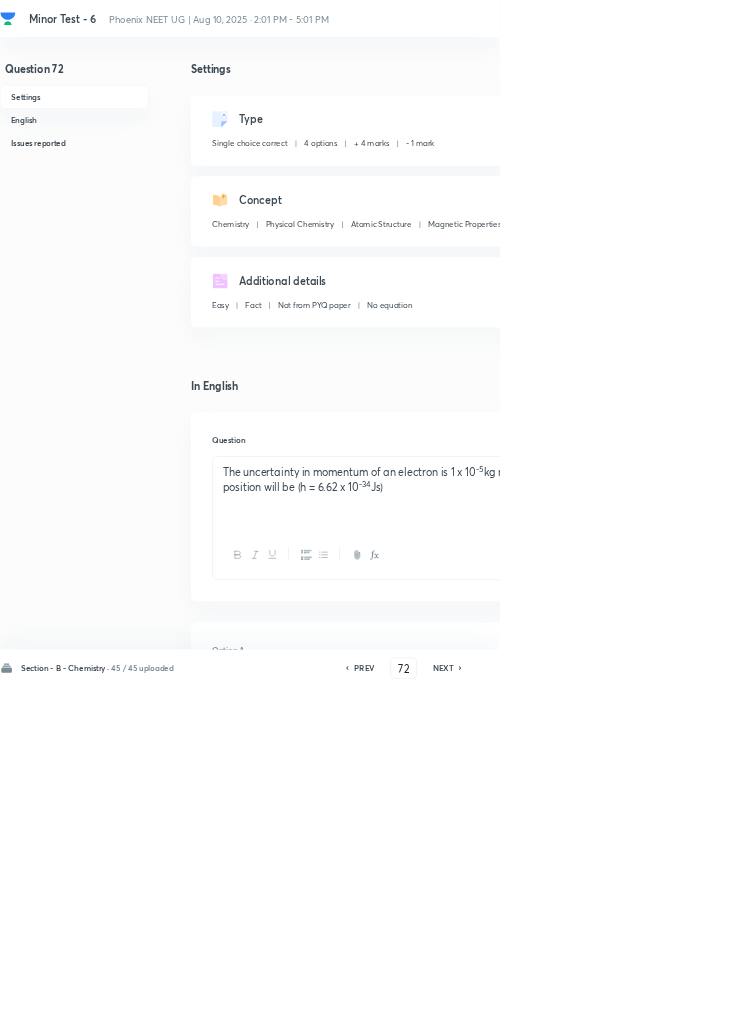 click 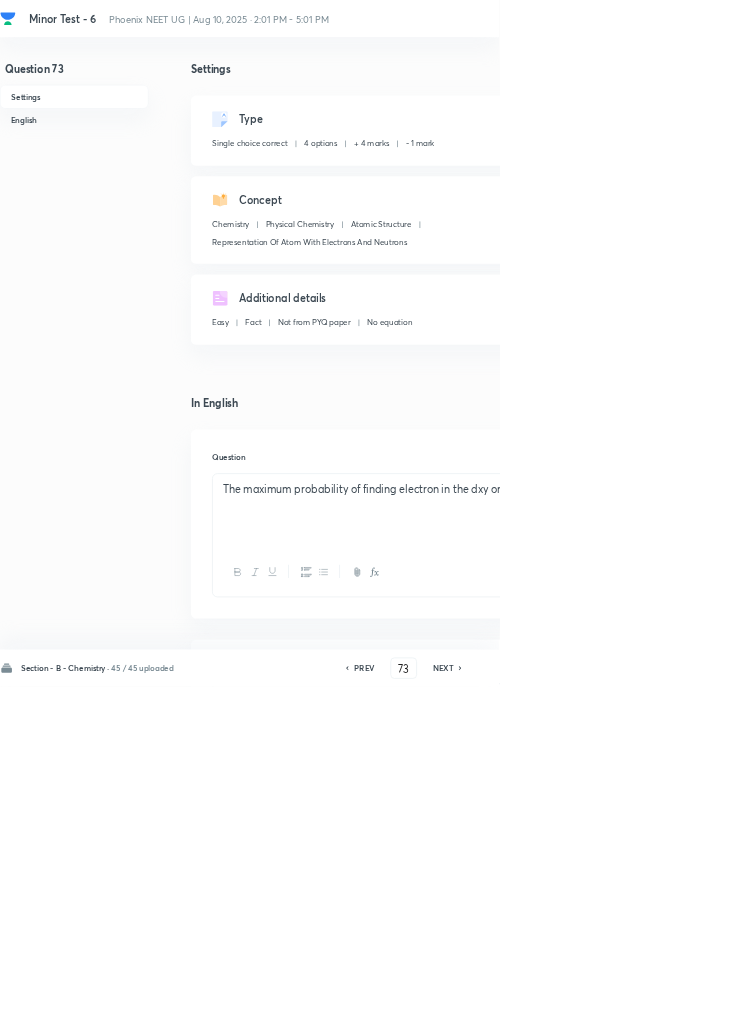 click on "Remove" at bounding box center (996, 1006) 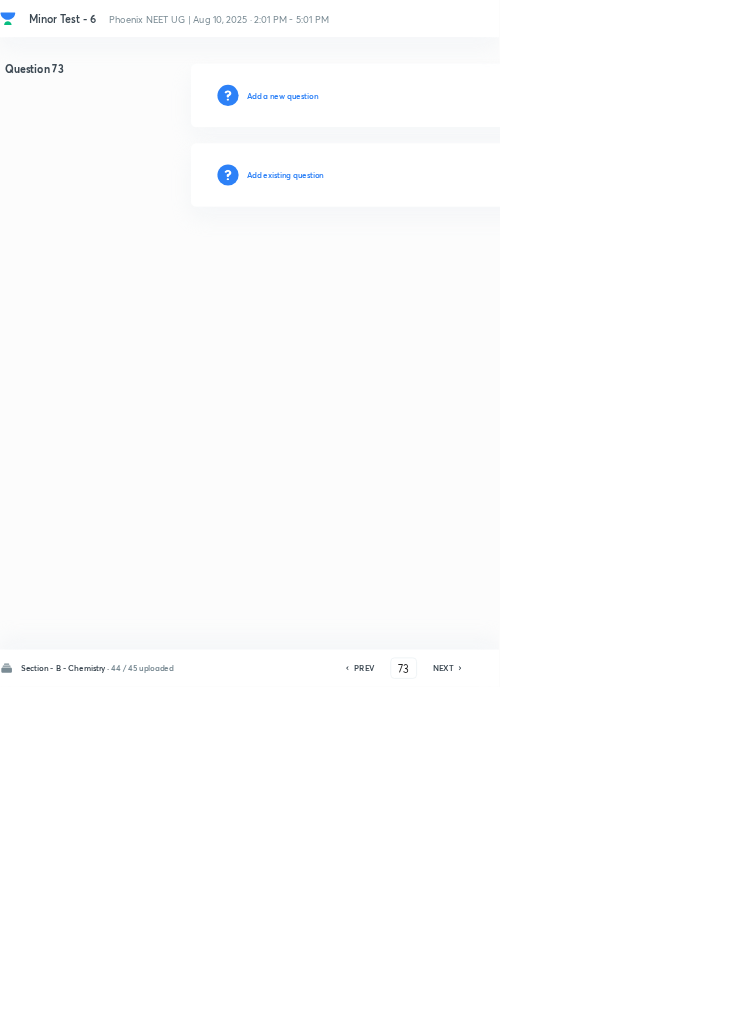 click on "Add existing question" at bounding box center (430, 264) 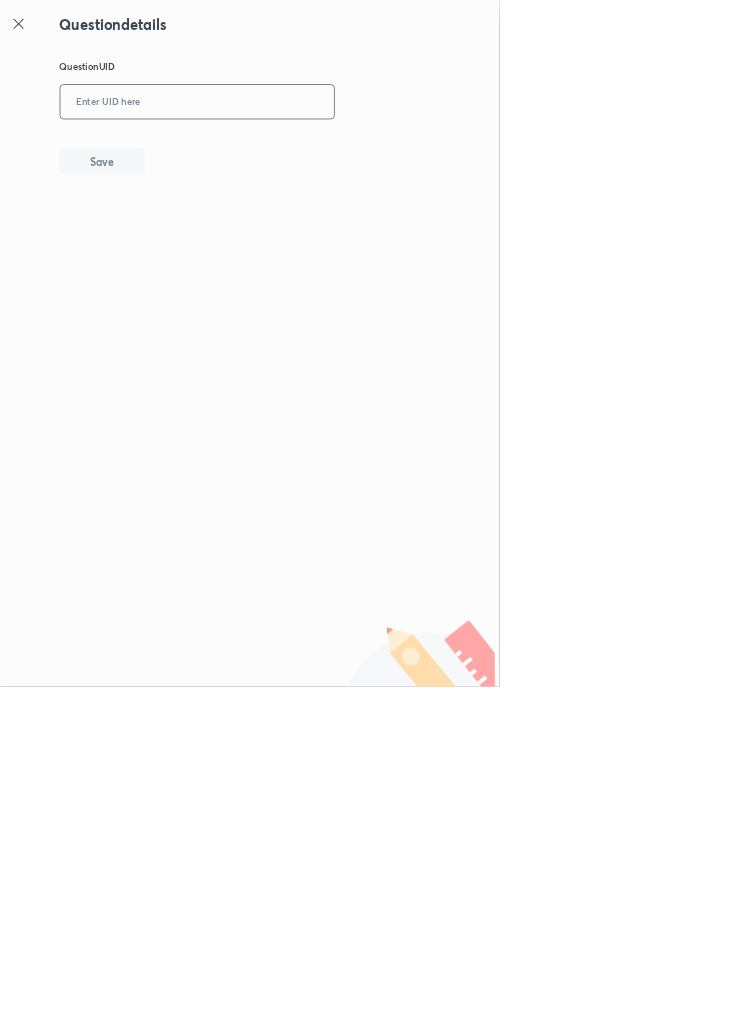 click at bounding box center [297, 154] 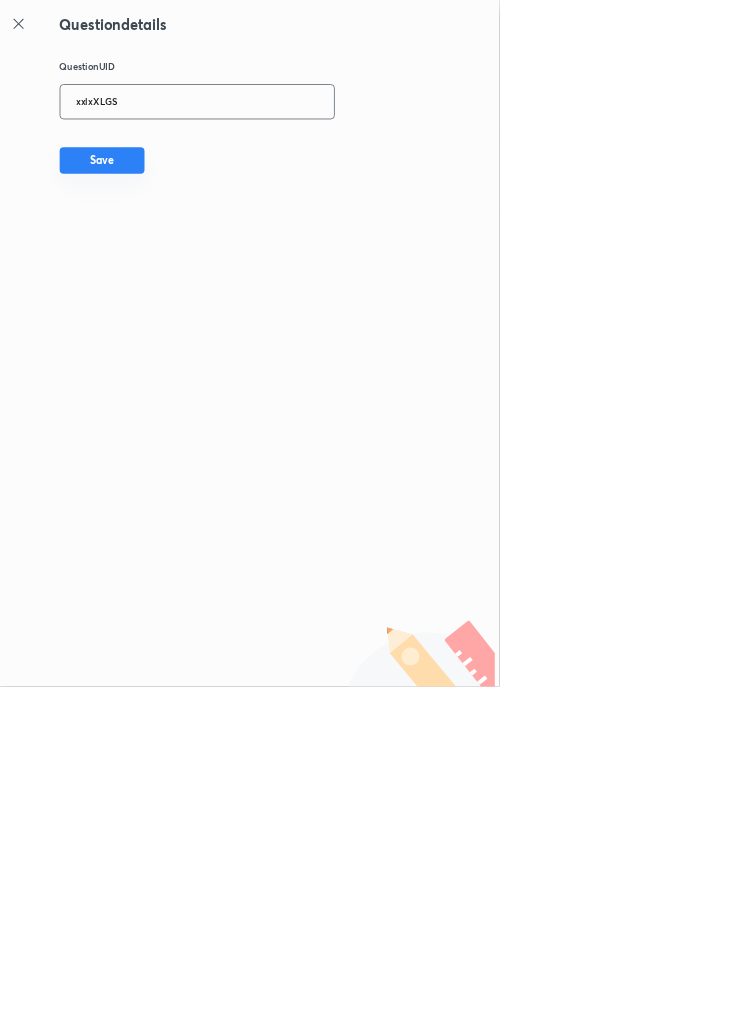 click on "Save" at bounding box center [154, 242] 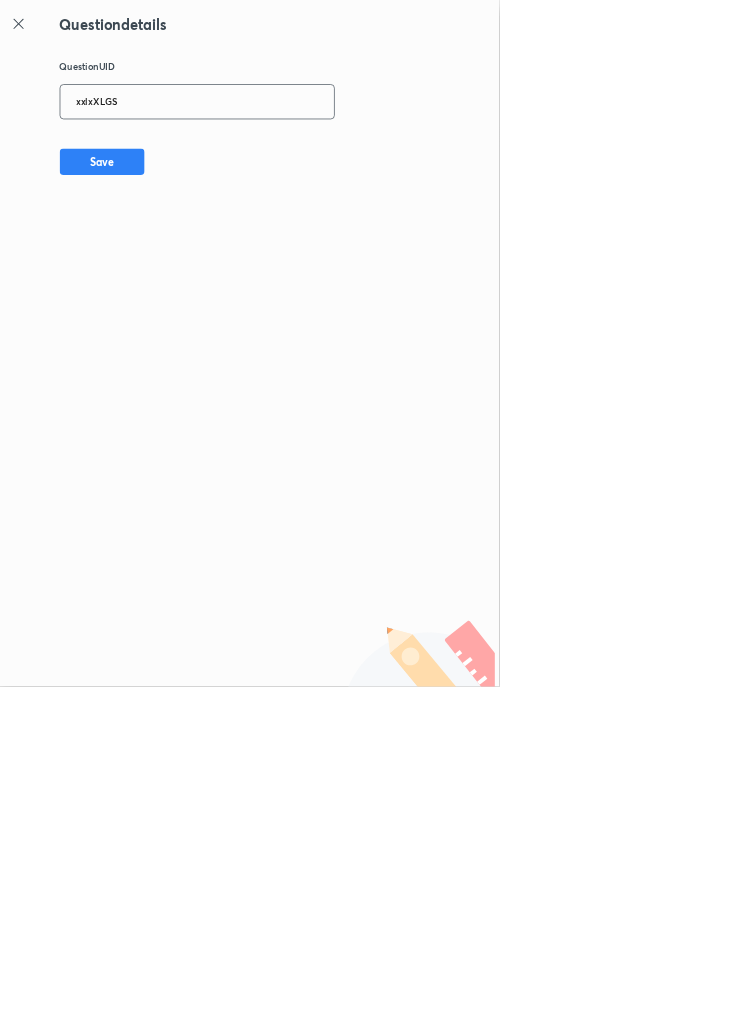 click on "xxlxXLGS" at bounding box center [297, 154] 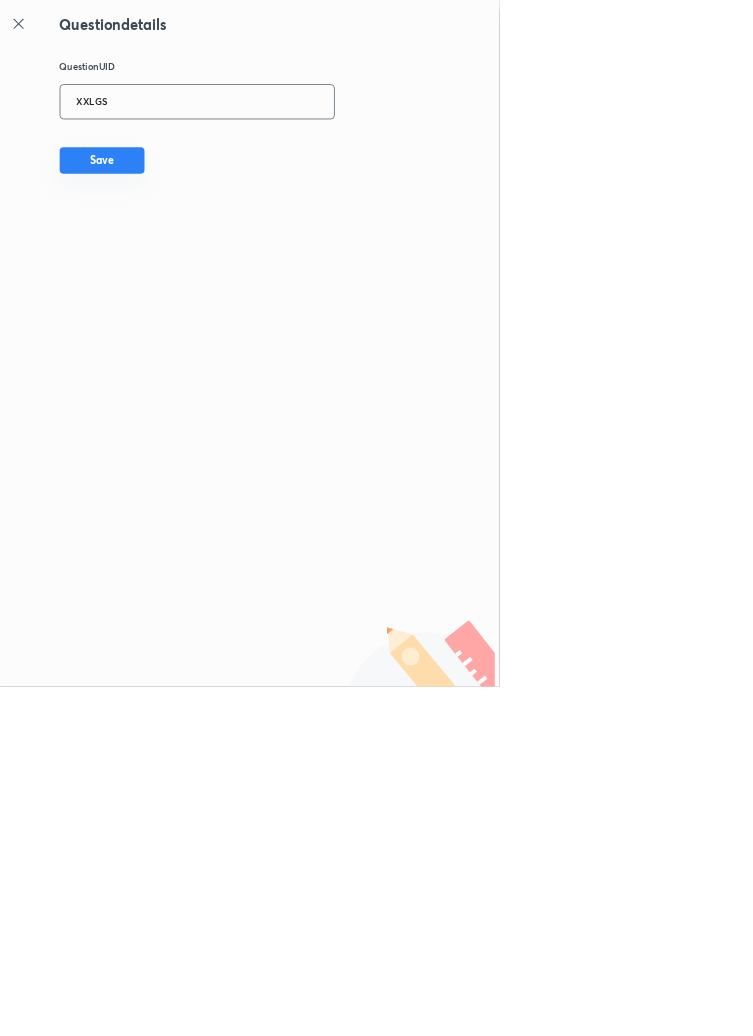 click on "Save" at bounding box center [154, 242] 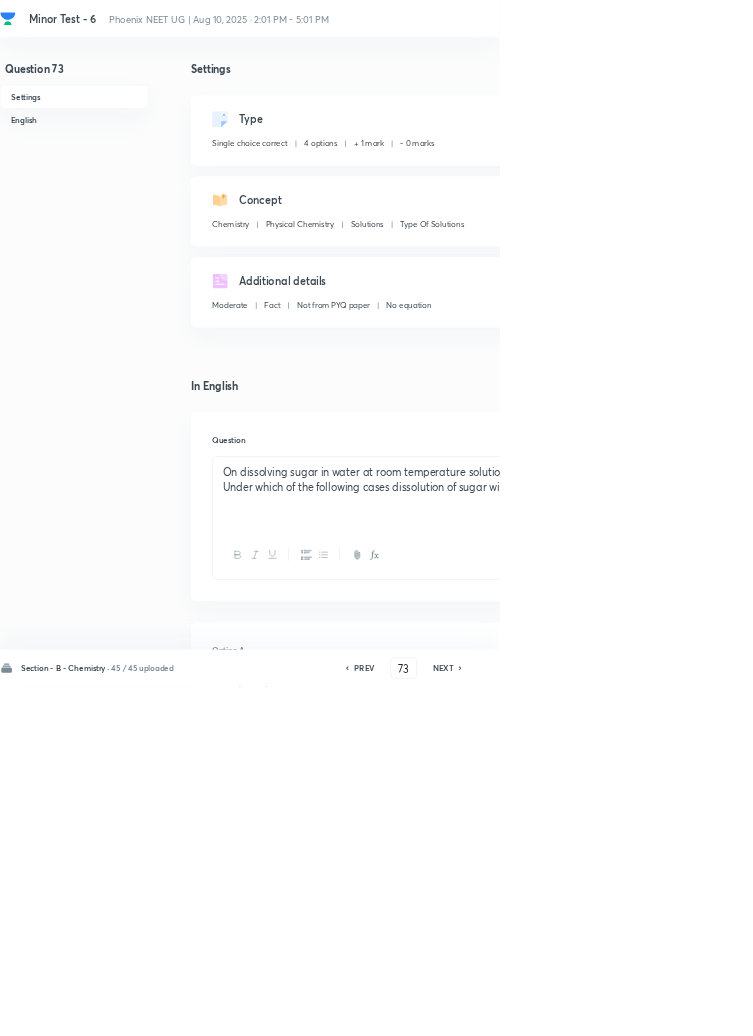 click on "Edit" at bounding box center [920, 182] 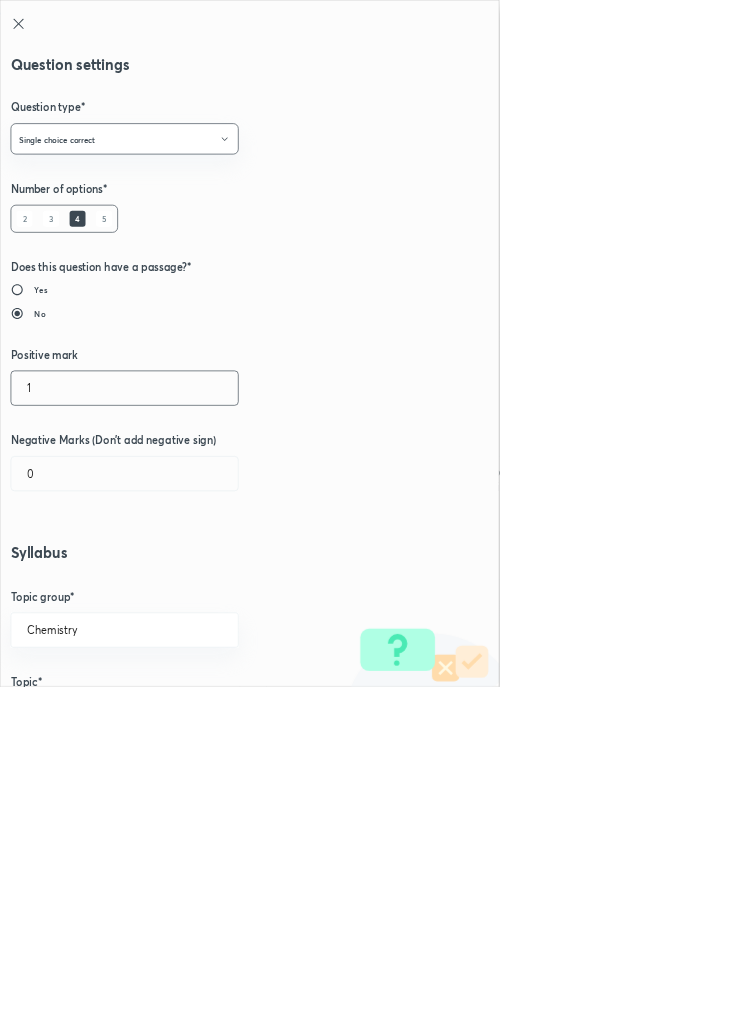 click on "1" at bounding box center (188, 585) 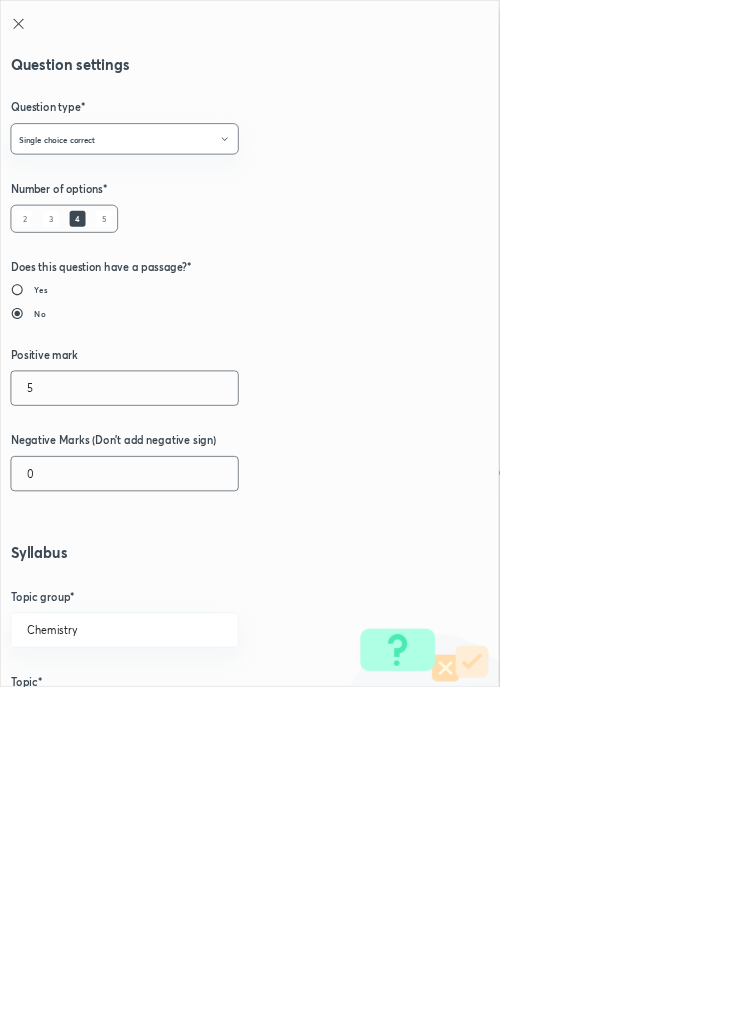 click on "0" at bounding box center (188, 714) 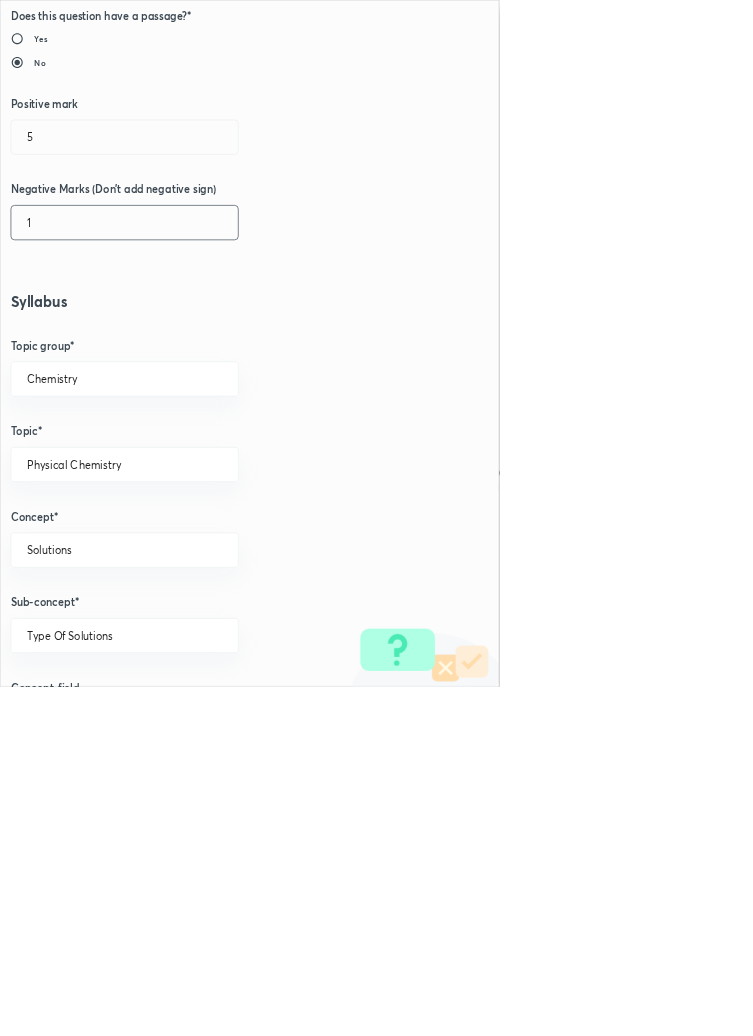 scroll, scrollTop: 1125, scrollLeft: 0, axis: vertical 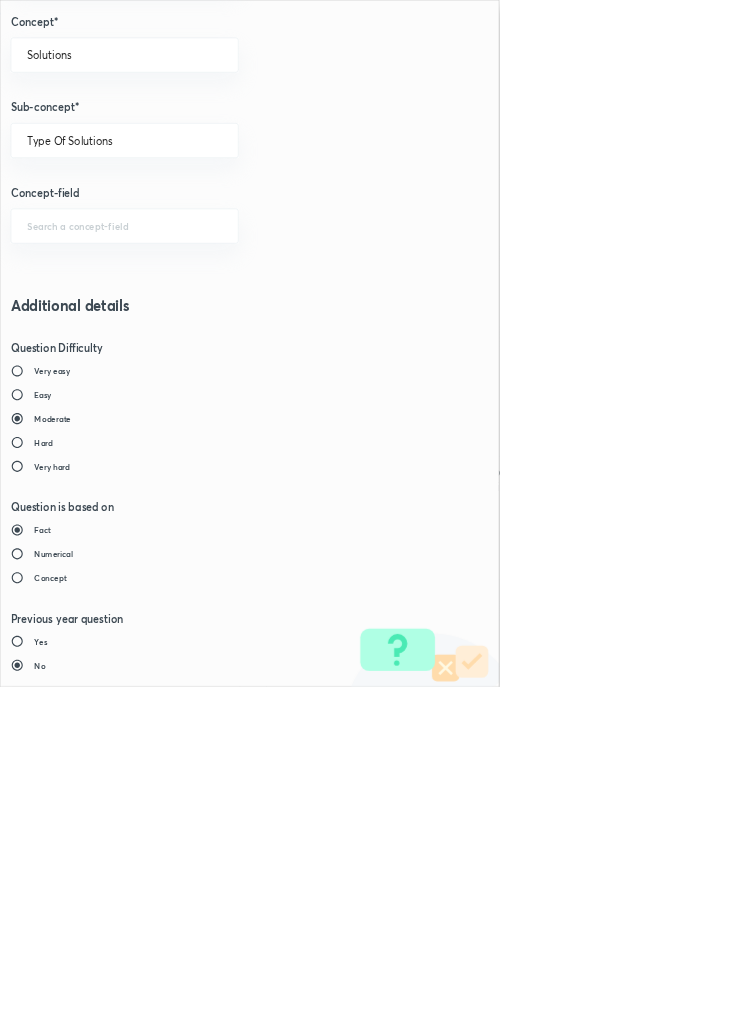 click on "Save" at bounding box center (80, 1476) 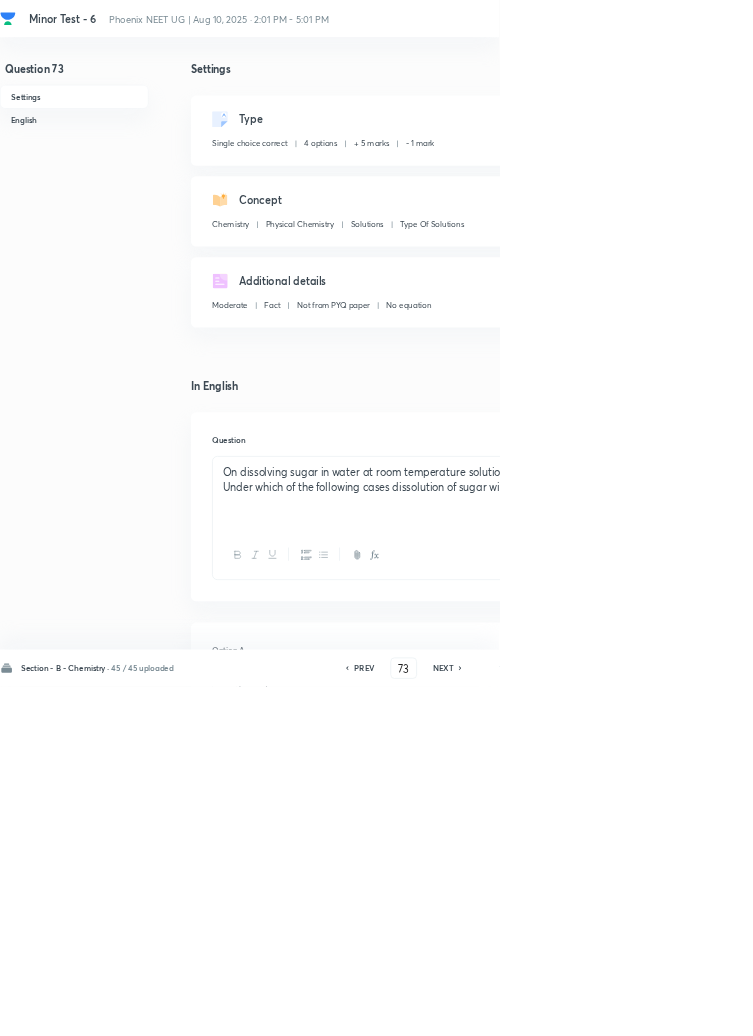 click on "Save" at bounding box center (1096, 1006) 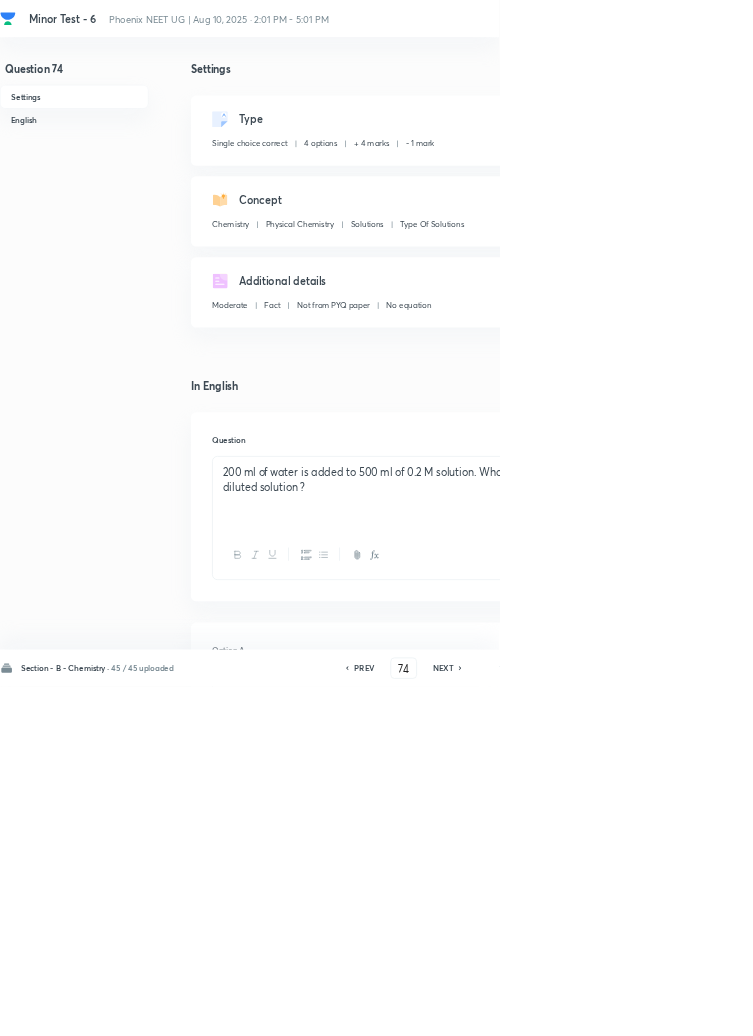 click on "PREV" at bounding box center (549, 1008) 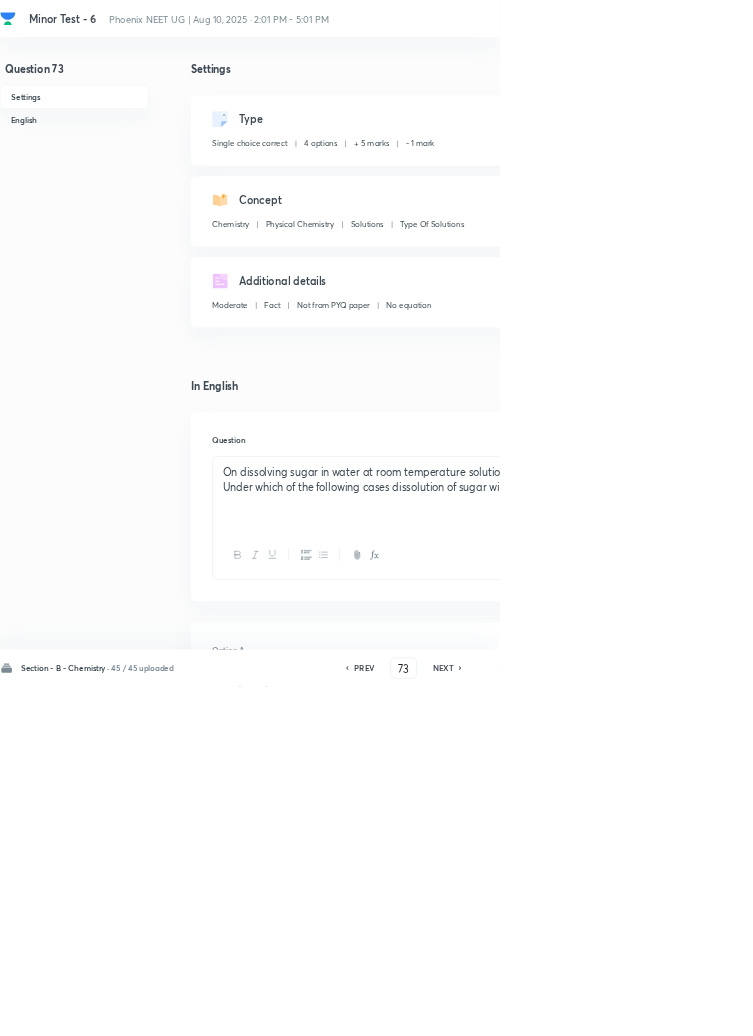 click 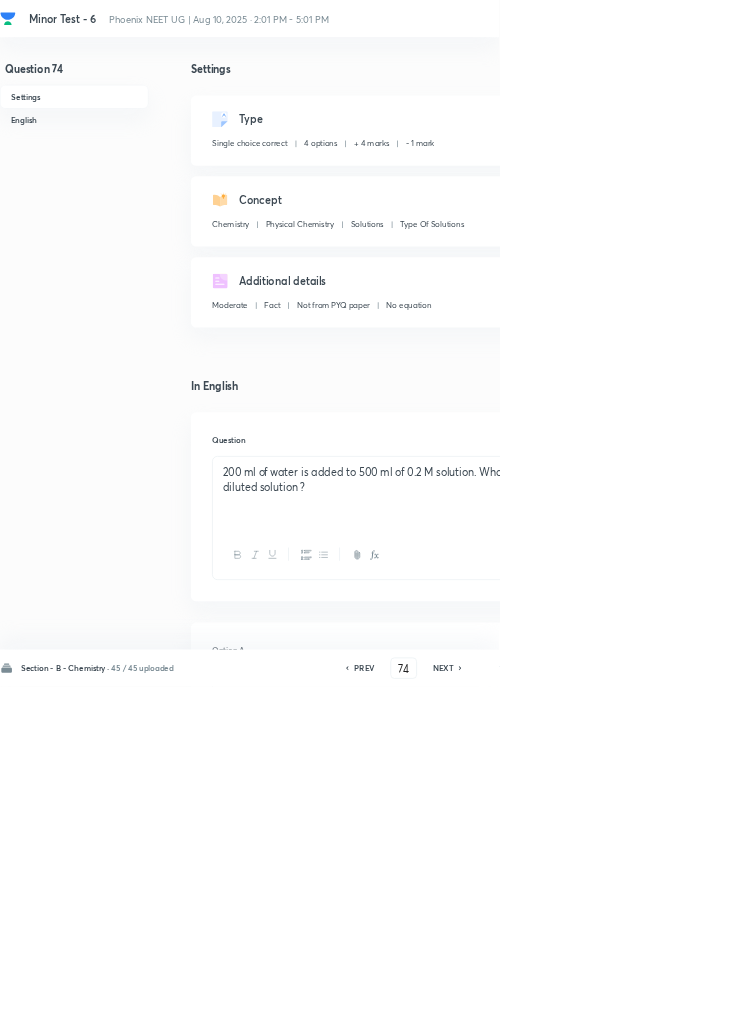 click on "PREV" at bounding box center (549, 1008) 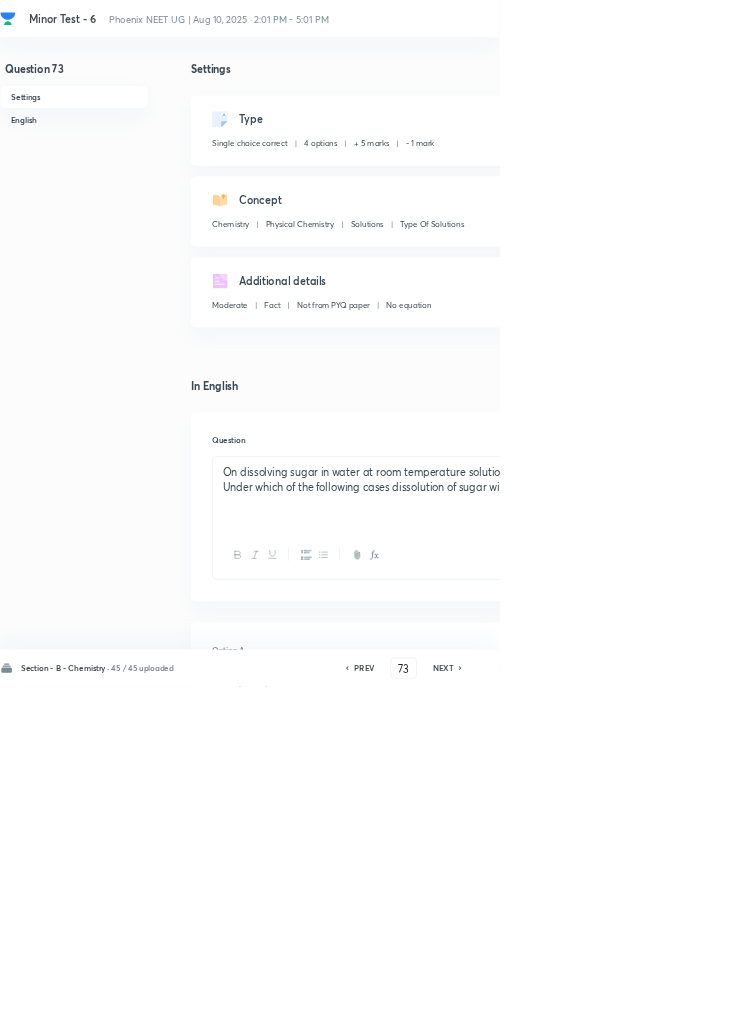 click on "PREV" at bounding box center [549, 1008] 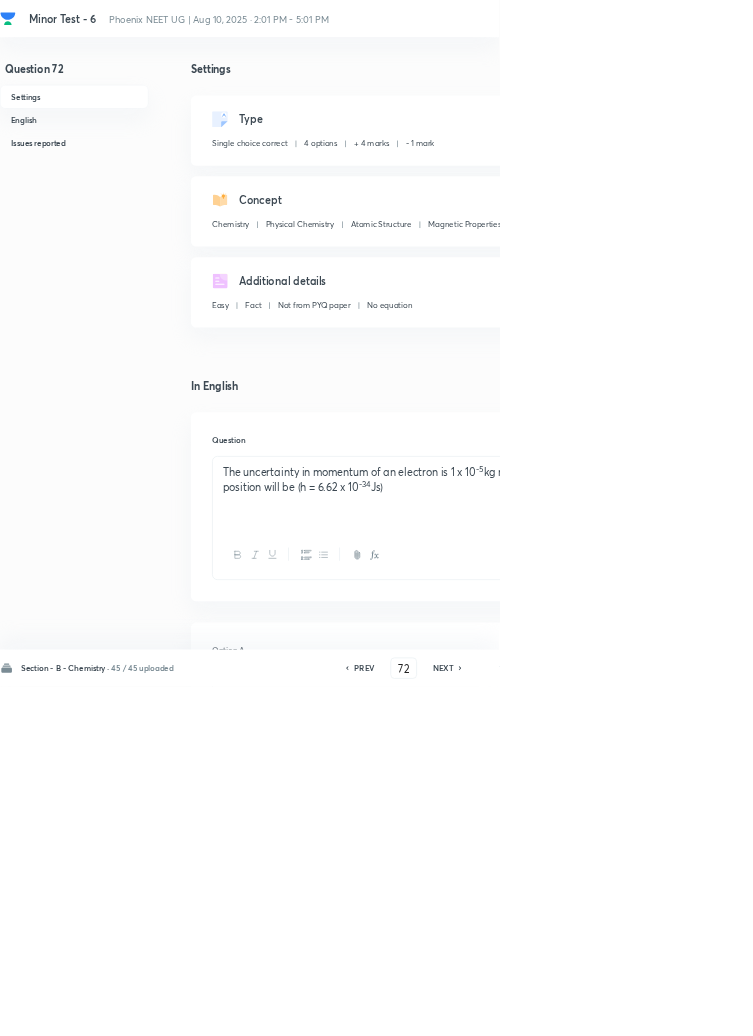 click on "Remove" at bounding box center [996, 1006] 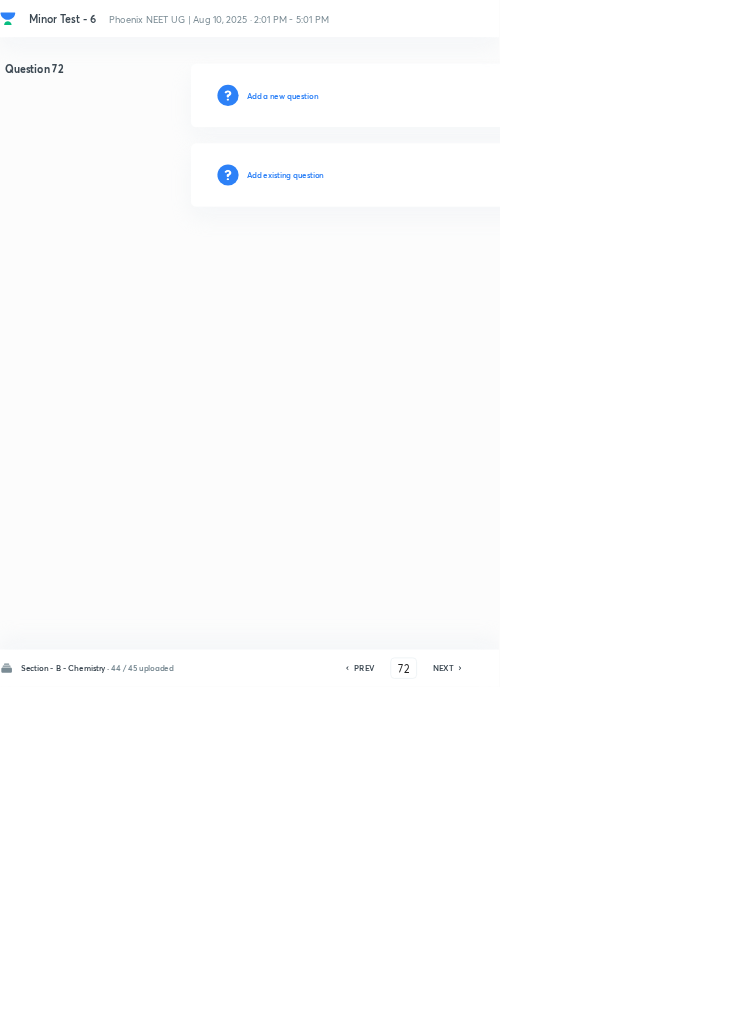 click on "Add existing question" at bounding box center (430, 264) 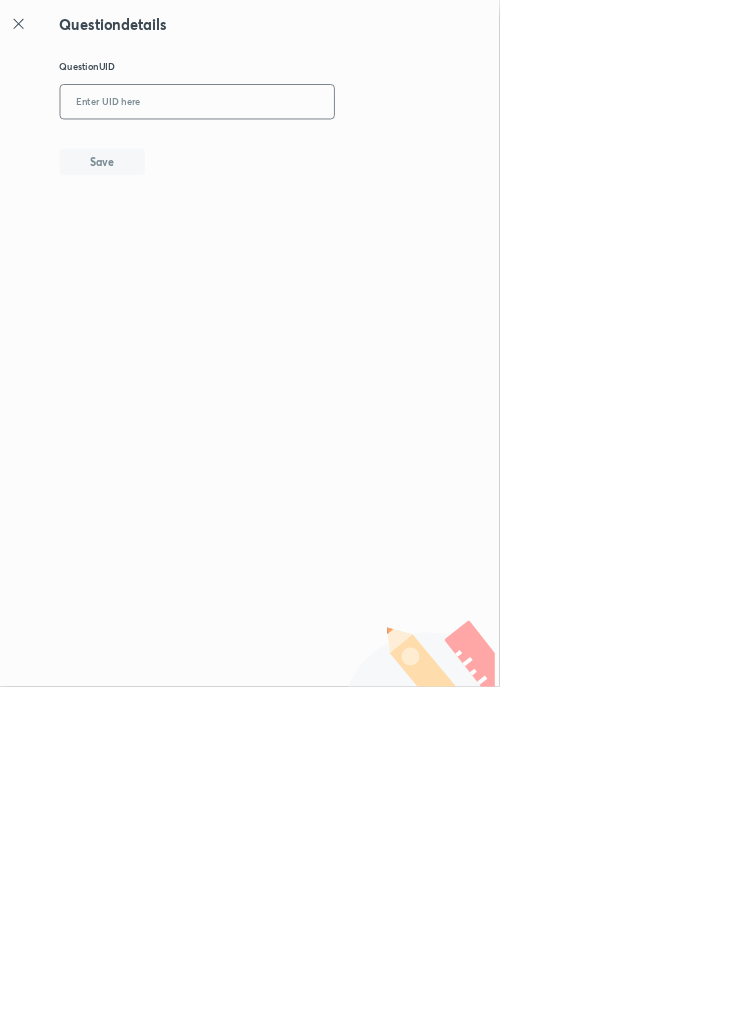 click at bounding box center (297, 154) 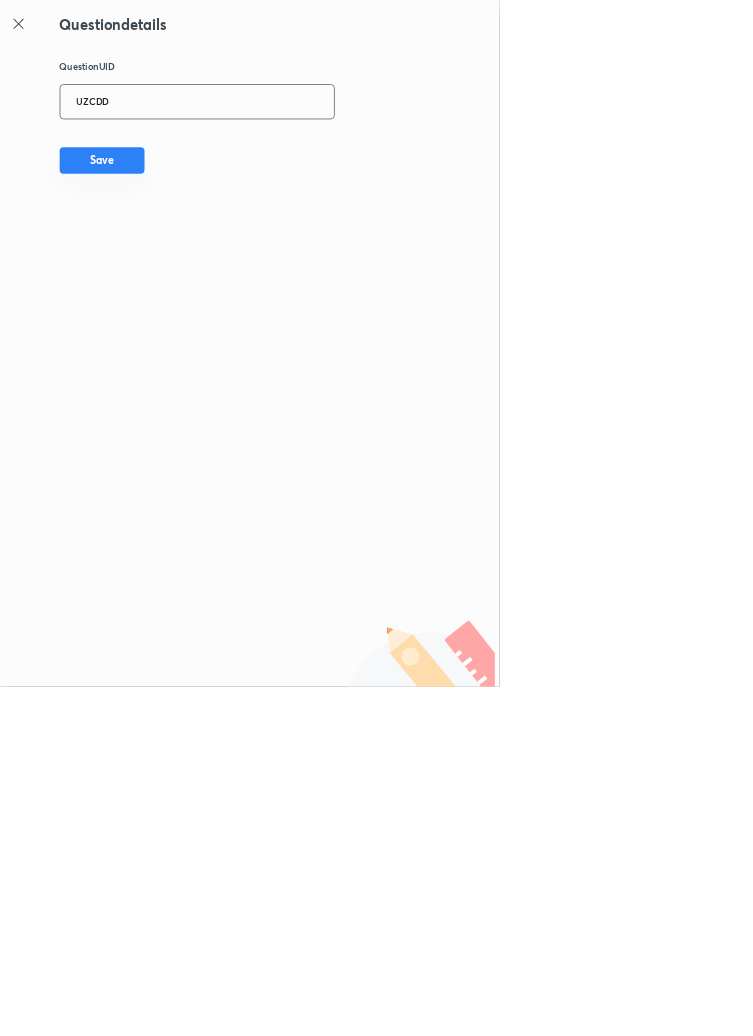 click on "Save" at bounding box center (154, 242) 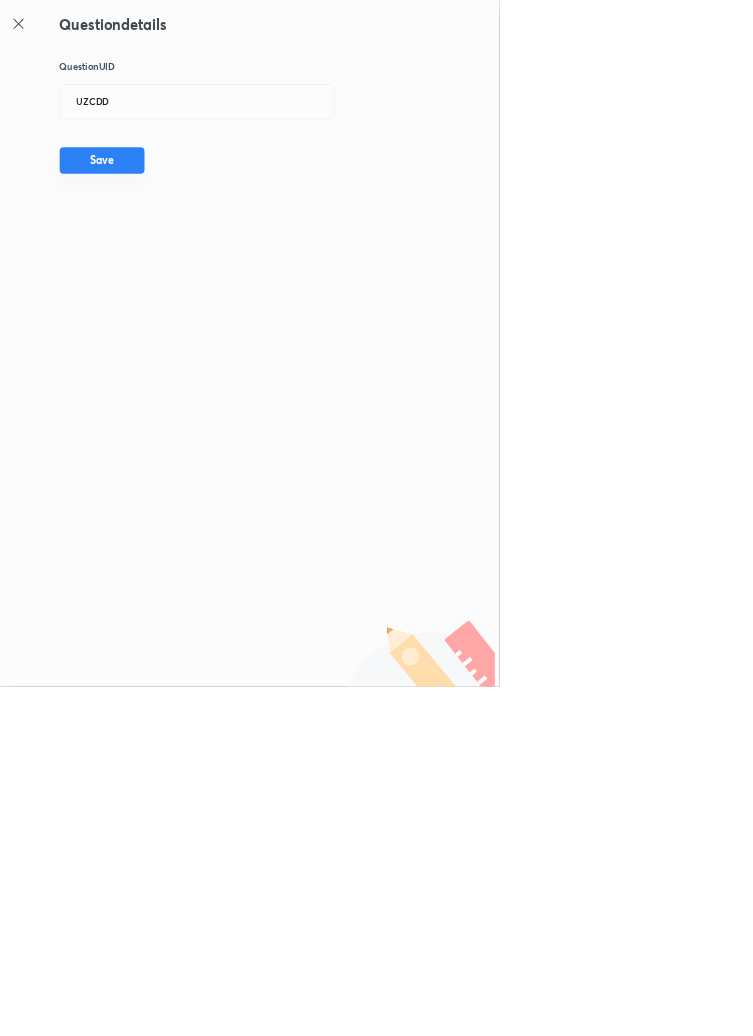 click on "Save" at bounding box center [154, 242] 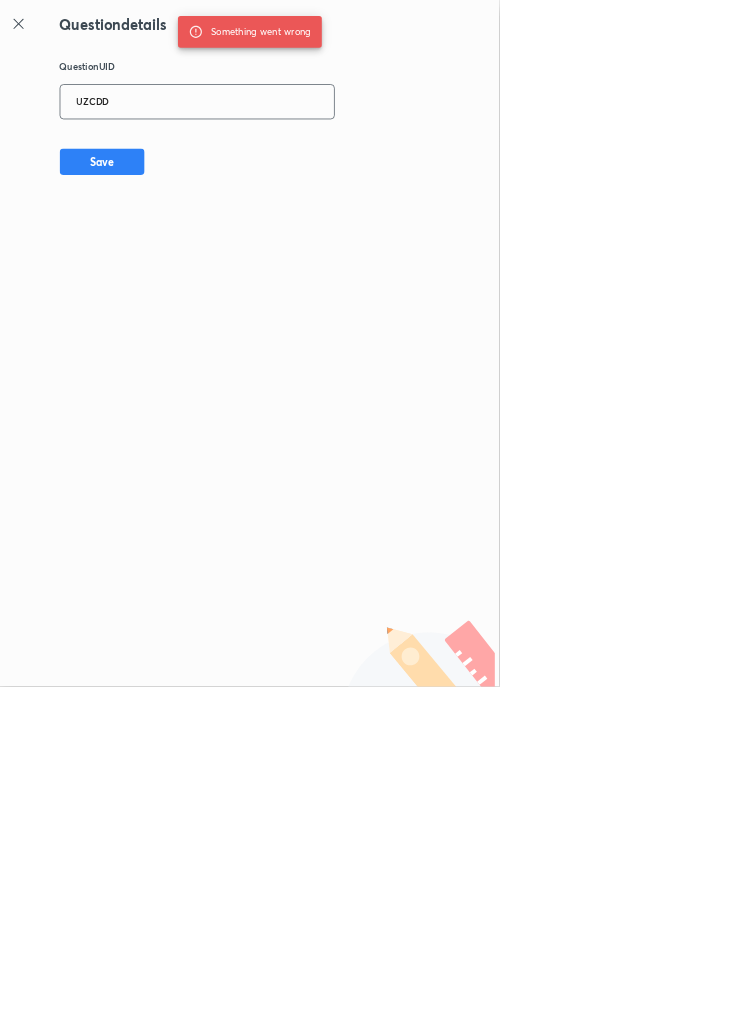 click on "UZCDD" at bounding box center [297, 154] 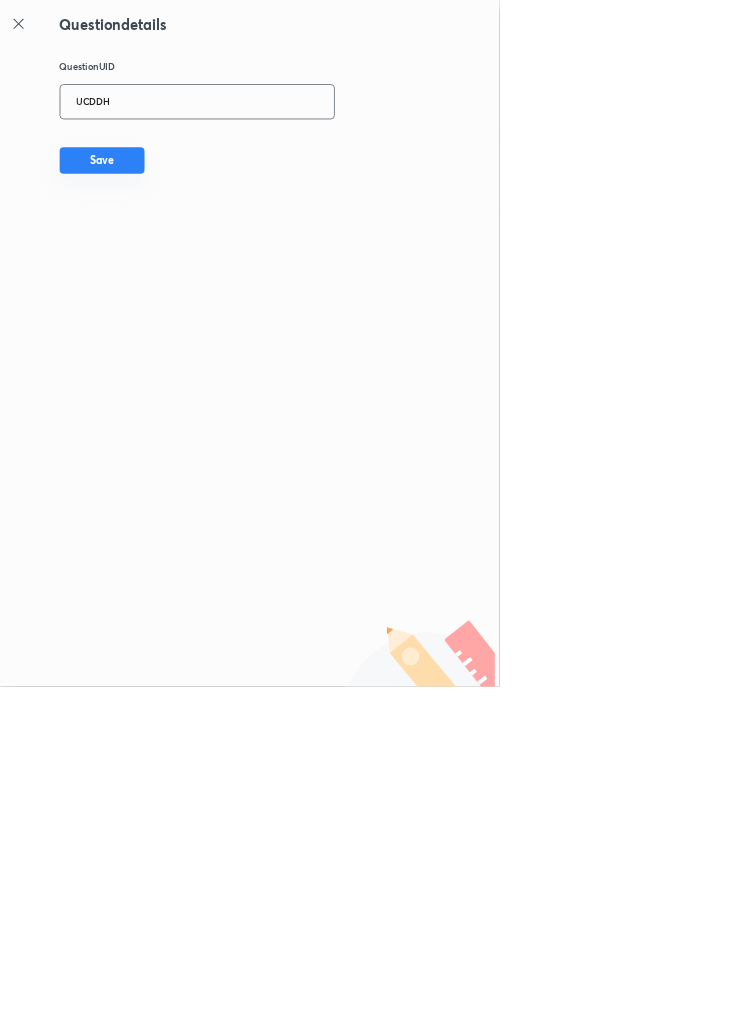 click on "Save" at bounding box center [154, 242] 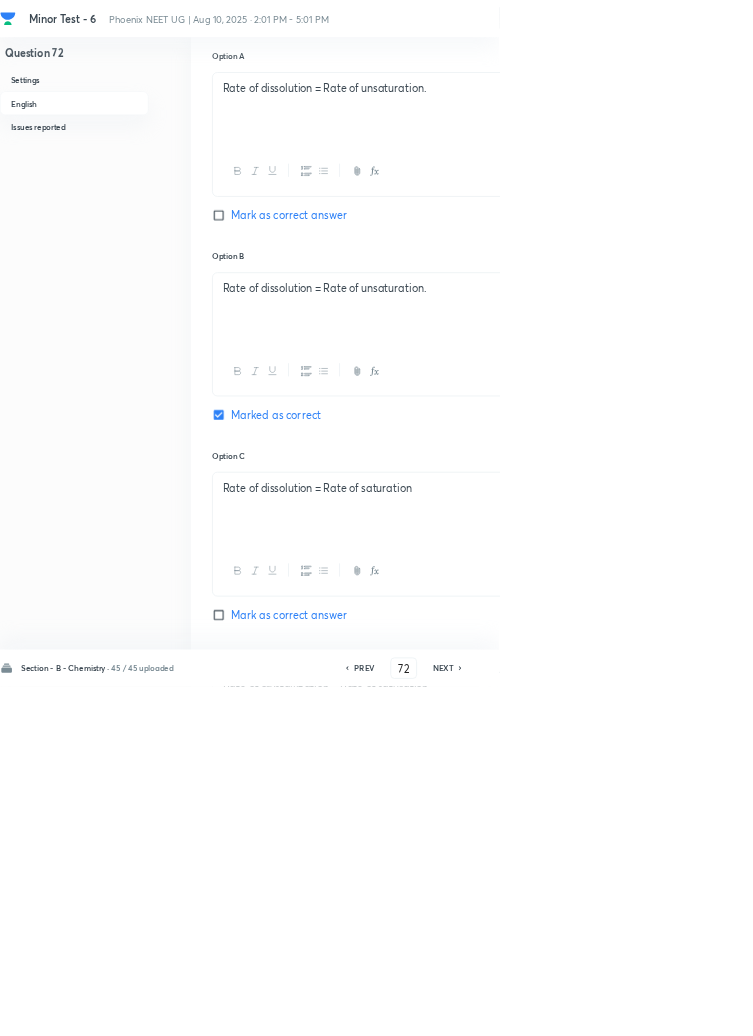 scroll, scrollTop: 1300, scrollLeft: 0, axis: vertical 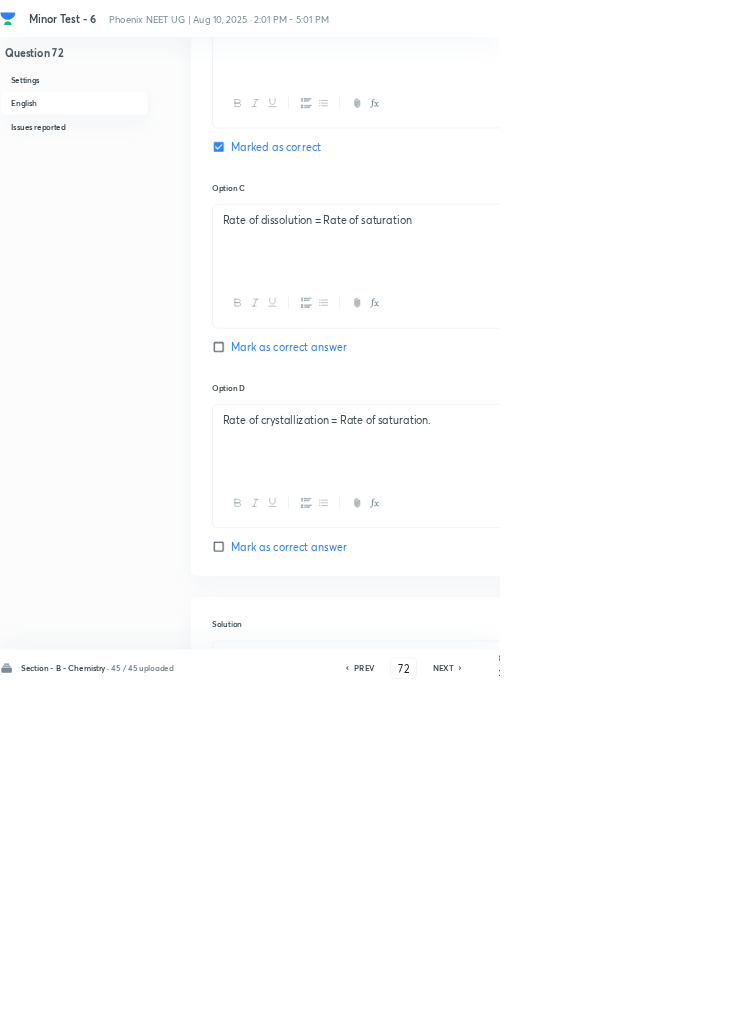click on "Remove" at bounding box center (996, 1006) 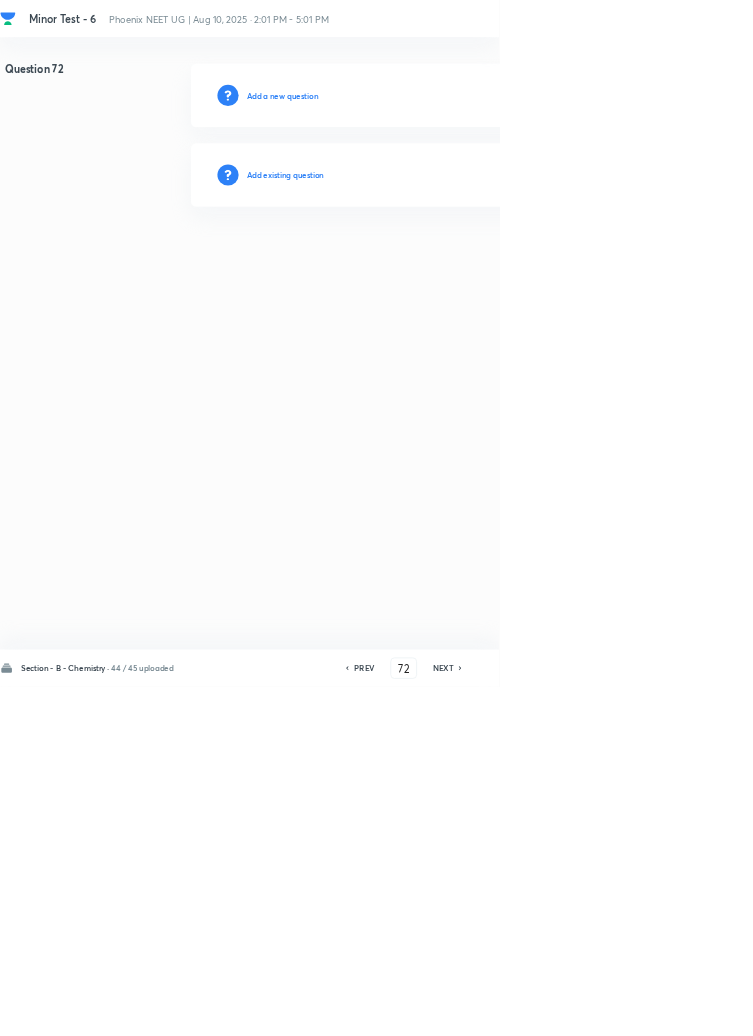 scroll, scrollTop: 0, scrollLeft: 0, axis: both 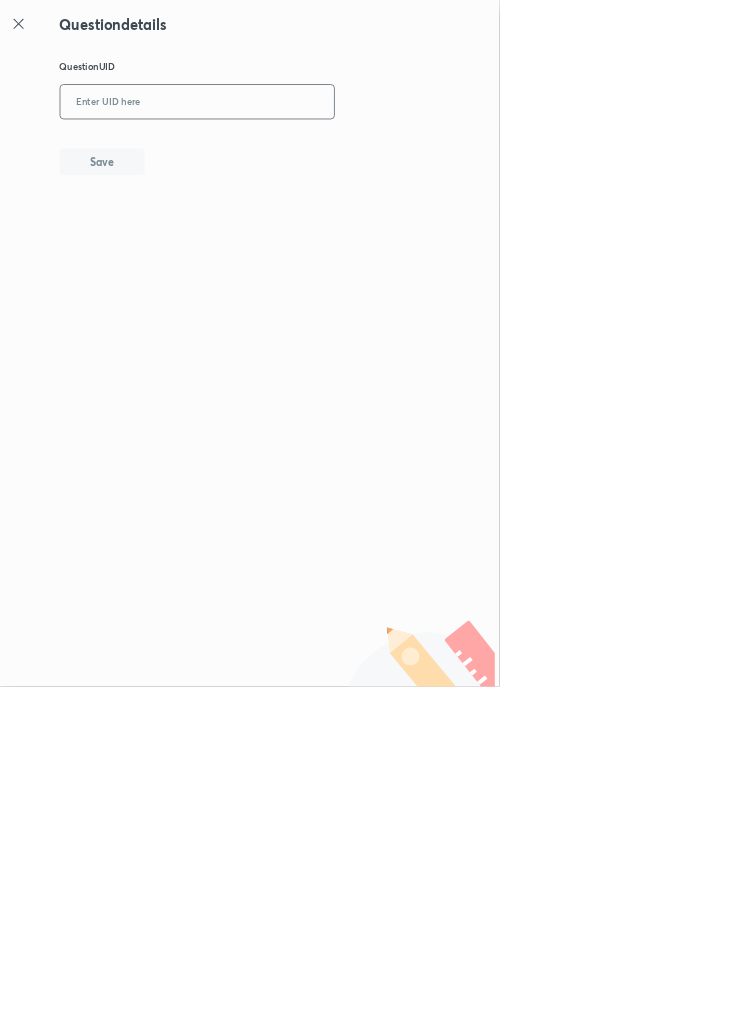 click at bounding box center [297, 154] 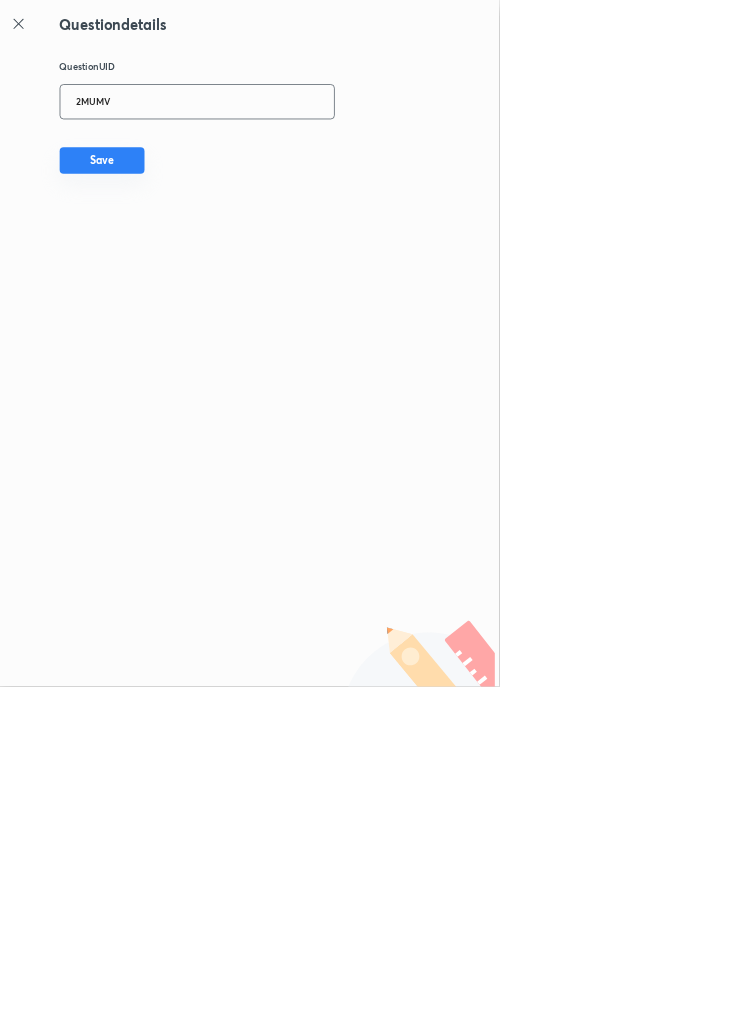 click on "Save" at bounding box center (154, 242) 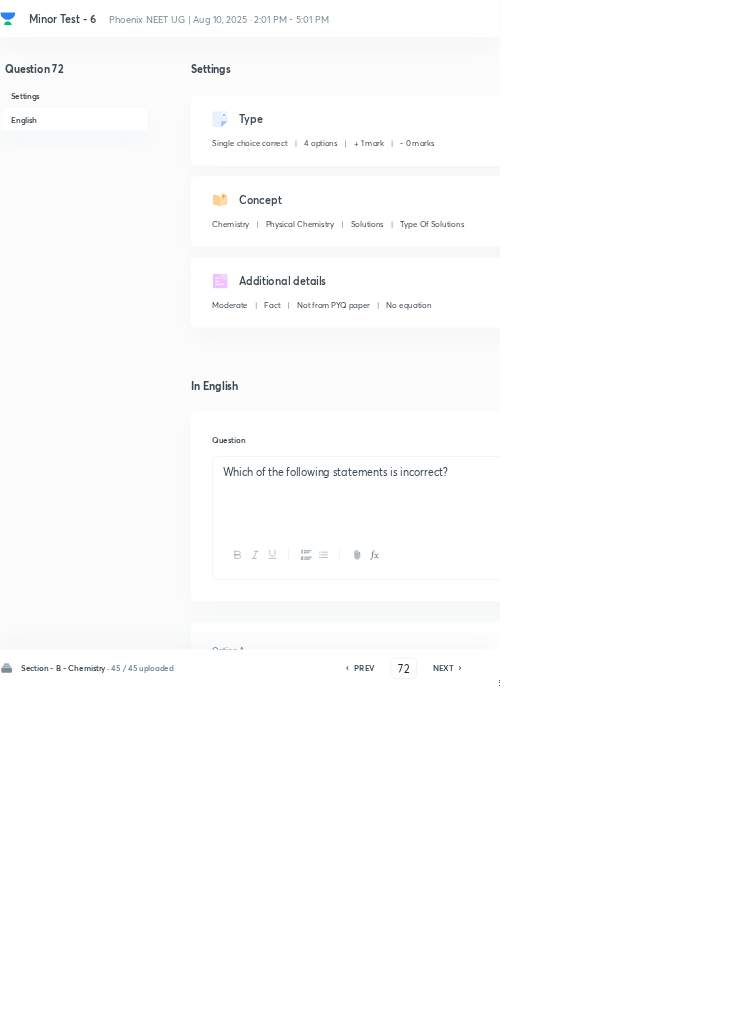 click on "Edit" at bounding box center (920, 182) 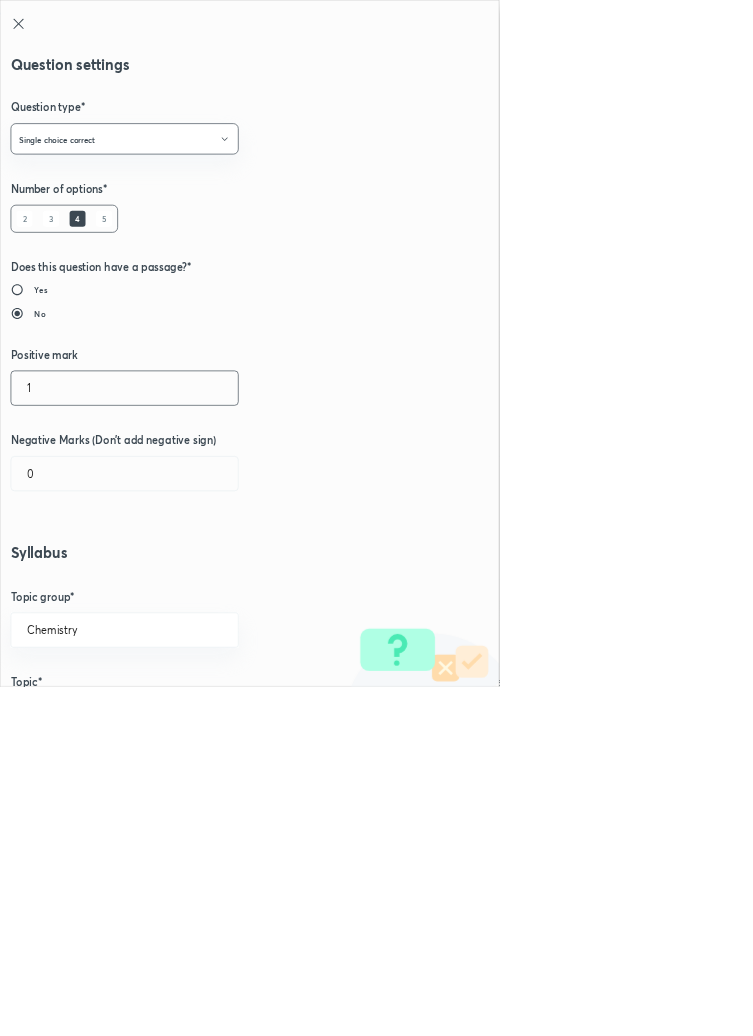 click on "1" at bounding box center [188, 585] 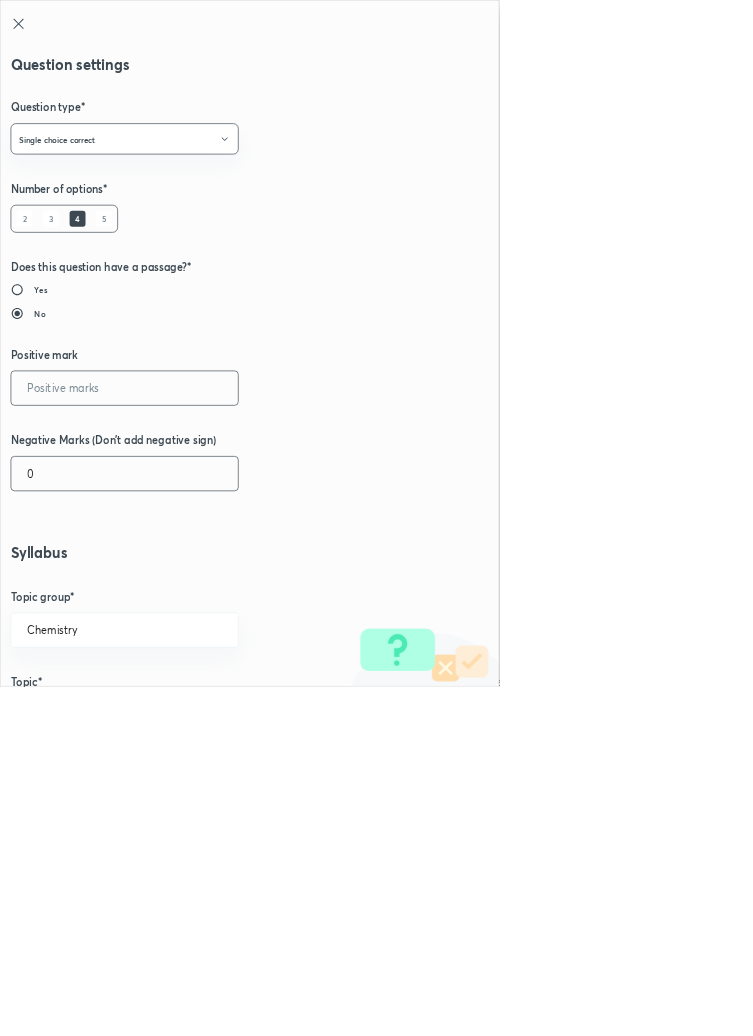 click on "0" at bounding box center (188, 714) 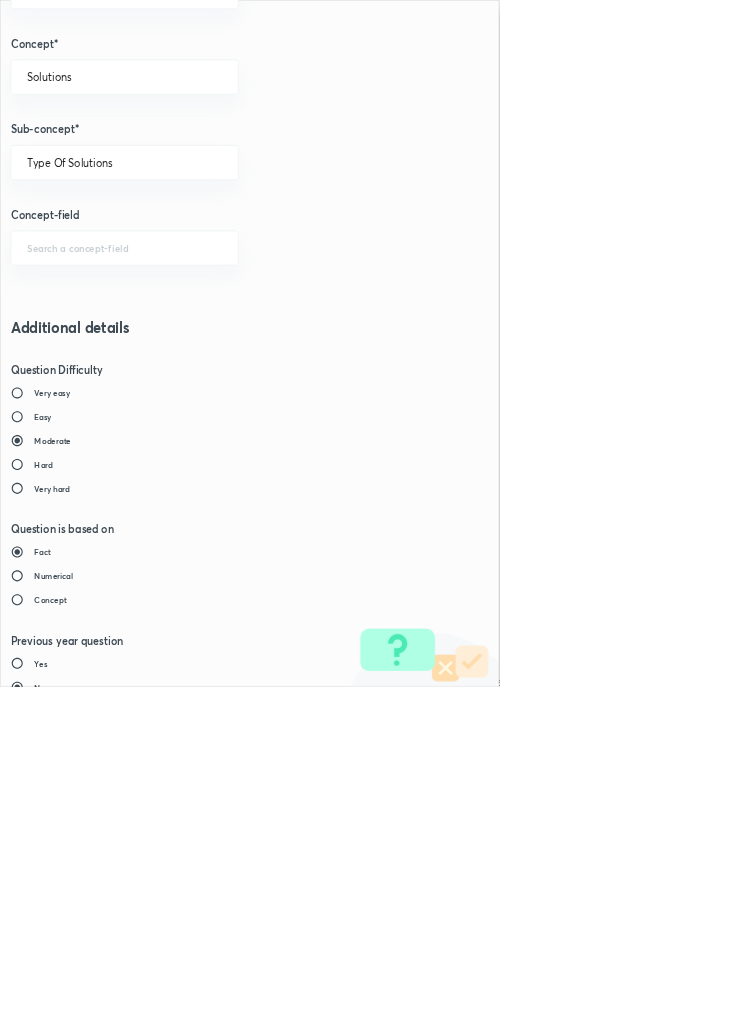 scroll, scrollTop: 1125, scrollLeft: 0, axis: vertical 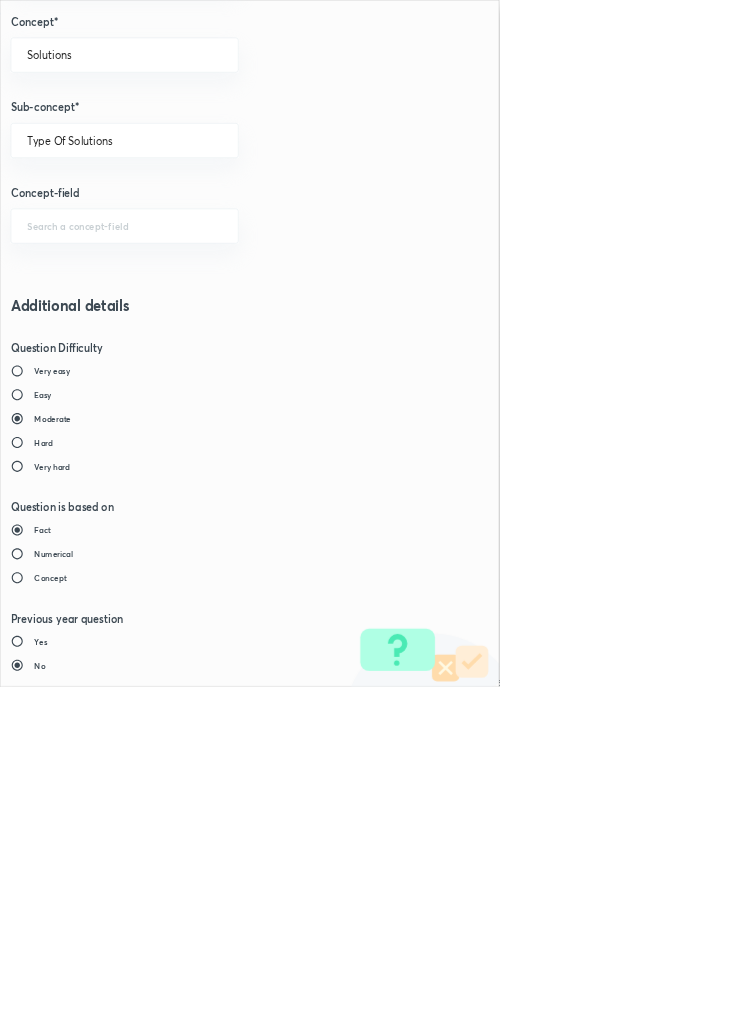 click on "Save" at bounding box center [80, 1476] 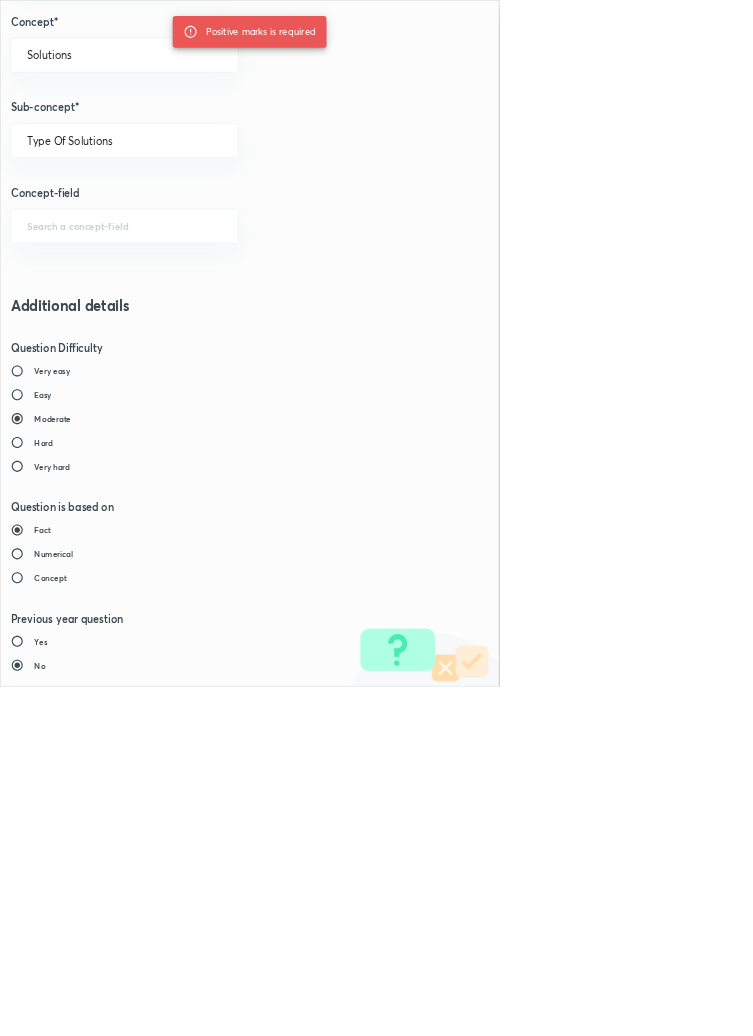 click on "Save" at bounding box center (80, 1476) 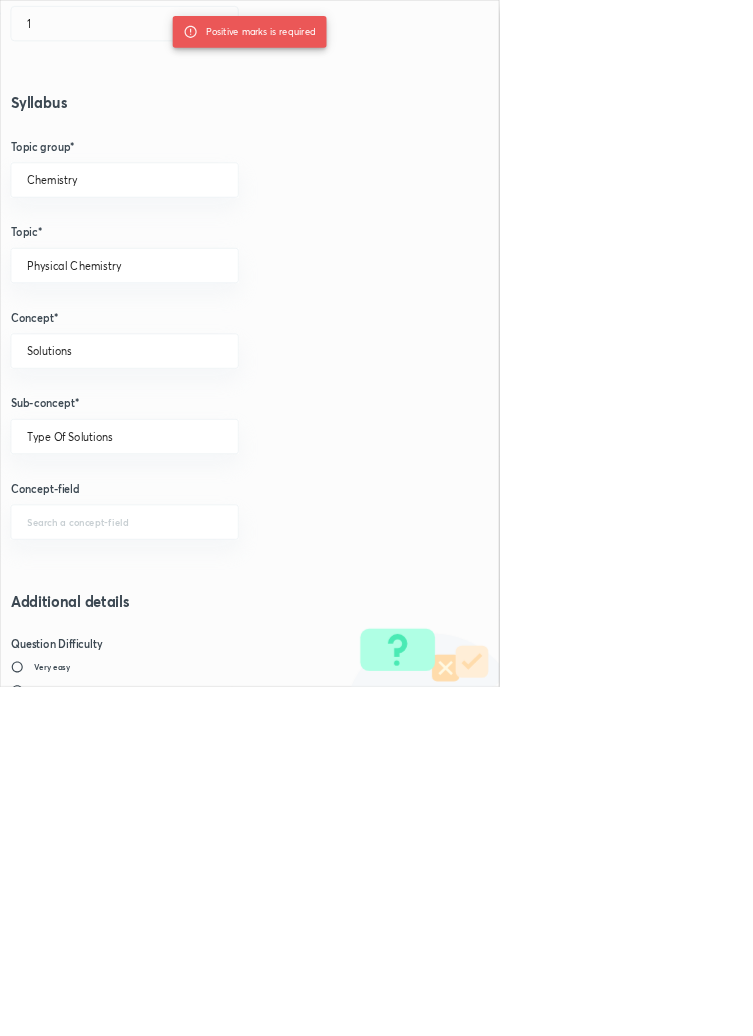 scroll, scrollTop: 0, scrollLeft: 0, axis: both 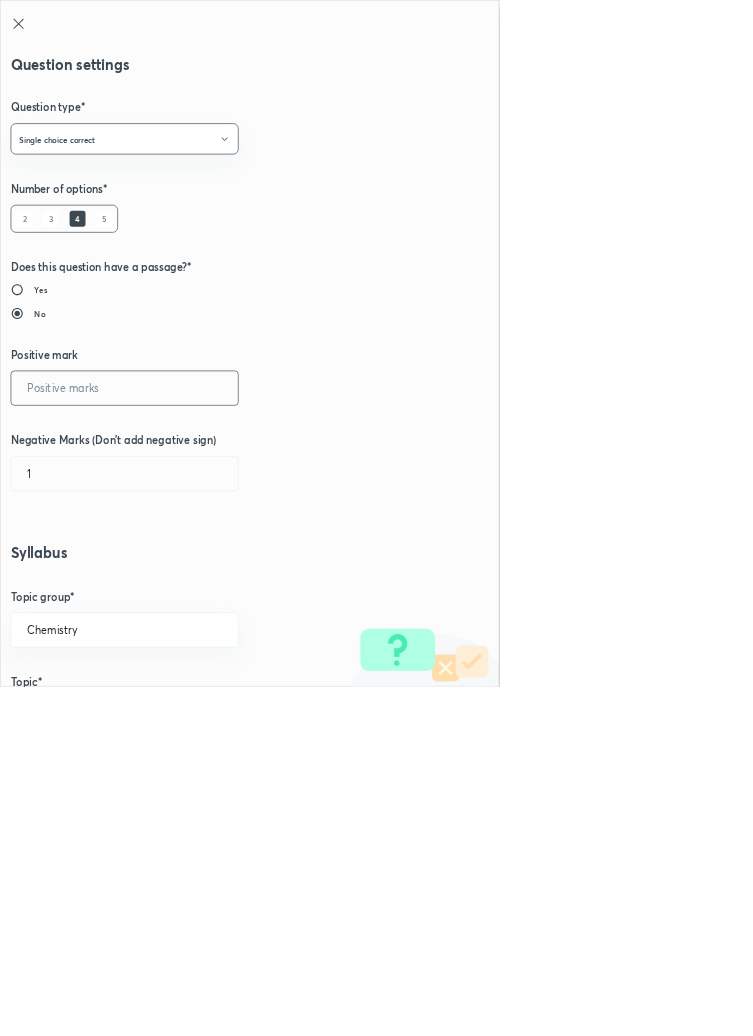 click at bounding box center (188, 585) 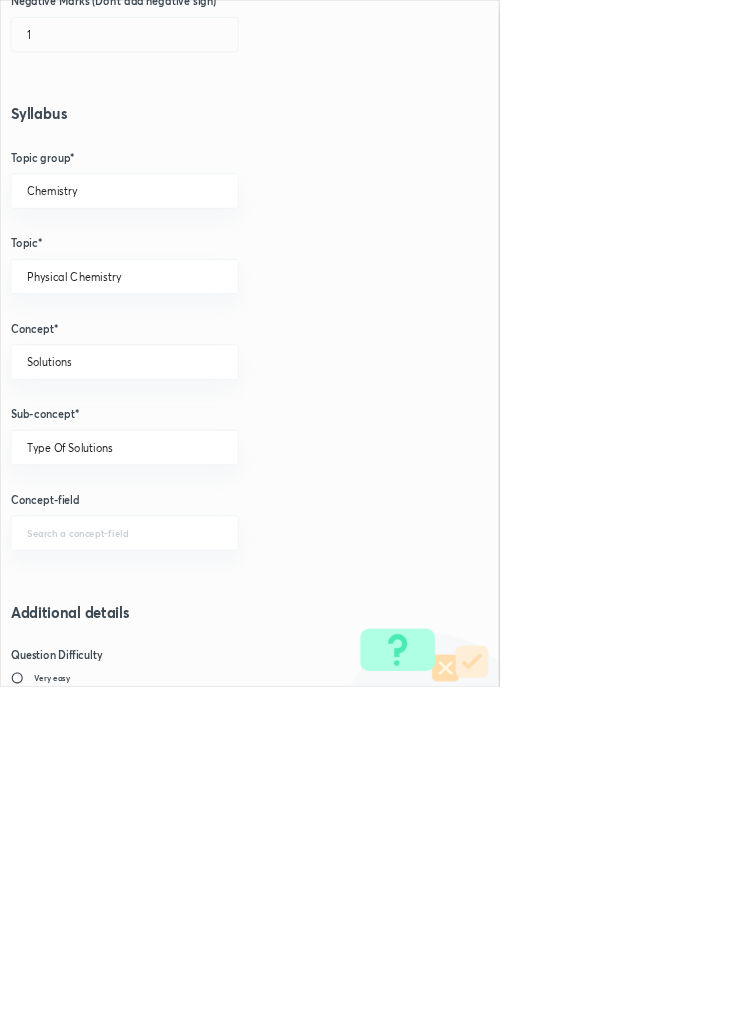 scroll, scrollTop: 1125, scrollLeft: 0, axis: vertical 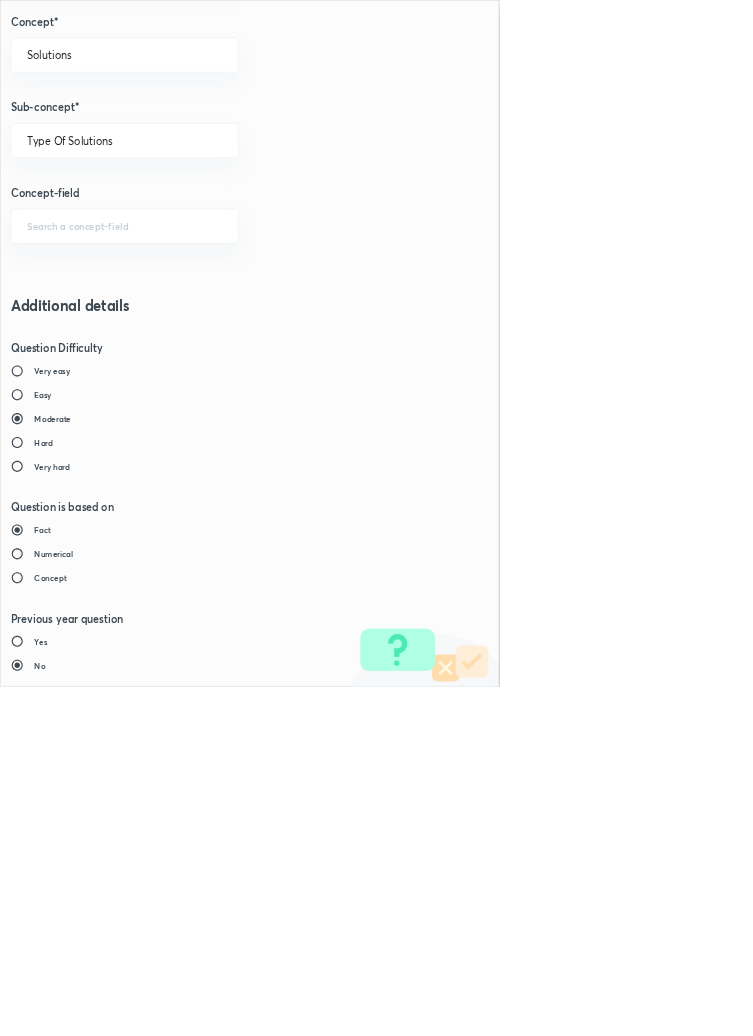 click on "Save" at bounding box center (80, 1476) 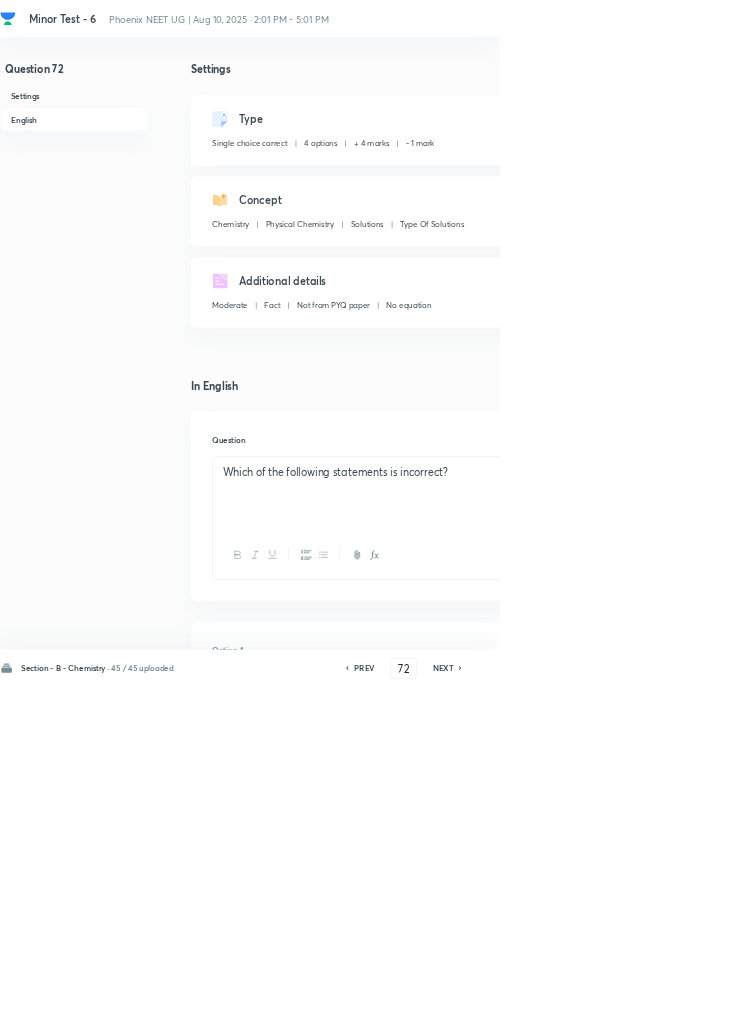 click on "Save" at bounding box center (1096, 1006) 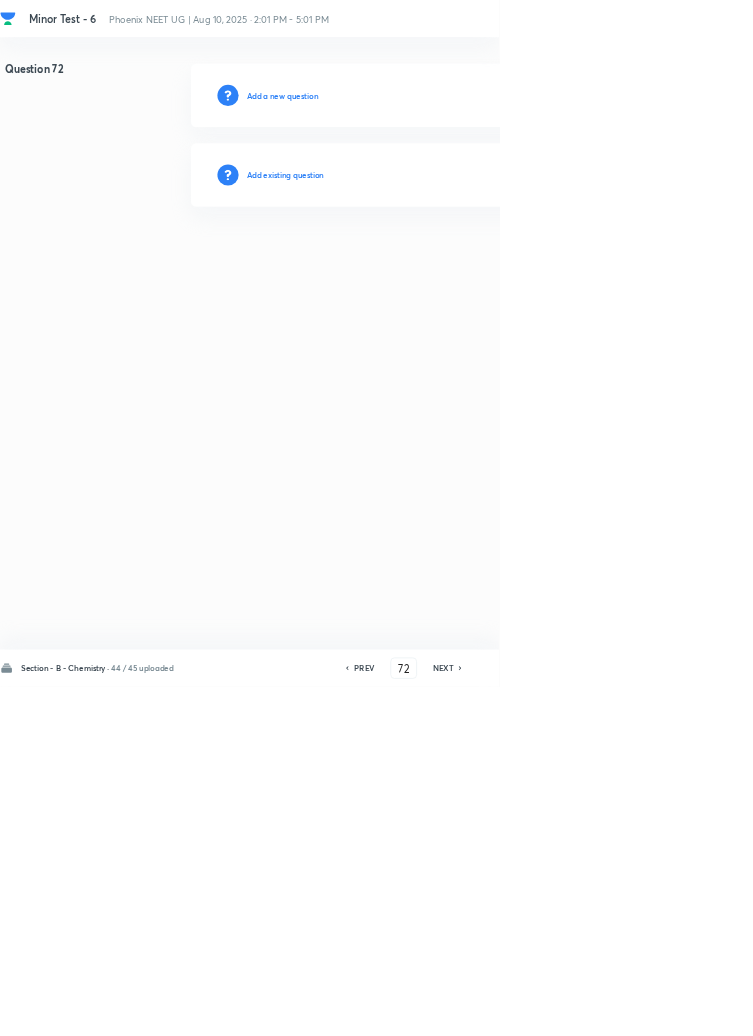 click on "Add existing question" at bounding box center [430, 264] 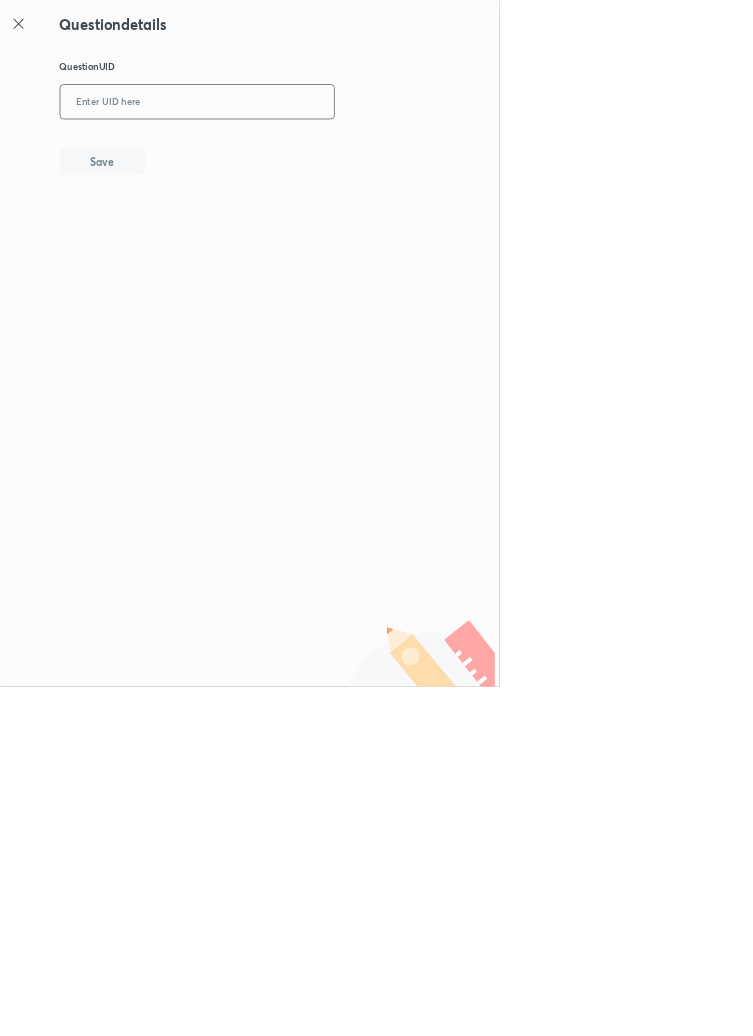click at bounding box center [297, 154] 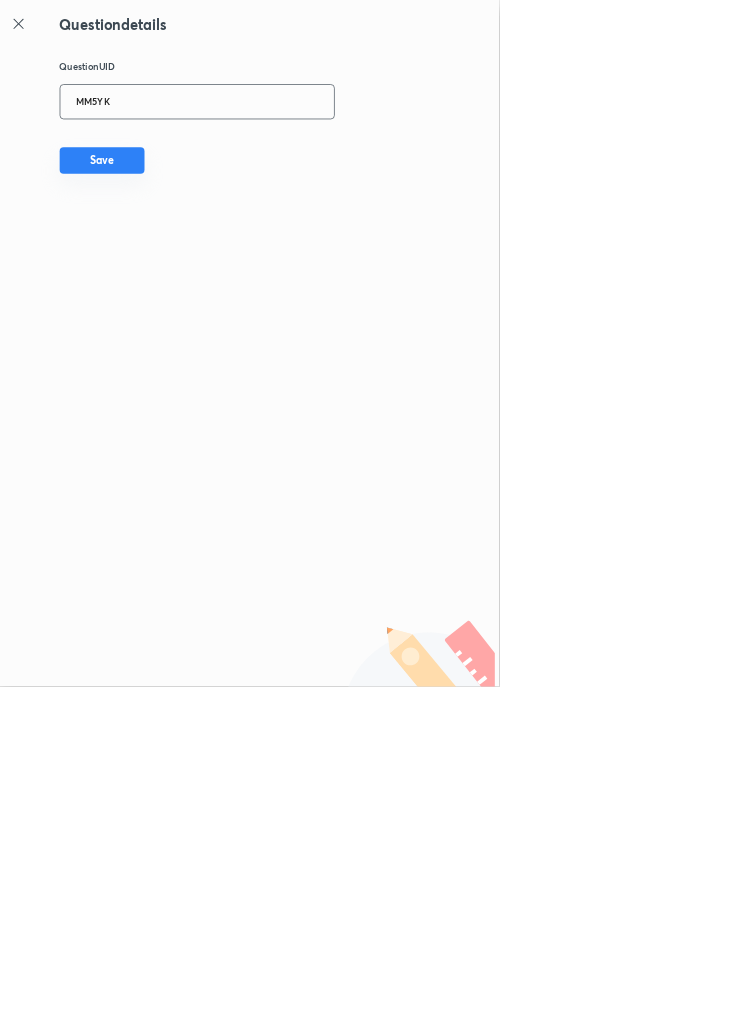 click on "Save" at bounding box center (154, 242) 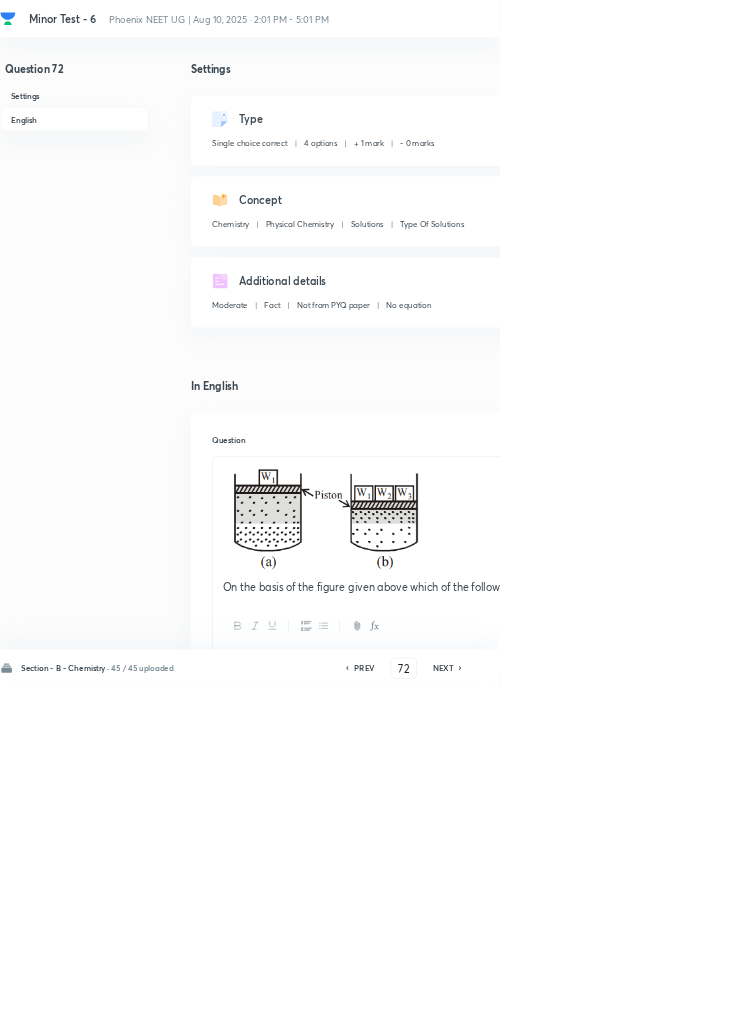 click on "Edit" at bounding box center (920, 182) 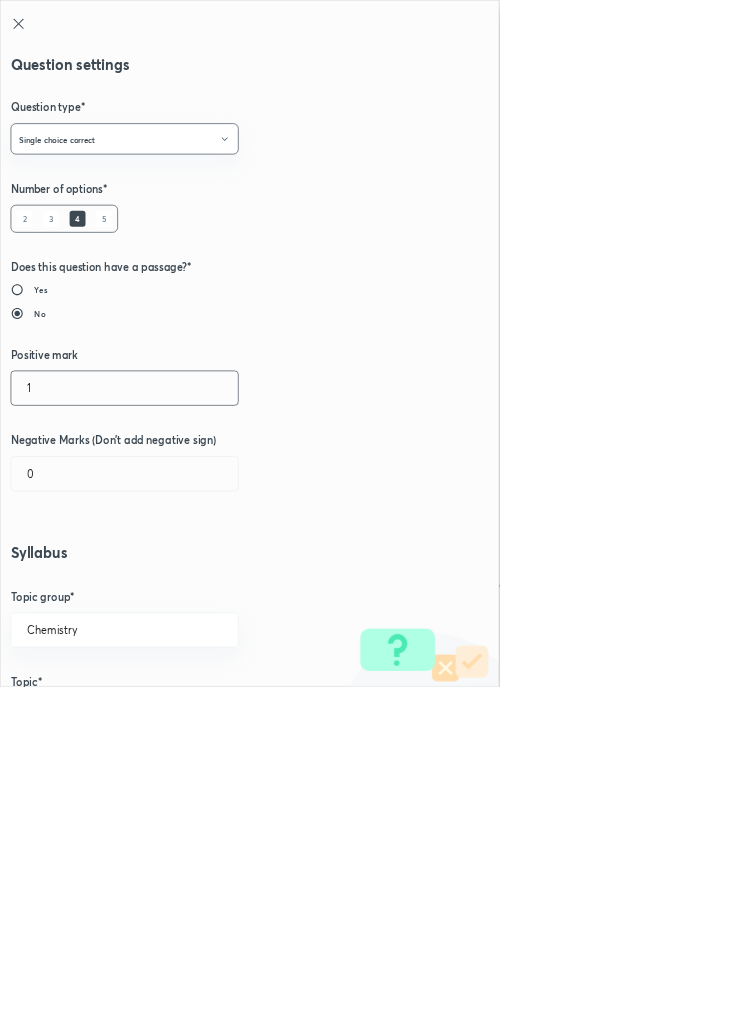 click on "1" at bounding box center (188, 585) 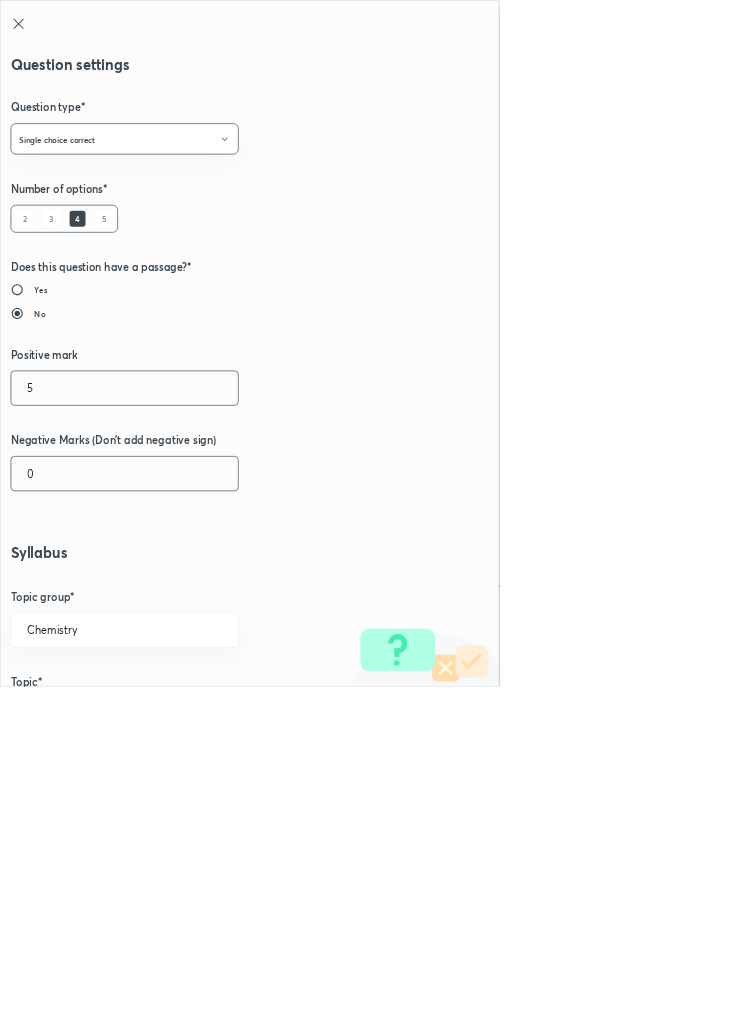 click on "0" at bounding box center [188, 714] 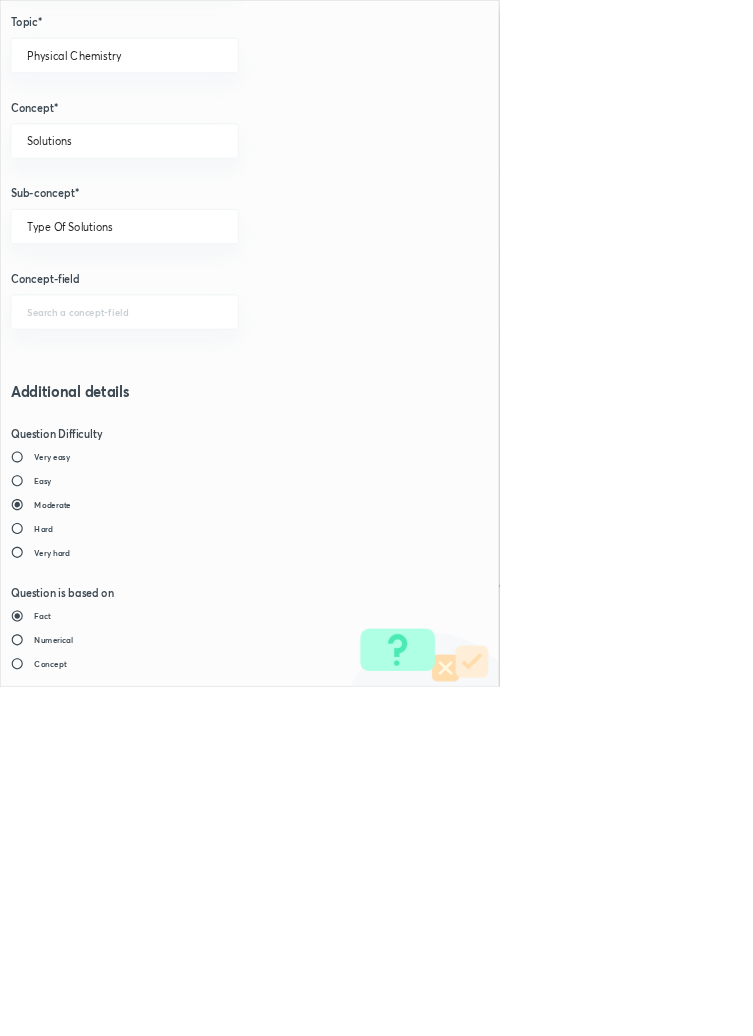 scroll, scrollTop: 1125, scrollLeft: 0, axis: vertical 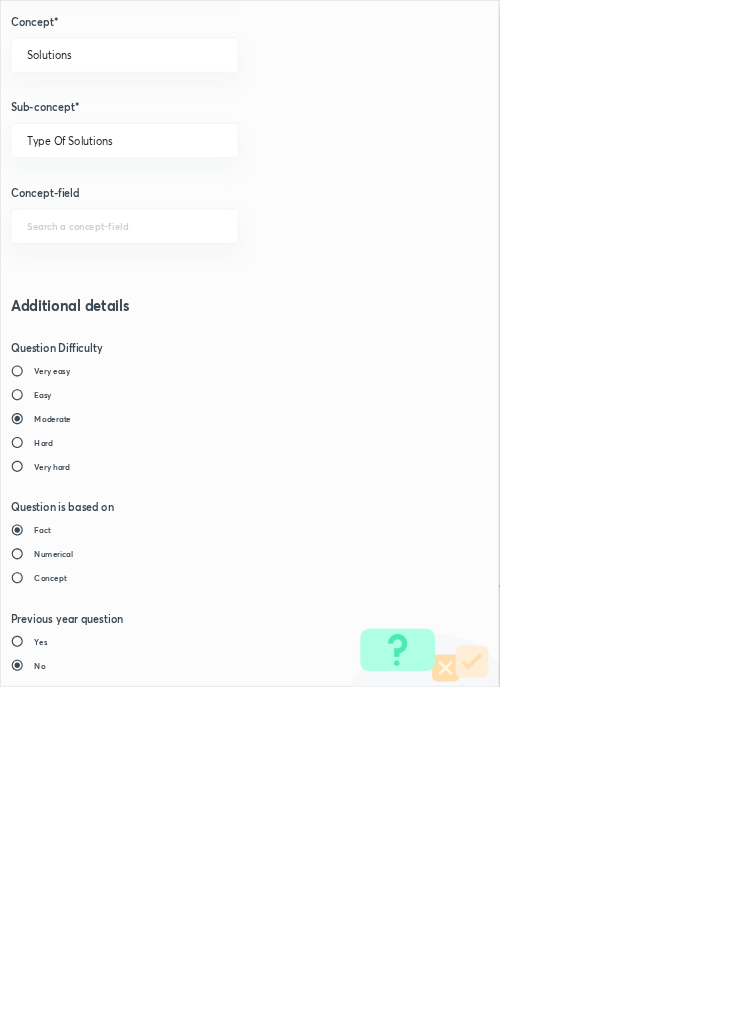 click on "Save" at bounding box center [80, 1476] 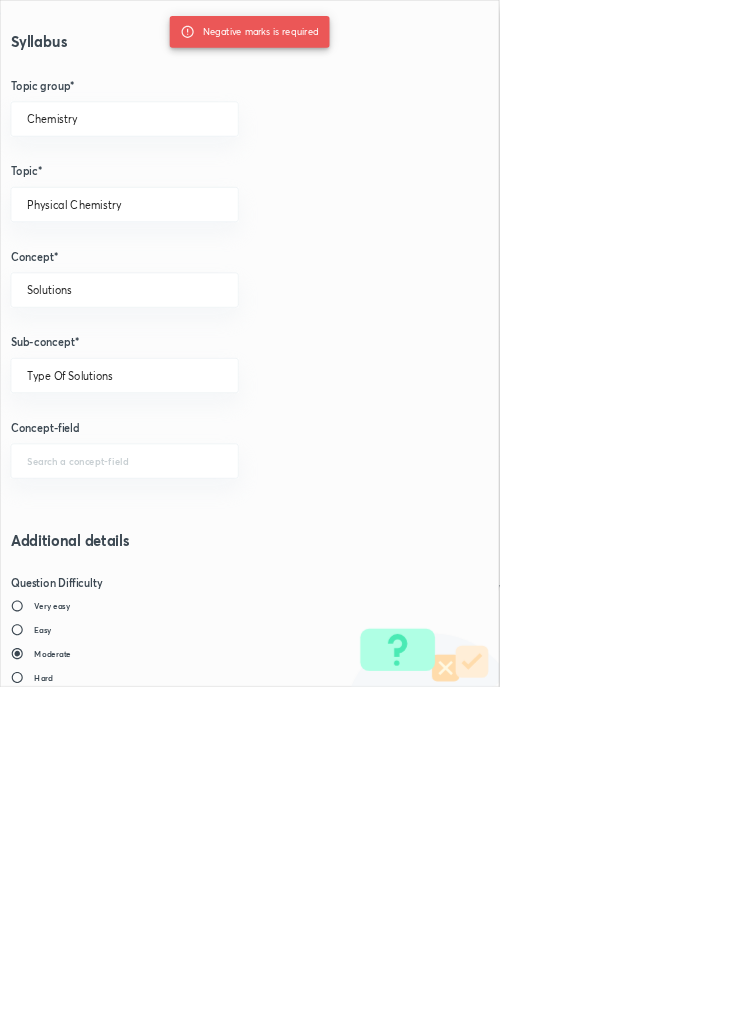 scroll, scrollTop: 0, scrollLeft: 0, axis: both 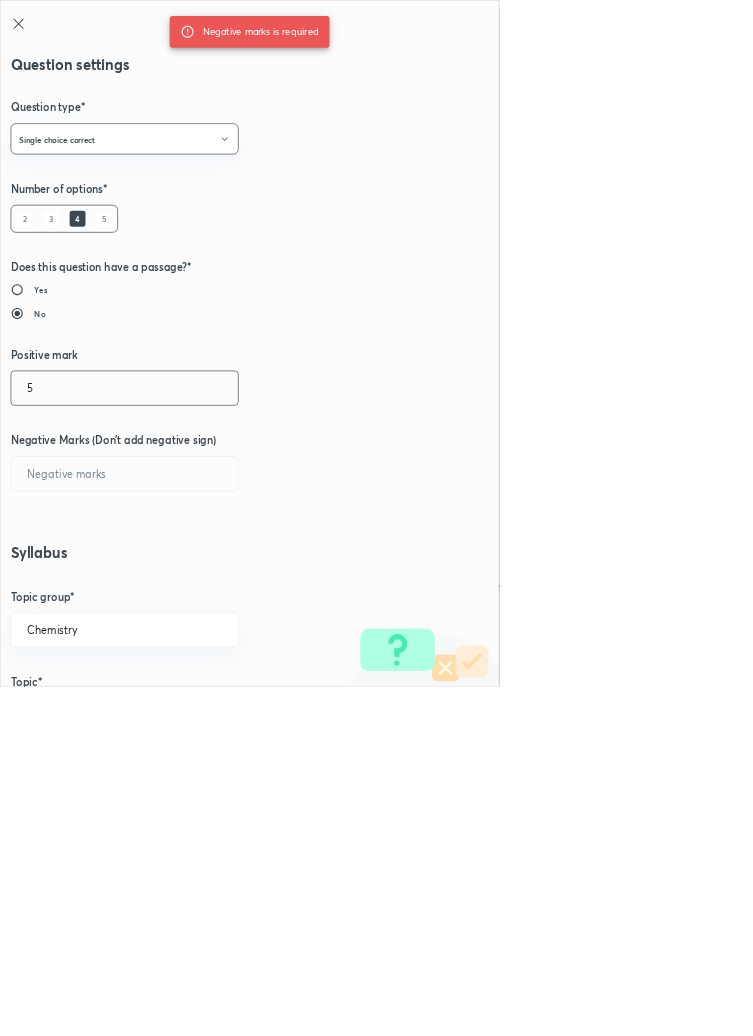 click on "5" at bounding box center [188, 585] 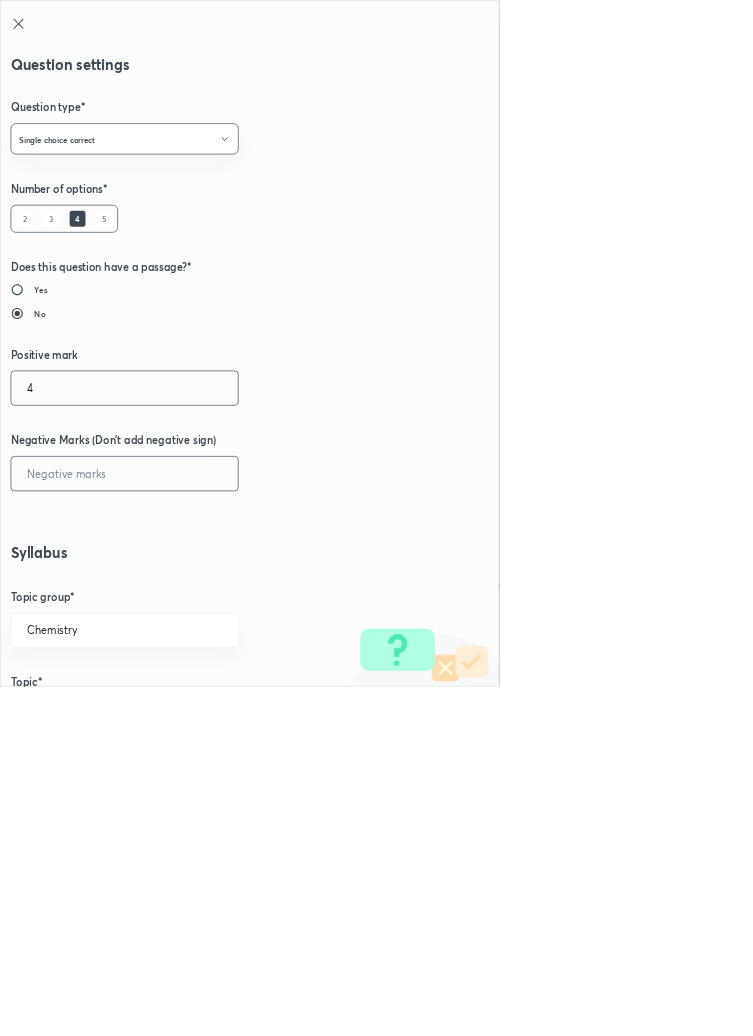 click at bounding box center (188, 714) 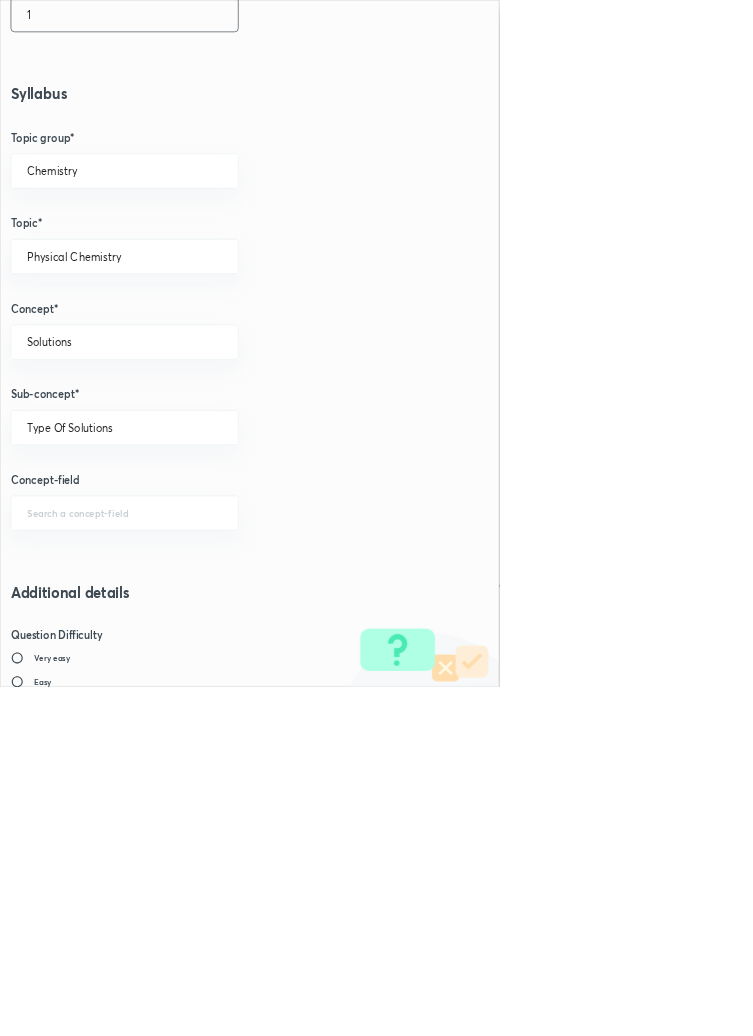 scroll, scrollTop: 1125, scrollLeft: 0, axis: vertical 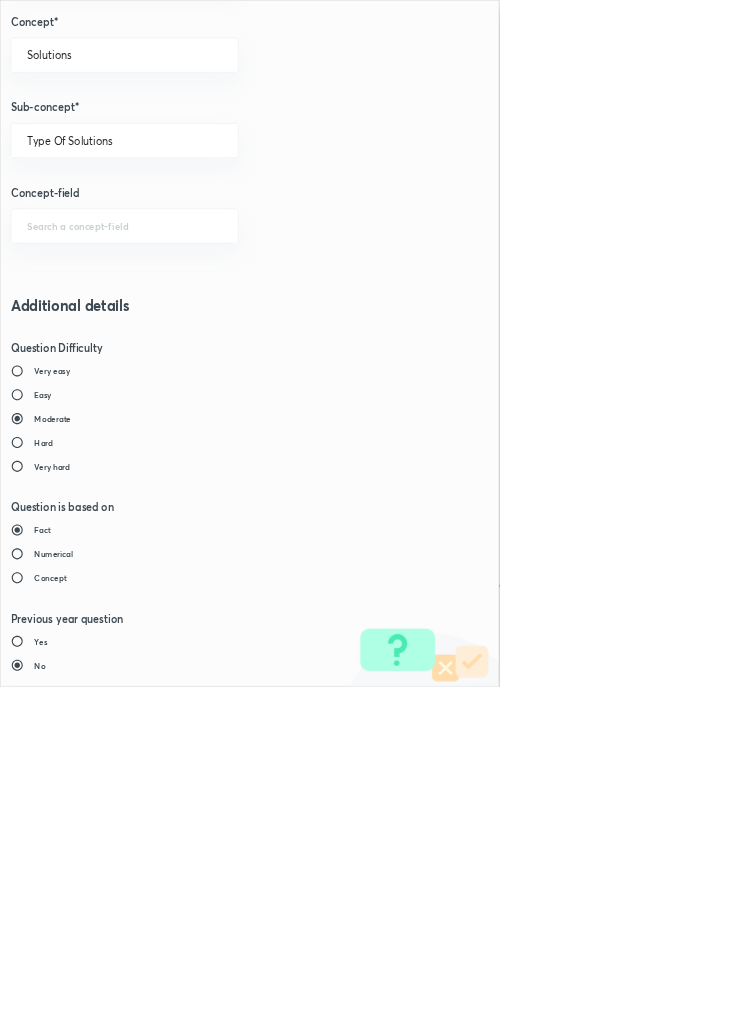 click on "Save" at bounding box center (80, 1476) 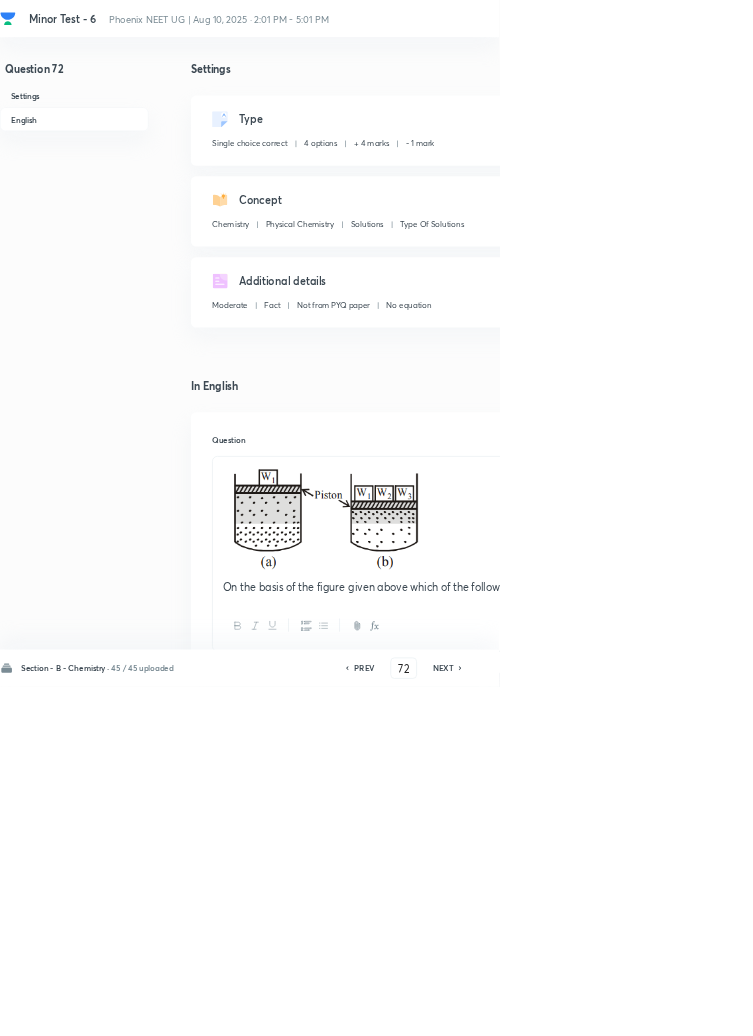 click on "Save" at bounding box center (1096, 1006) 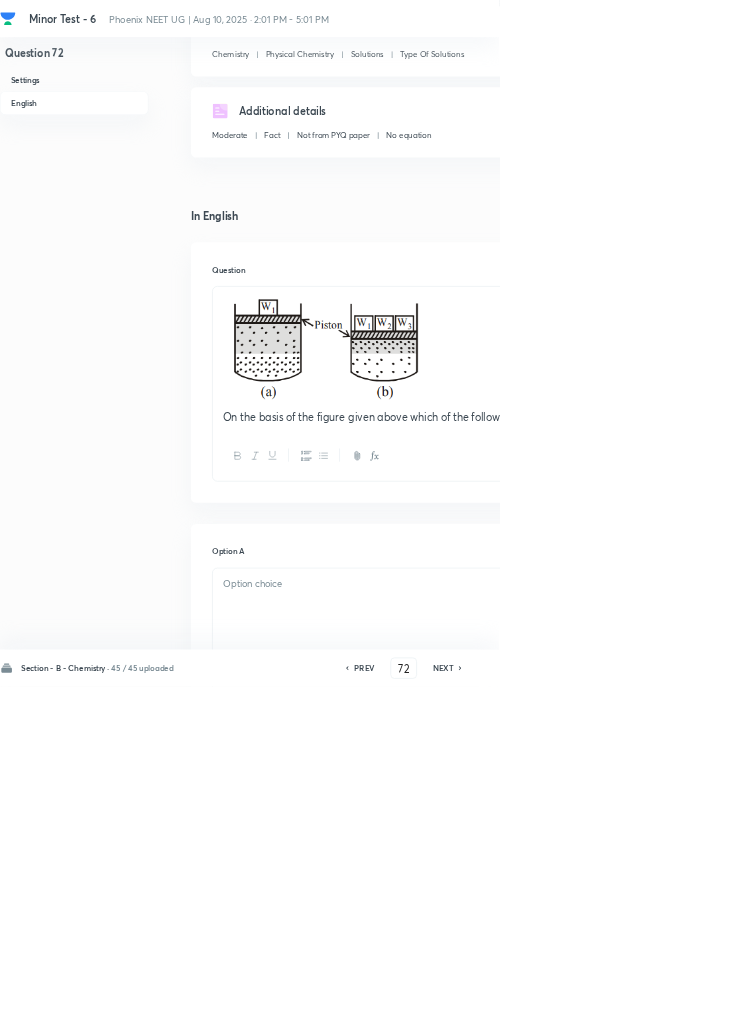 scroll, scrollTop: 1110, scrollLeft: 0, axis: vertical 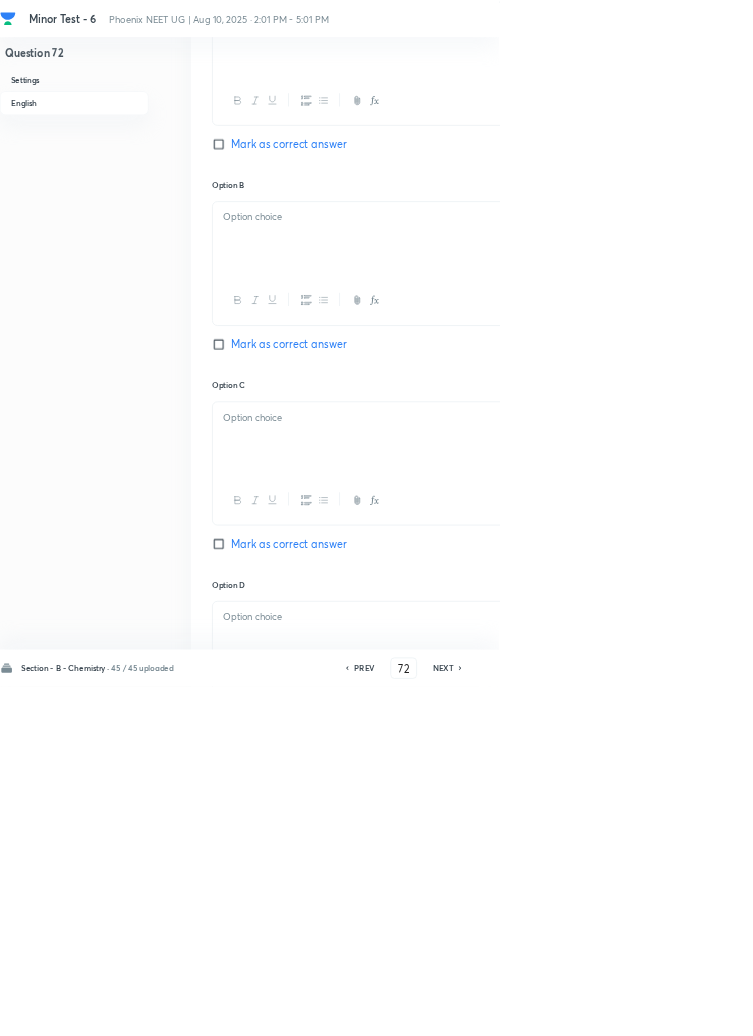 click on "PREV" at bounding box center (549, 1008) 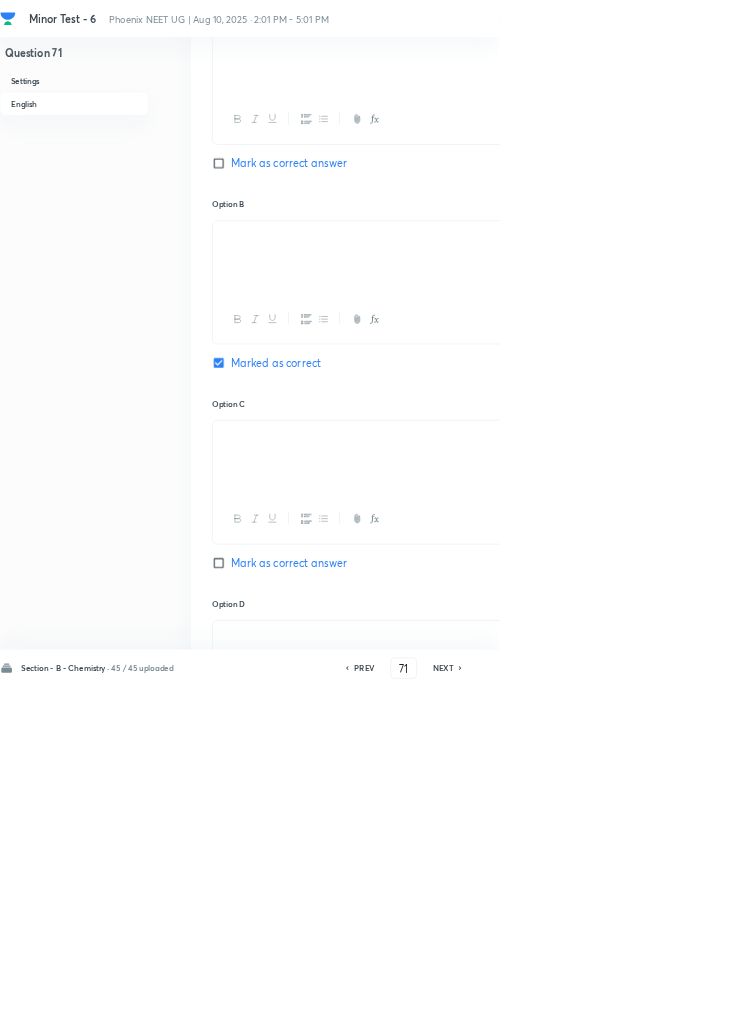 click 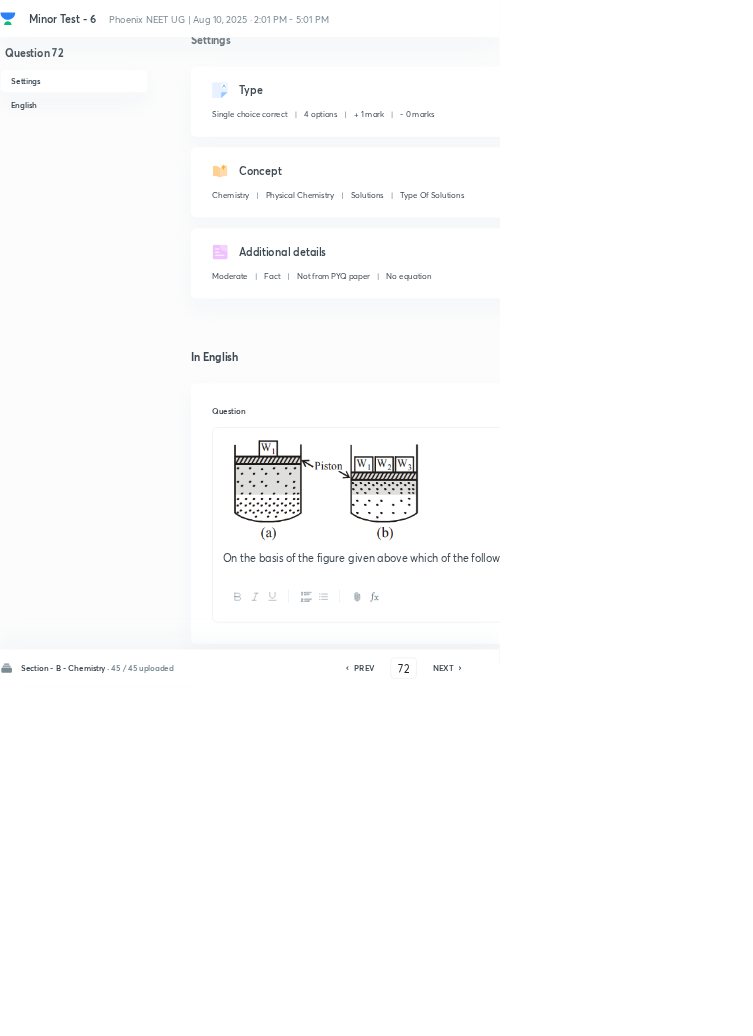 scroll, scrollTop: 0, scrollLeft: 0, axis: both 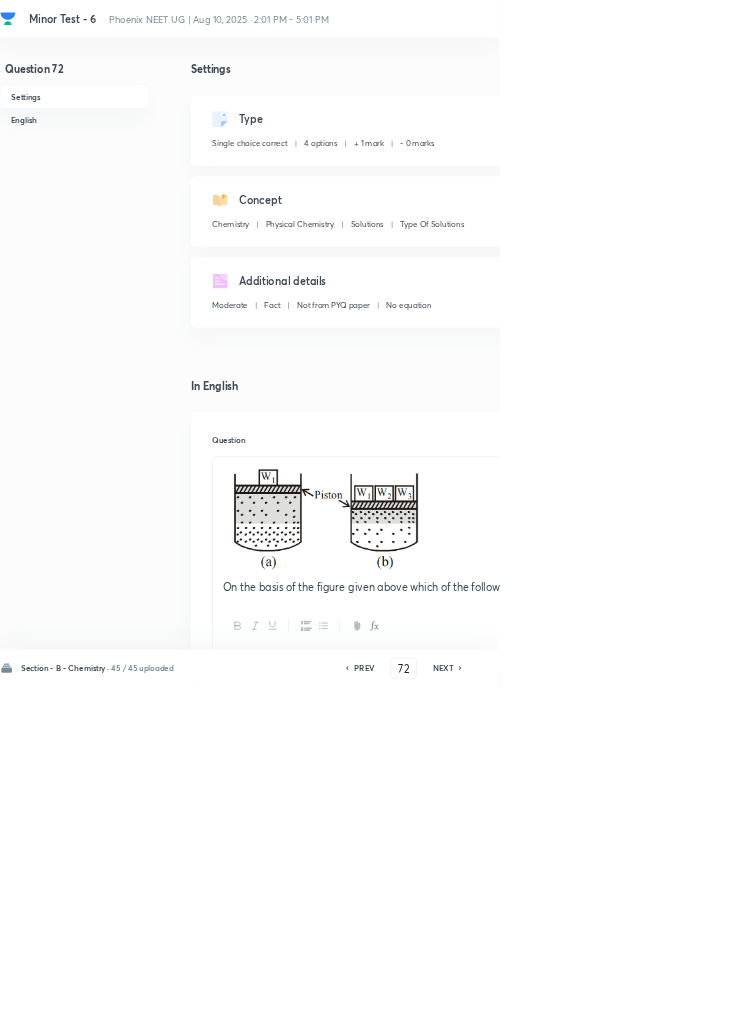 click on "Edit" at bounding box center (920, 182) 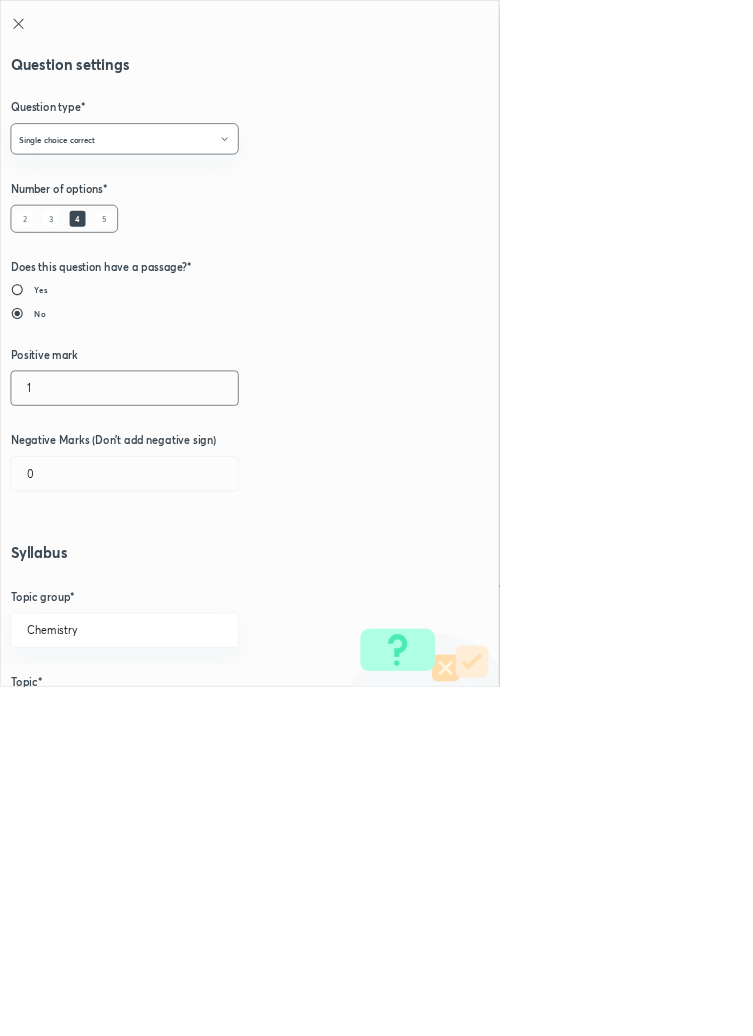 click on "1" at bounding box center (188, 585) 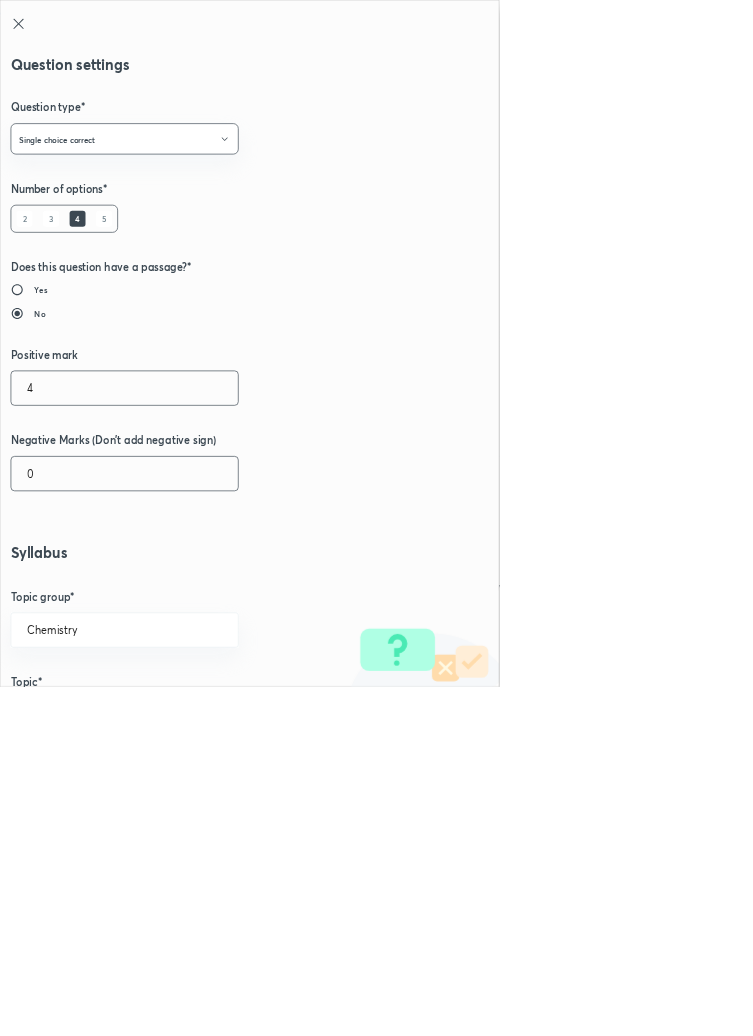 click on "0" at bounding box center (188, 714) 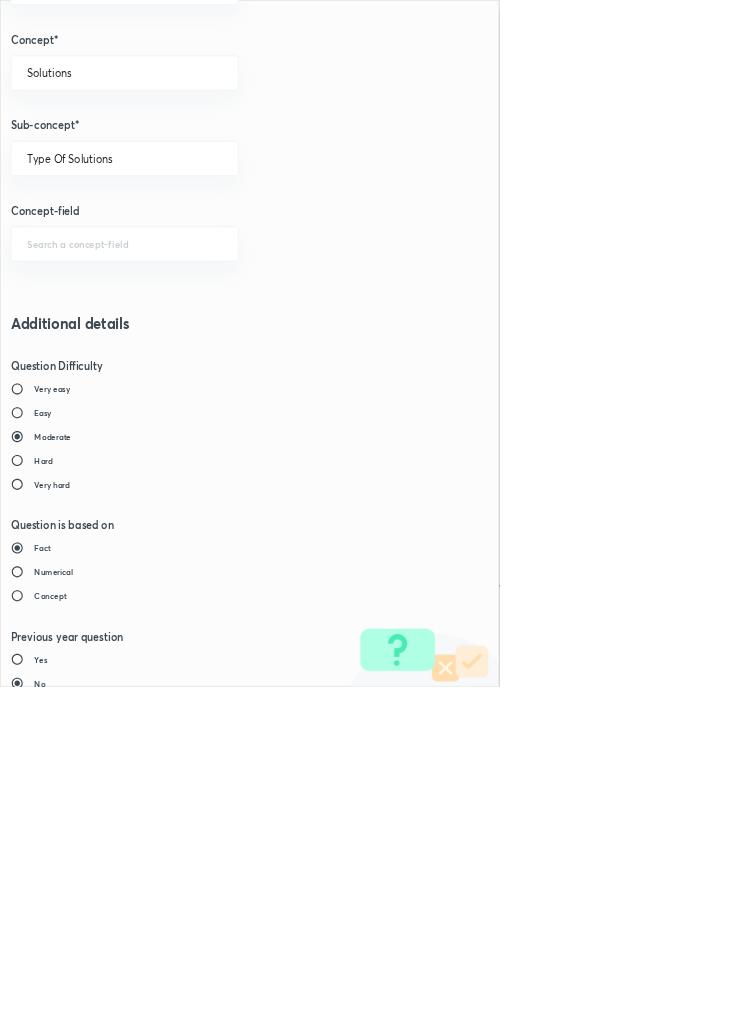 scroll, scrollTop: 1125, scrollLeft: 0, axis: vertical 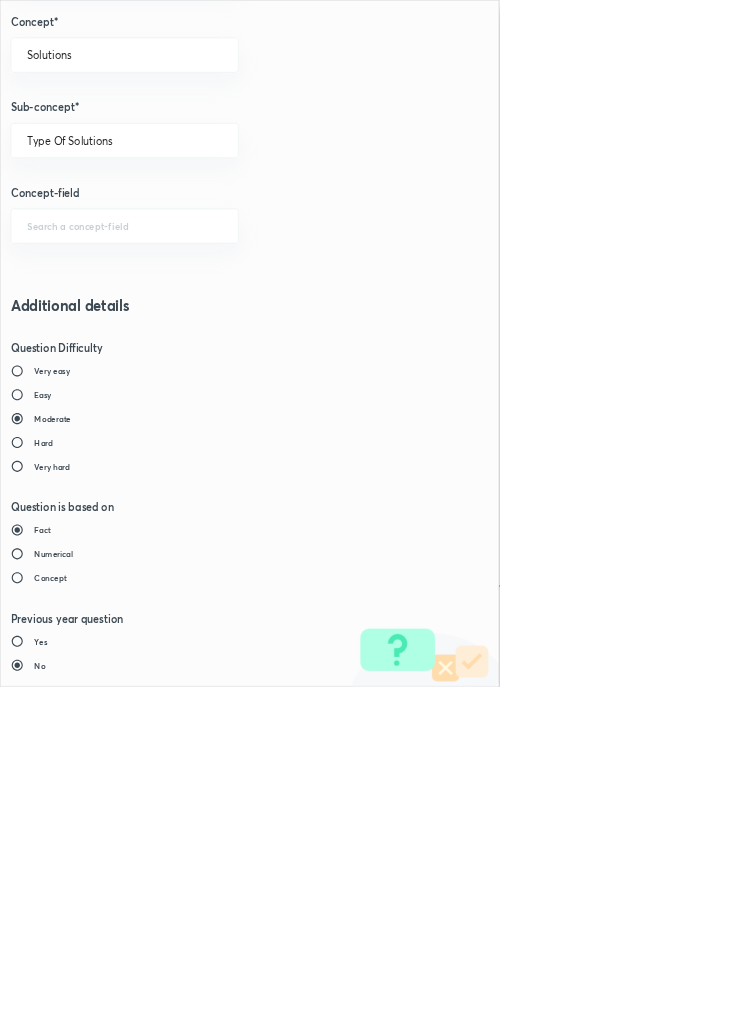 click on "Save" at bounding box center [80, 1476] 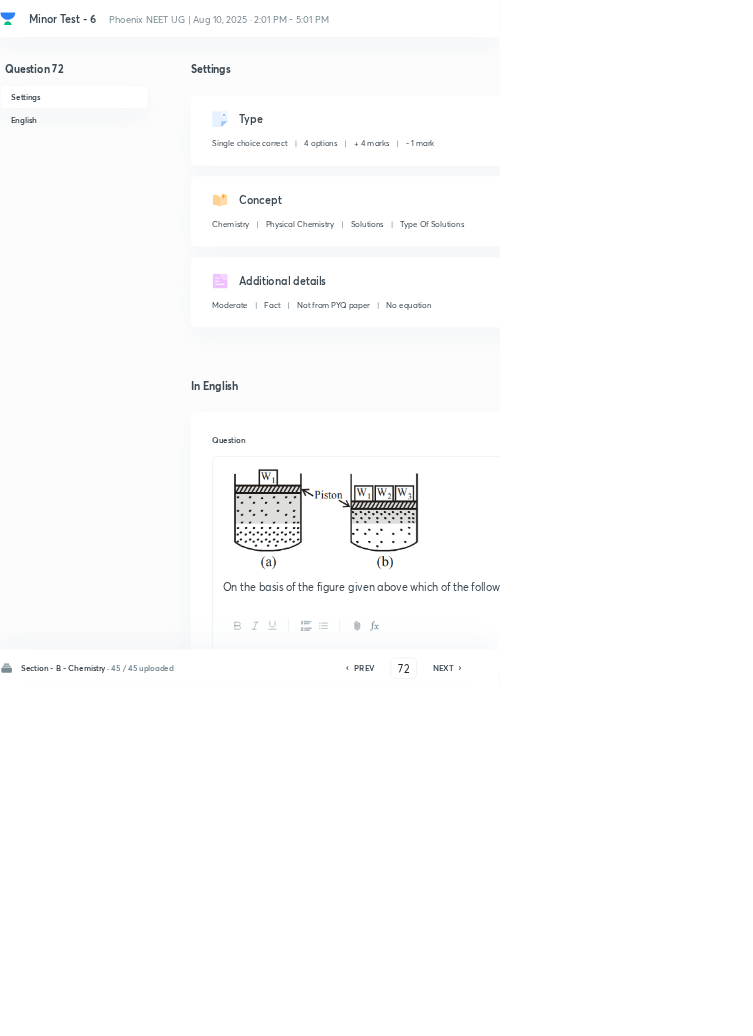 click on "Save" at bounding box center [1096, 1006] 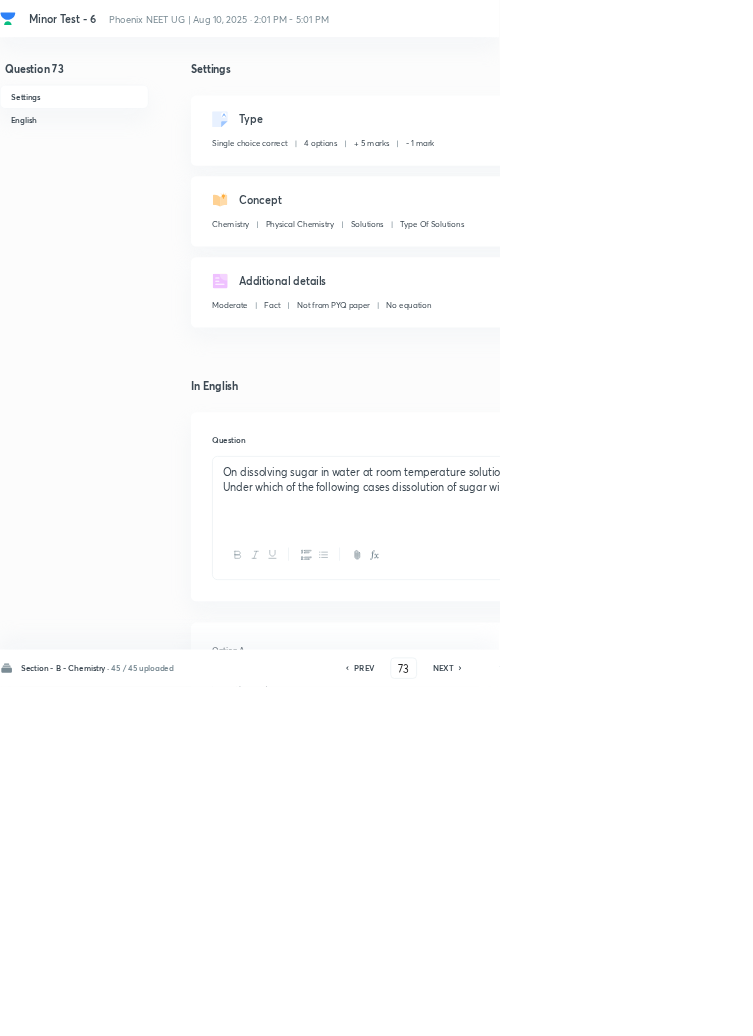 click on "Edit" at bounding box center [920, 182] 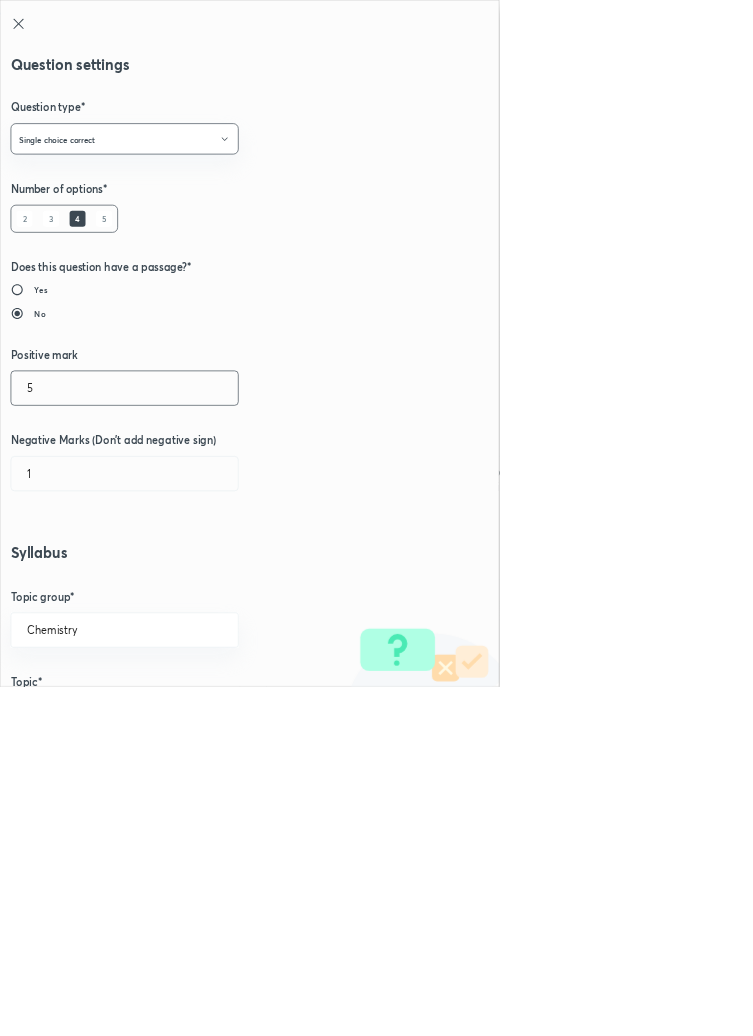 click on "5" at bounding box center [188, 585] 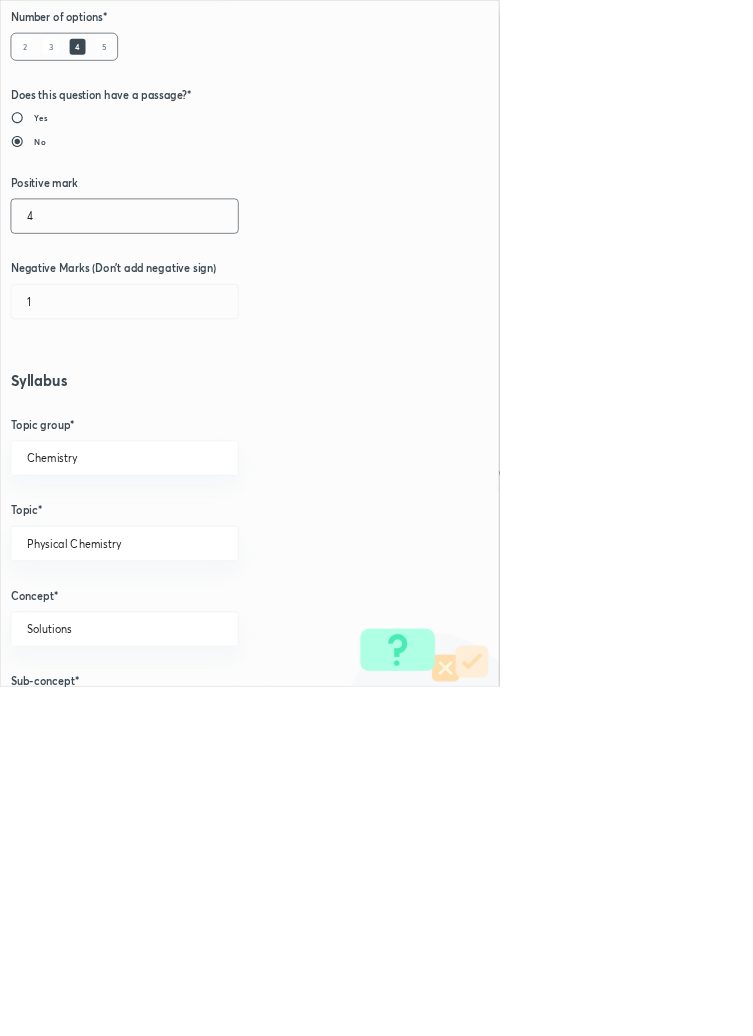 scroll, scrollTop: 1125, scrollLeft: 0, axis: vertical 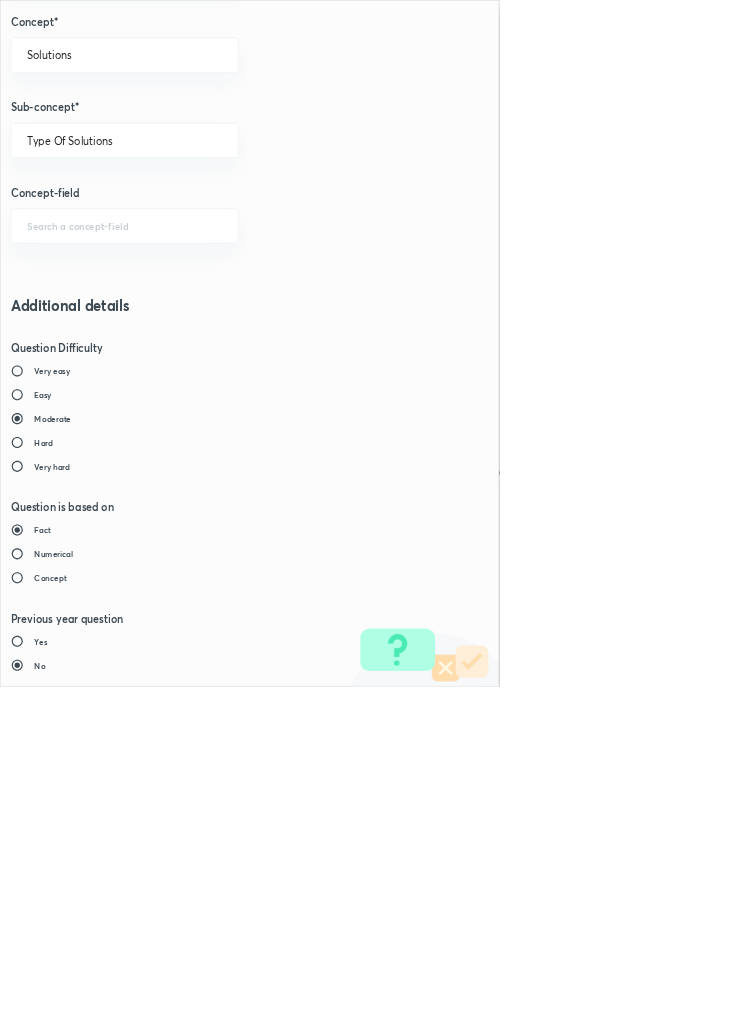 click on "Save" at bounding box center (80, 1476) 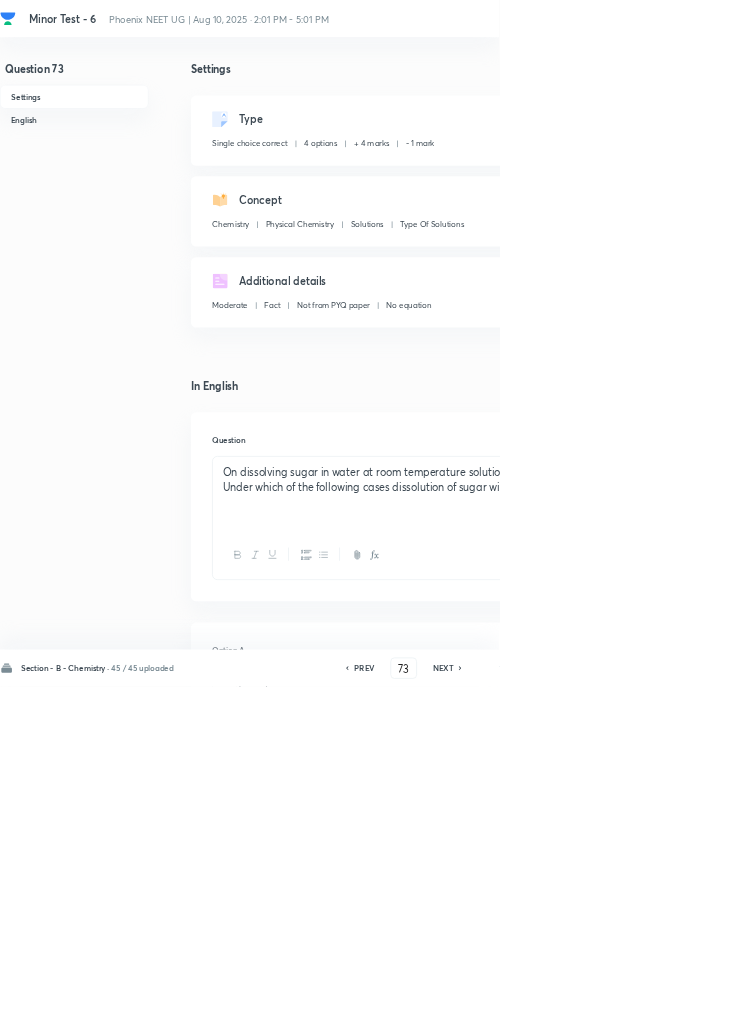 click on "Save" at bounding box center [1096, 1006] 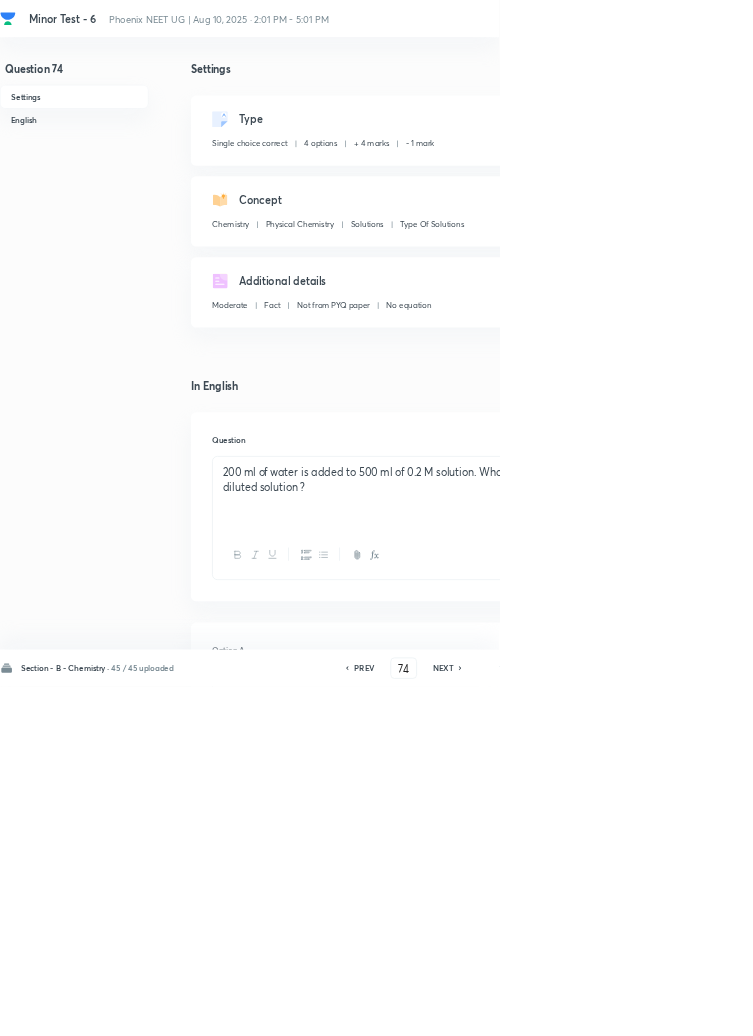 click on "PREV" at bounding box center [549, 1008] 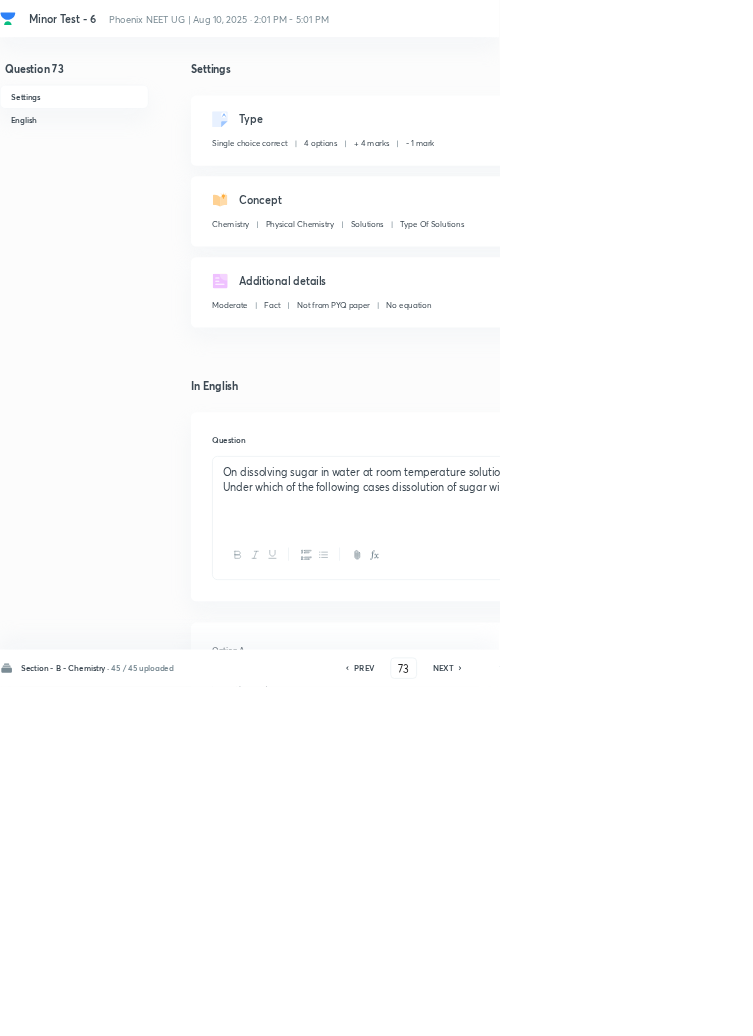 click on "PREV" at bounding box center [549, 1008] 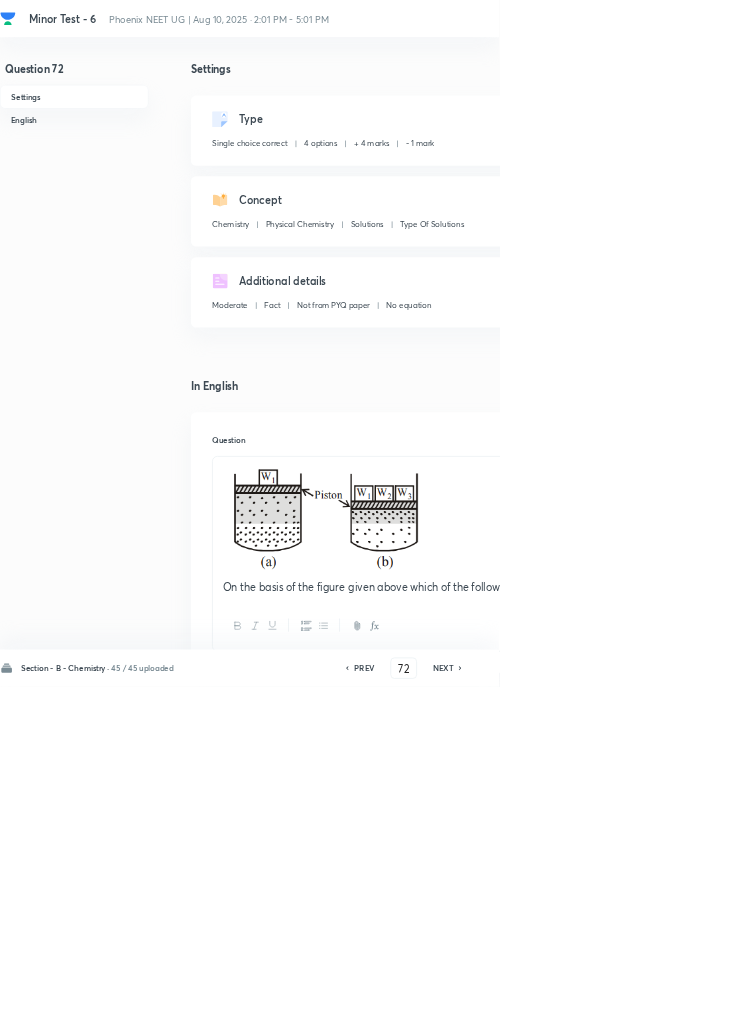 click on "PREV" at bounding box center [549, 1008] 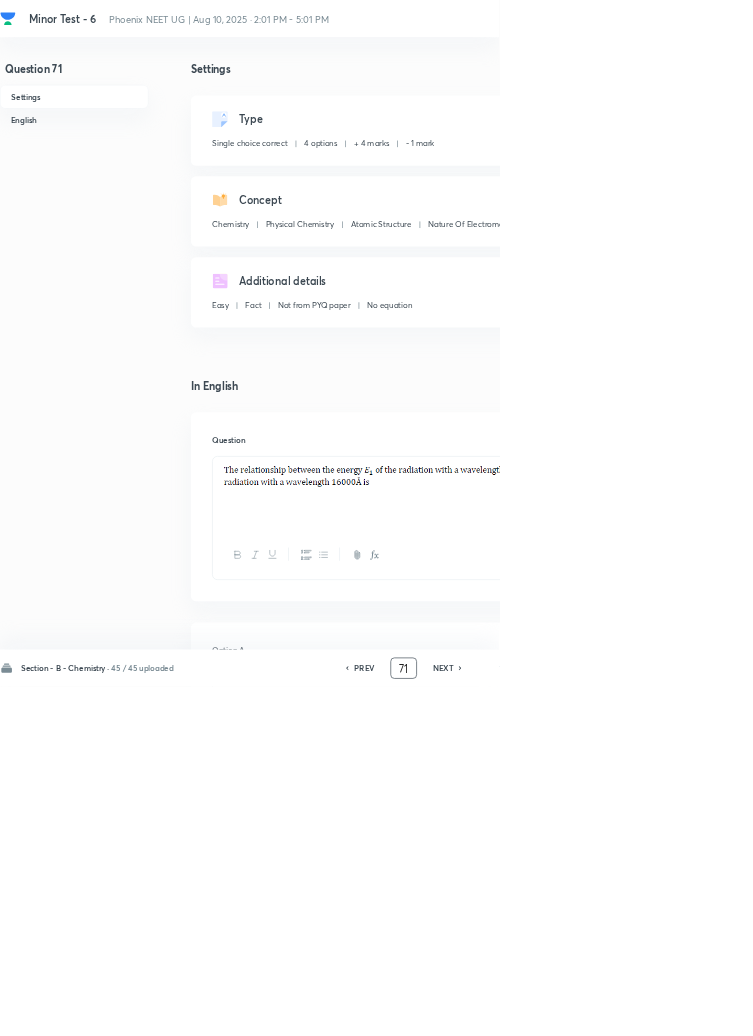 click on "71" at bounding box center (609, 1008) 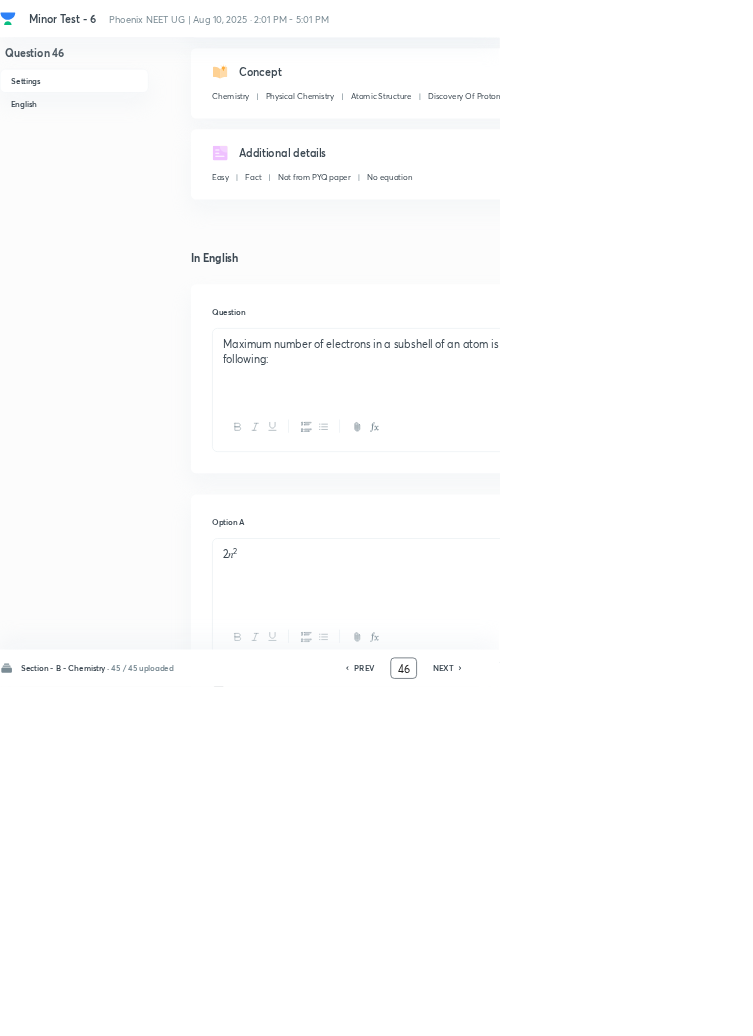 scroll, scrollTop: 0, scrollLeft: 0, axis: both 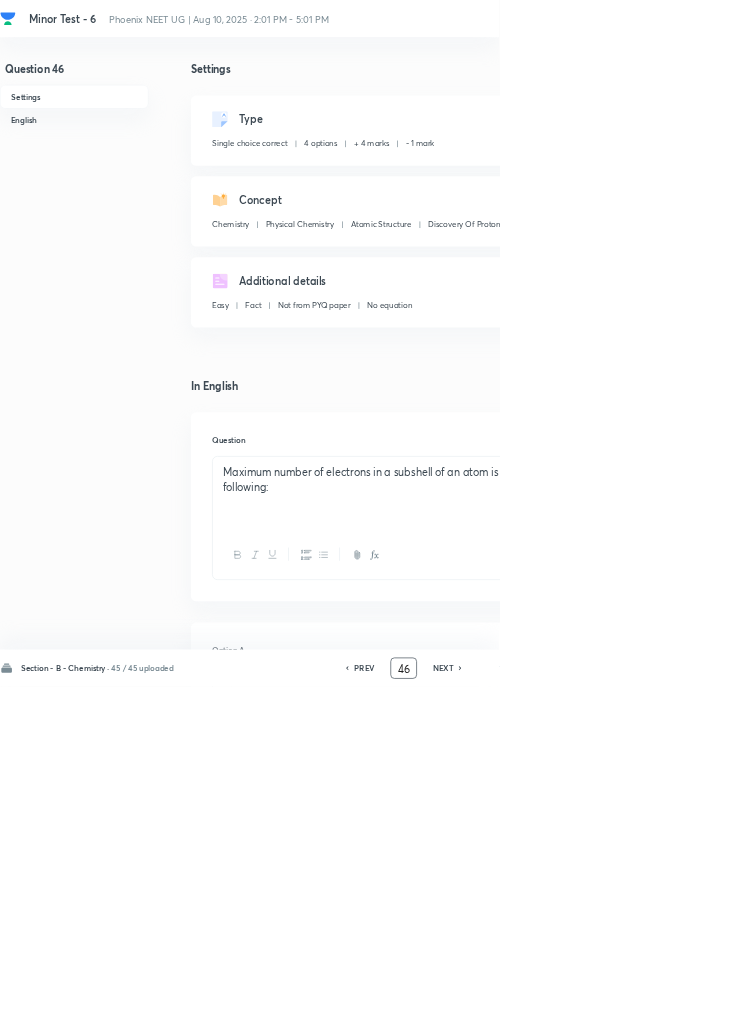 click 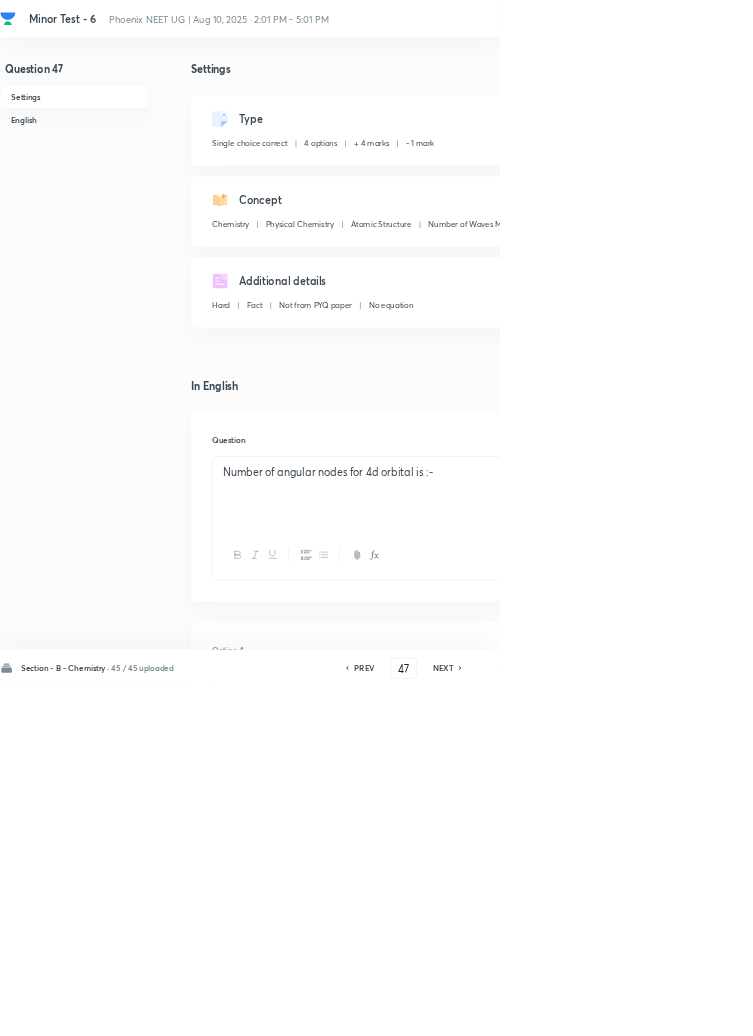 click 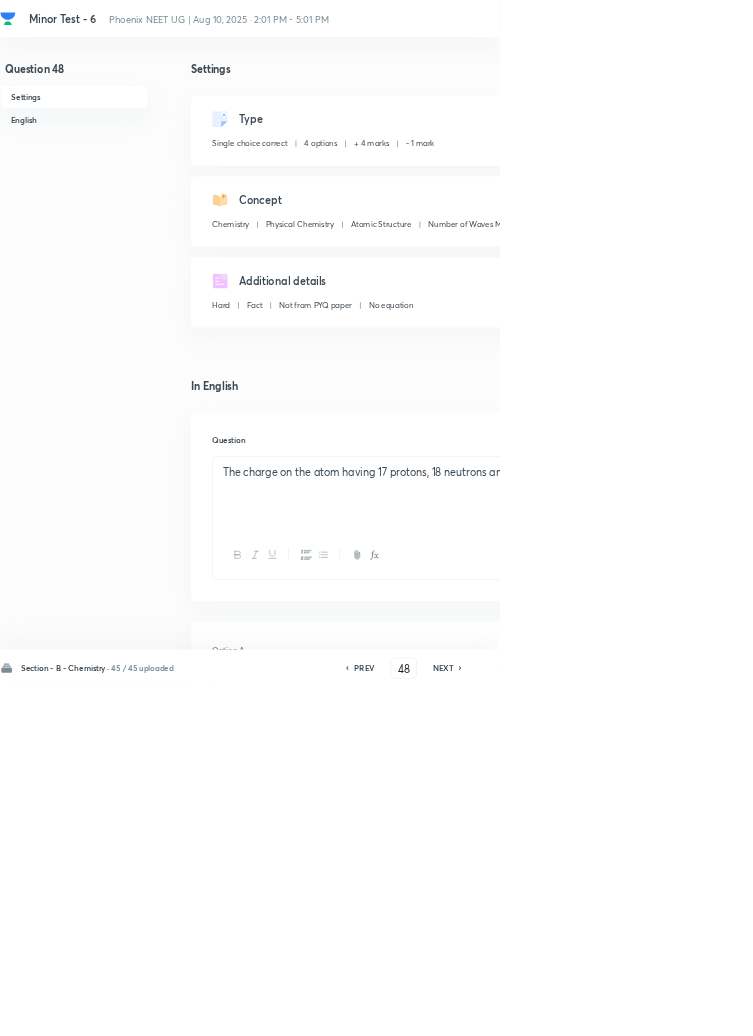 click on "NEXT" at bounding box center (668, 1008) 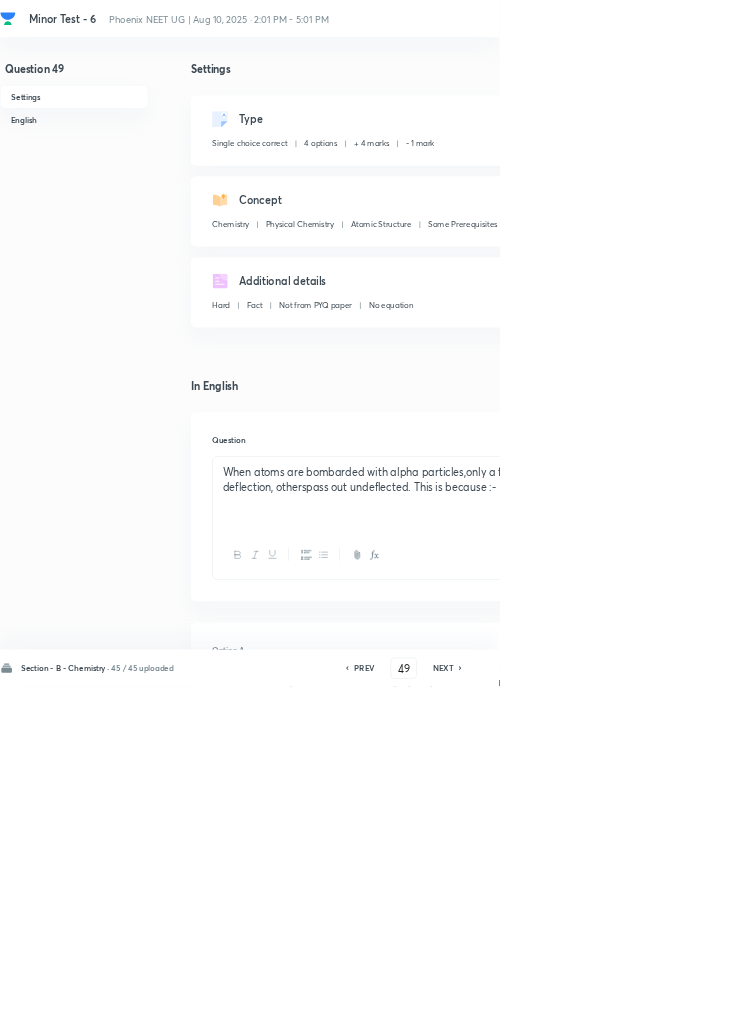 click 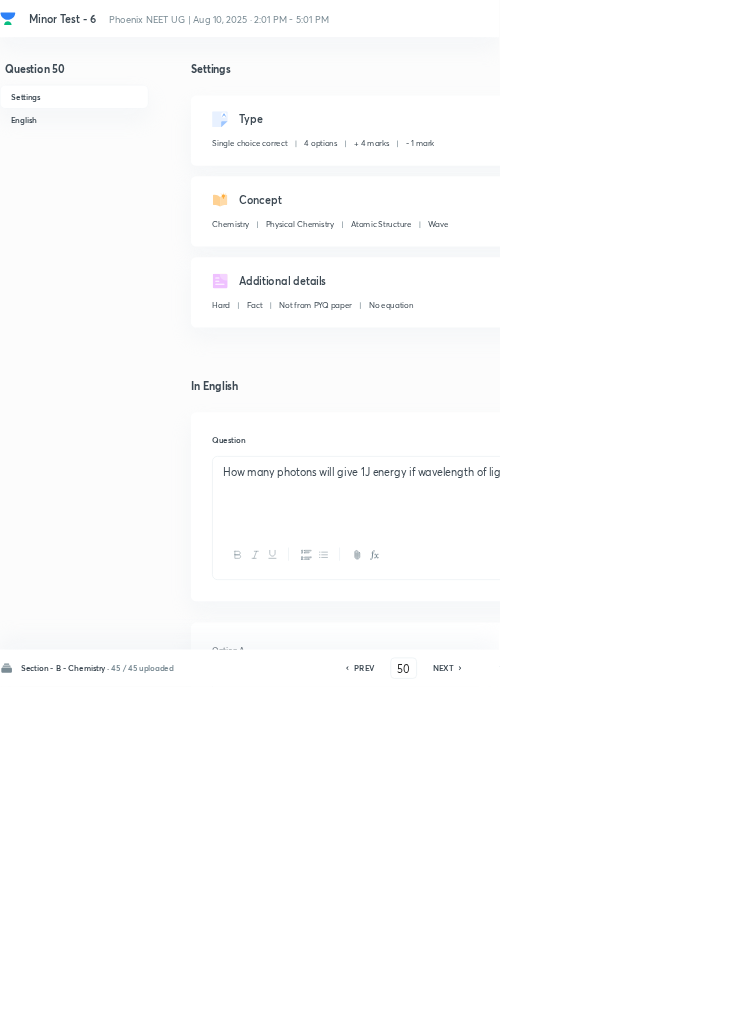 click 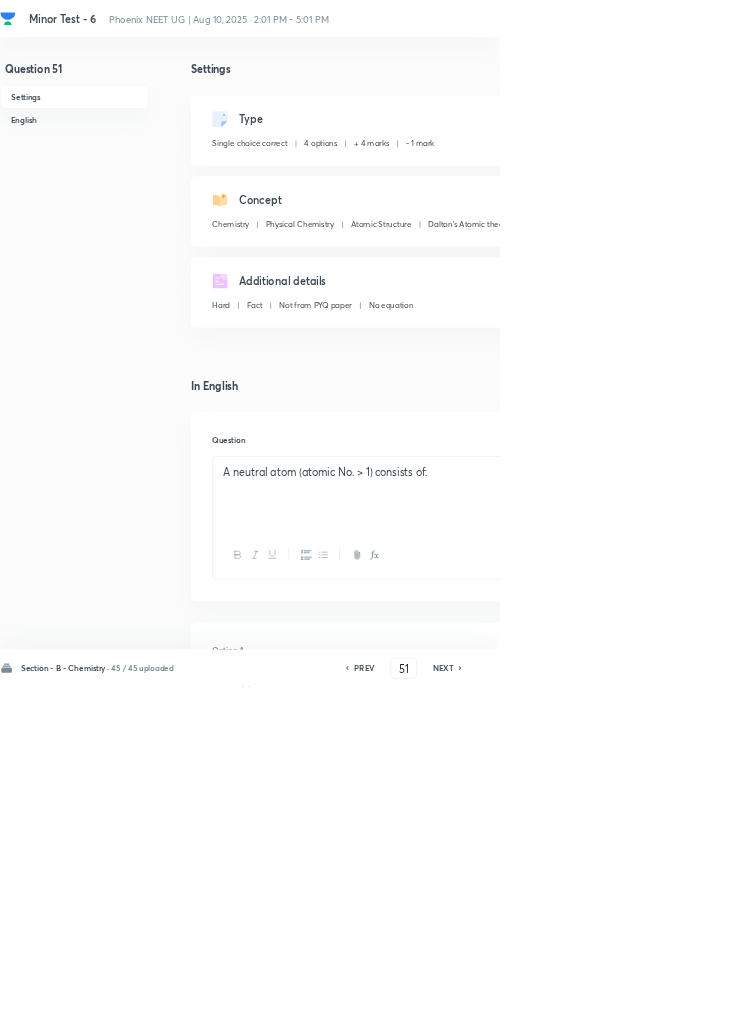 click 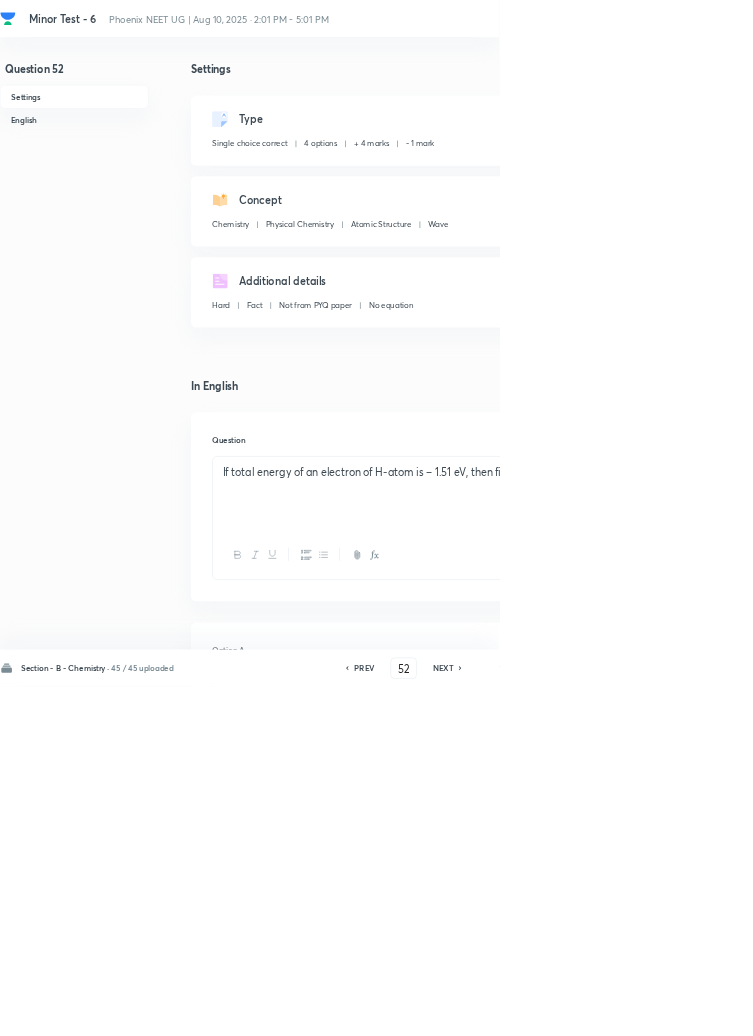 click 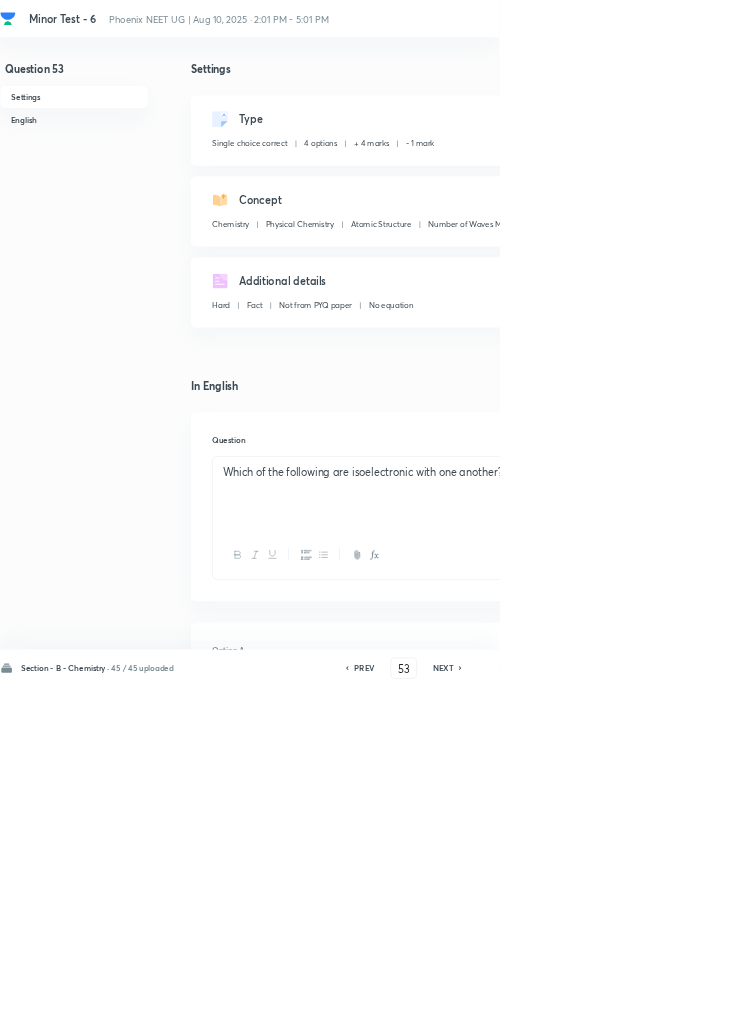 click 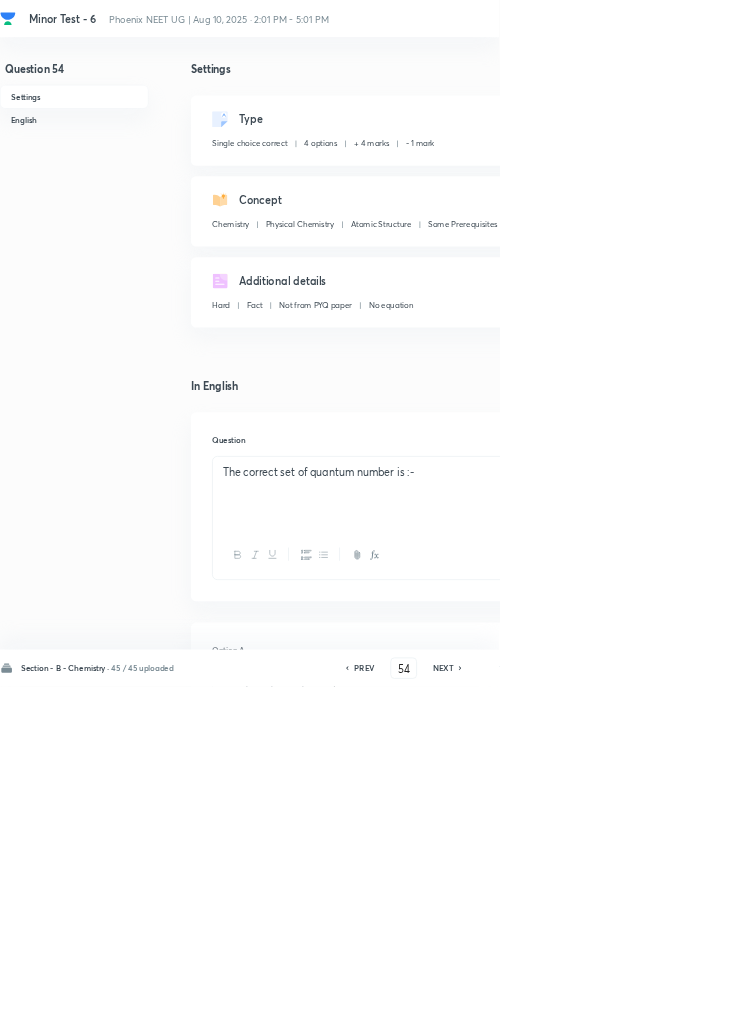 click 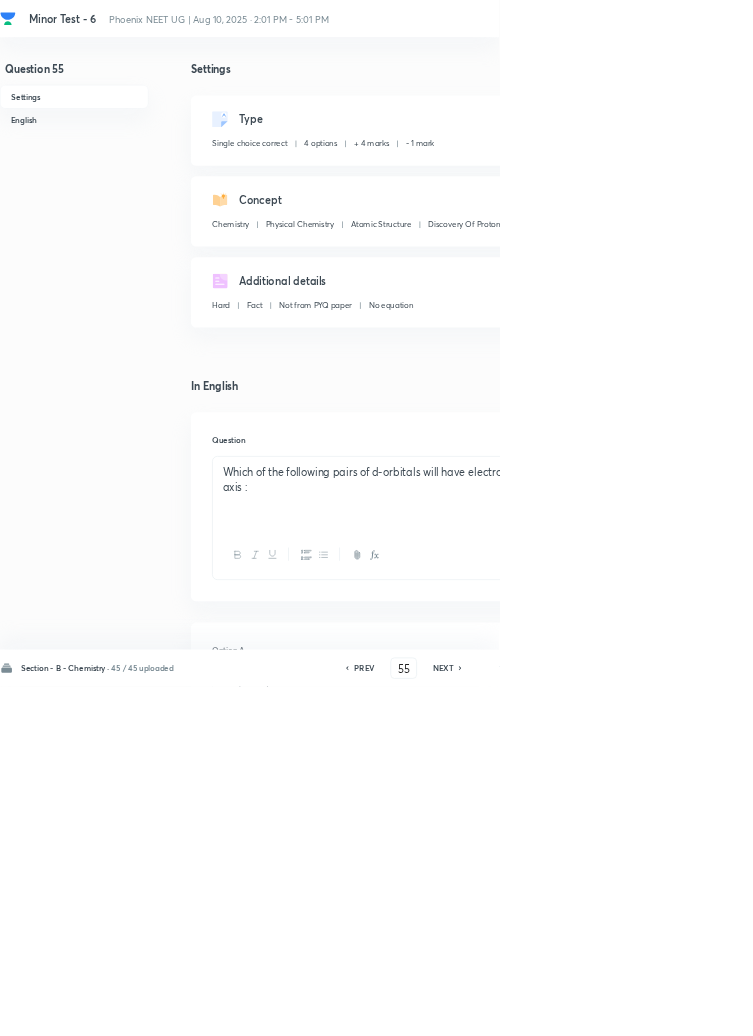 click 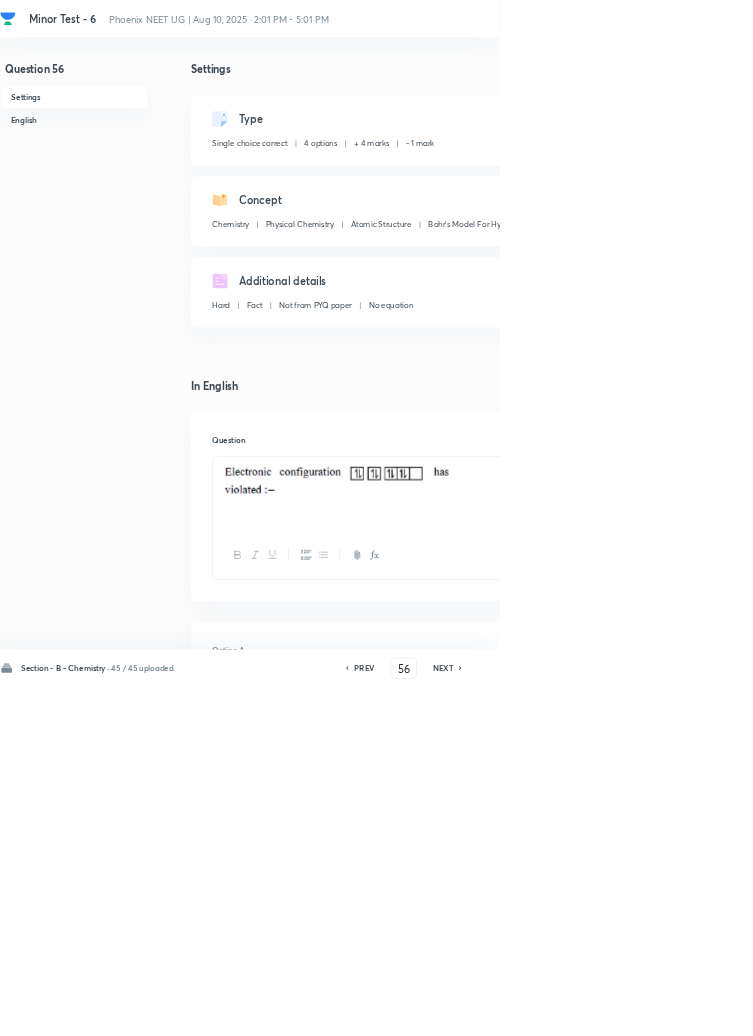 click 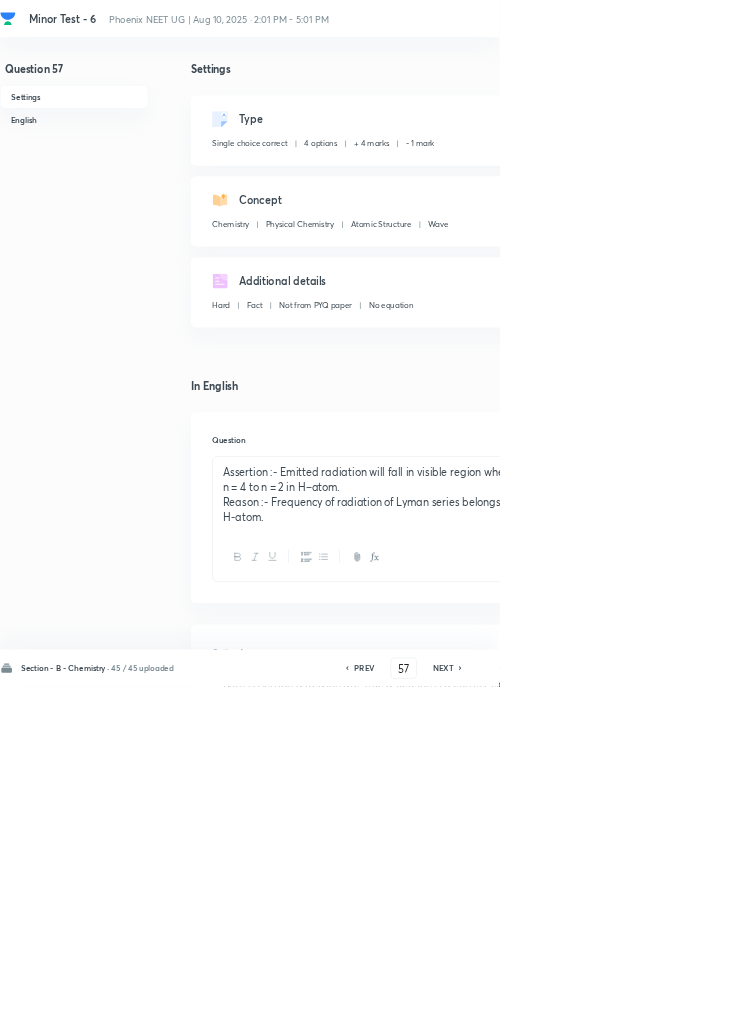 click 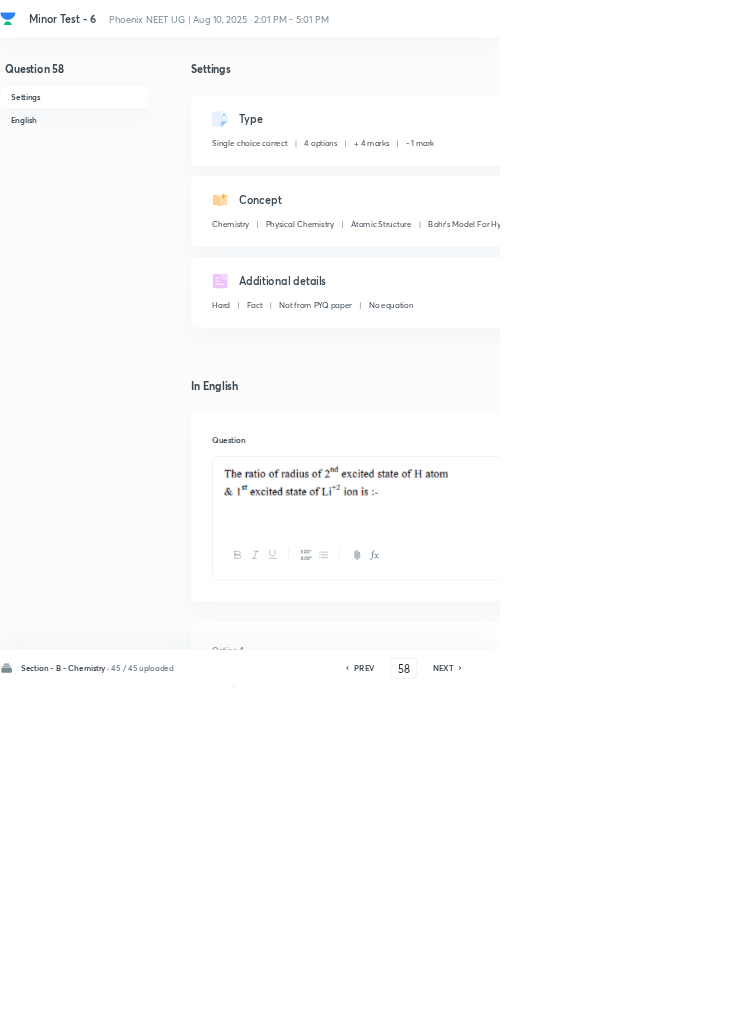 click 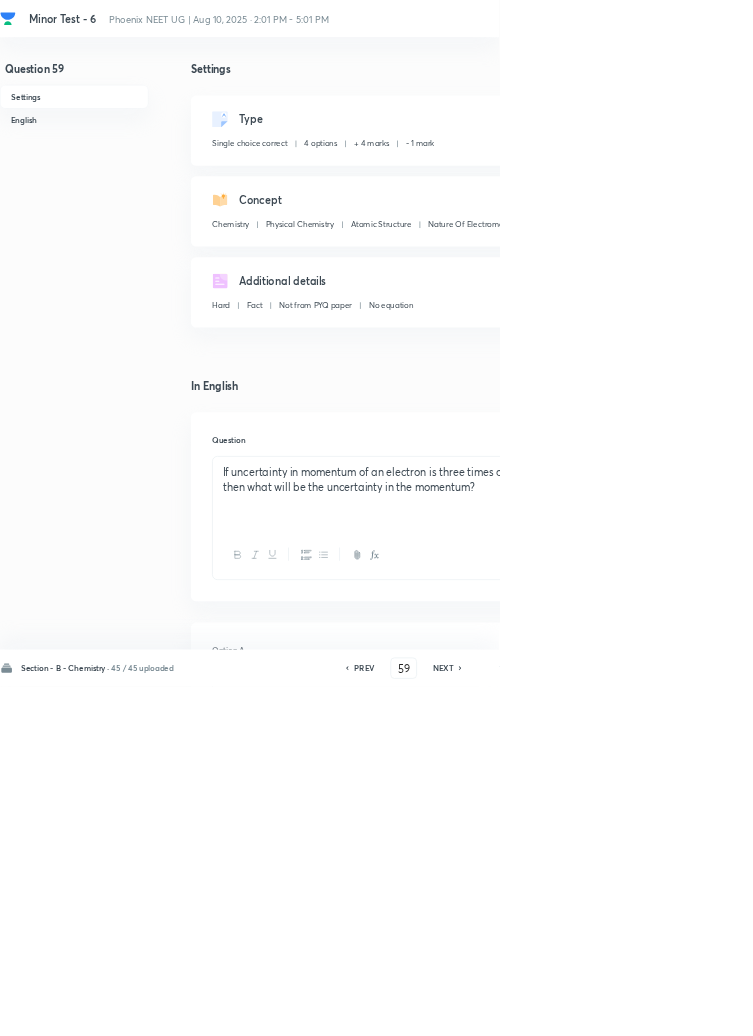 click 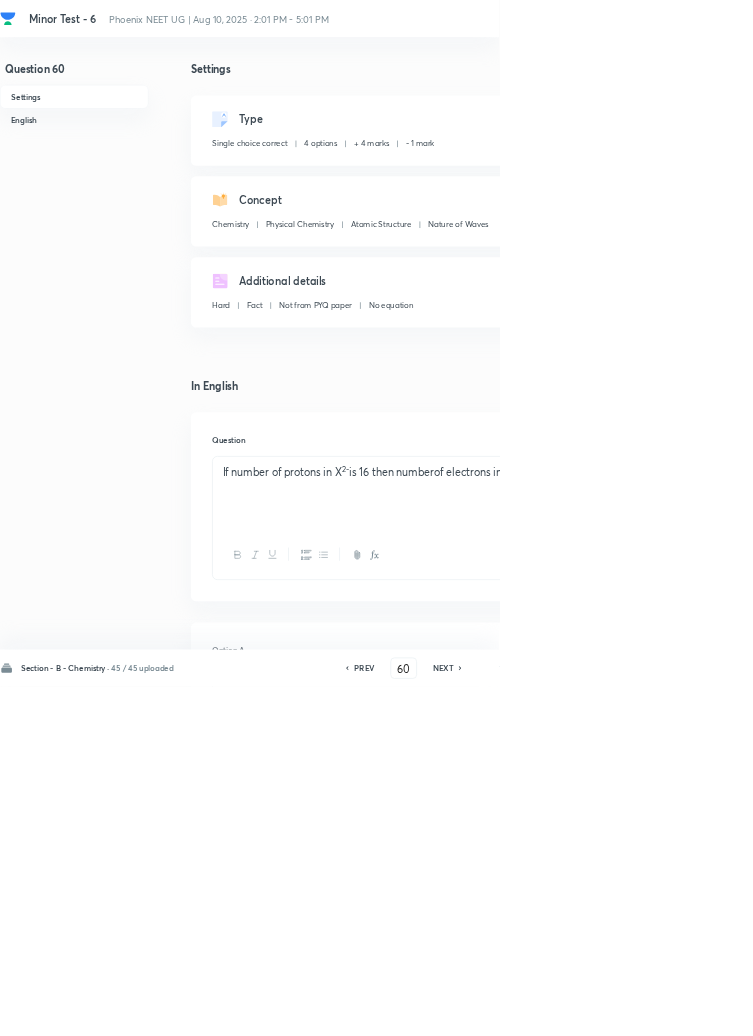 click 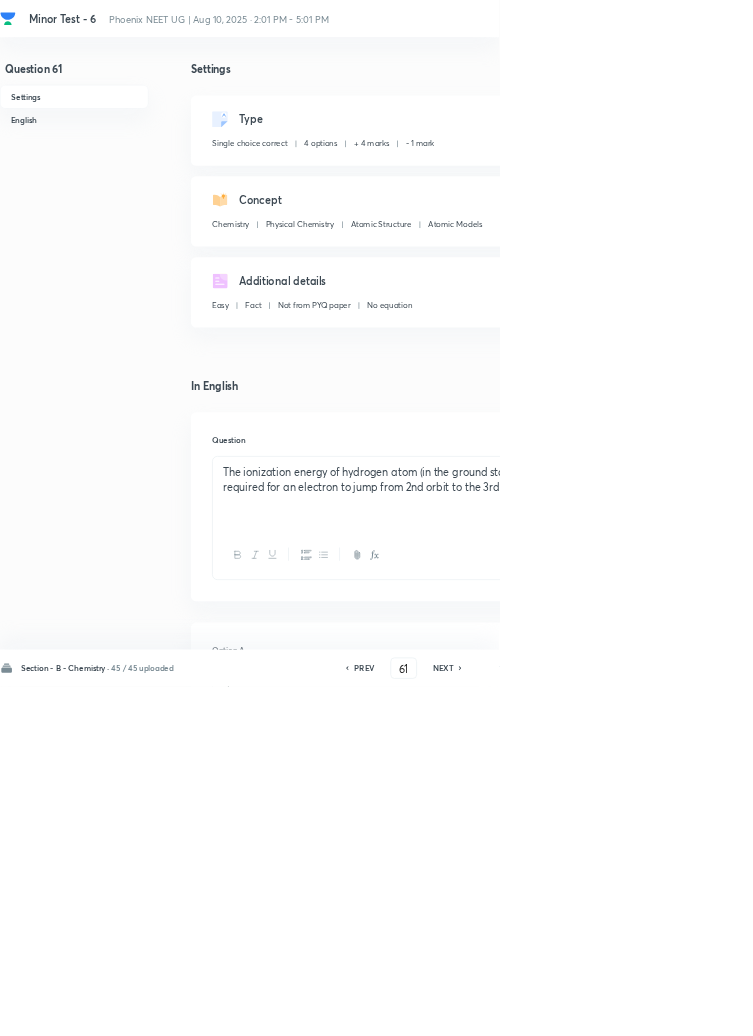 click 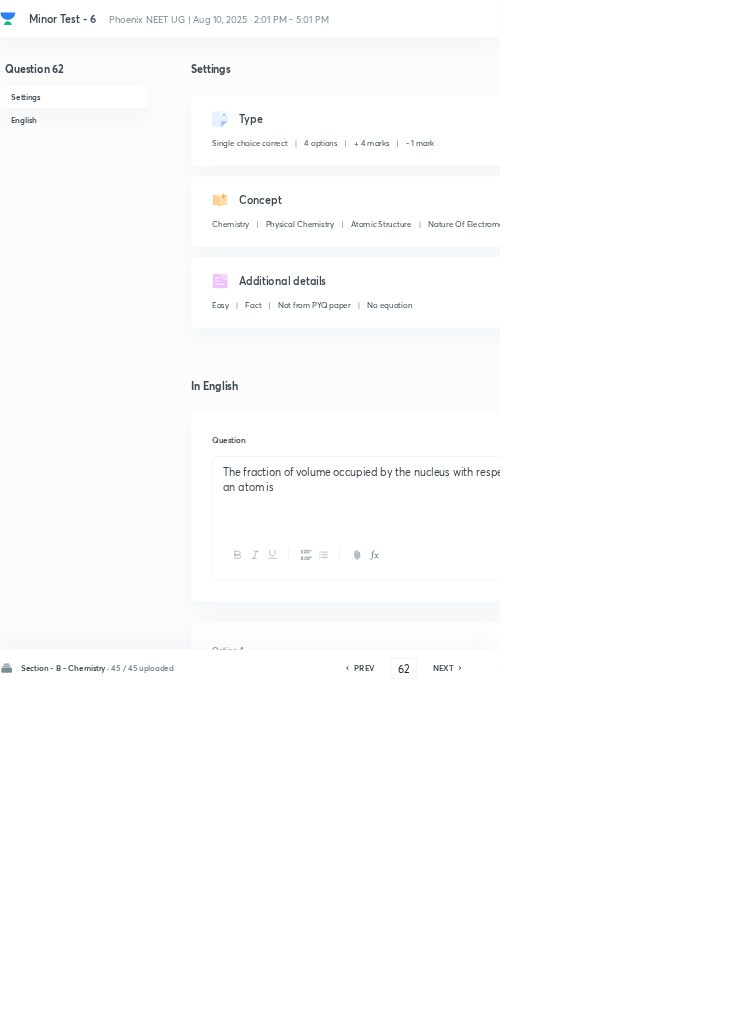 click on "Section - B - Chemistry ·
45 / 45 uploaded
PREV 62 ​ NEXT Remove Save" at bounding box center [568, 1008] 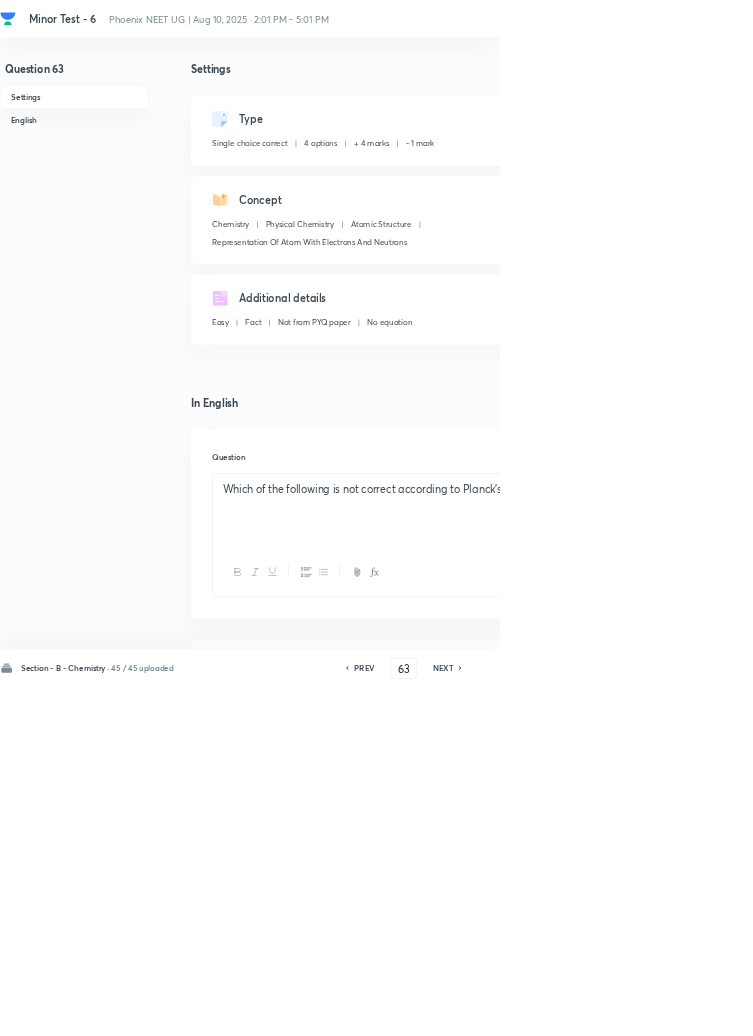 click 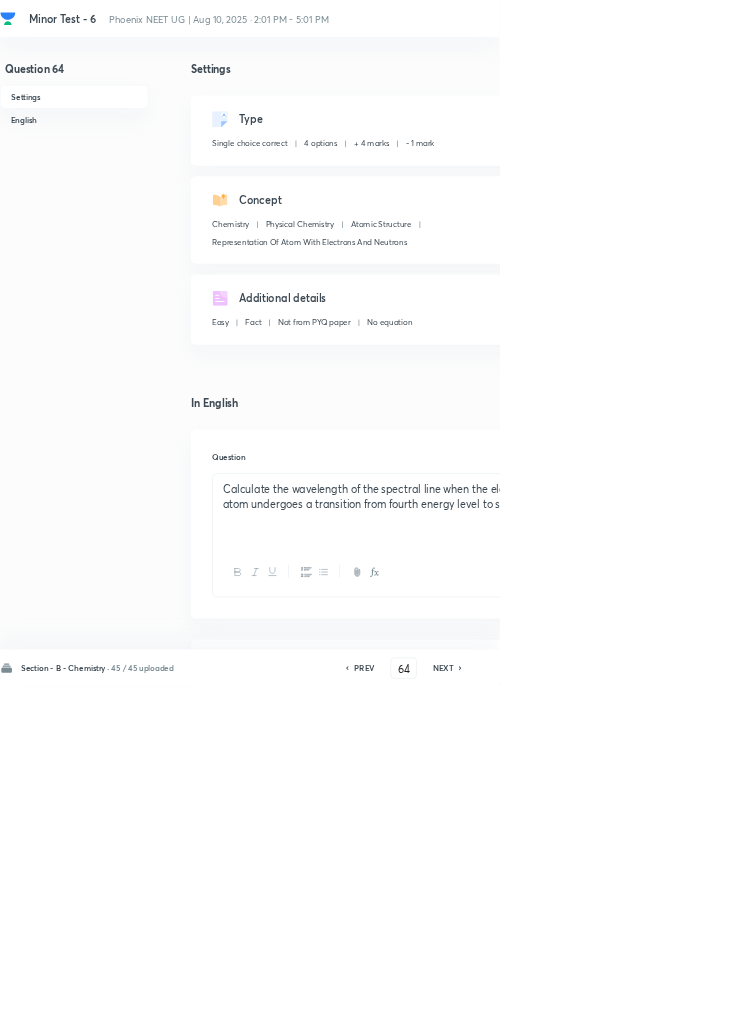 click 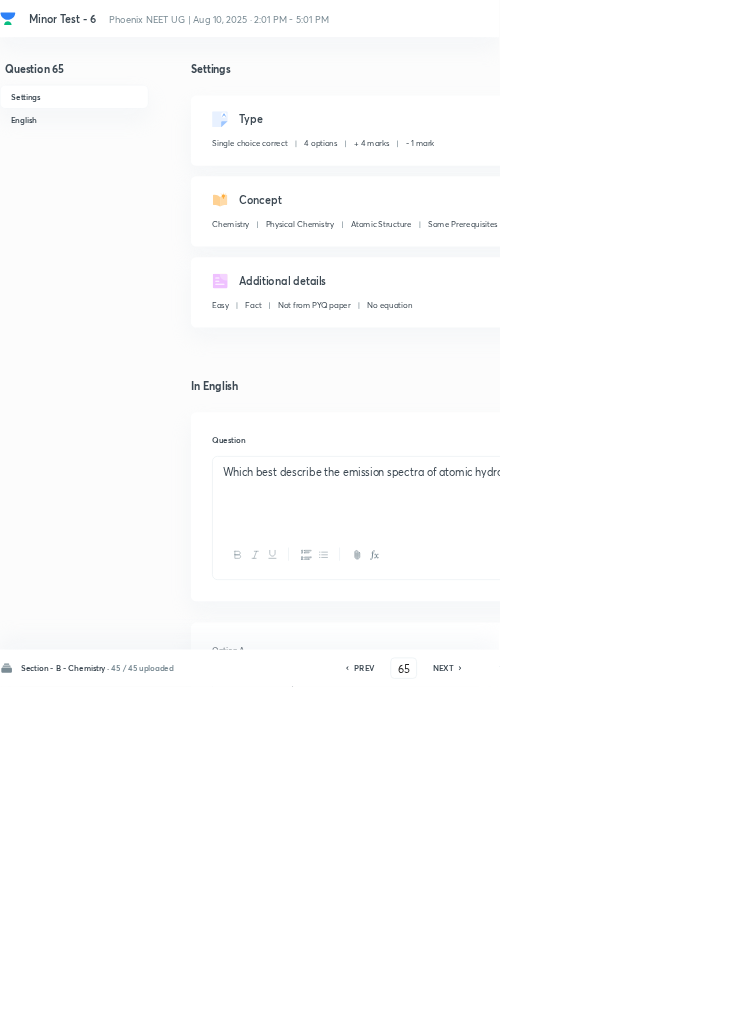 click 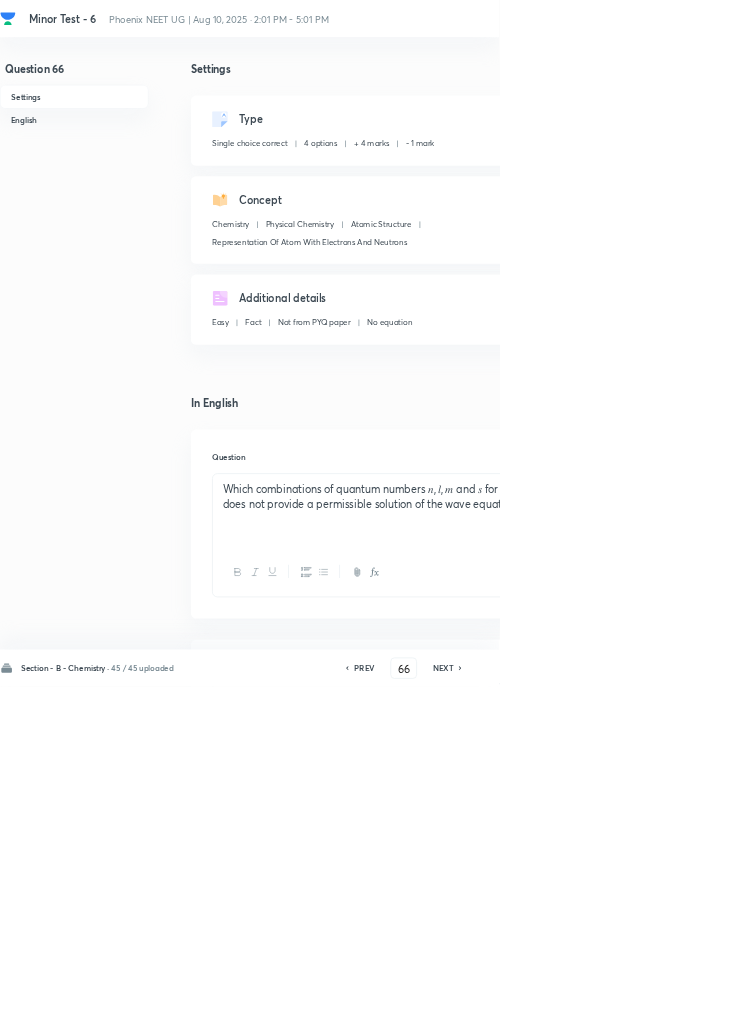click 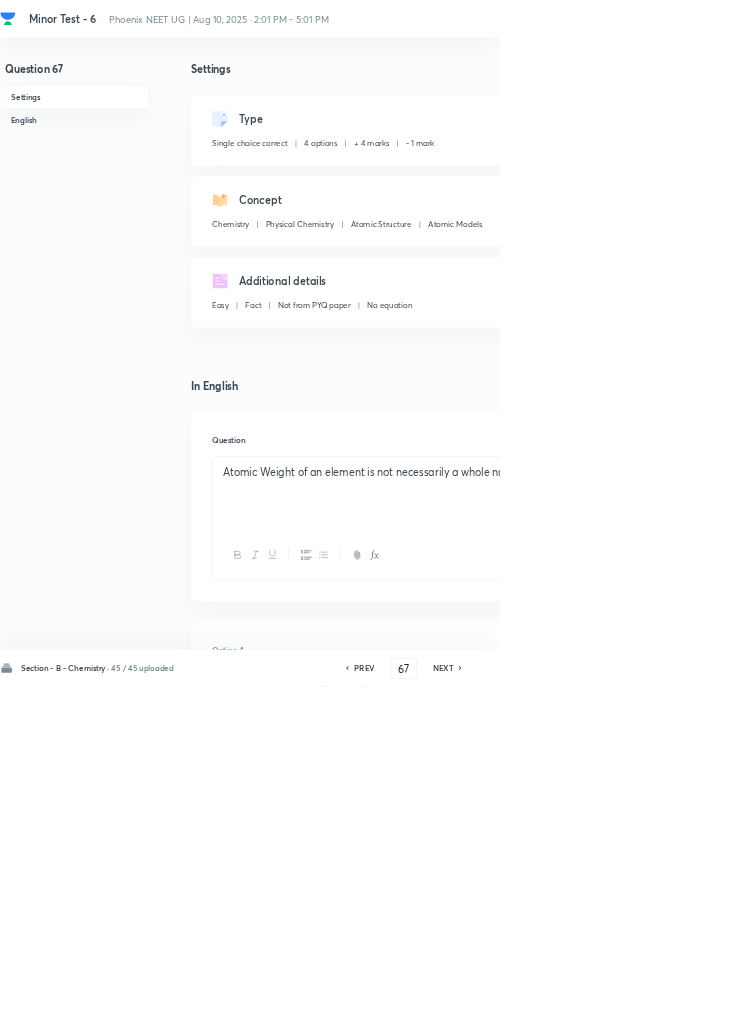 click 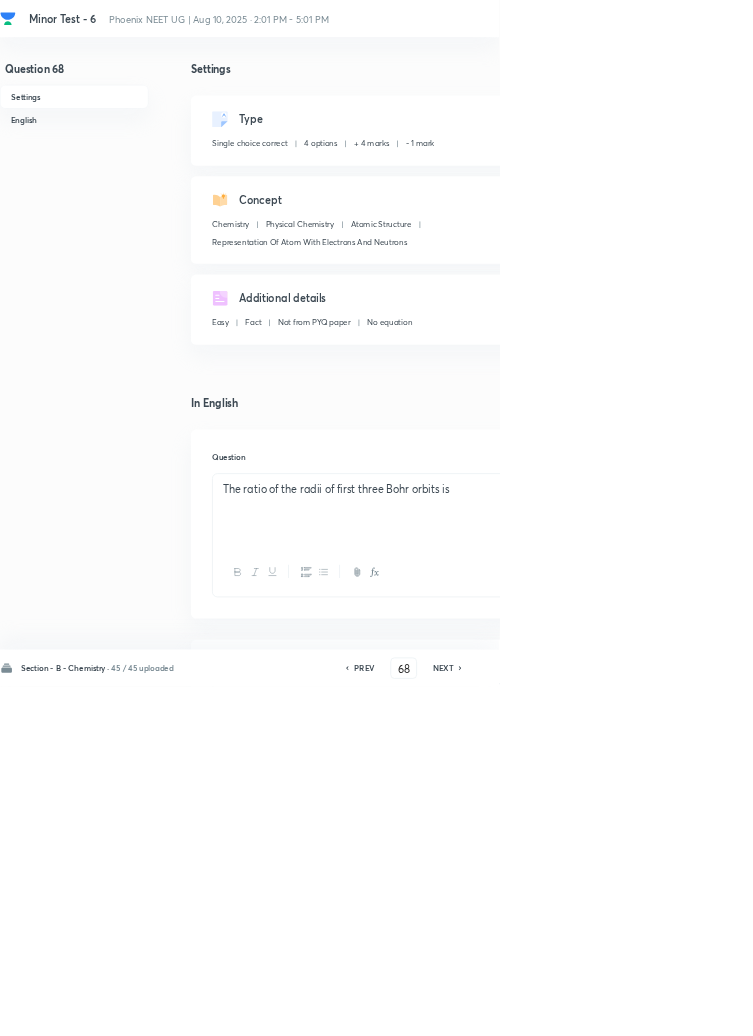 click 